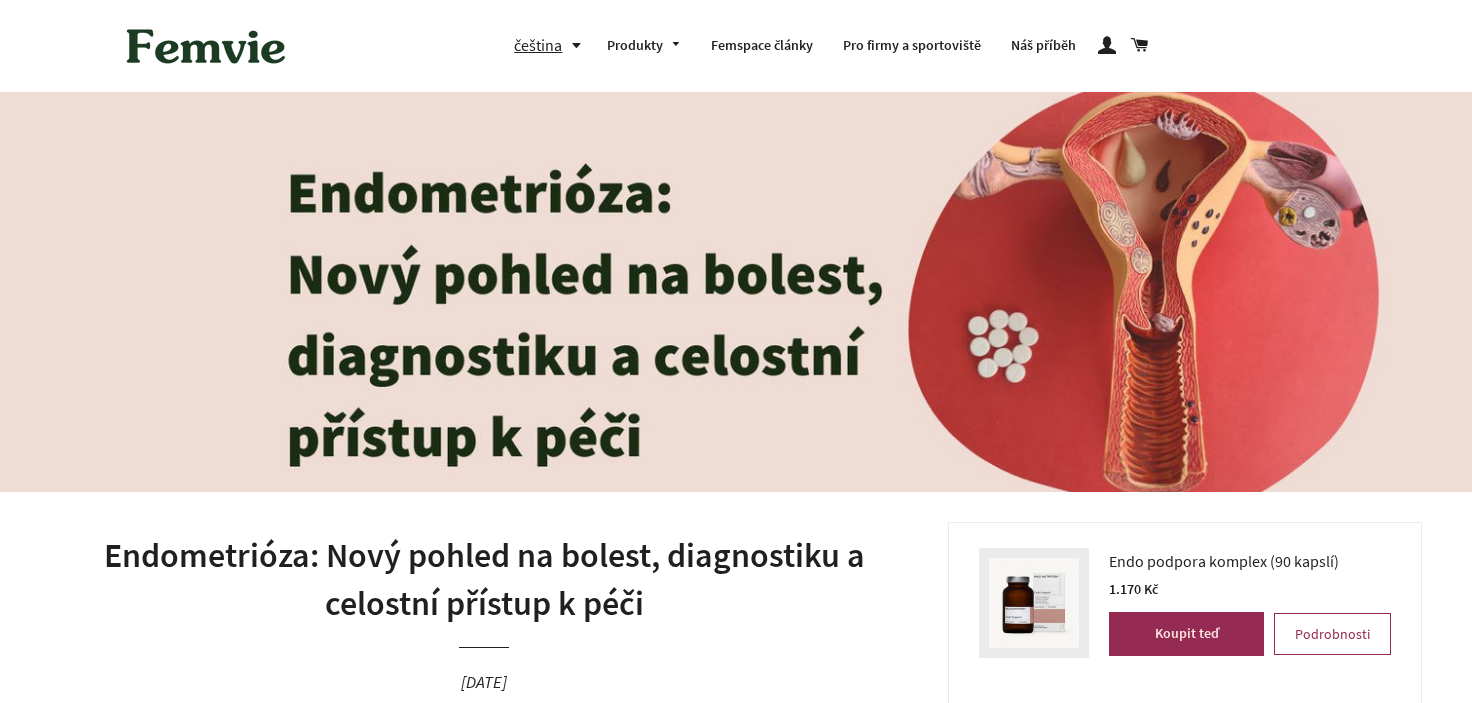 scroll, scrollTop: 0, scrollLeft: 0, axis: both 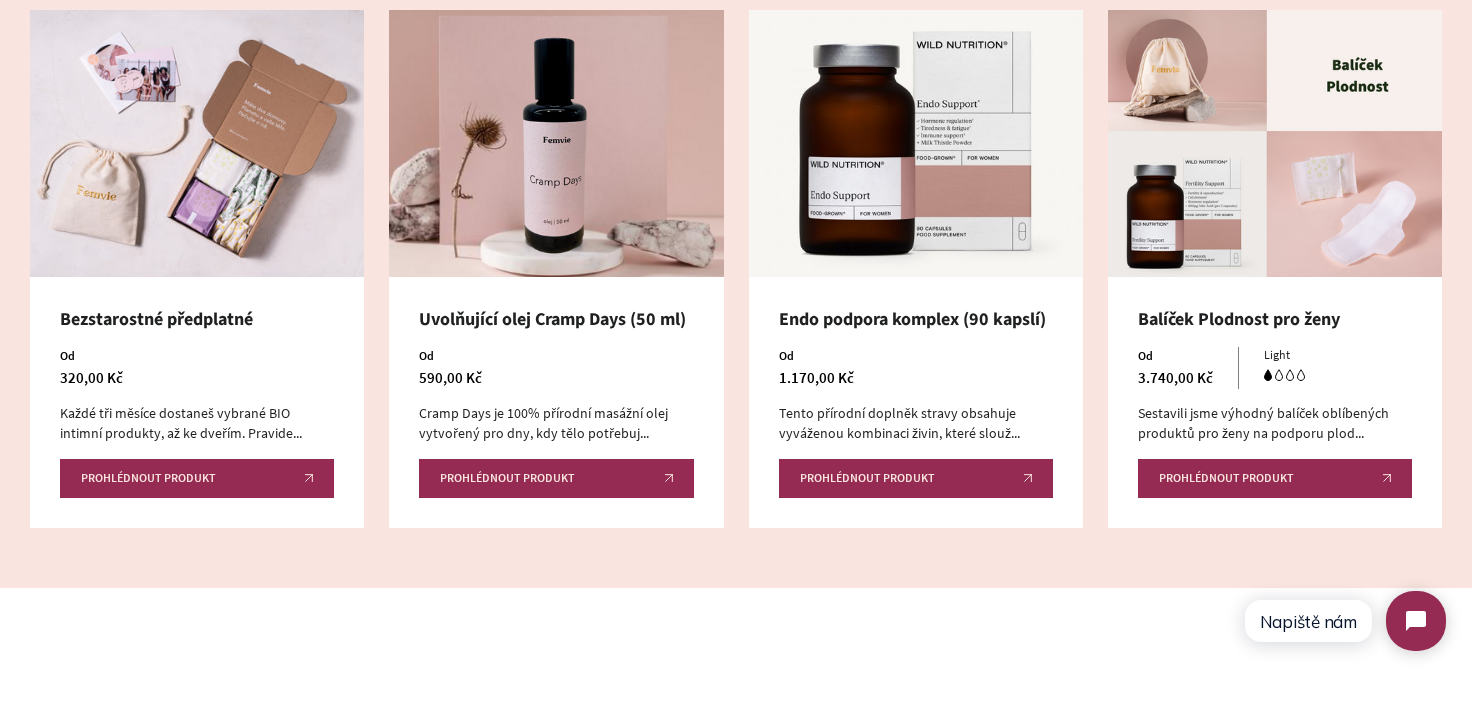 click on "Bezstarostné předplatné
Od  320,00 Kč
Každé tři měsíce dostaneš vybrané BIO intimní produkty, až ke dveřím. Pravide...
Prohlédnout produkt
Uvolňující olej Cramp Days (50 ml)
Od  590,00 Kč
Cramp Days je 100% přírodní masážní olej vytvořený pro dny, kdy tělo potřebuj...
Prohlédnout produkt" at bounding box center [736, 269] 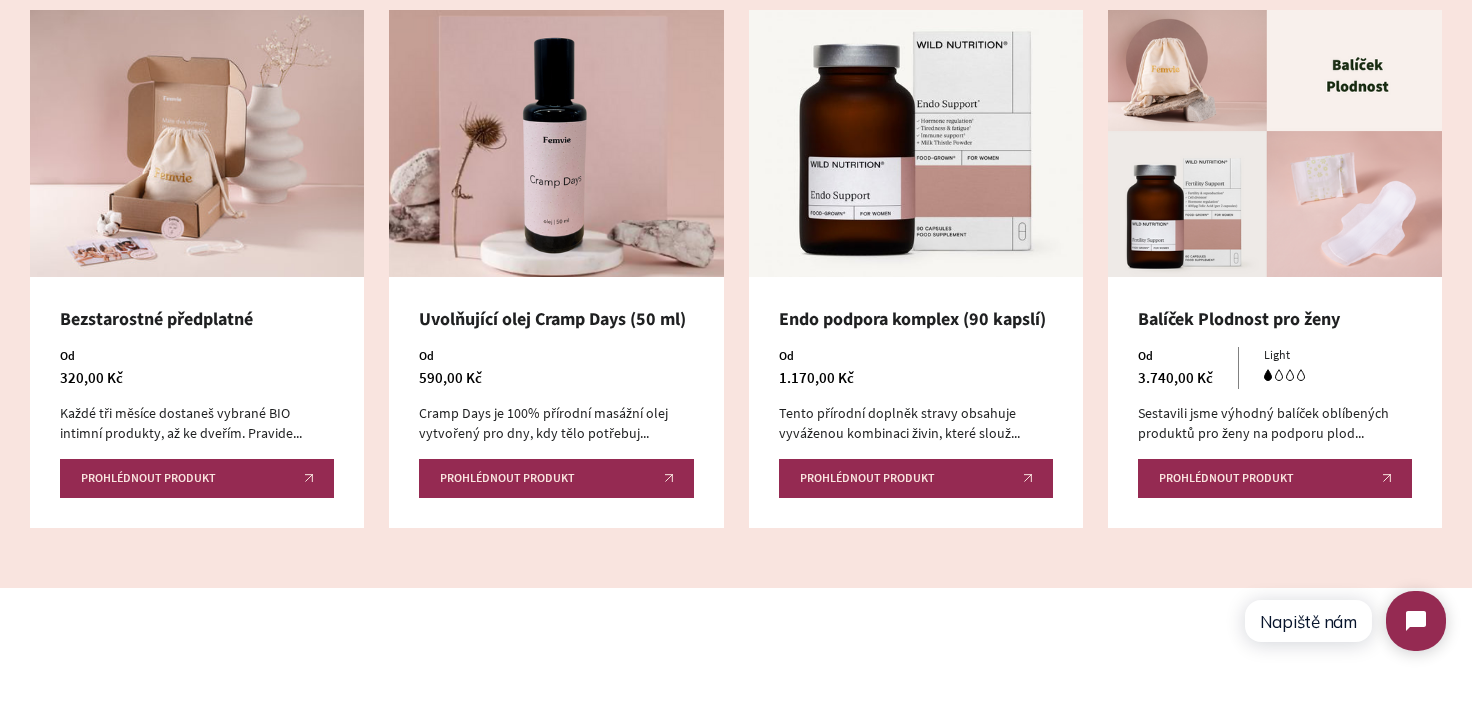click on "Bezstarostné předplatné" at bounding box center [197, 319] 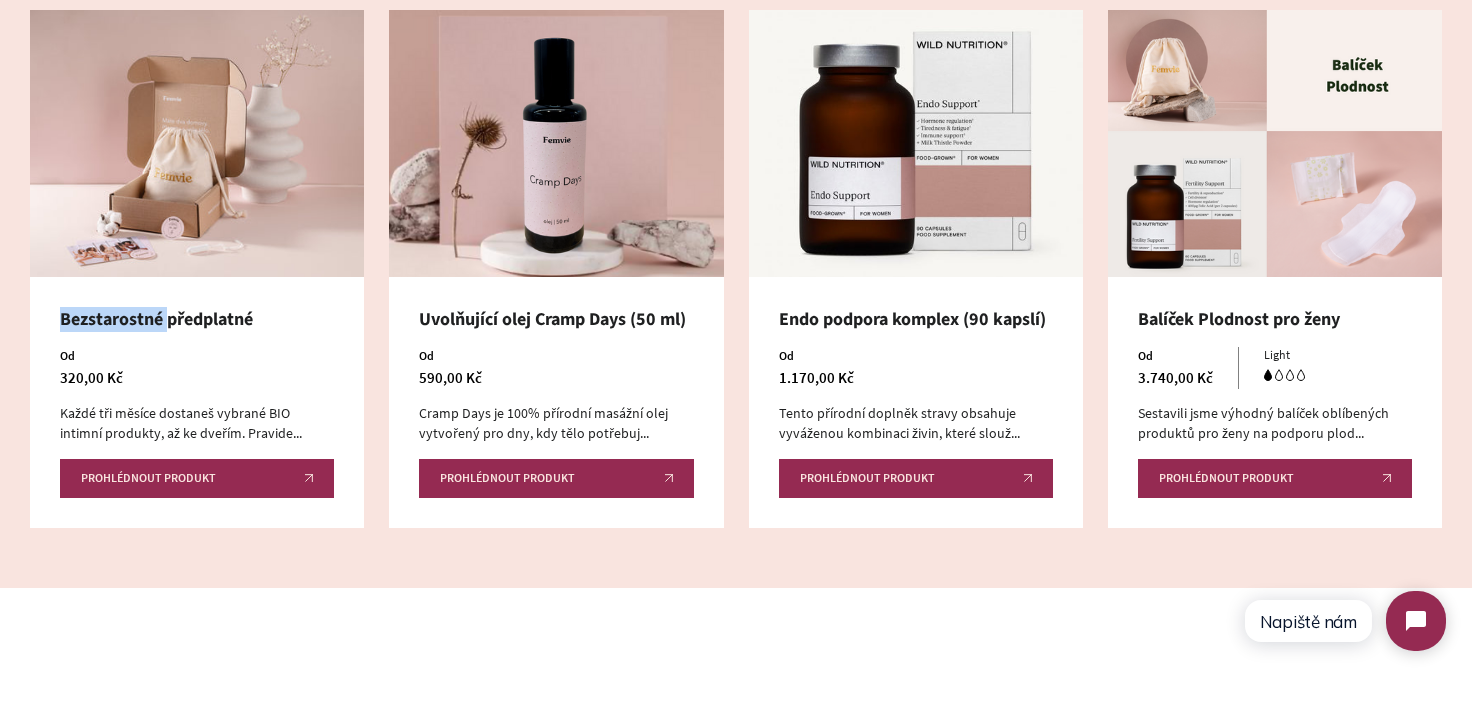 click on "Bezstarostné předplatné" at bounding box center [197, 319] 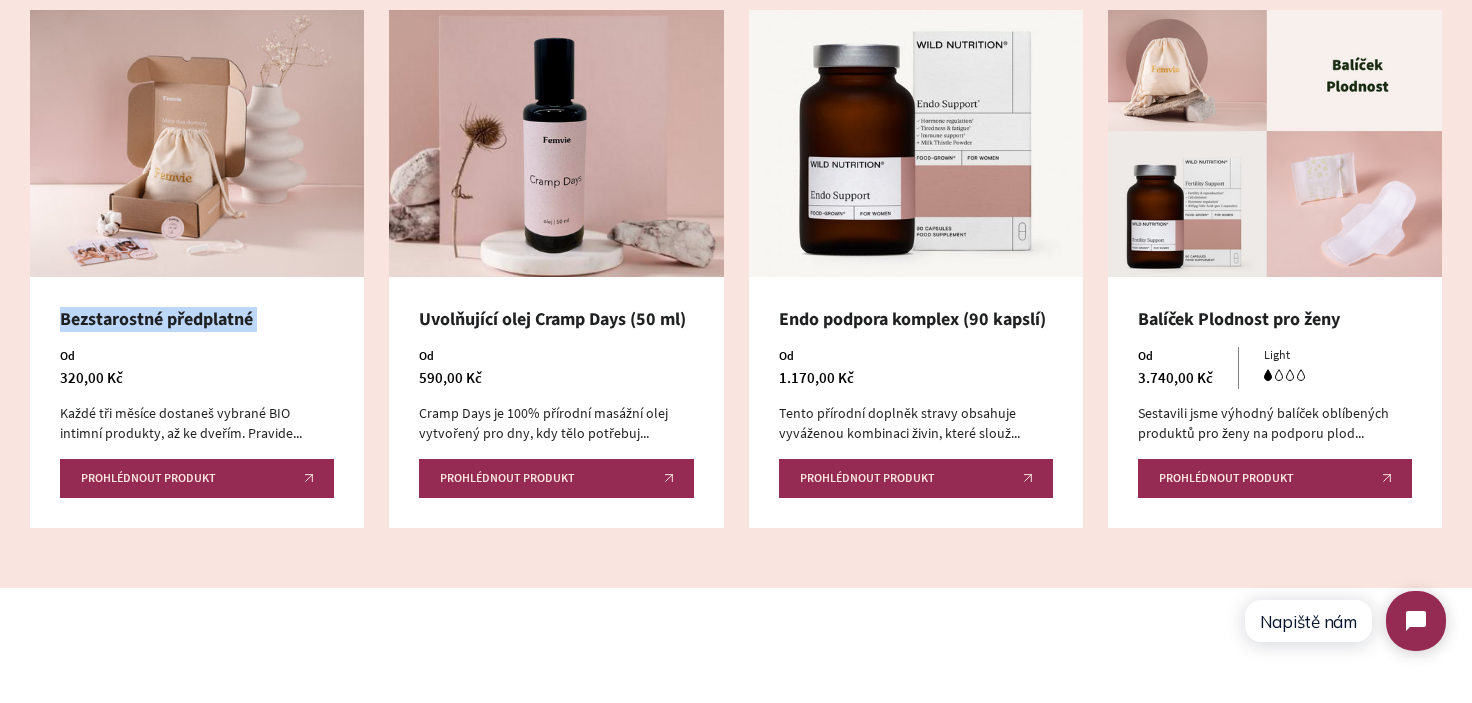 drag, startPoint x: 96, startPoint y: 321, endPoint x: 188, endPoint y: 321, distance: 92 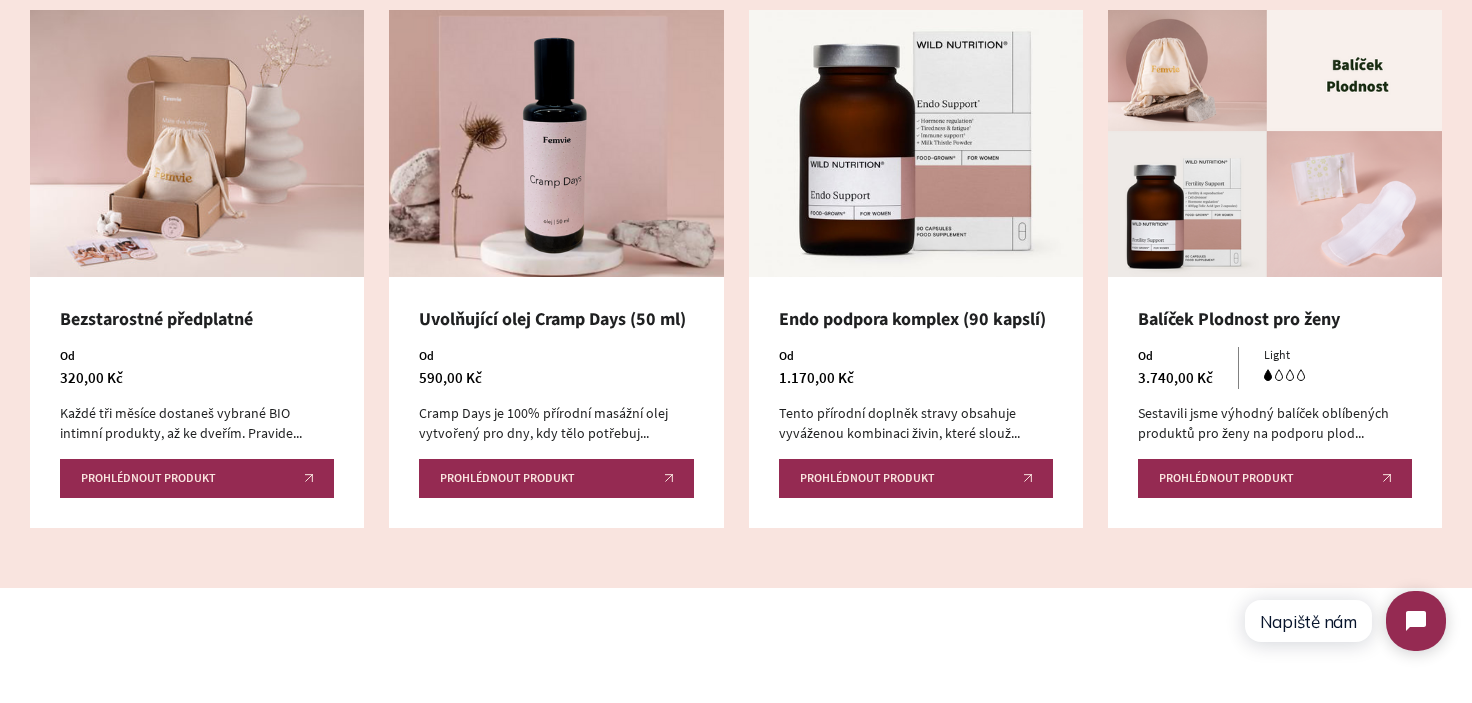 click on "Bezstarostné předplatné" at bounding box center [197, 319] 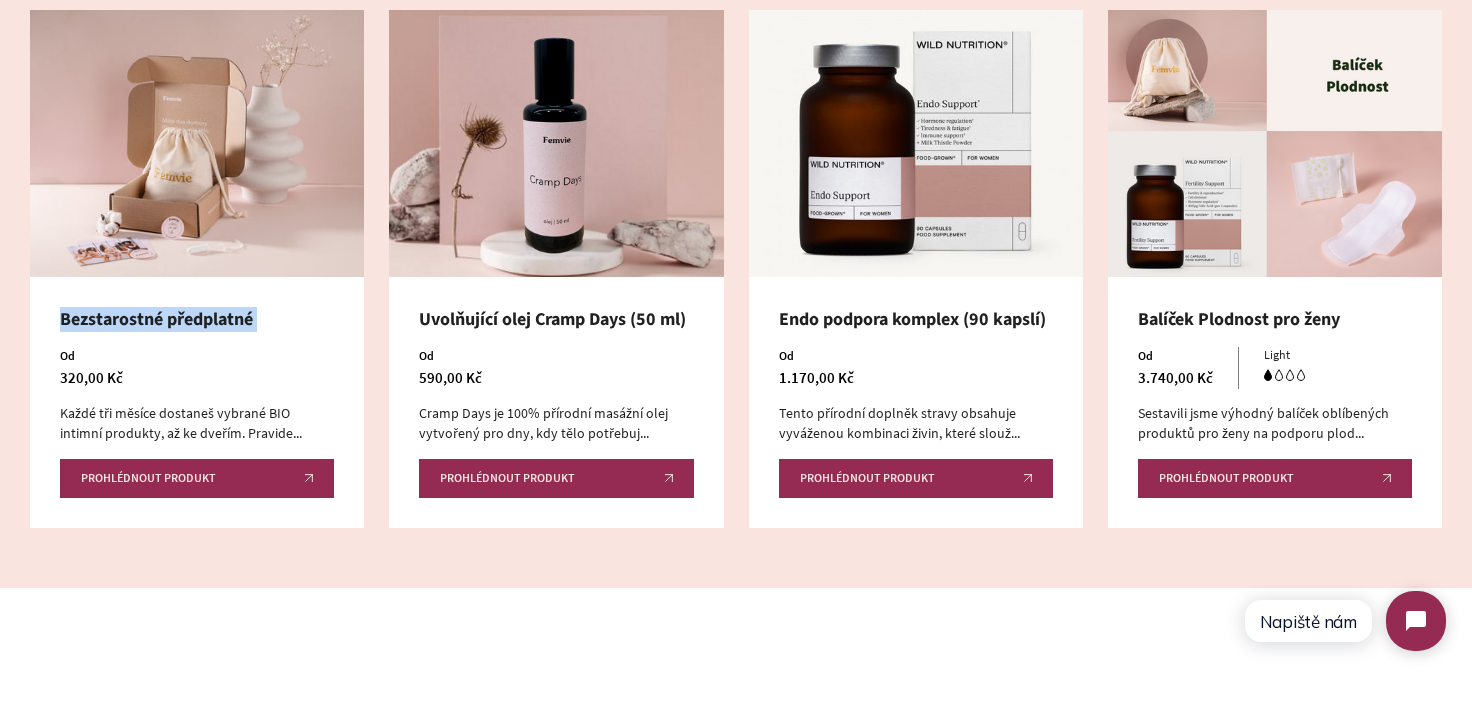 drag, startPoint x: 192, startPoint y: 321, endPoint x: 117, endPoint y: 322, distance: 75.00667 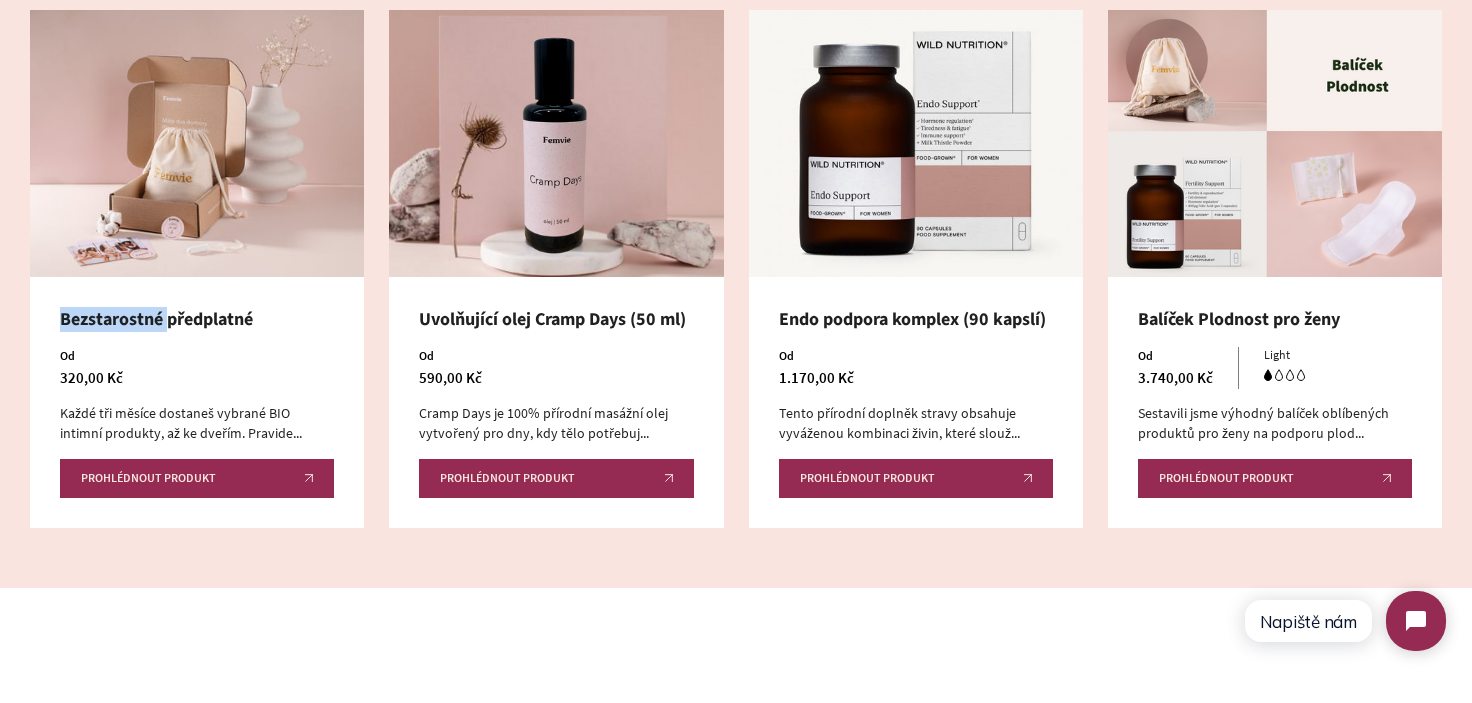 click on "Bezstarostné předplatné" at bounding box center [197, 319] 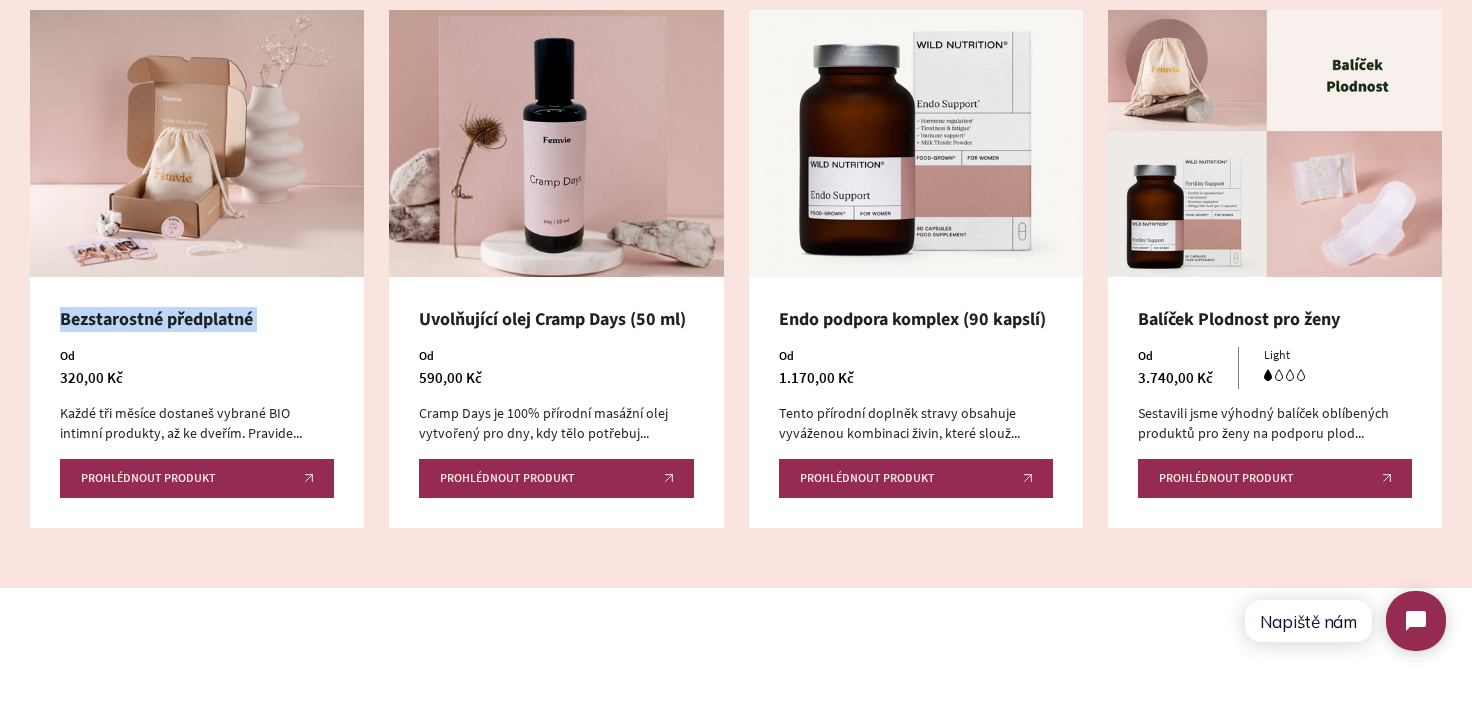 drag, startPoint x: 117, startPoint y: 322, endPoint x: 182, endPoint y: 322, distance: 65 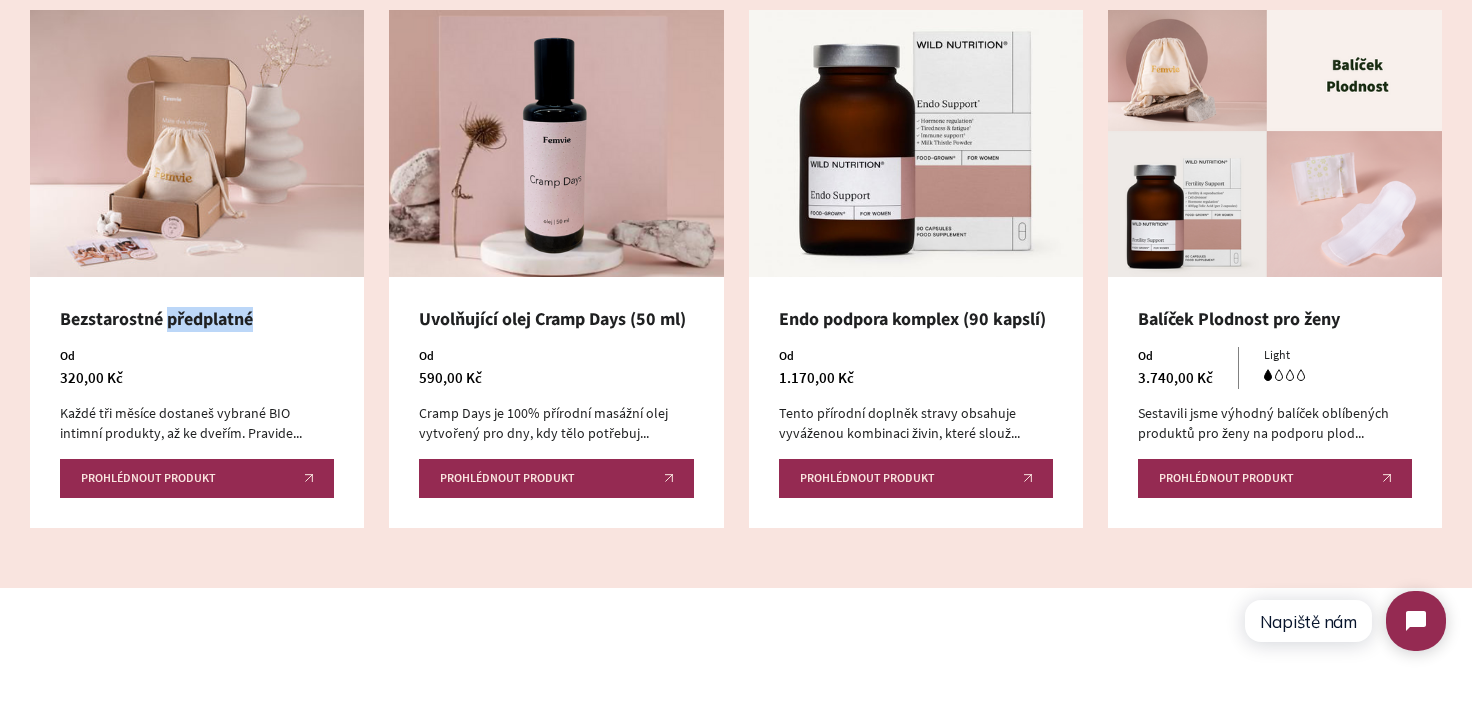 click on "Bezstarostné předplatné" at bounding box center (197, 319) 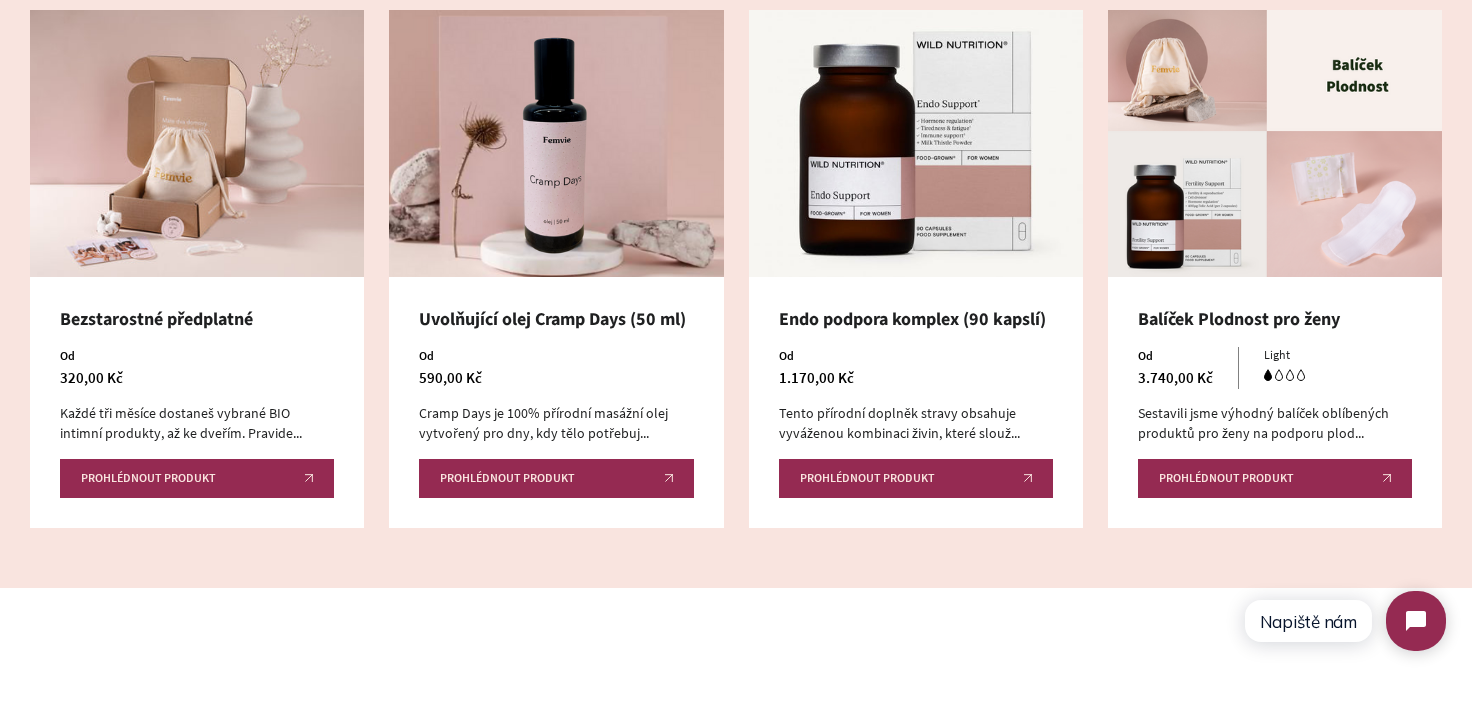 click on "Bezstarostné předplatné" at bounding box center (197, 319) 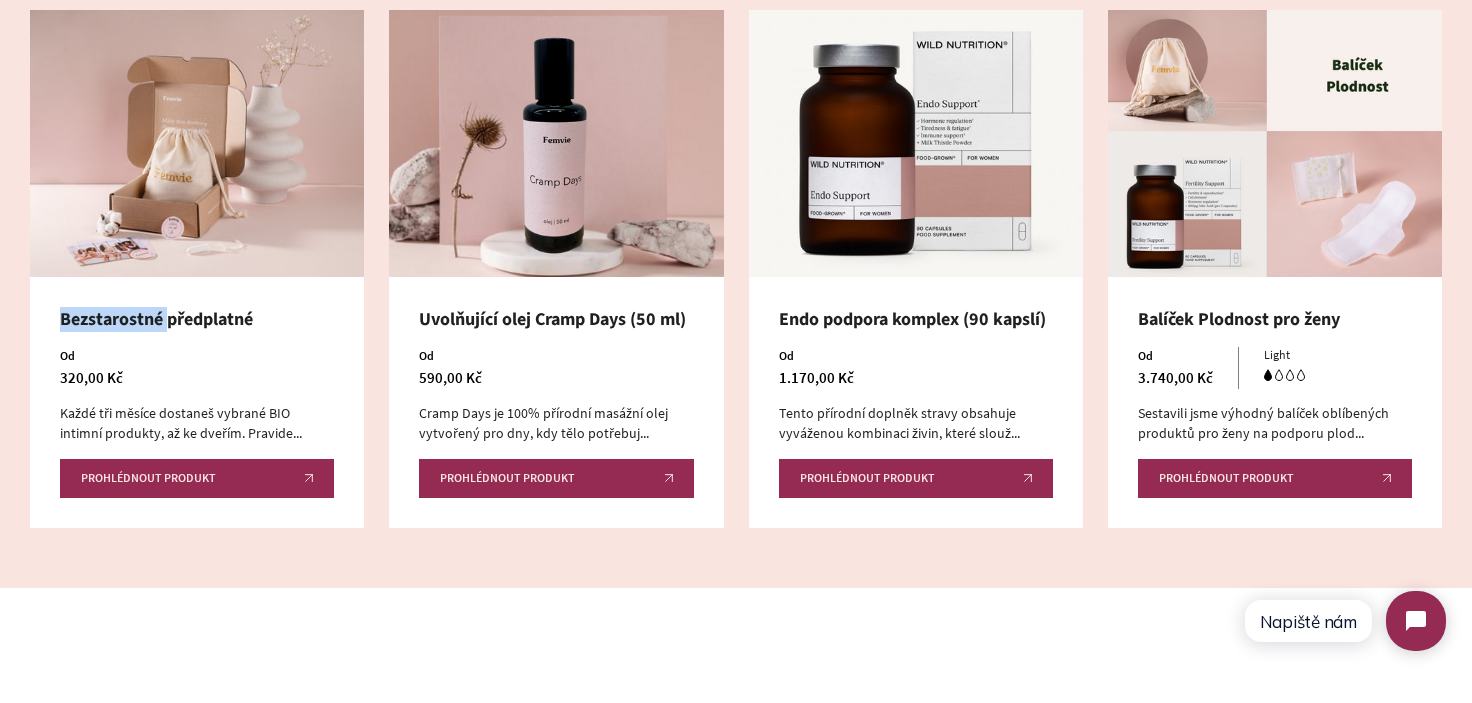 click on "Bezstarostné předplatné" at bounding box center (197, 319) 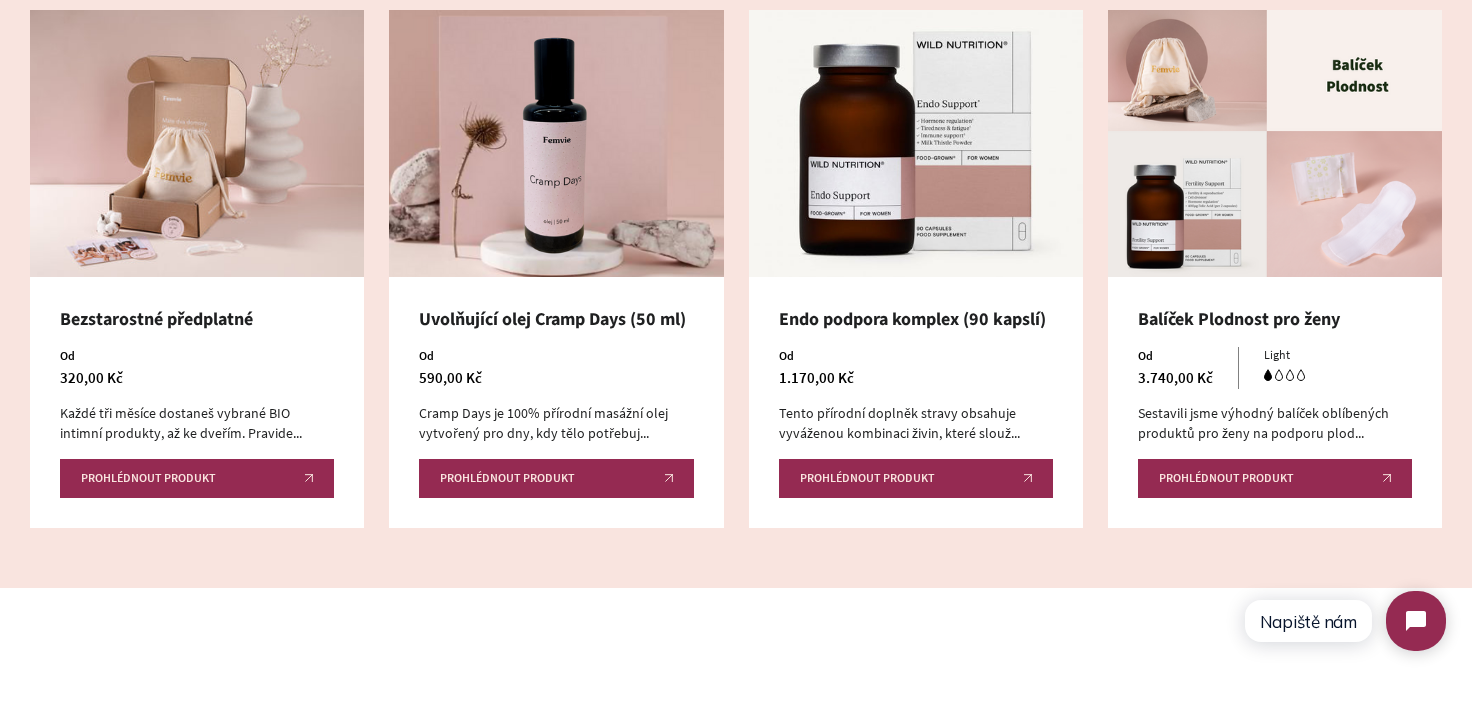 click on "Bezstarostné předplatné" at bounding box center (197, 319) 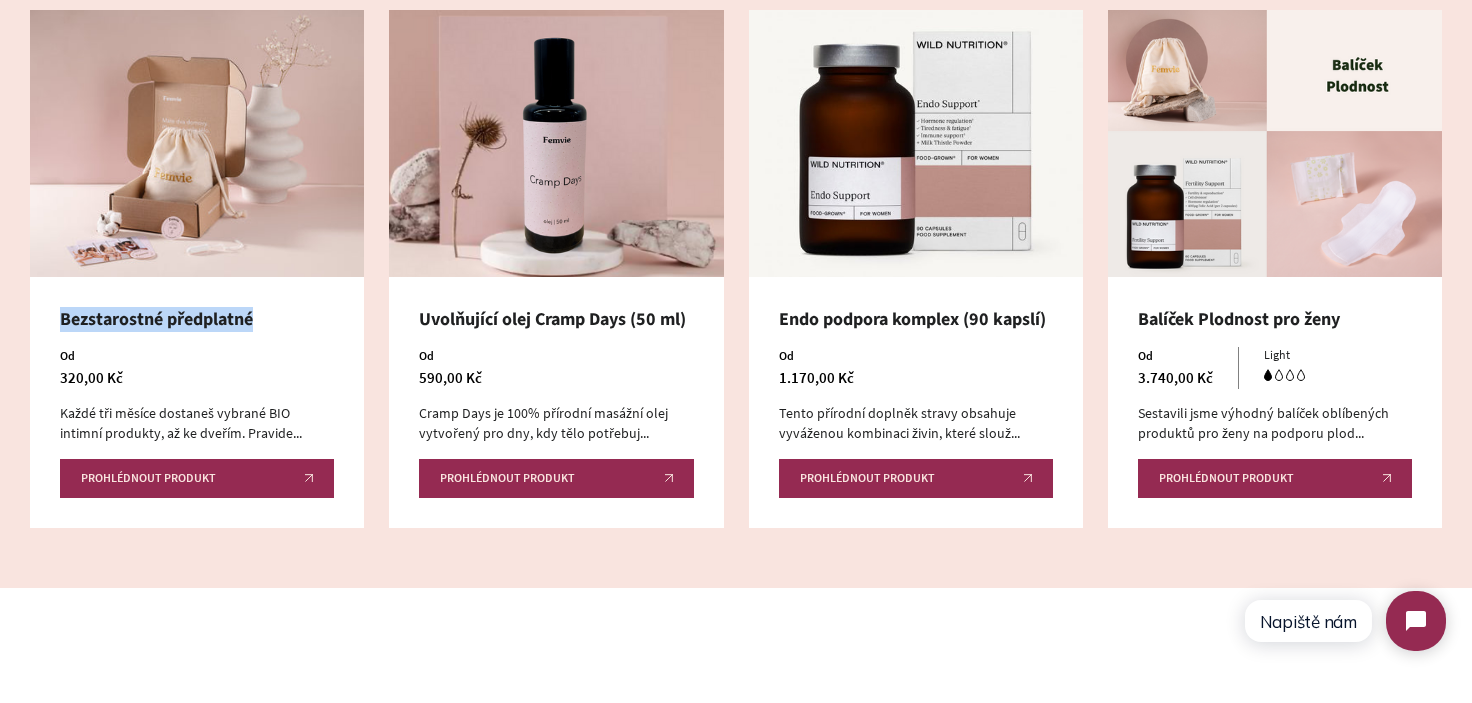 drag, startPoint x: 202, startPoint y: 320, endPoint x: 127, endPoint y: 320, distance: 75 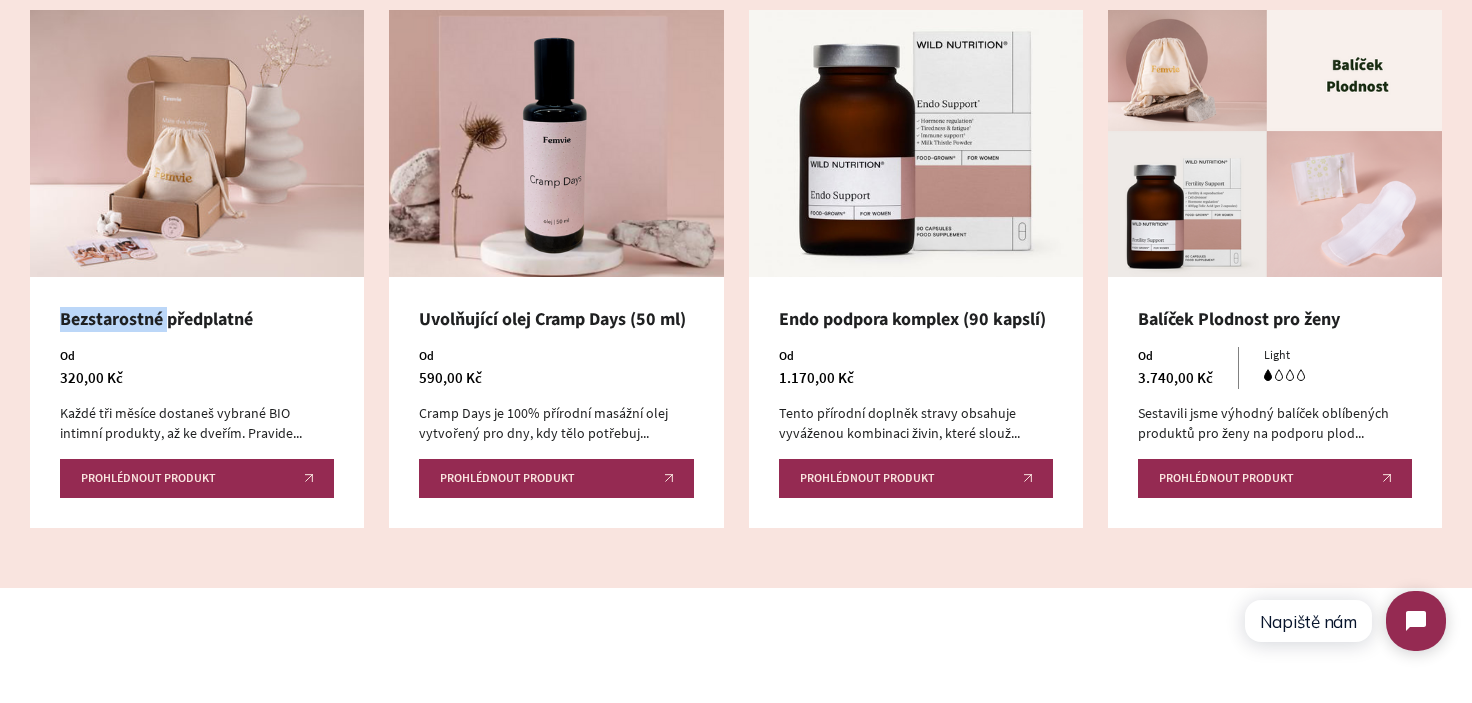 click on "Bezstarostné předplatné" at bounding box center [197, 319] 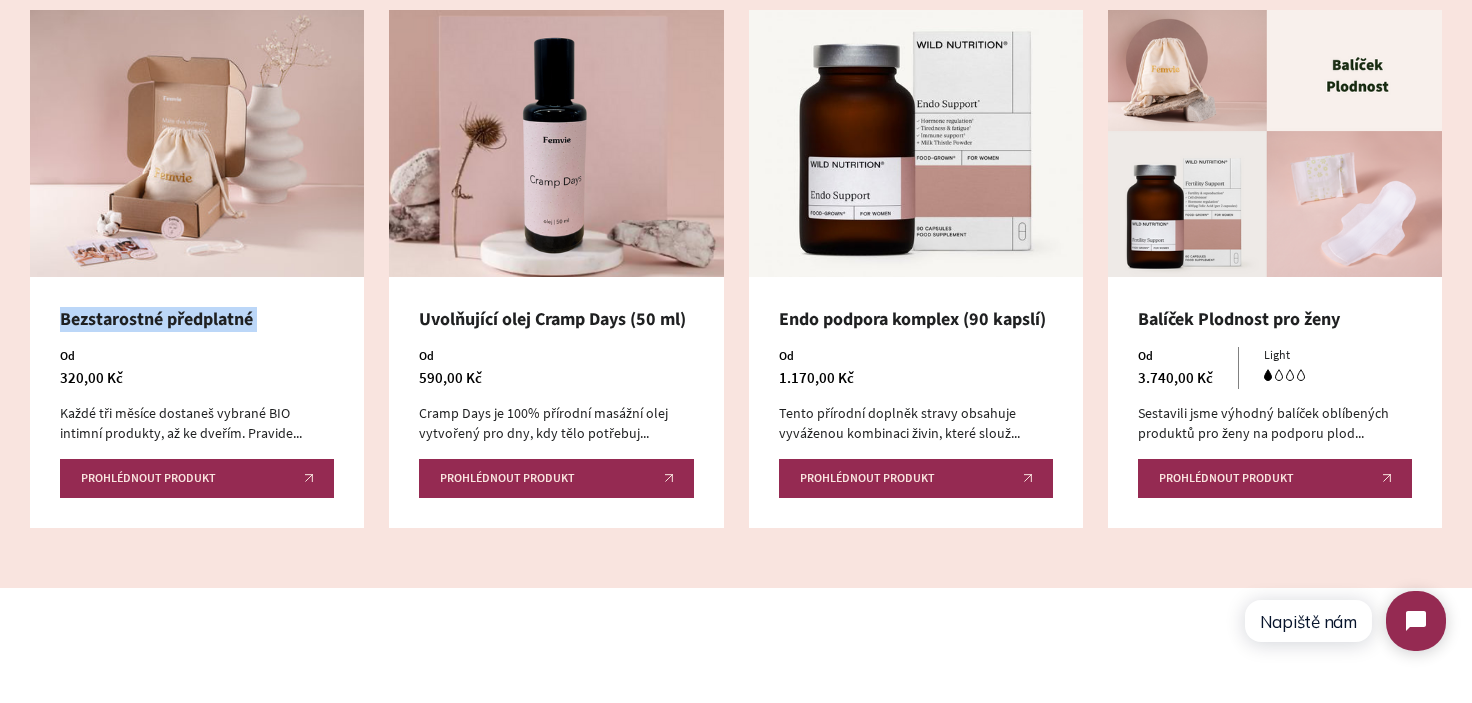 drag, startPoint x: 127, startPoint y: 320, endPoint x: 188, endPoint y: 320, distance: 61 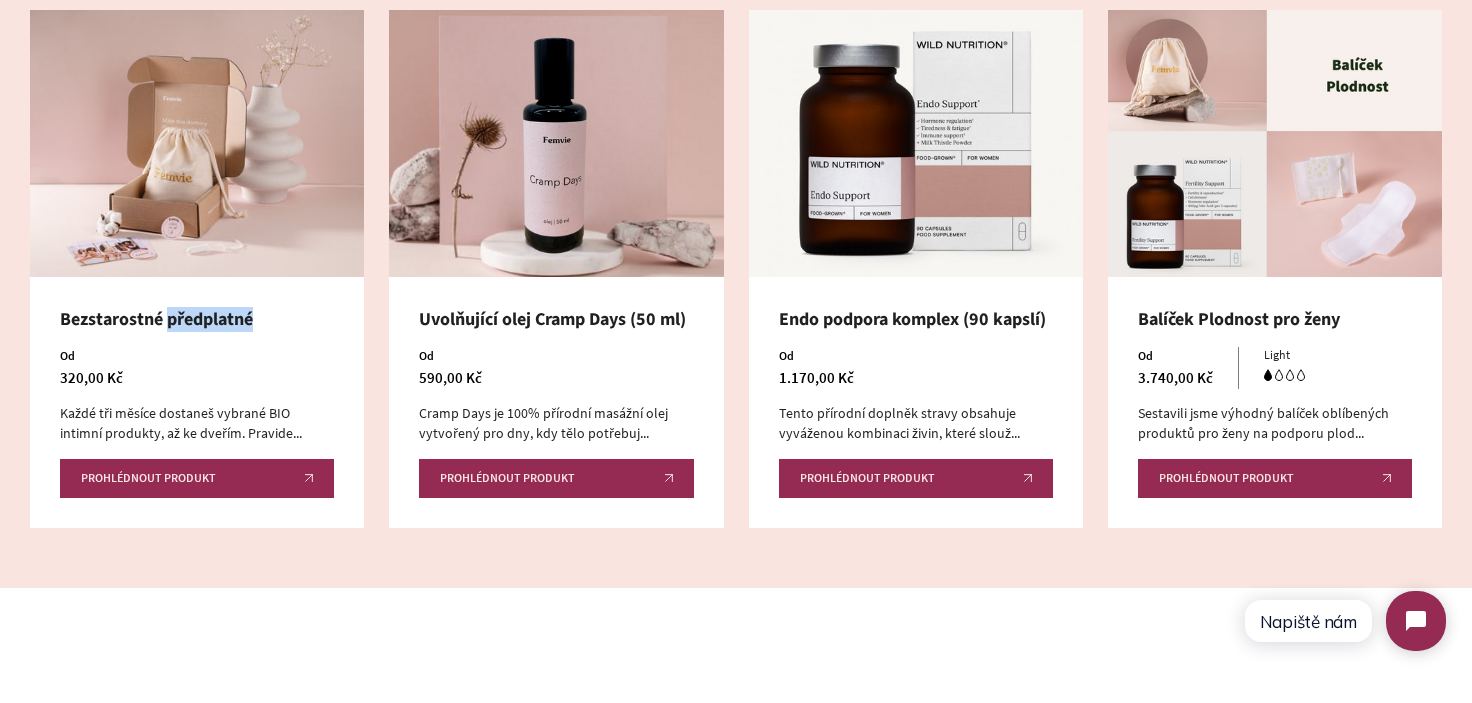 click on "Bezstarostné předplatné" at bounding box center [197, 319] 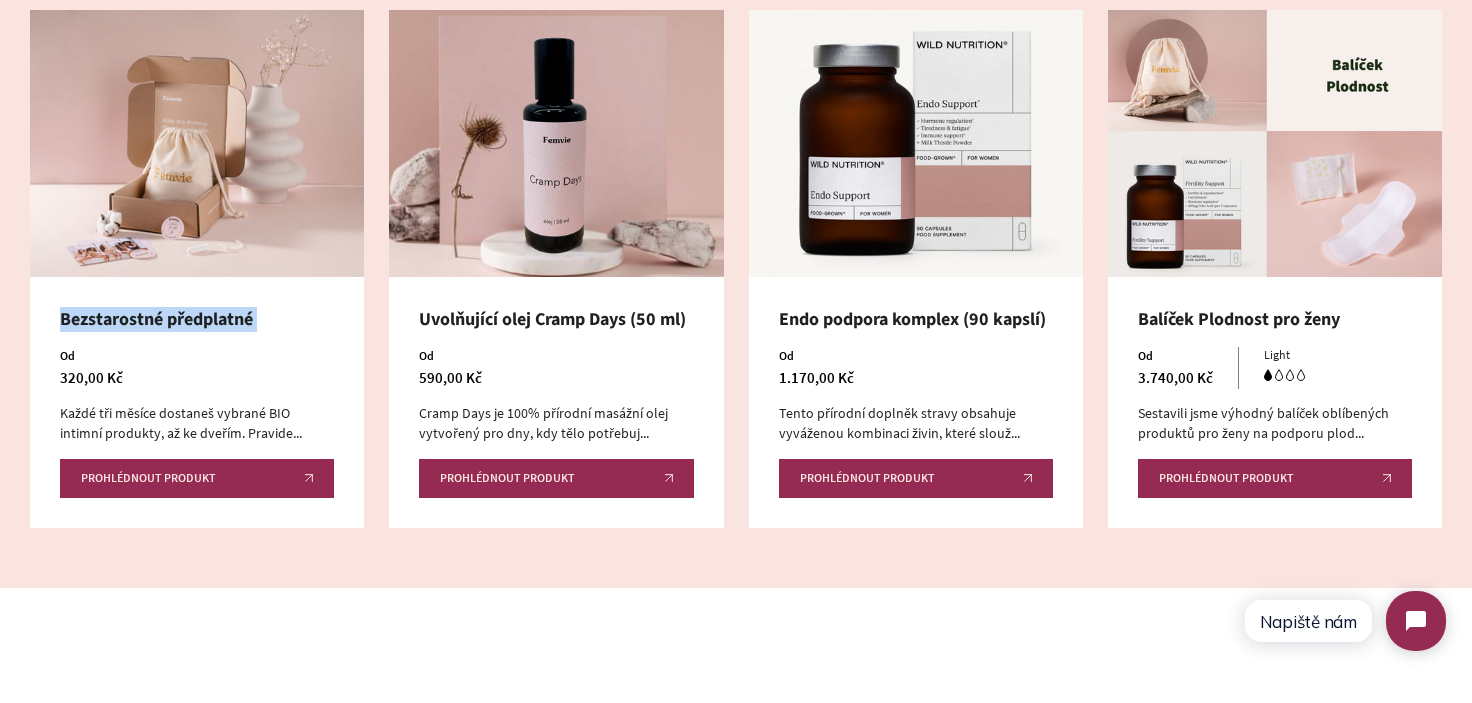 drag, startPoint x: 188, startPoint y: 320, endPoint x: 120, endPoint y: 320, distance: 68 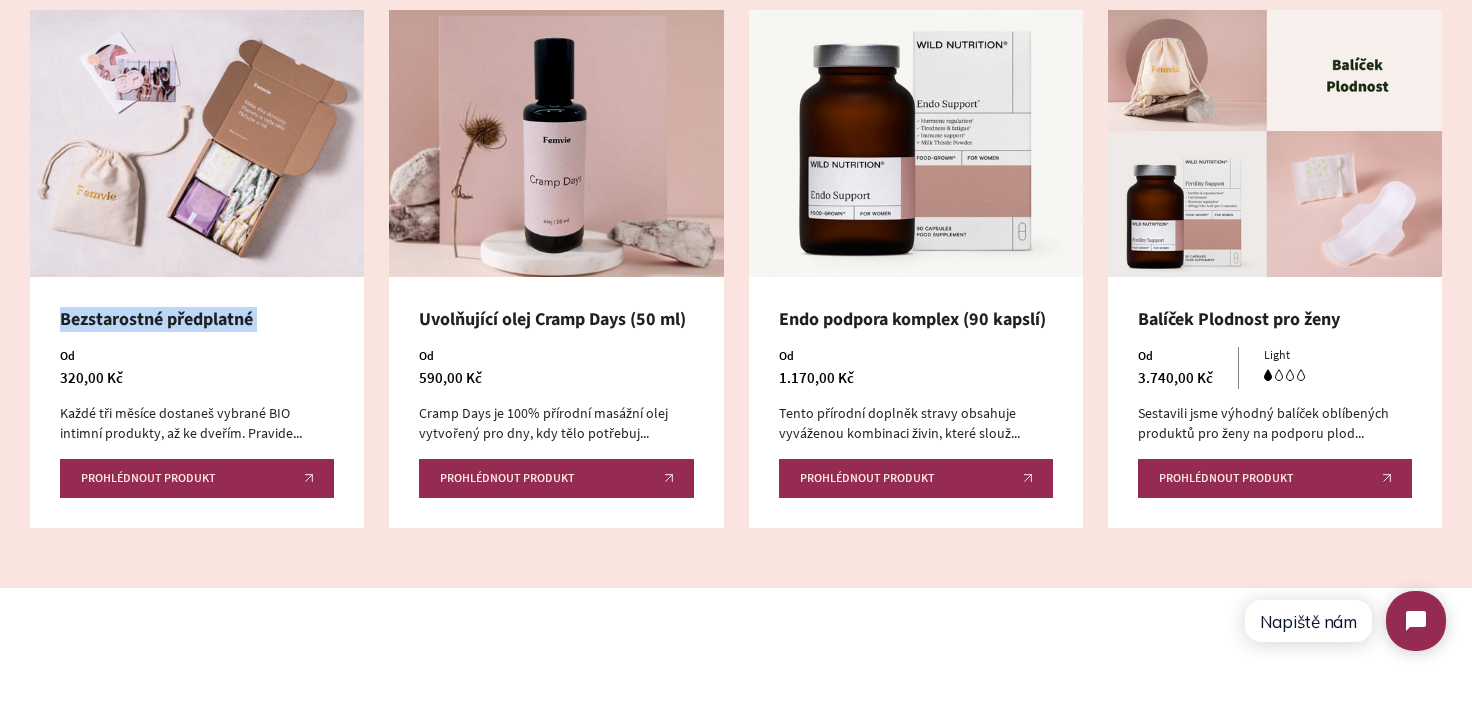 click on "Bezstarostné předplatné
Od  320,00 Kč
Každé tři měsíce dostaneš vybrané BIO intimní produkty, až ke dveřím. Pravide...
Prohlédnout produkt
Uvolňující olej Cramp Days (50 ml)
Od  590,00 Kč
Cramp Days je 100% přírodní masážní olej vytvořený pro dny, kdy tělo potřebuj...
Prohlédnout produkt" at bounding box center [736, 269] 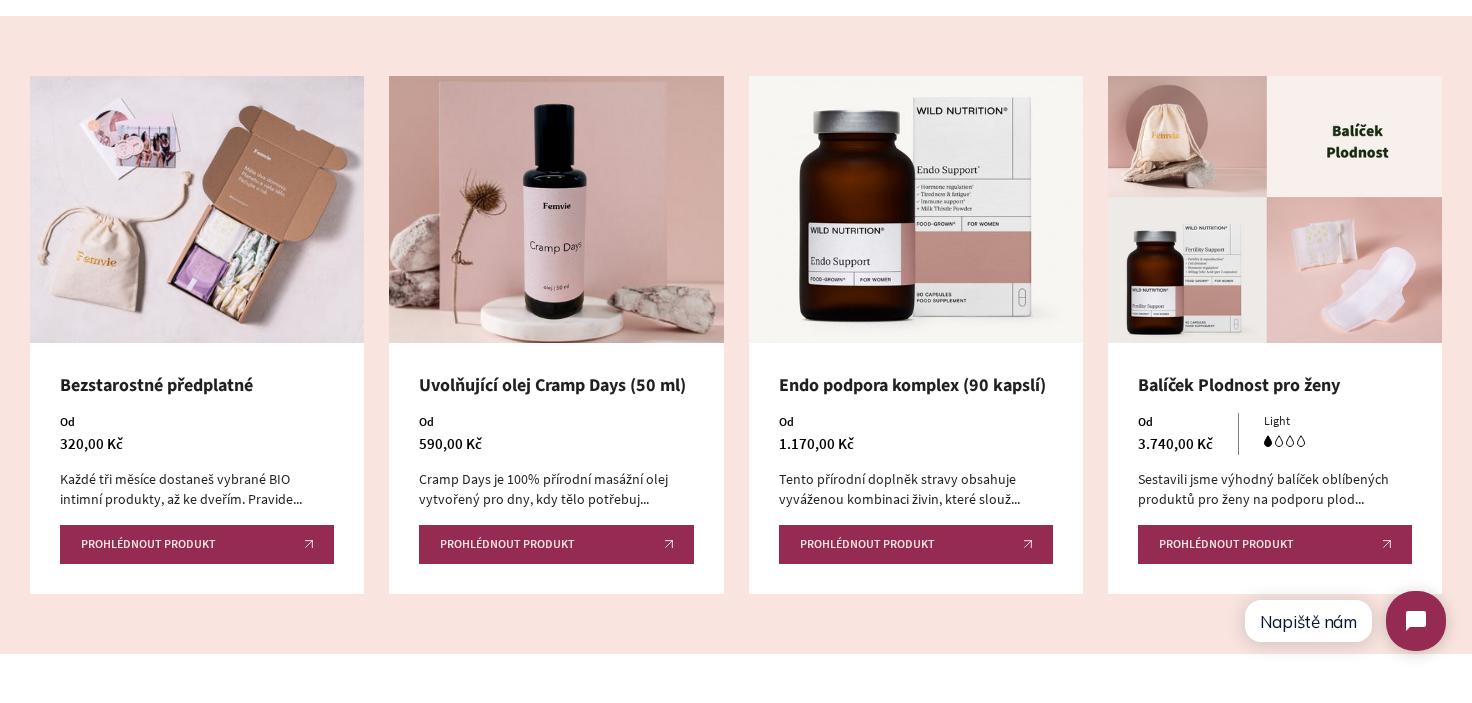 scroll, scrollTop: 900, scrollLeft: 0, axis: vertical 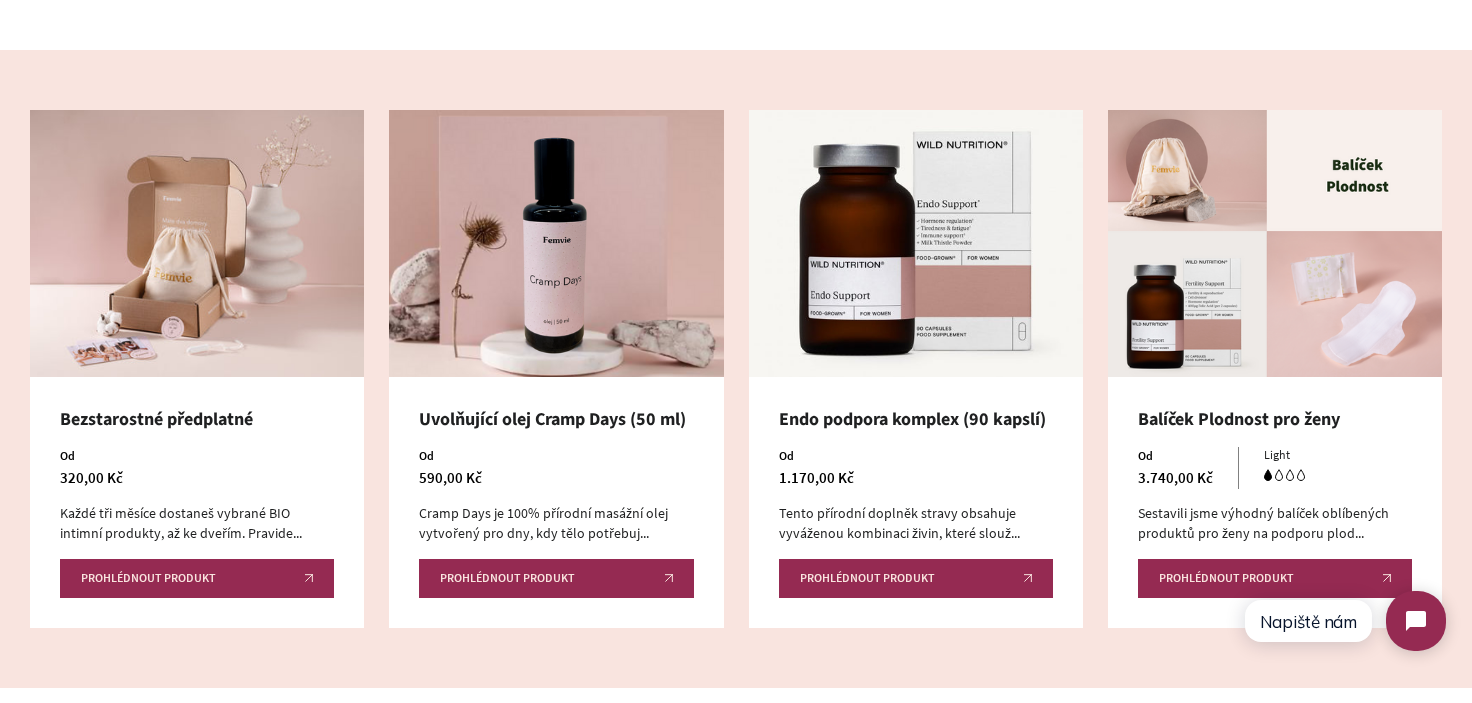 click on "Bezstarostné předplatné" at bounding box center (197, 419) 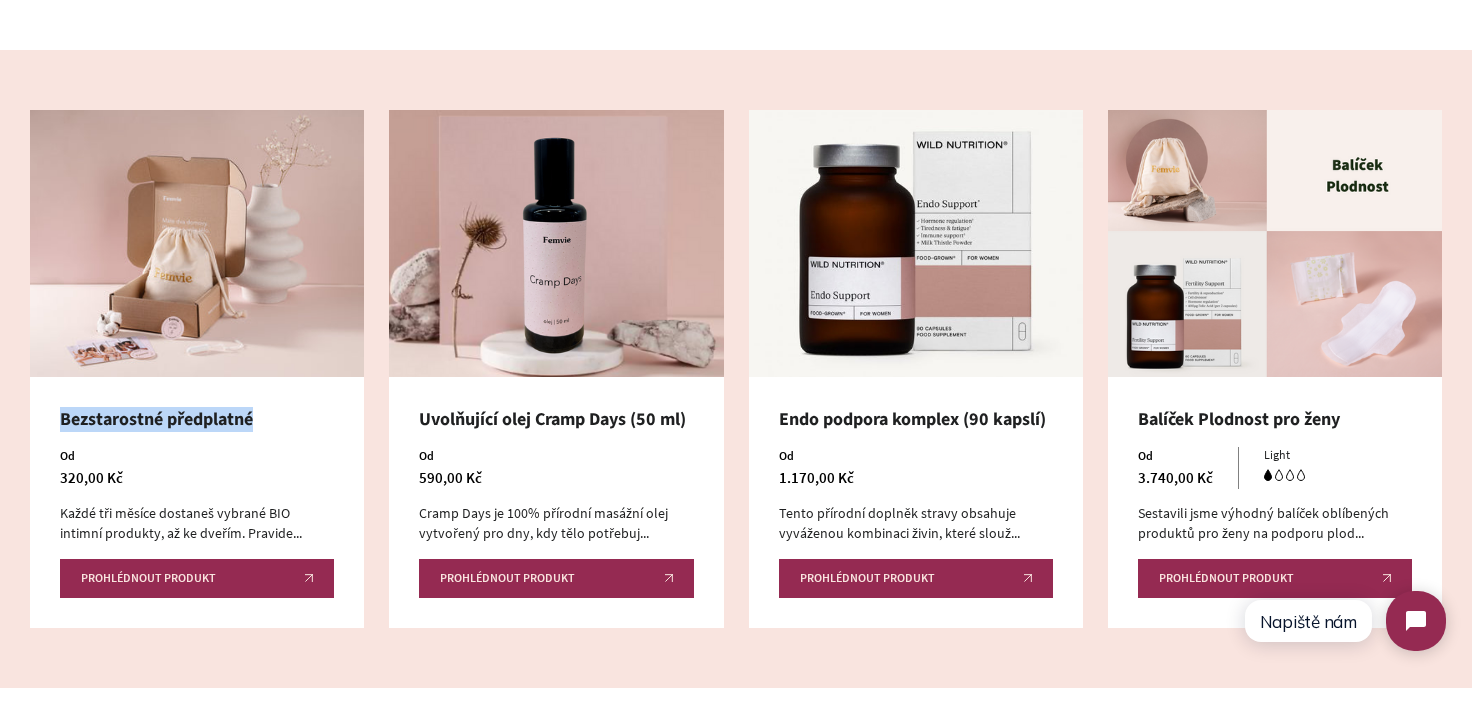 drag, startPoint x: 176, startPoint y: 418, endPoint x: 128, endPoint y: 418, distance: 48 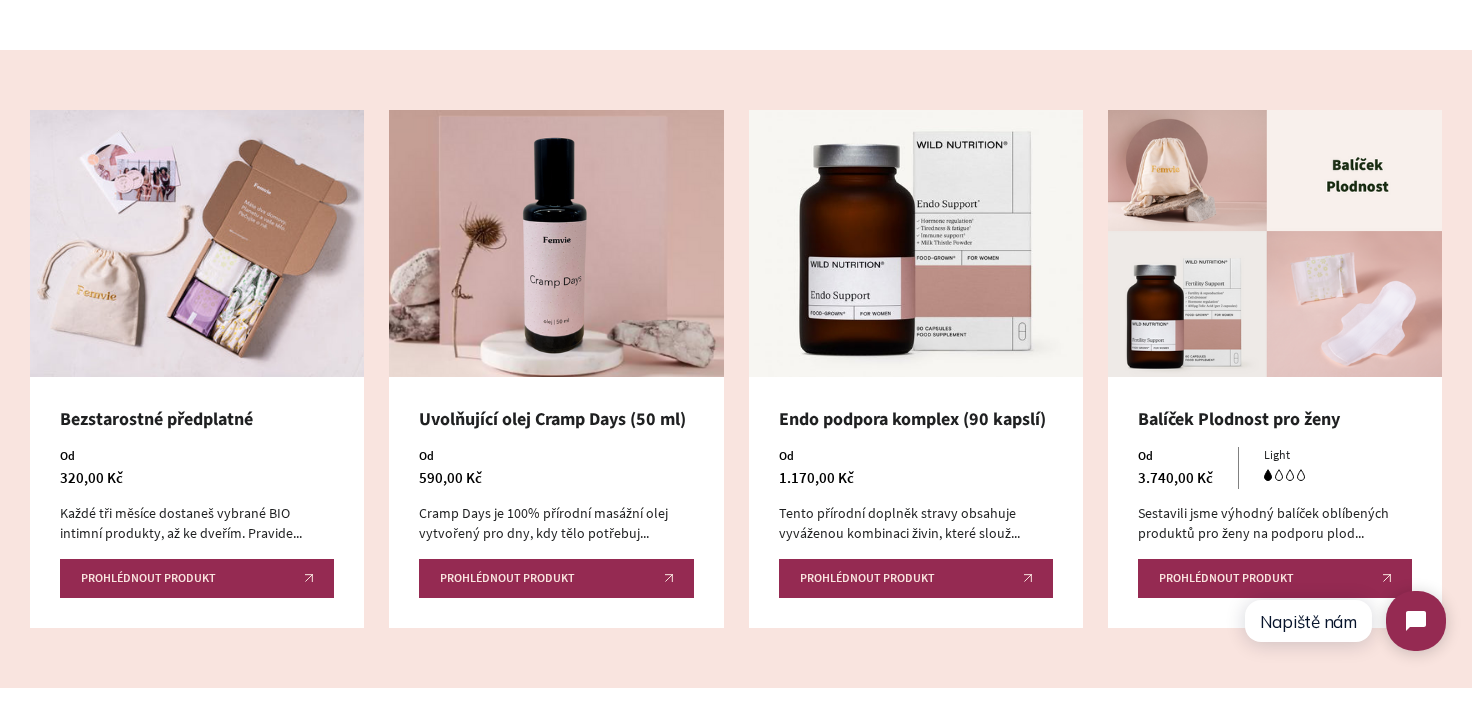 click on "Bezstarostné předplatné
Od  320,00 Kč
Každé tři měsíce dostaneš vybrané BIO intimní produkty, až ke dveřím. Pravide...
Prohlédnout produkt
Uvolňující olej Cramp Days (50 ml)
Od  590,00 Kč
Cramp Days je 100% přírodní masážní olej vytvořený pro dny, kdy tělo potřebuj...
Prohlédnout produkt" at bounding box center [736, 369] 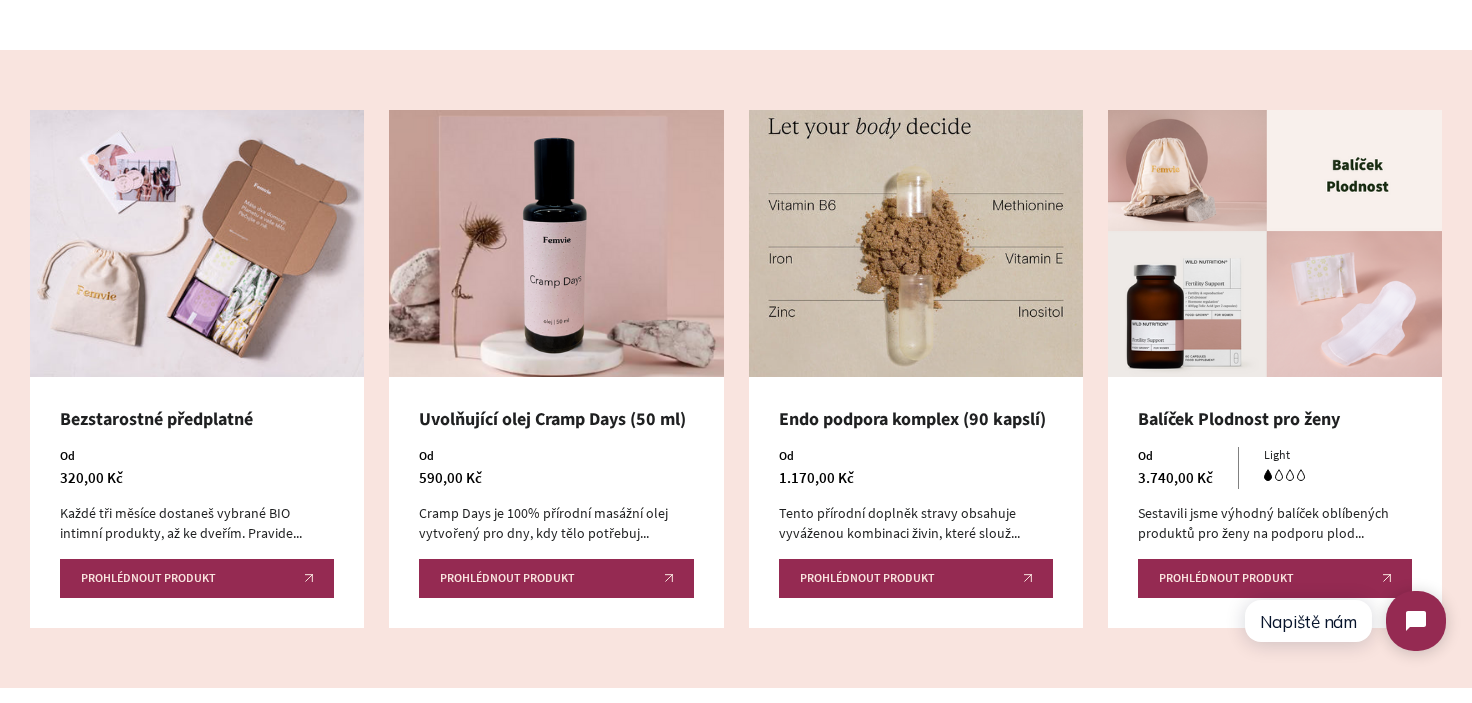 click on "Endo podpora komplex (90 kapslí)" at bounding box center [916, 419] 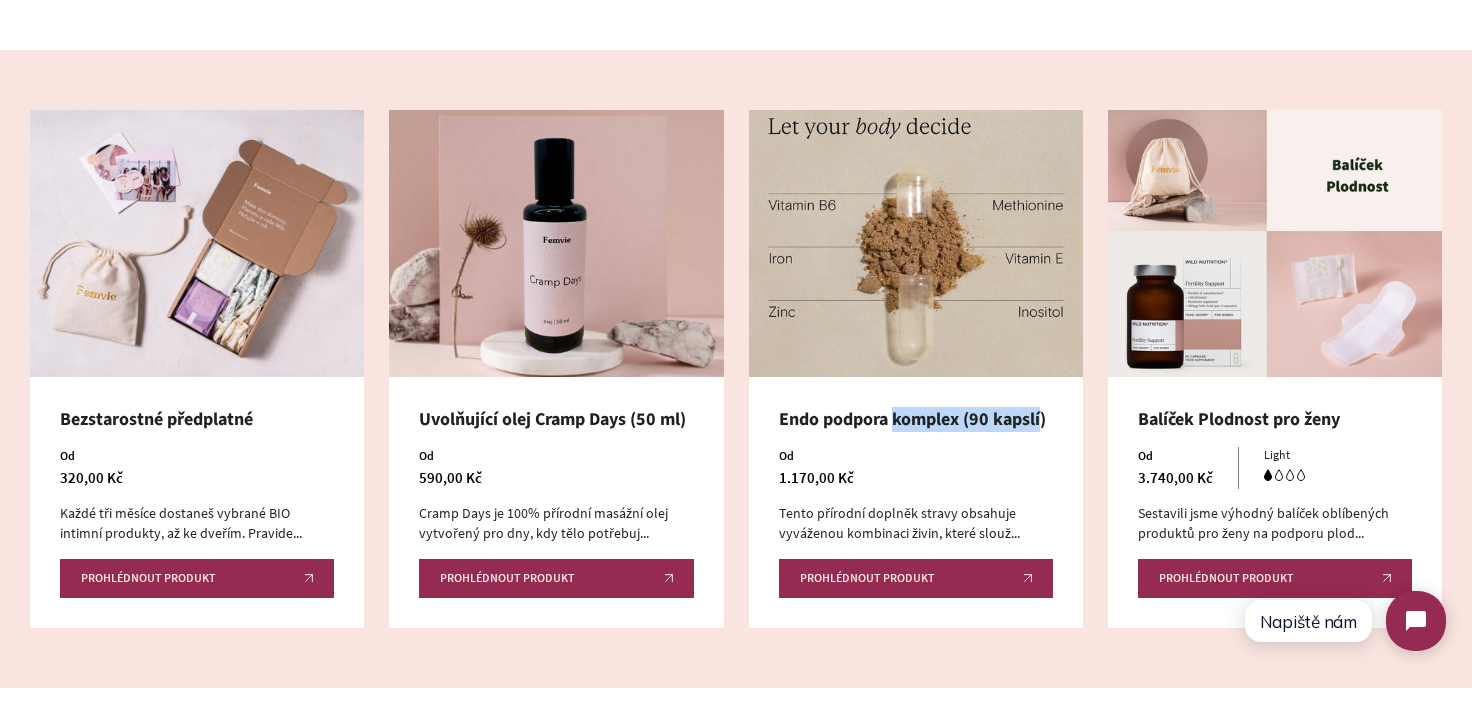 drag, startPoint x: 938, startPoint y: 423, endPoint x: 1040, endPoint y: 422, distance: 102.0049 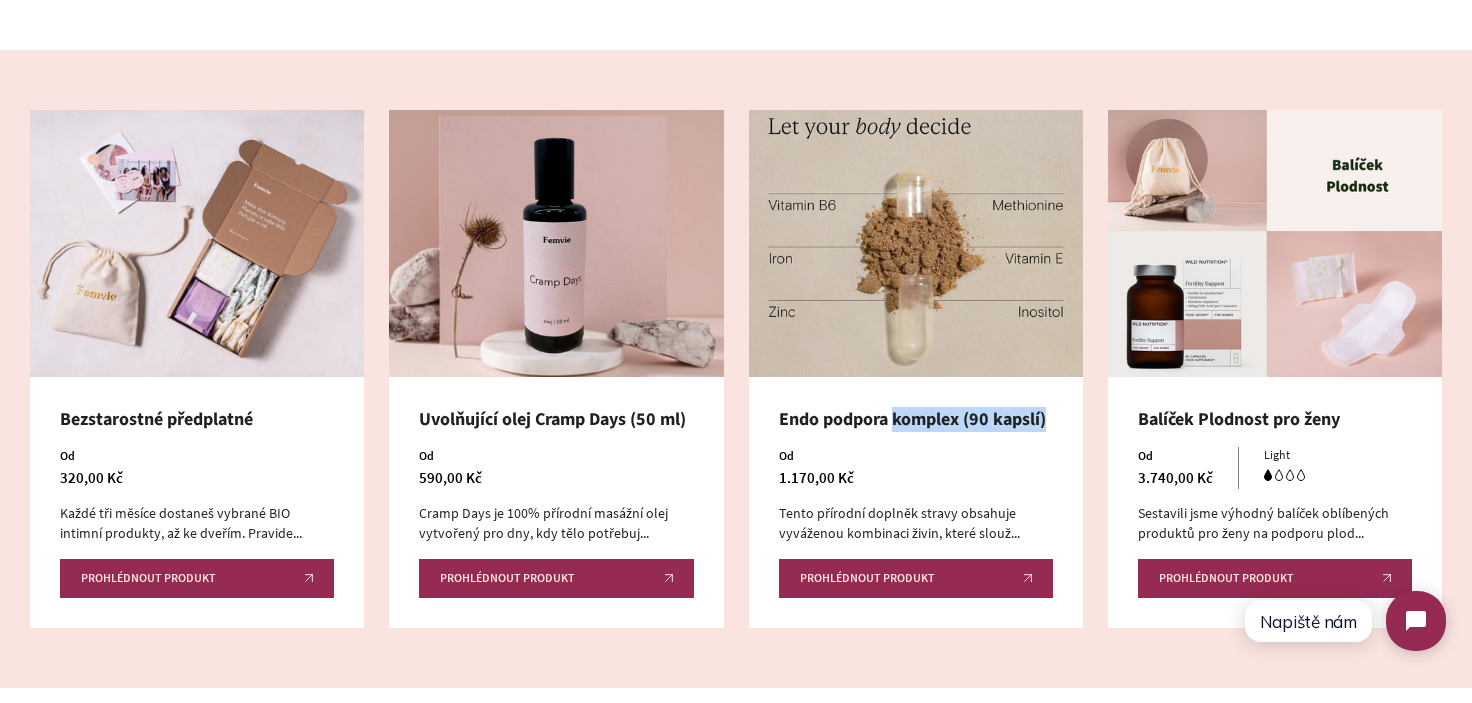click on "Endo podpora komplex (90 kapslí)" at bounding box center [916, 419] 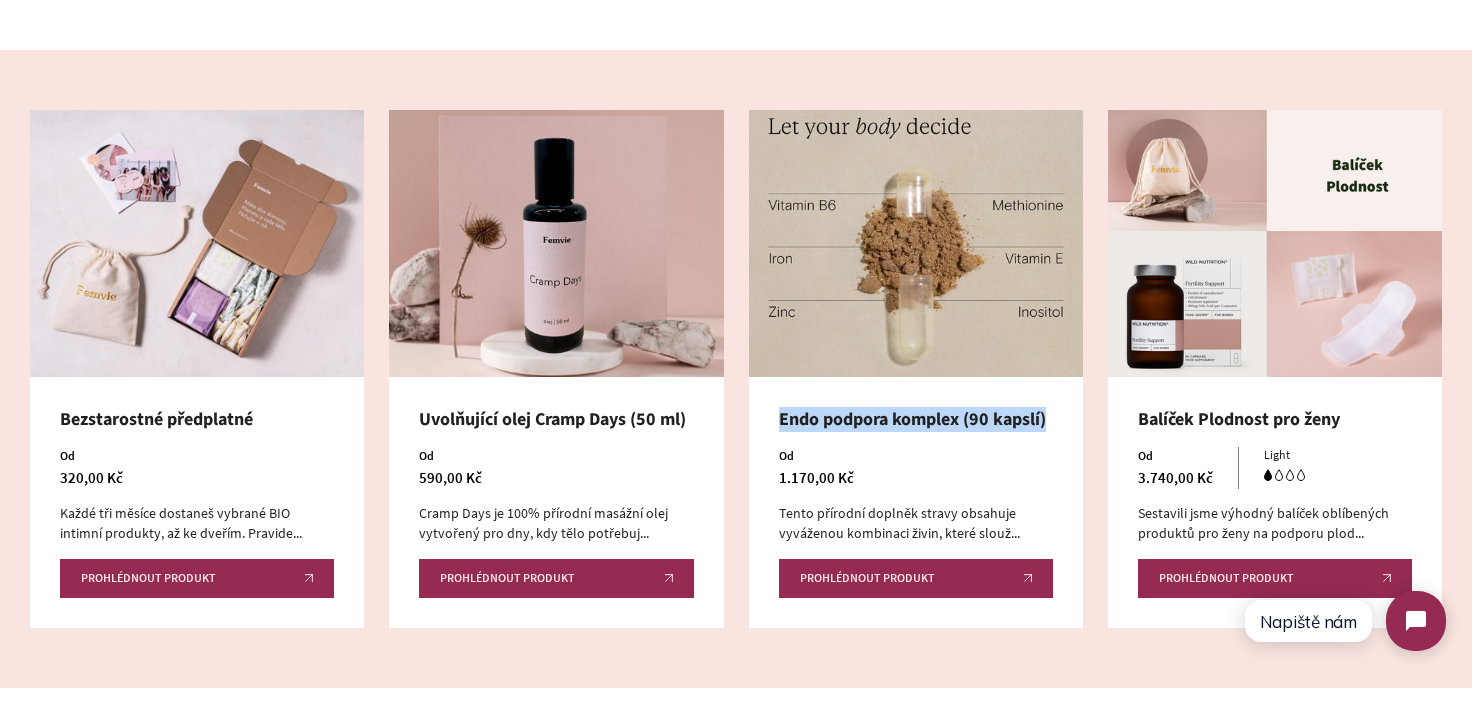 drag, startPoint x: 1042, startPoint y: 422, endPoint x: 809, endPoint y: 420, distance: 233.00859 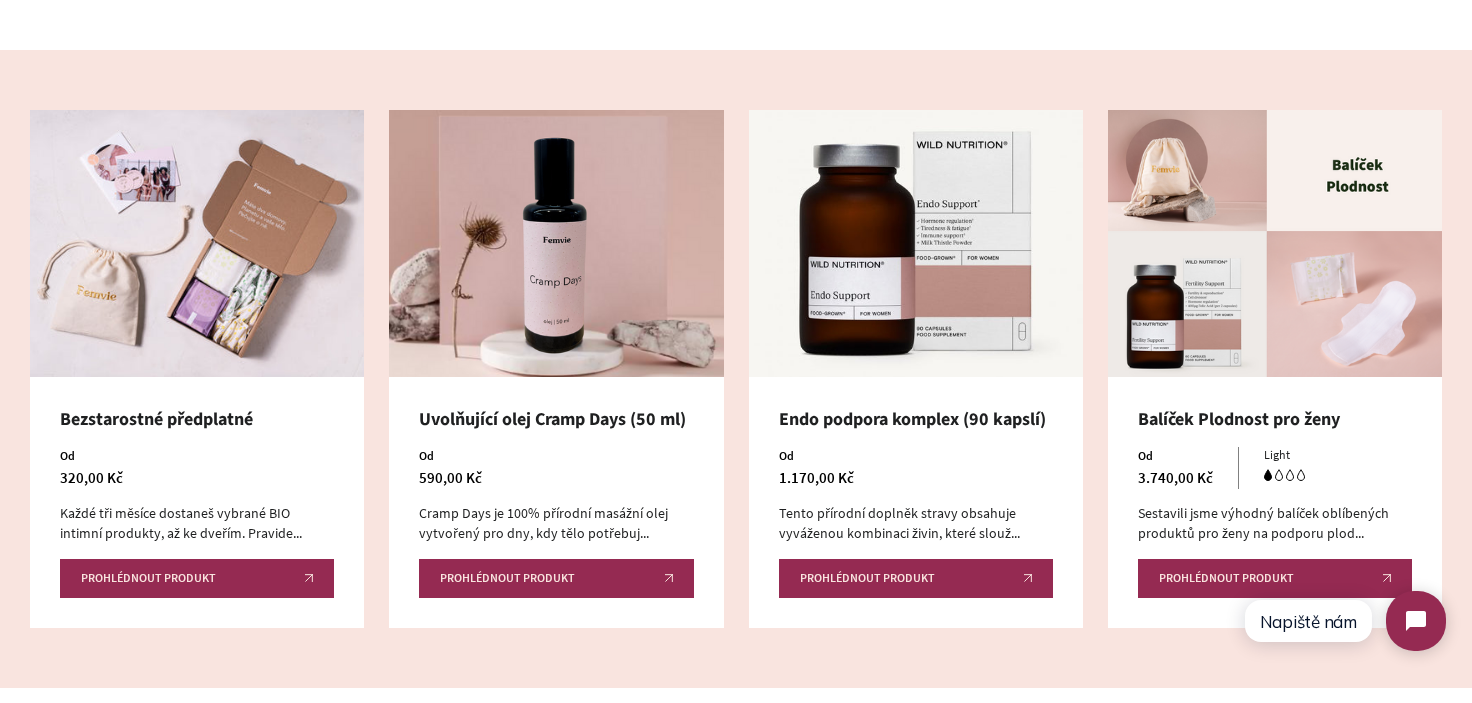 click on "Bezstarostné předplatné
Od  320,00 Kč
Každé tři měsíce dostaneš vybrané BIO intimní produkty, až ke dveřím. Pravide...
Prohlédnout produkt
Uvolňující olej Cramp Days (50 ml)
Od  590,00 Kč
Cramp Days je 100% přírodní masážní olej vytvořený pro dny, kdy tělo potřebuj...
Prohlédnout produkt" at bounding box center [736, 369] 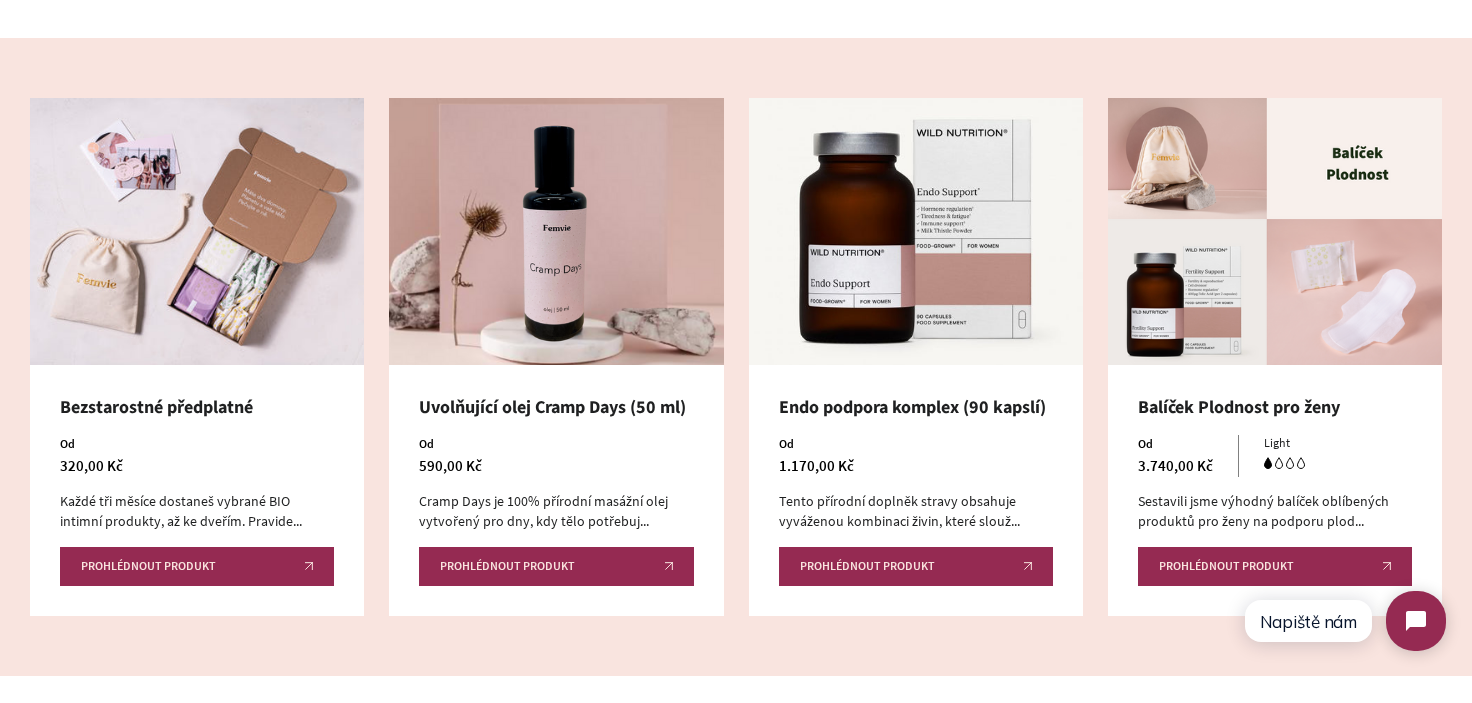 scroll, scrollTop: 900, scrollLeft: 0, axis: vertical 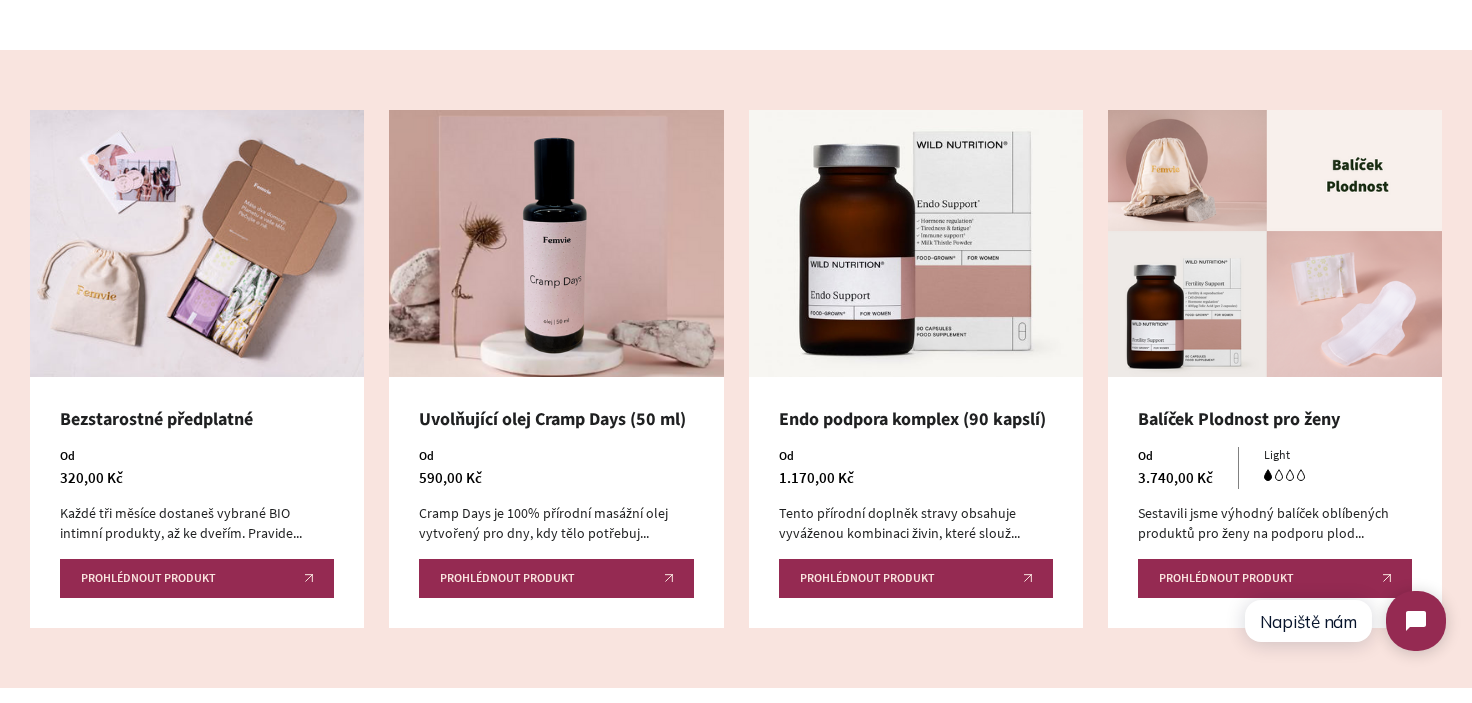 click on "Bezstarostné předplatné
Od  320,00 Kč
Každé tři měsíce dostaneš vybrané BIO intimní produkty, až ke dveřím. Pravide...
Prohlédnout produkt
Uvolňující olej Cramp Days (50 ml)
Od  590,00 Kč
Cramp Days je 100% přírodní masážní olej vytvořený pro dny, kdy tělo potřebuj...
Prohlédnout produkt" at bounding box center (736, 369) 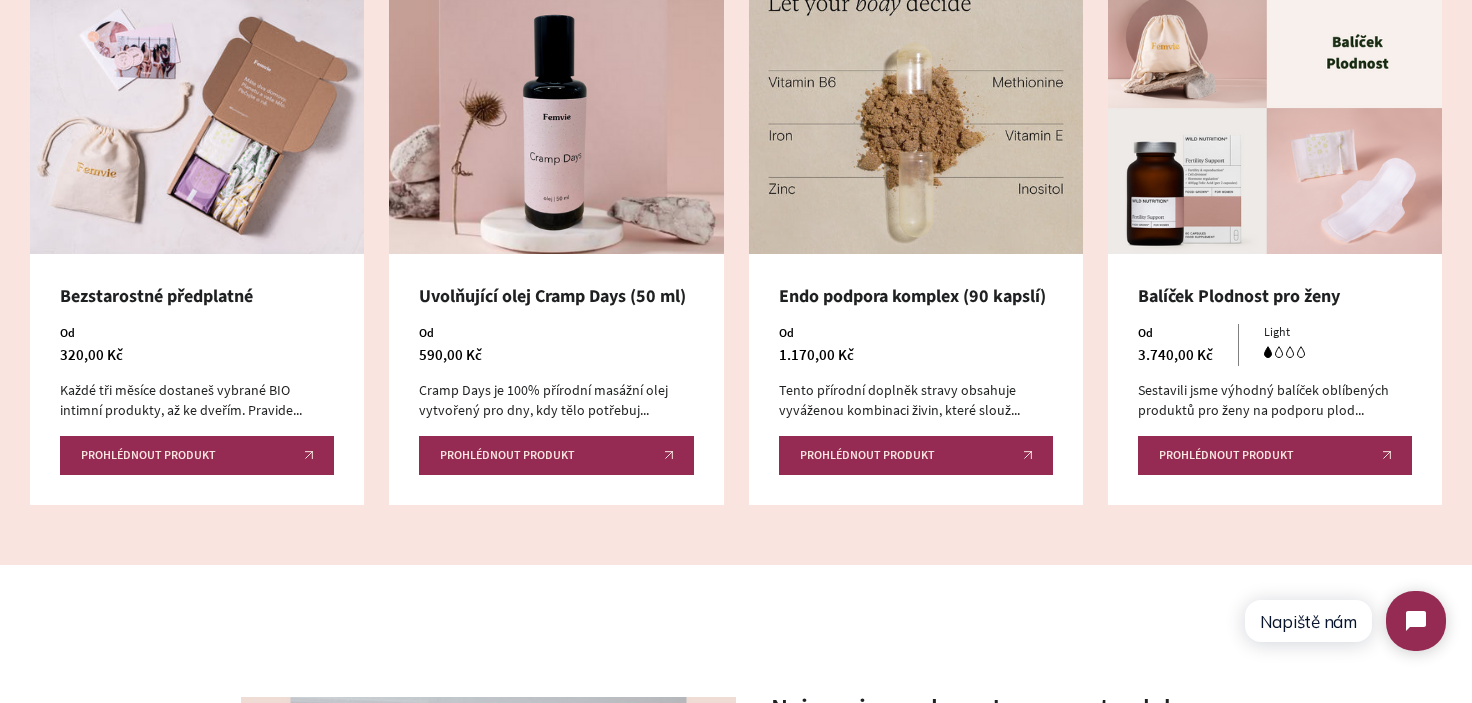 scroll, scrollTop: 1022, scrollLeft: 0, axis: vertical 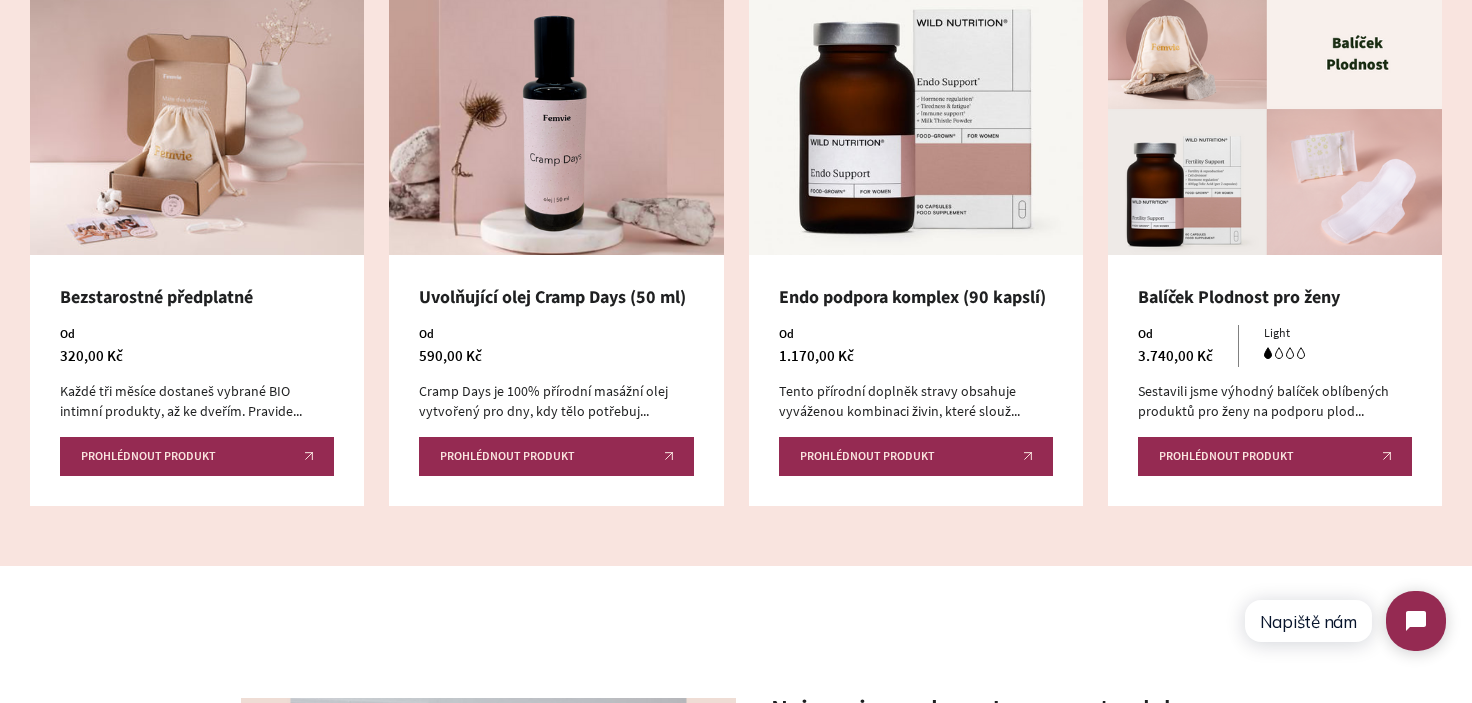 click on "Bezstarostné předplatné" at bounding box center [197, 297] 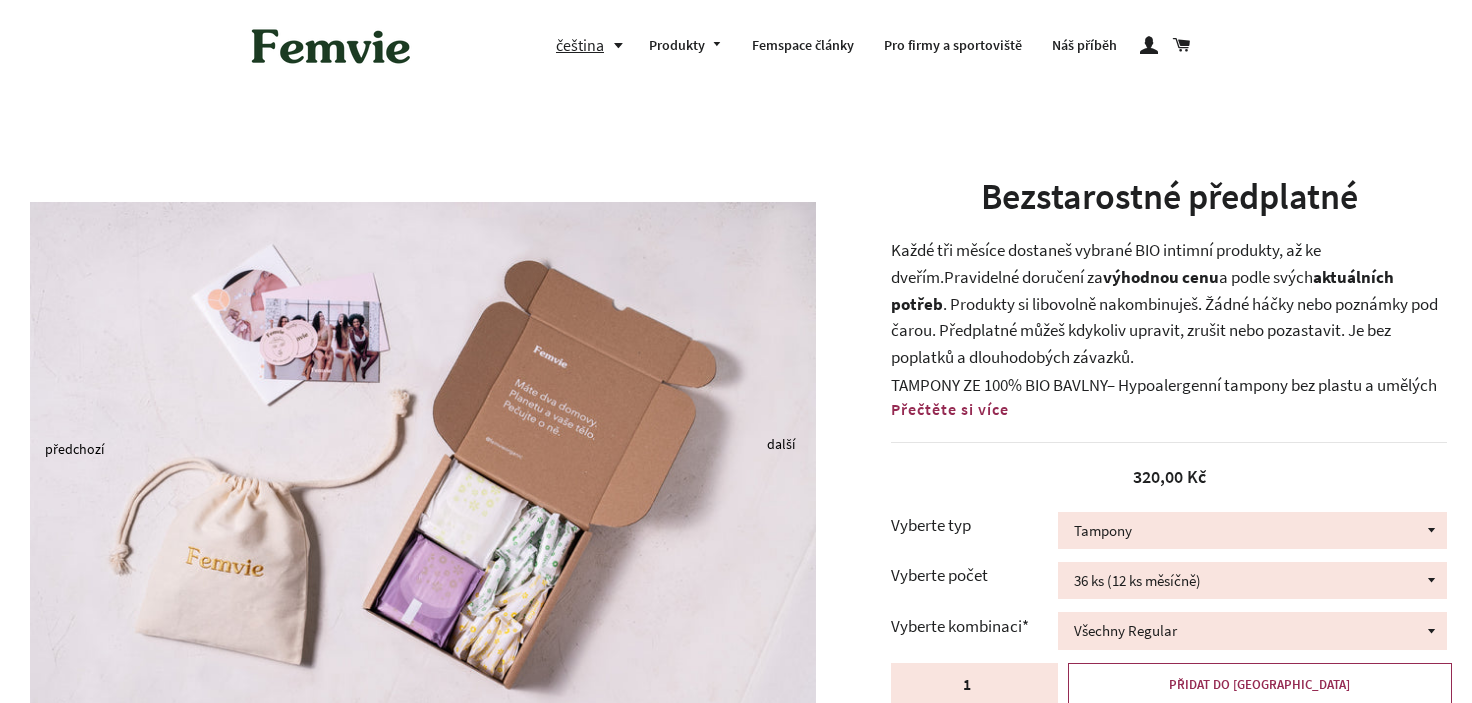 scroll, scrollTop: 0, scrollLeft: 0, axis: both 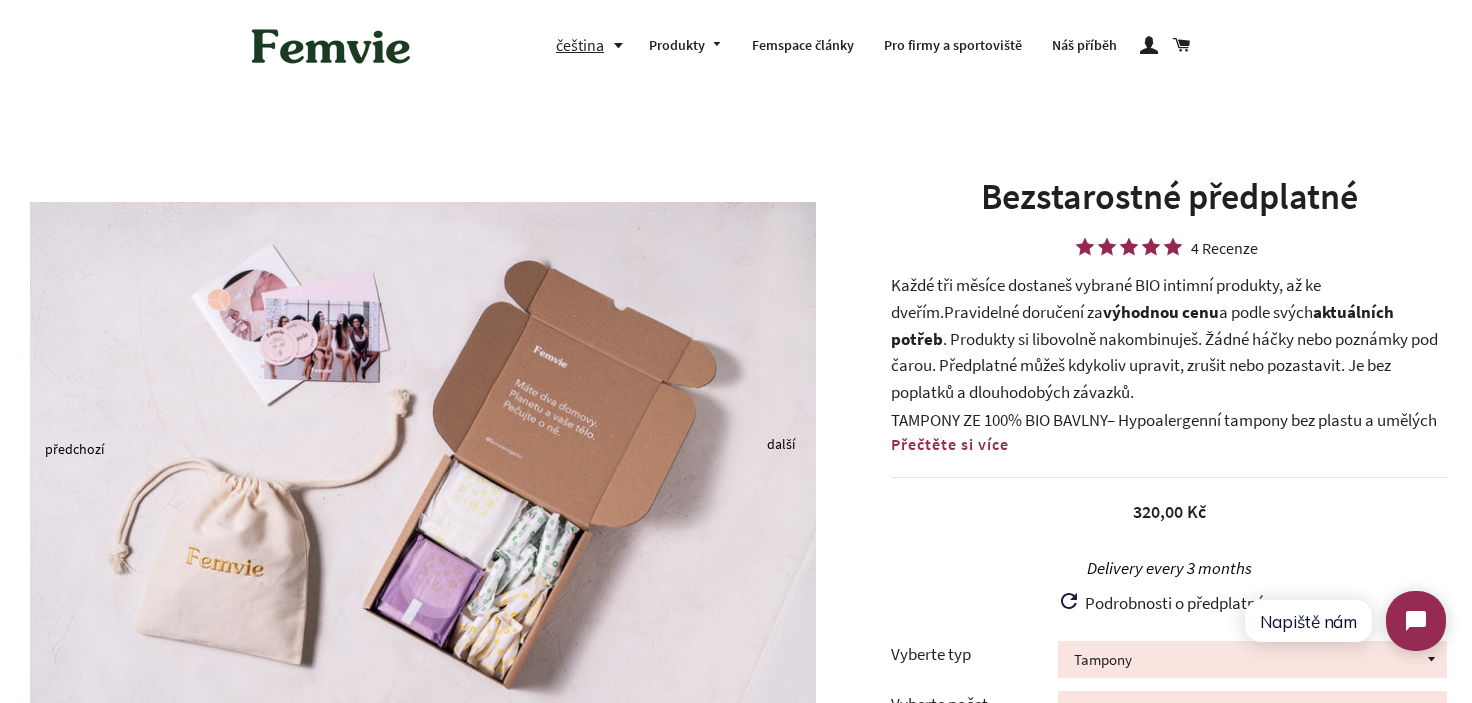 click on "Každé tři měsíce dostaneš vybrané BIO intimní produkty, až ke dveřím.  Pravidelné doručení za  výhodnou cenu  a podle svých  aktuálních potřeb .   Produkty si libovolně nakombinuješ. Žádné háčky nebo poznámky pod čarou. Předplatné můžeš kdykoliv upravit, zrušit nebo pozastavit. Je bez poplatků a dlouhodobých závazků." at bounding box center [1169, 338] 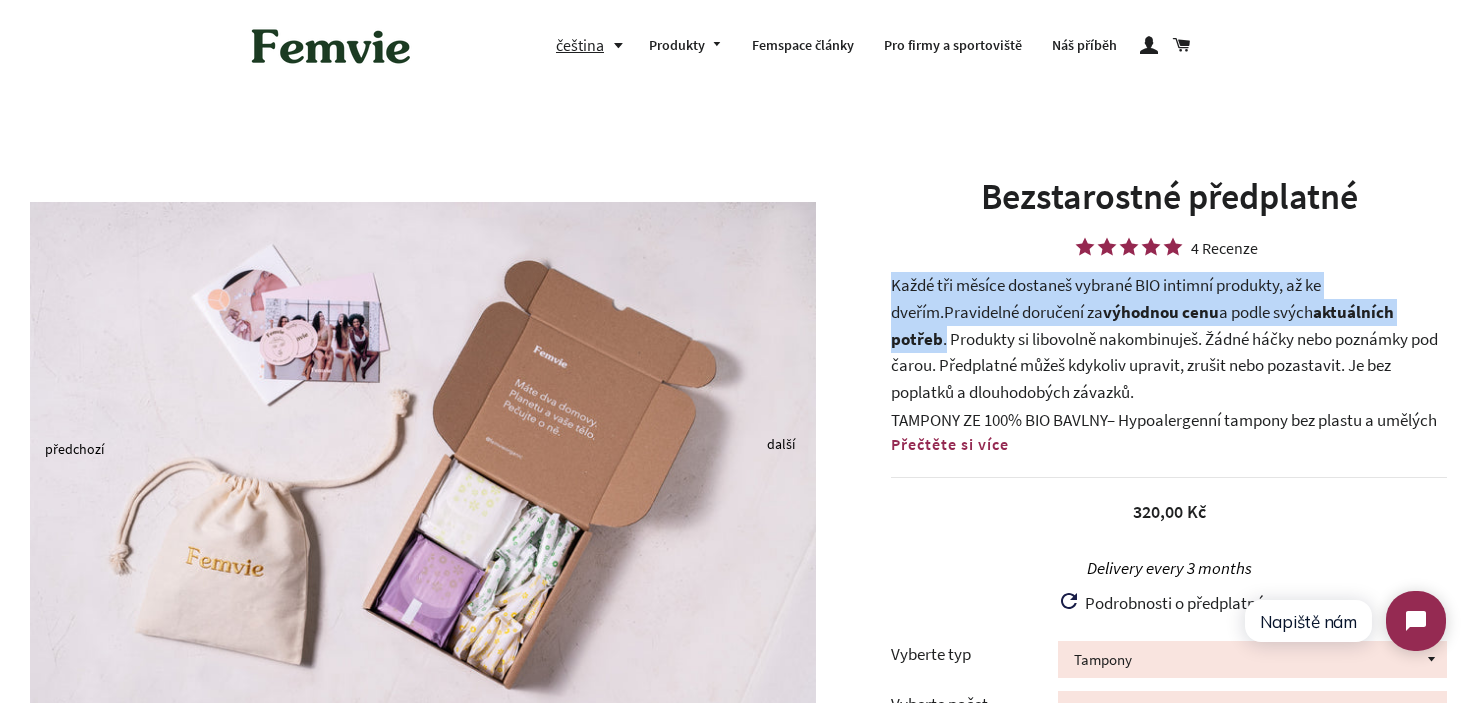 drag, startPoint x: 905, startPoint y: 283, endPoint x: 940, endPoint y: 346, distance: 72.06941 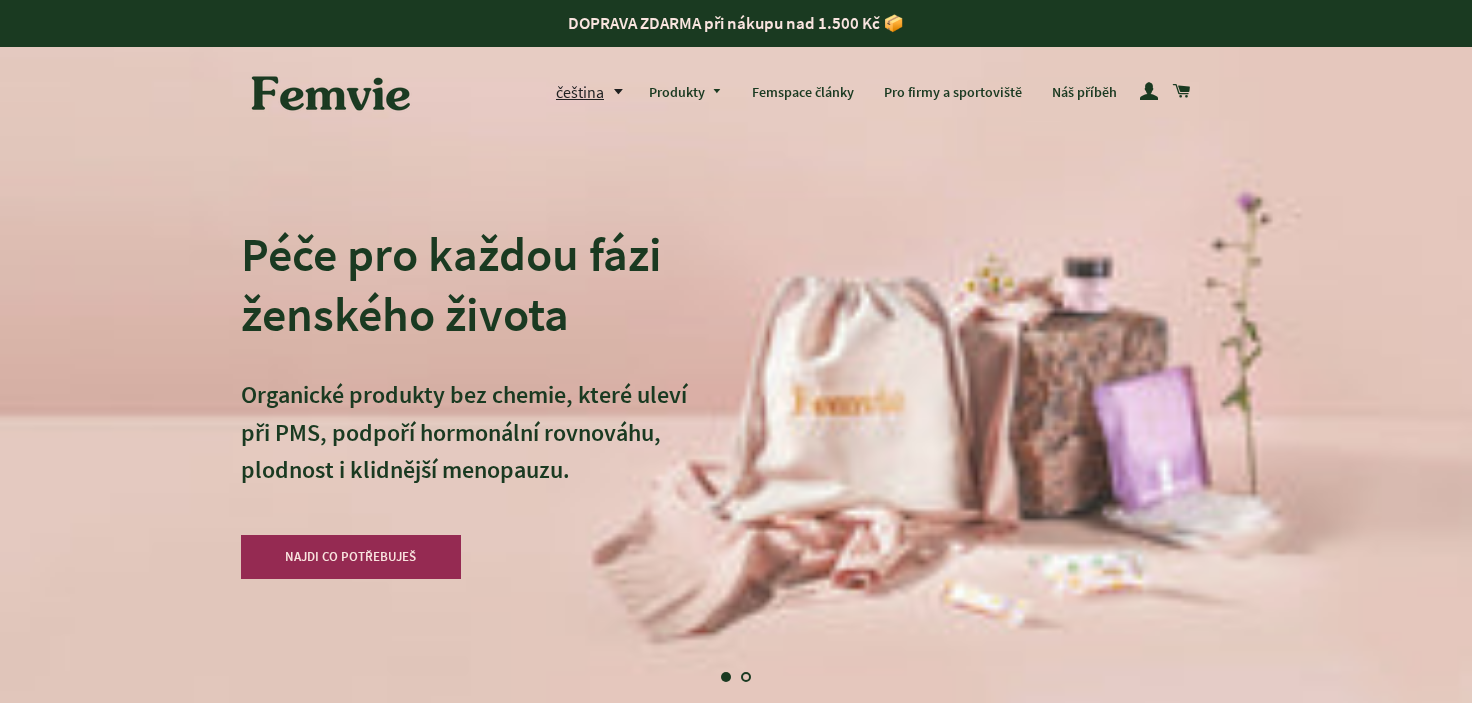scroll, scrollTop: 1022, scrollLeft: 0, axis: vertical 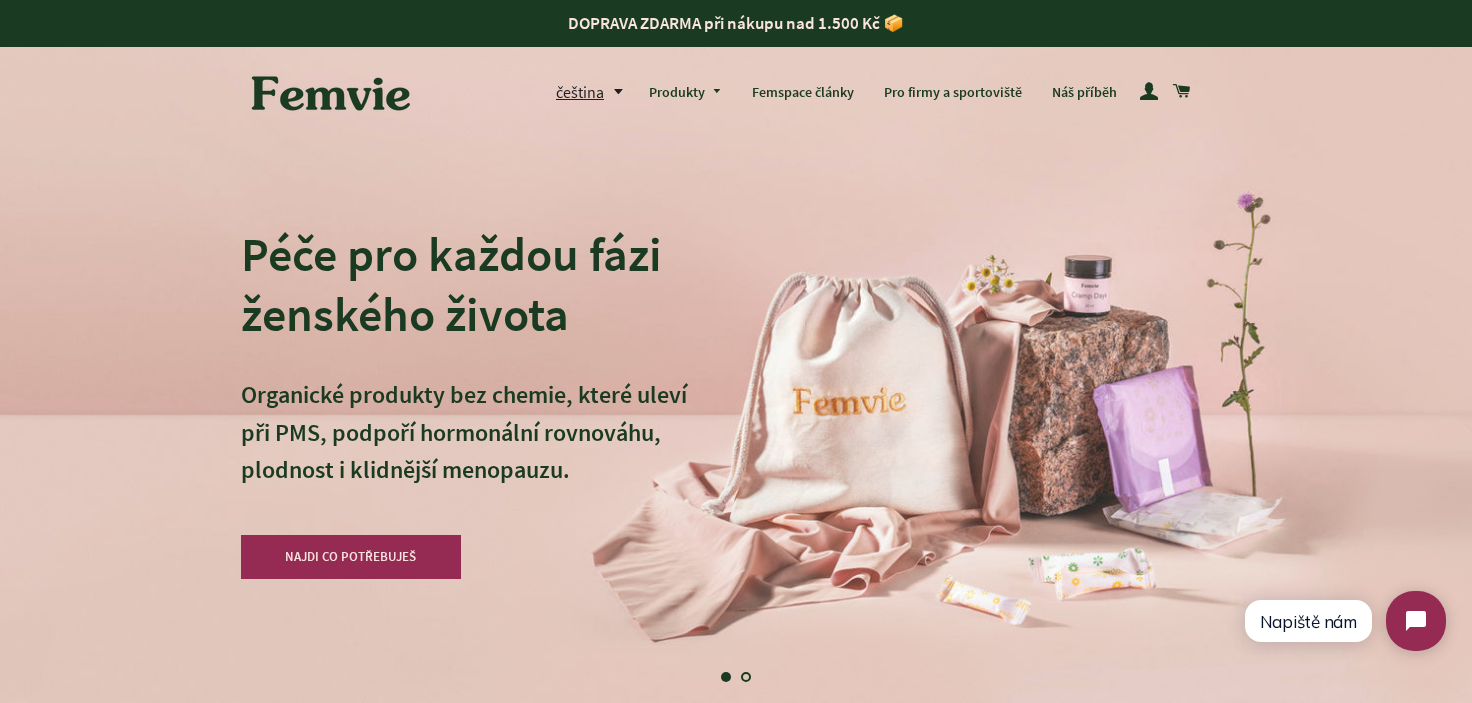 drag, startPoint x: 260, startPoint y: 268, endPoint x: 637, endPoint y: 315, distance: 379.91843 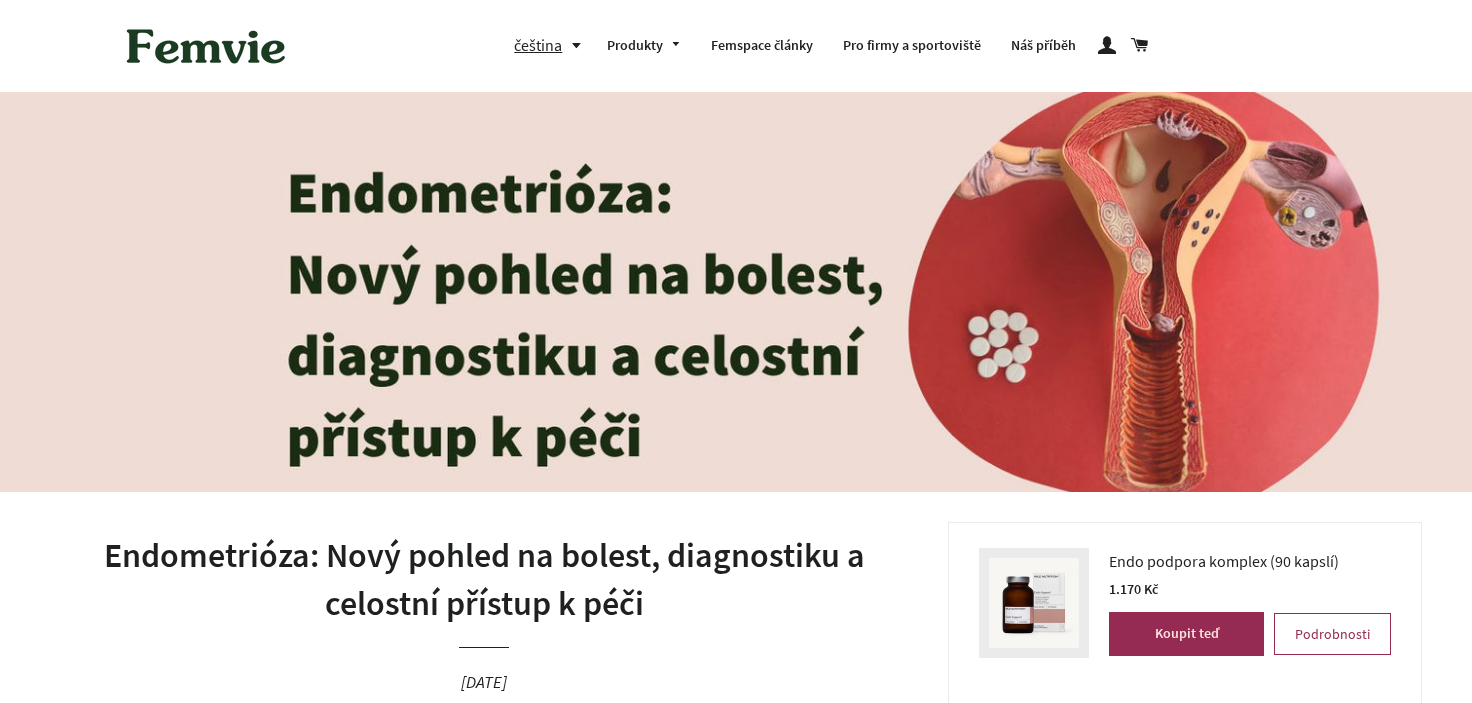 scroll, scrollTop: 0, scrollLeft: 0, axis: both 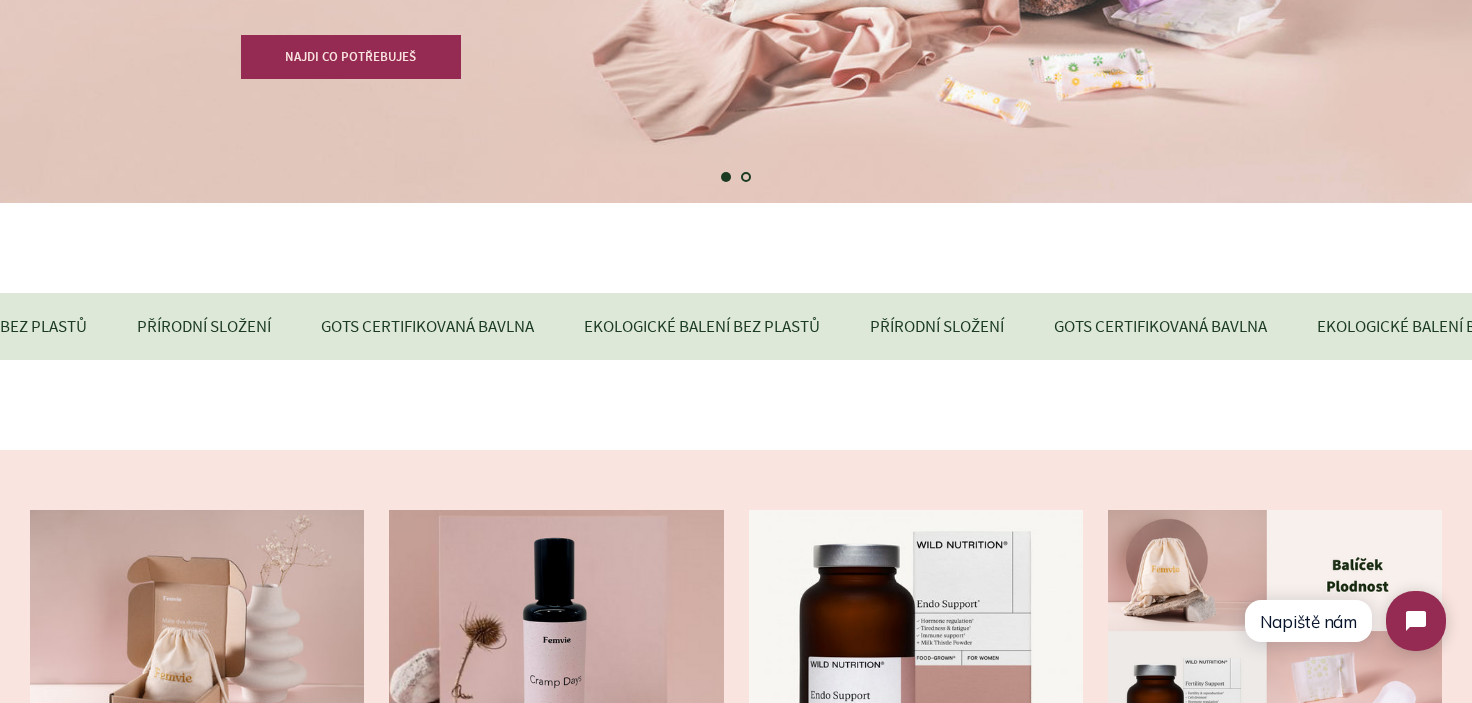 click at bounding box center [197, 643] 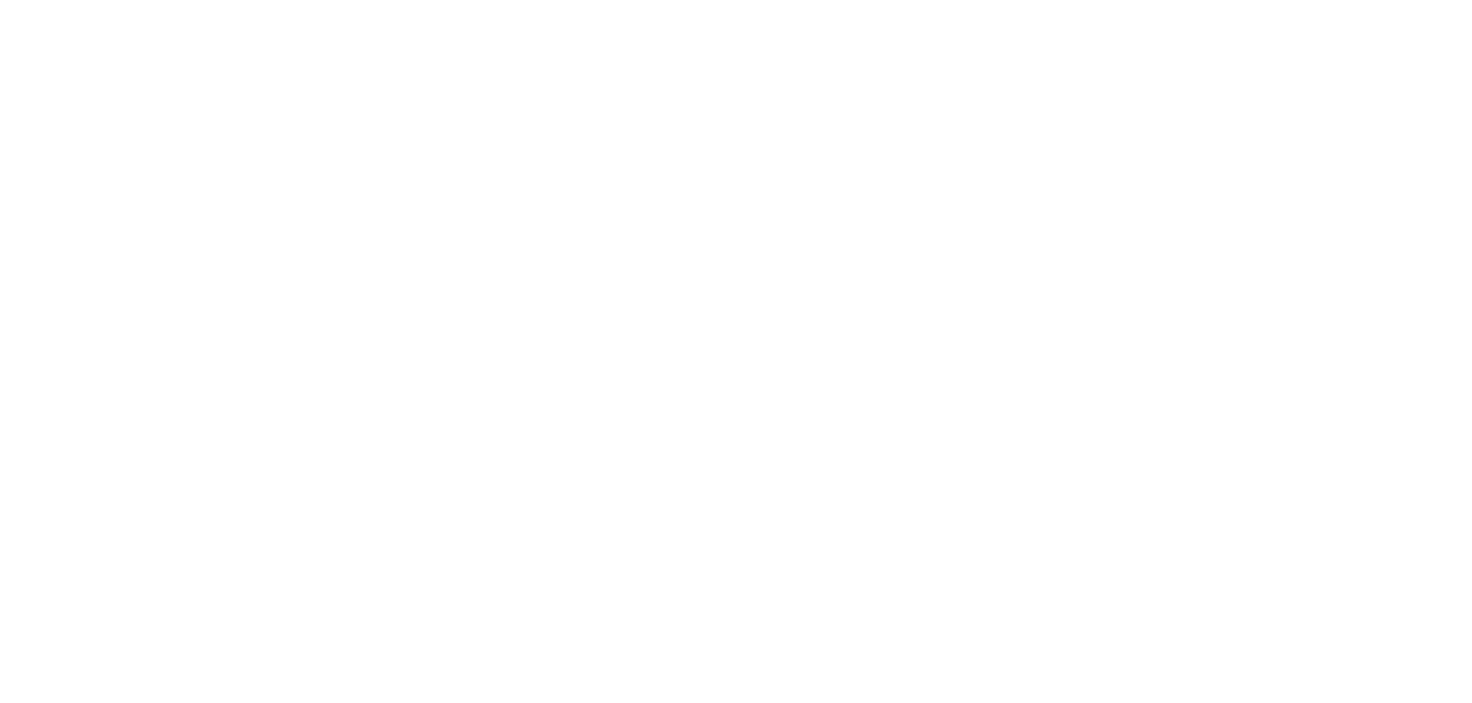 scroll, scrollTop: 0, scrollLeft: 0, axis: both 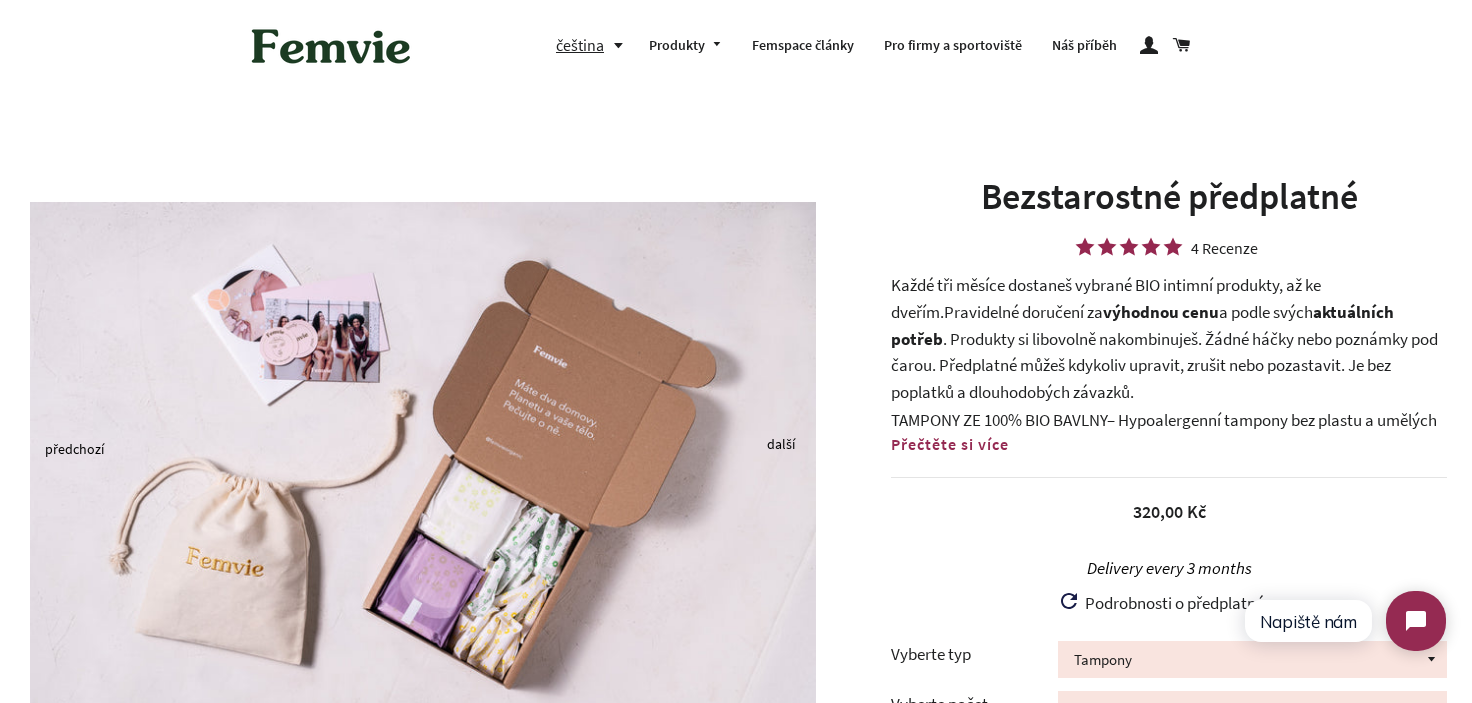click on "Pravidelné doručení za" at bounding box center [1023, 312] 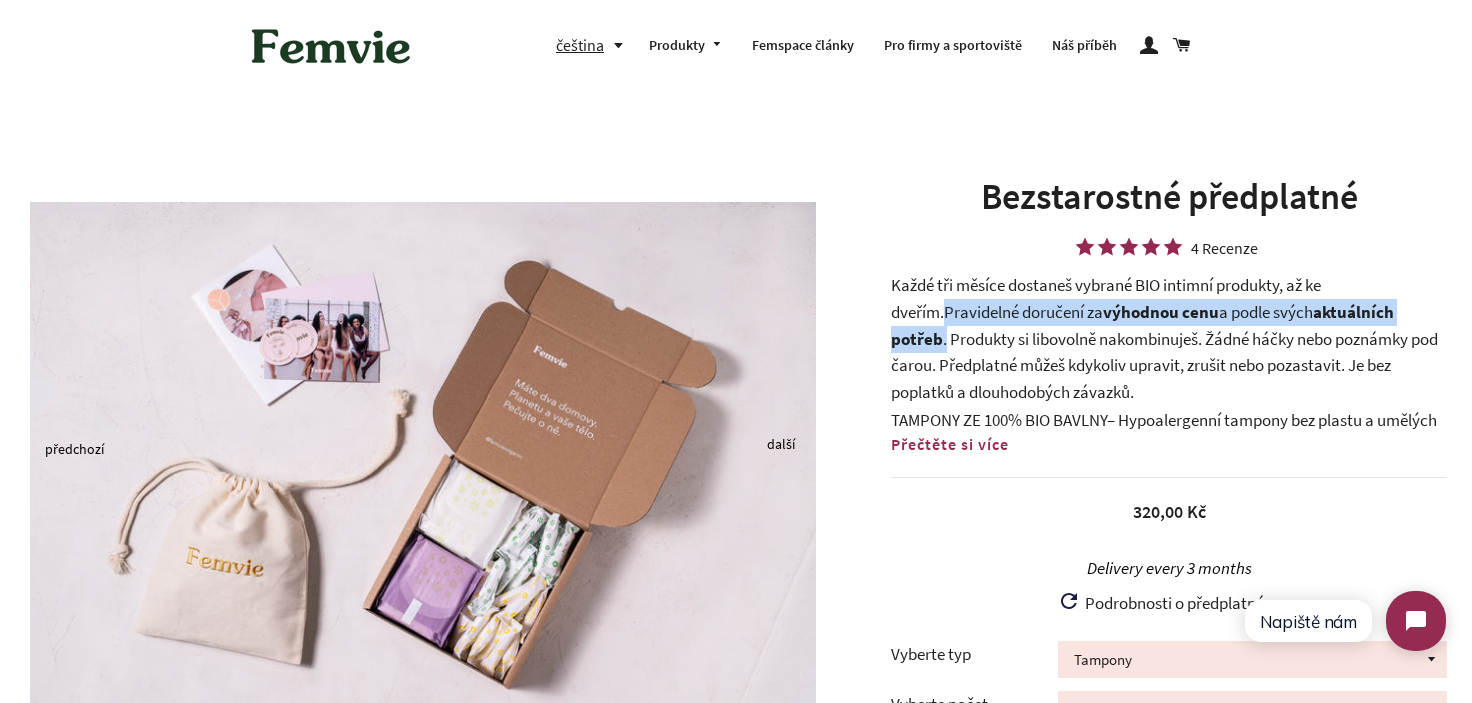 drag, startPoint x: 974, startPoint y: 314, endPoint x: 940, endPoint y: 337, distance: 41.04875 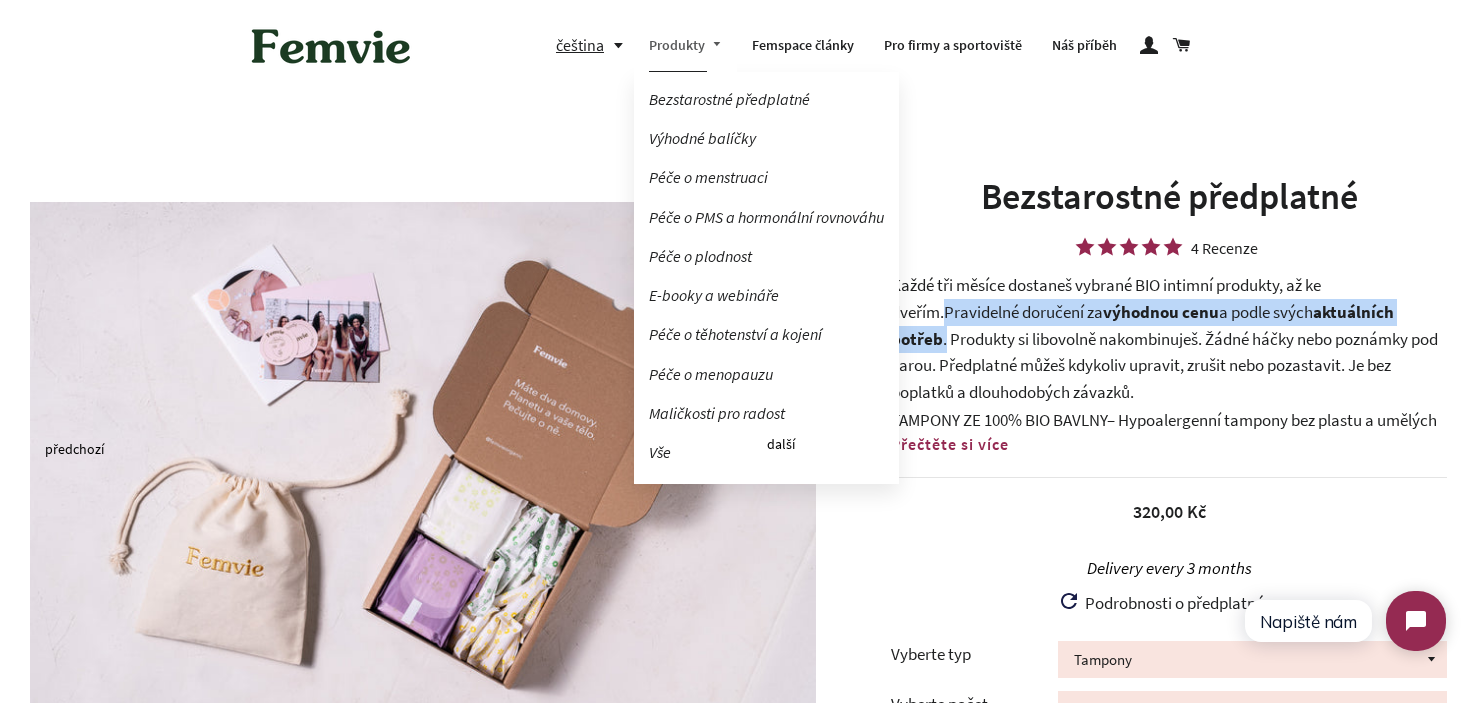 copy on "Pravidelné doručení za  výhodnou cenu  a podle svých  aktuálních potřeb ." 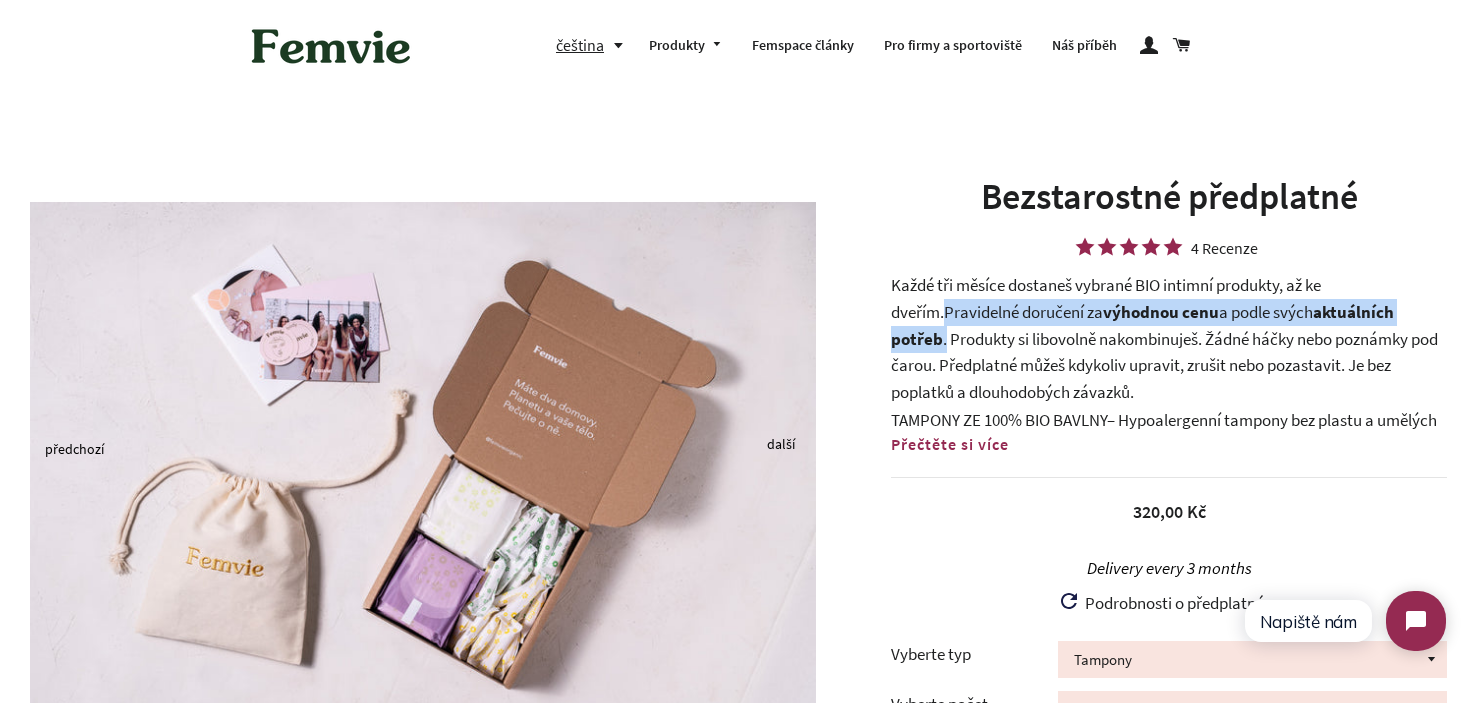 click at bounding box center (331, 46) 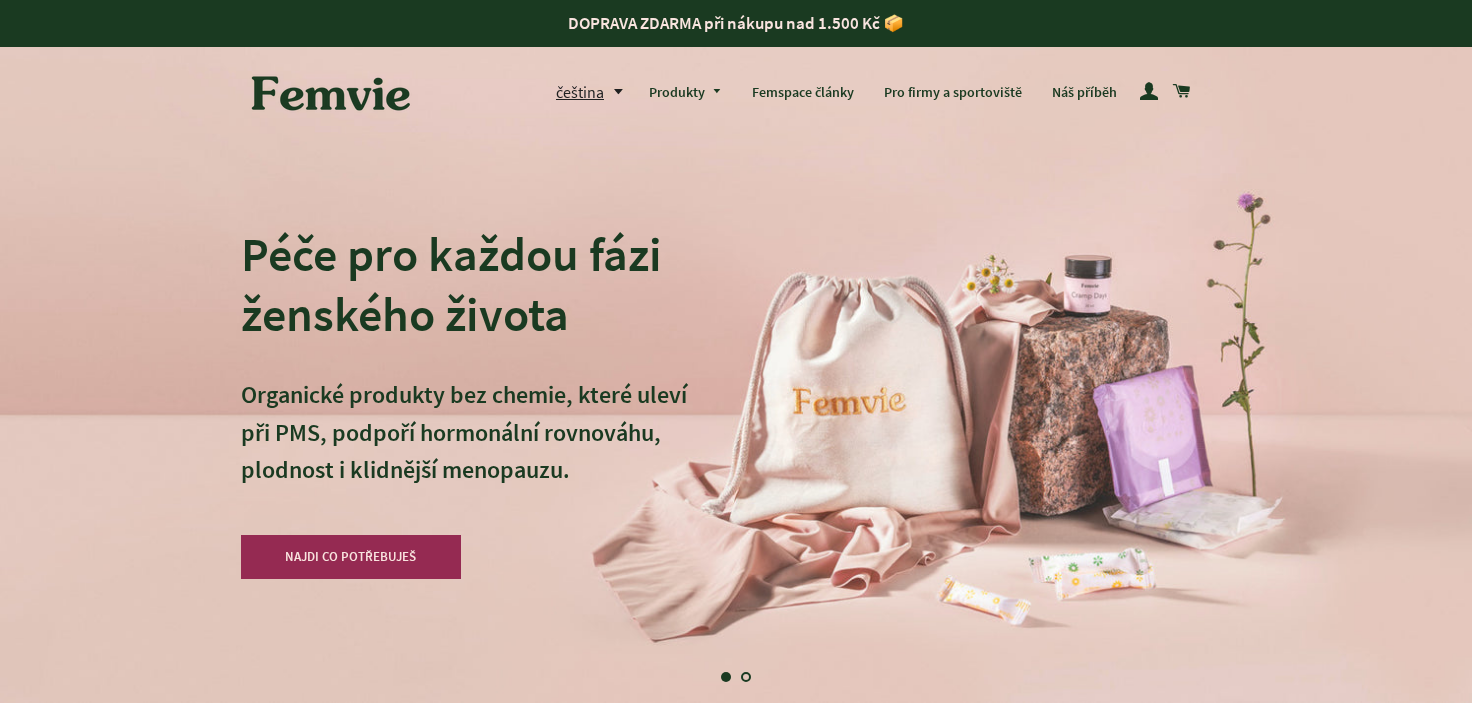 scroll, scrollTop: 0, scrollLeft: 0, axis: both 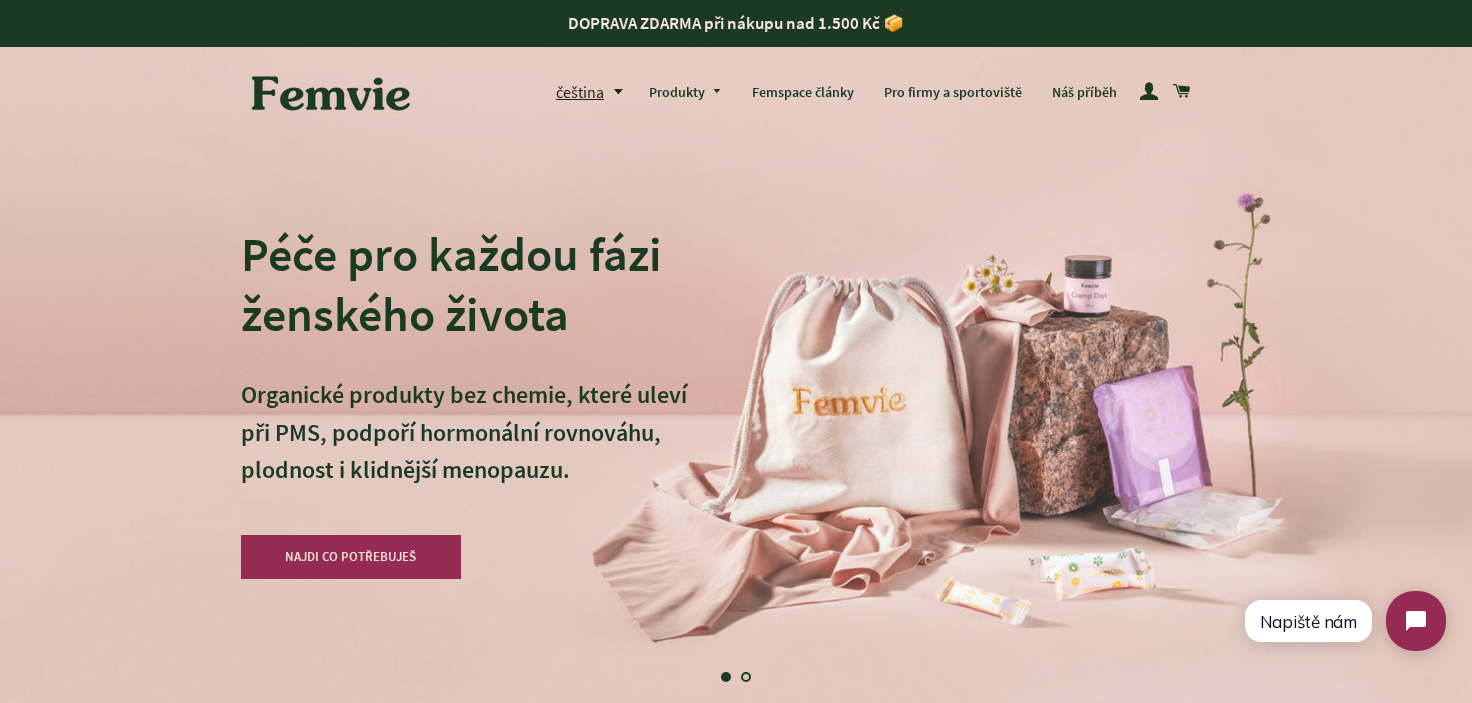 drag, startPoint x: 236, startPoint y: 391, endPoint x: 560, endPoint y: 460, distance: 331.26575 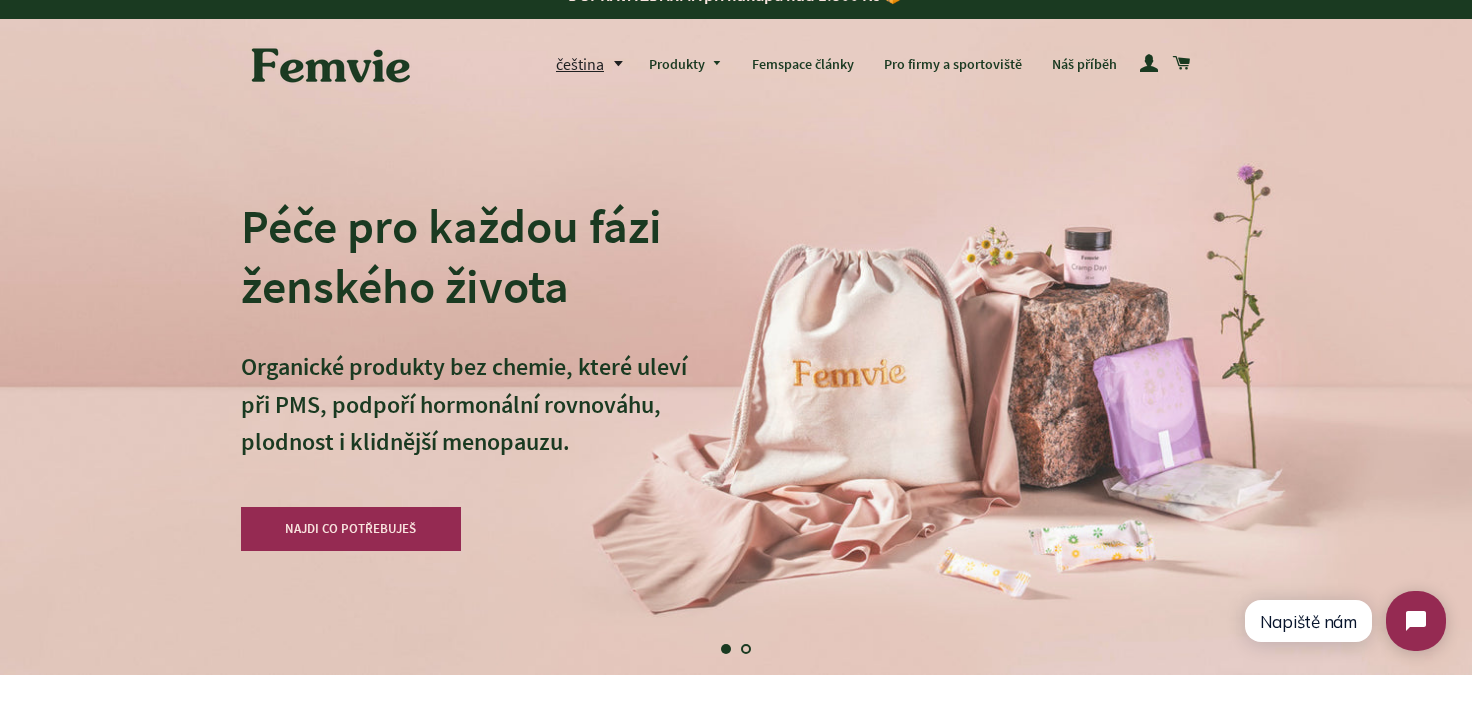scroll, scrollTop: 0, scrollLeft: 0, axis: both 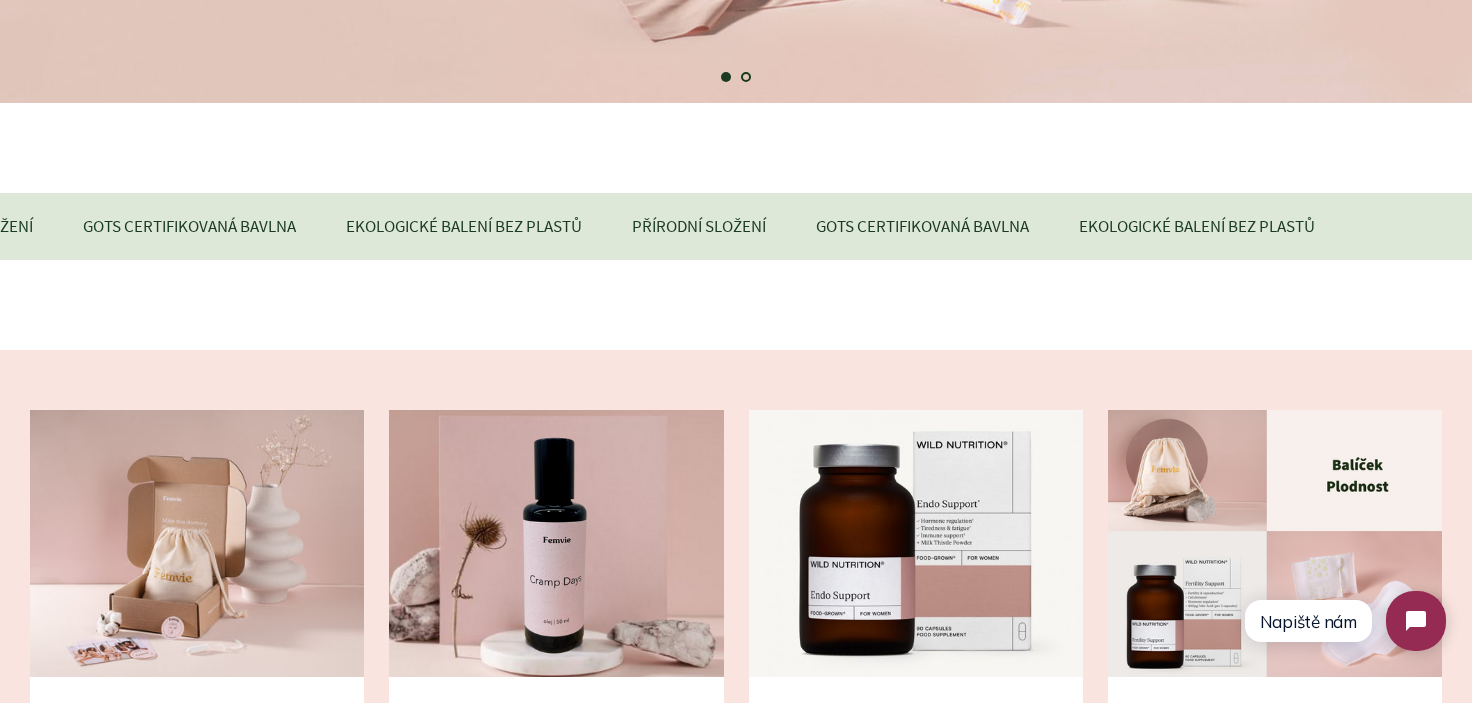 click at bounding box center (197, 543) 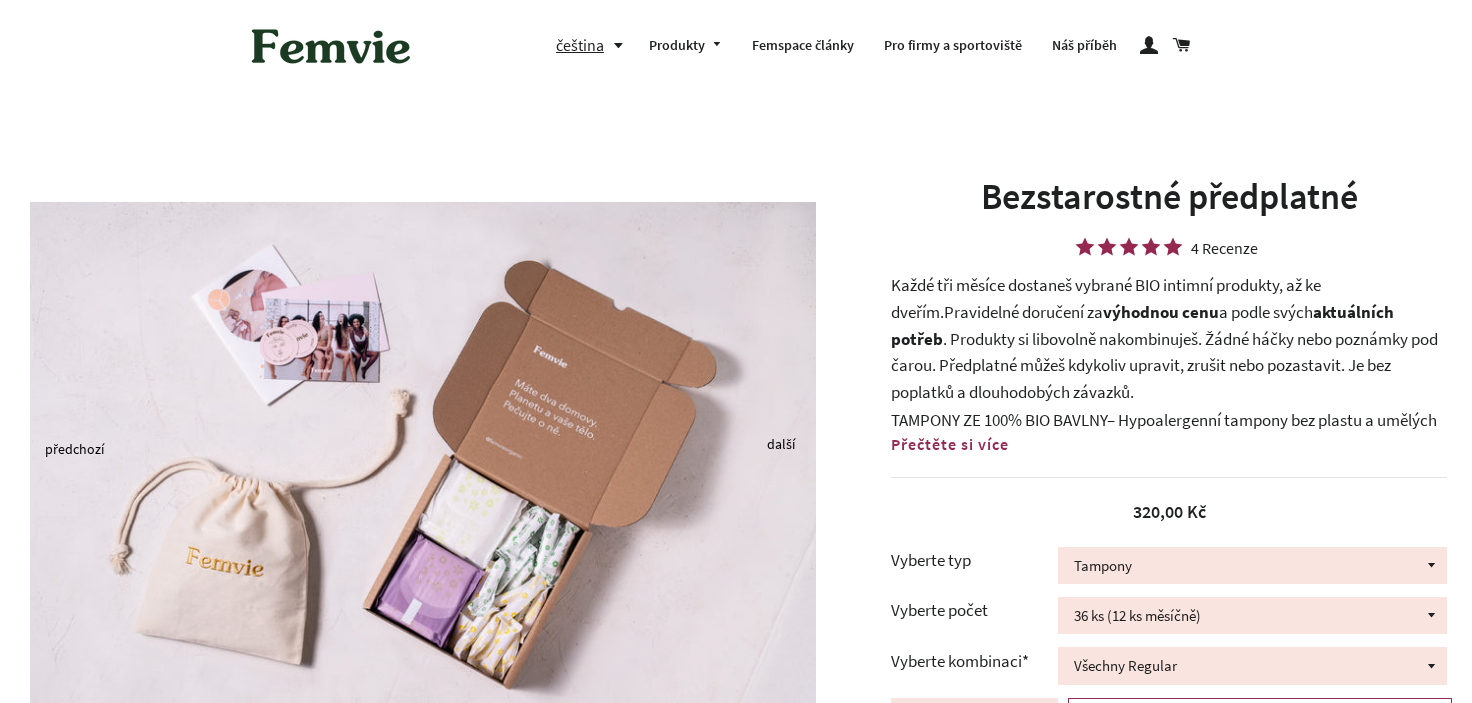 scroll, scrollTop: 0, scrollLeft: 0, axis: both 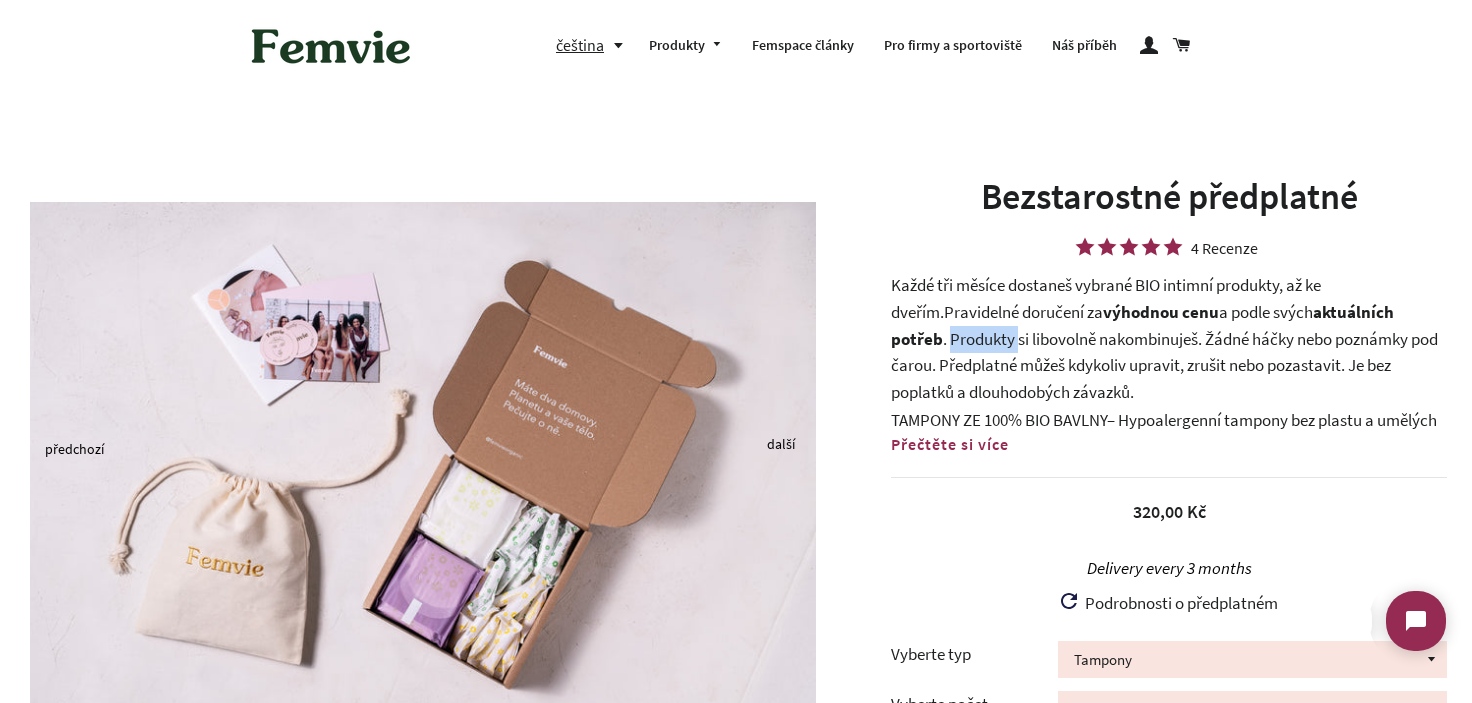 click on "Každé tři měsíce dostaneš vybrané BIO intimní produkty, až ke dveřím.  Pravidelné doručení za  výhodnou cenu  a podle svých  aktuálních potřeb .   Produkty si libovolně nakombinuješ. Žádné háčky nebo poznámky pod čarou. Předplatné můžeš kdykoliv upravit, zrušit nebo pozastavit. Je bez poplatků a dlouhodobých závazků." at bounding box center (1169, 338) 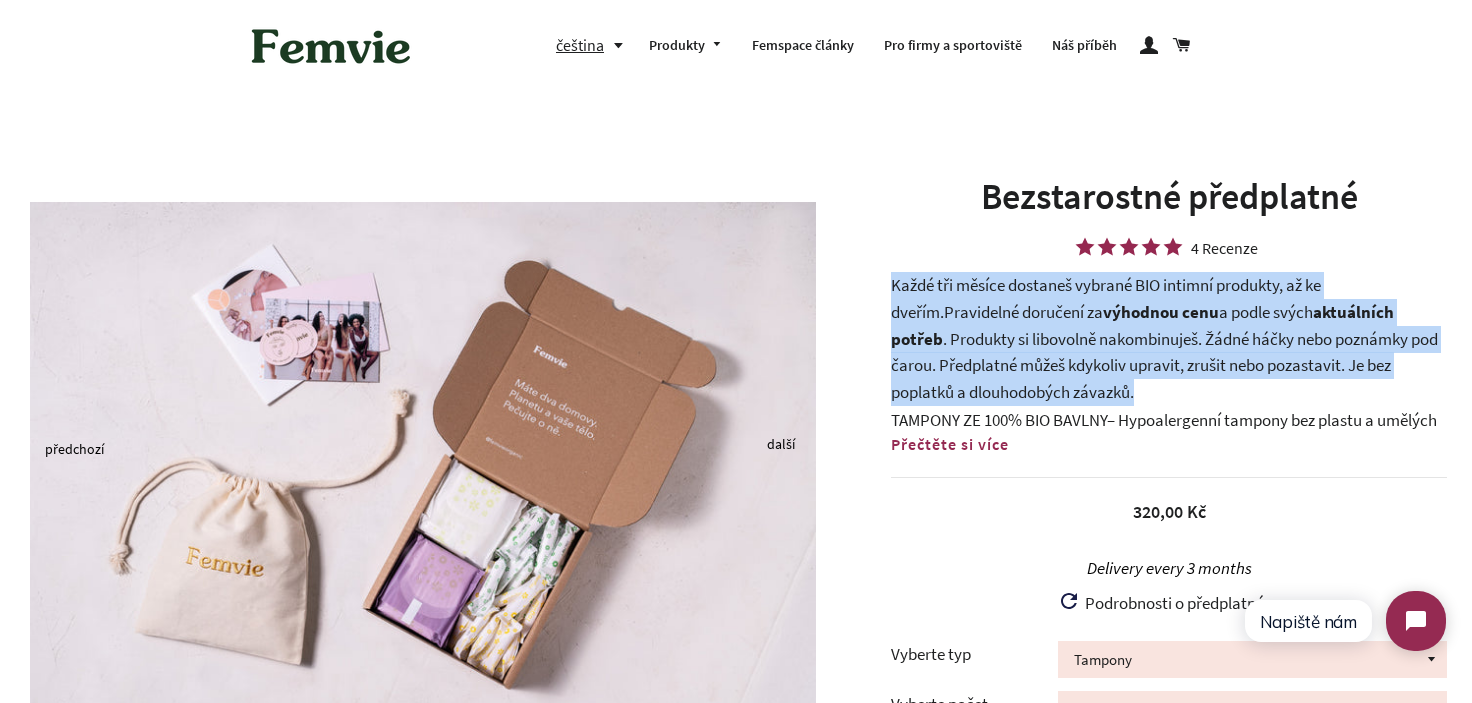 click on "Každé tři měsíce dostaneš vybrané BIO intimní produkty, až ke dveřím.  Pravidelné doručení za  výhodnou cenu  a podle svých  aktuálních potřeb .   Produkty si libovolně nakombinuješ. Žádné háčky nebo poznámky pod čarou. Předplatné můžeš kdykoliv upravit, zrušit nebo pozastavit. Je bez poplatků a dlouhodobých závazků." at bounding box center [1169, 338] 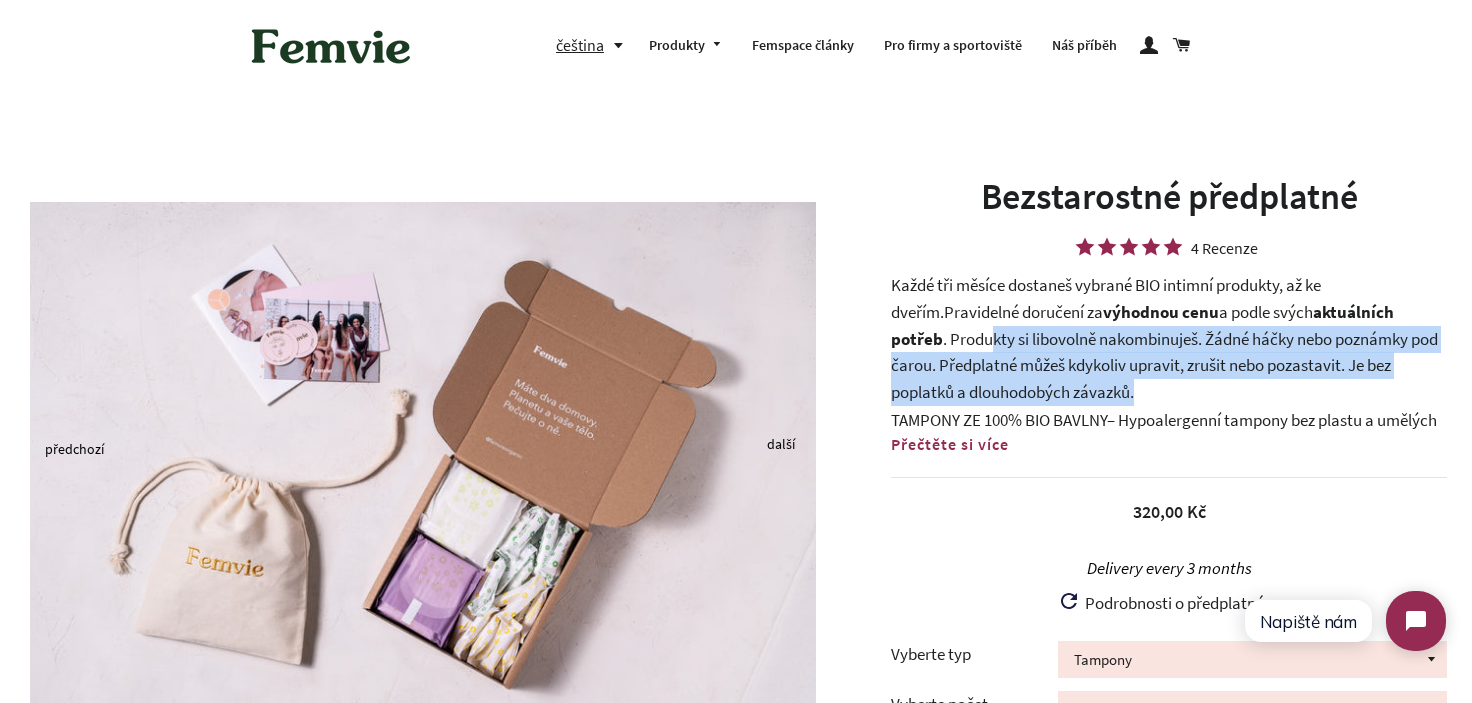 drag, startPoint x: 1164, startPoint y: 383, endPoint x: 995, endPoint y: 339, distance: 174.6339 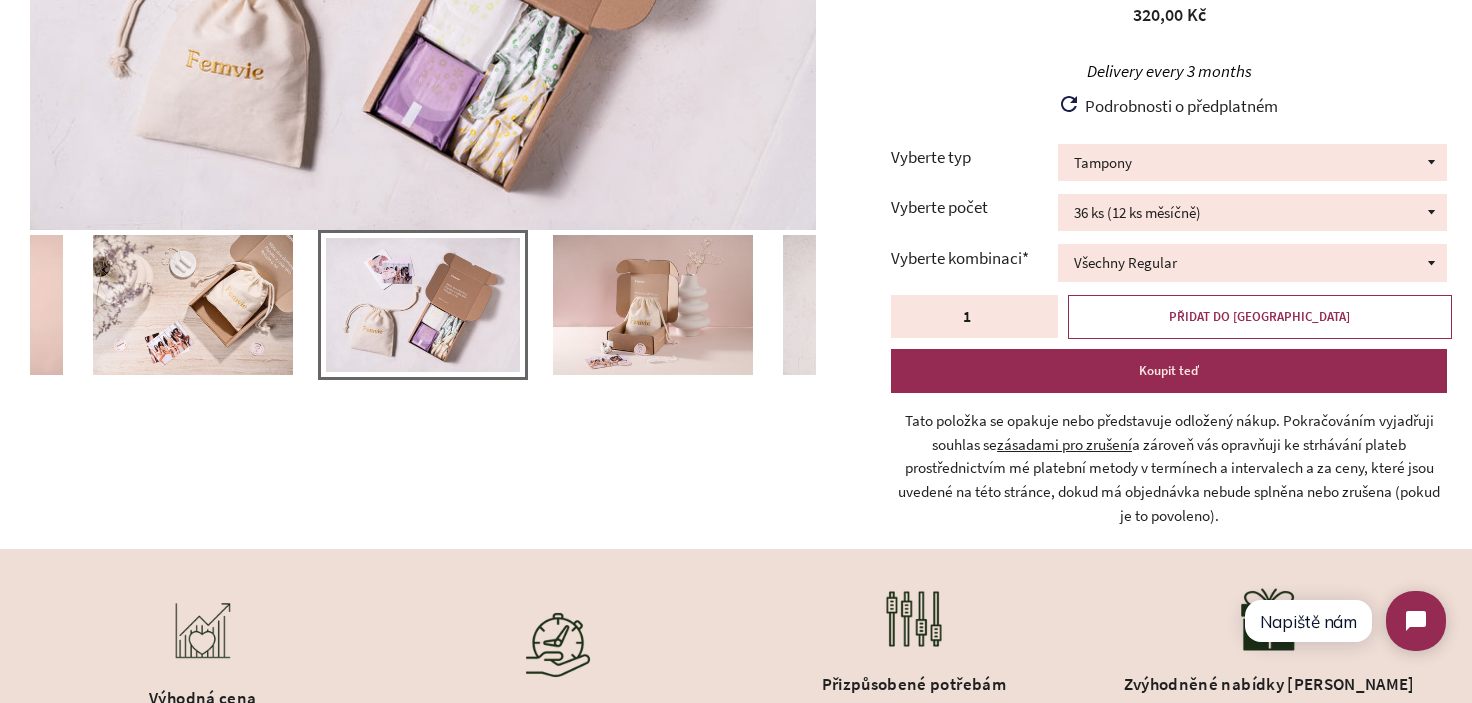 scroll, scrollTop: 500, scrollLeft: 0, axis: vertical 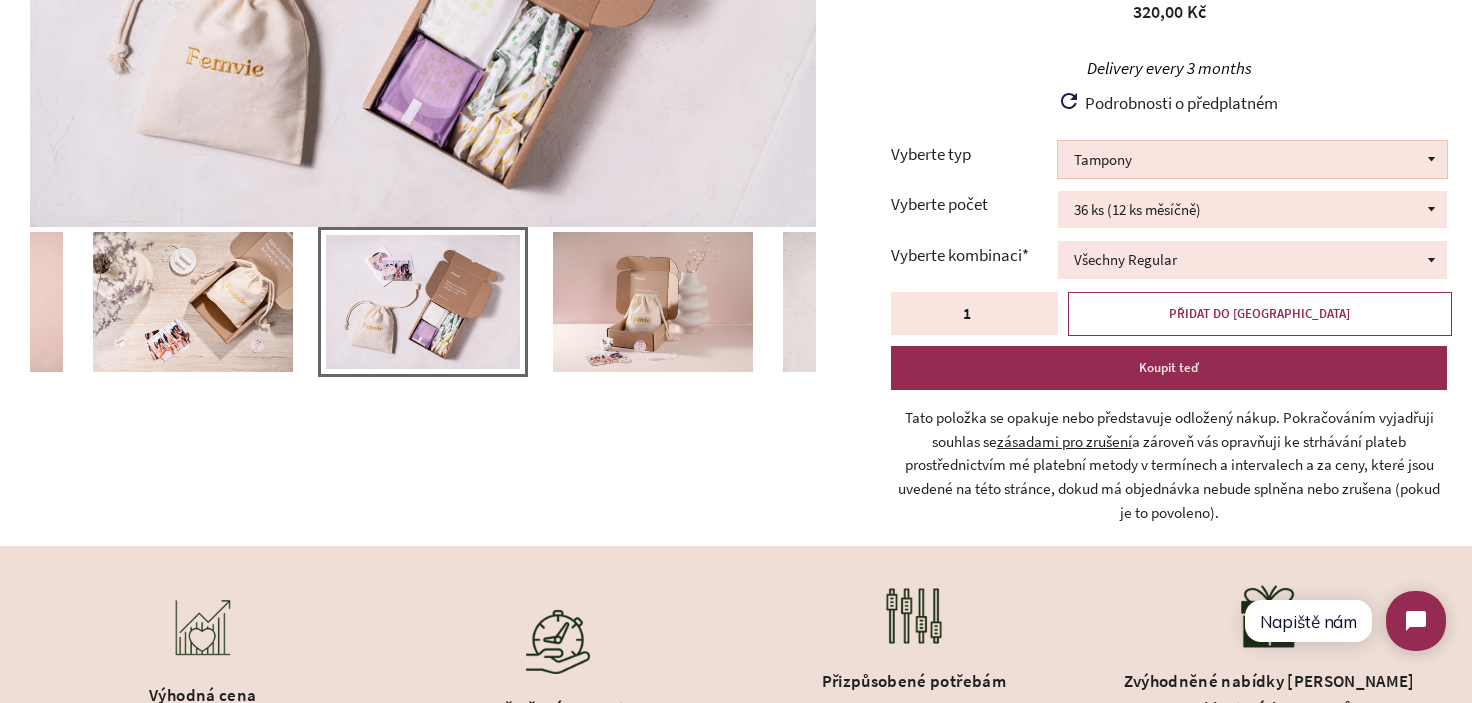 click on "Tampony Vložky Mix tamponů a vložek" at bounding box center (1252, 159) 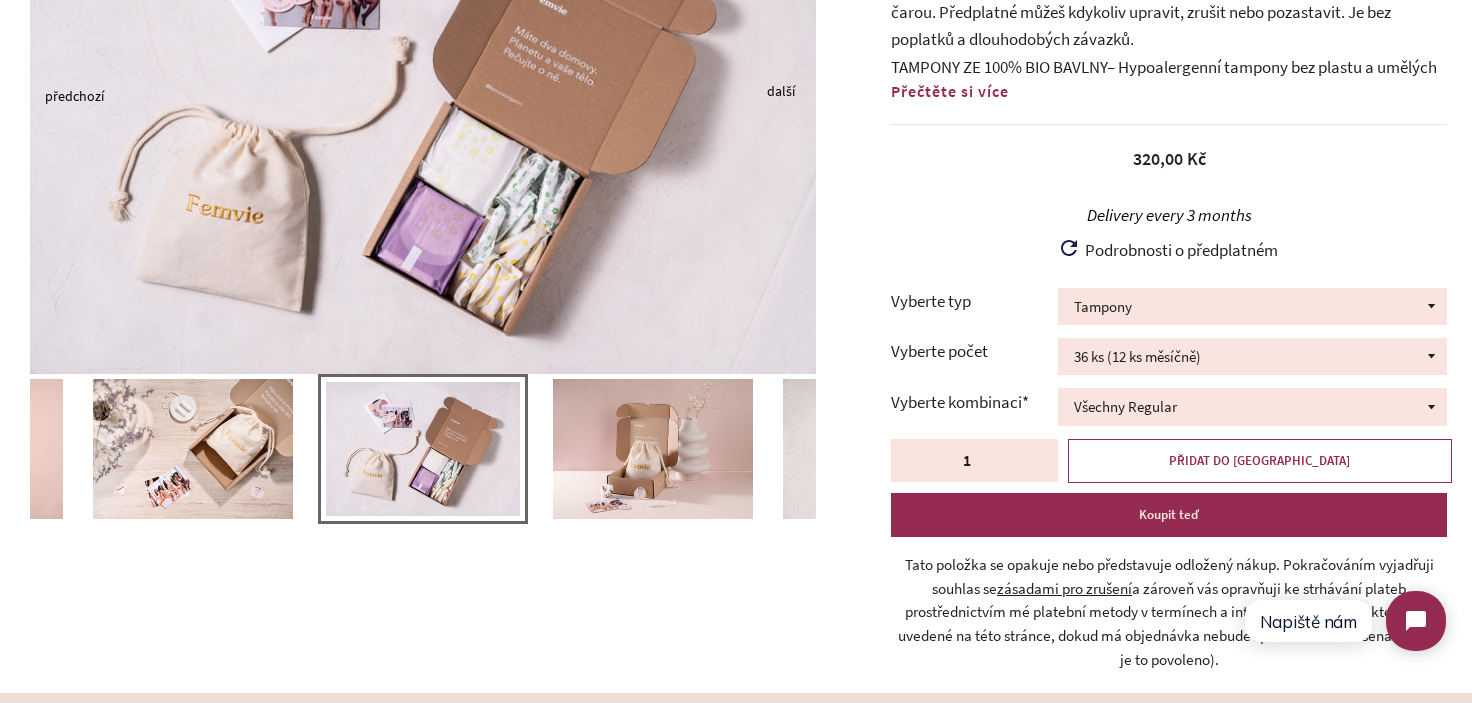 scroll, scrollTop: 100, scrollLeft: 0, axis: vertical 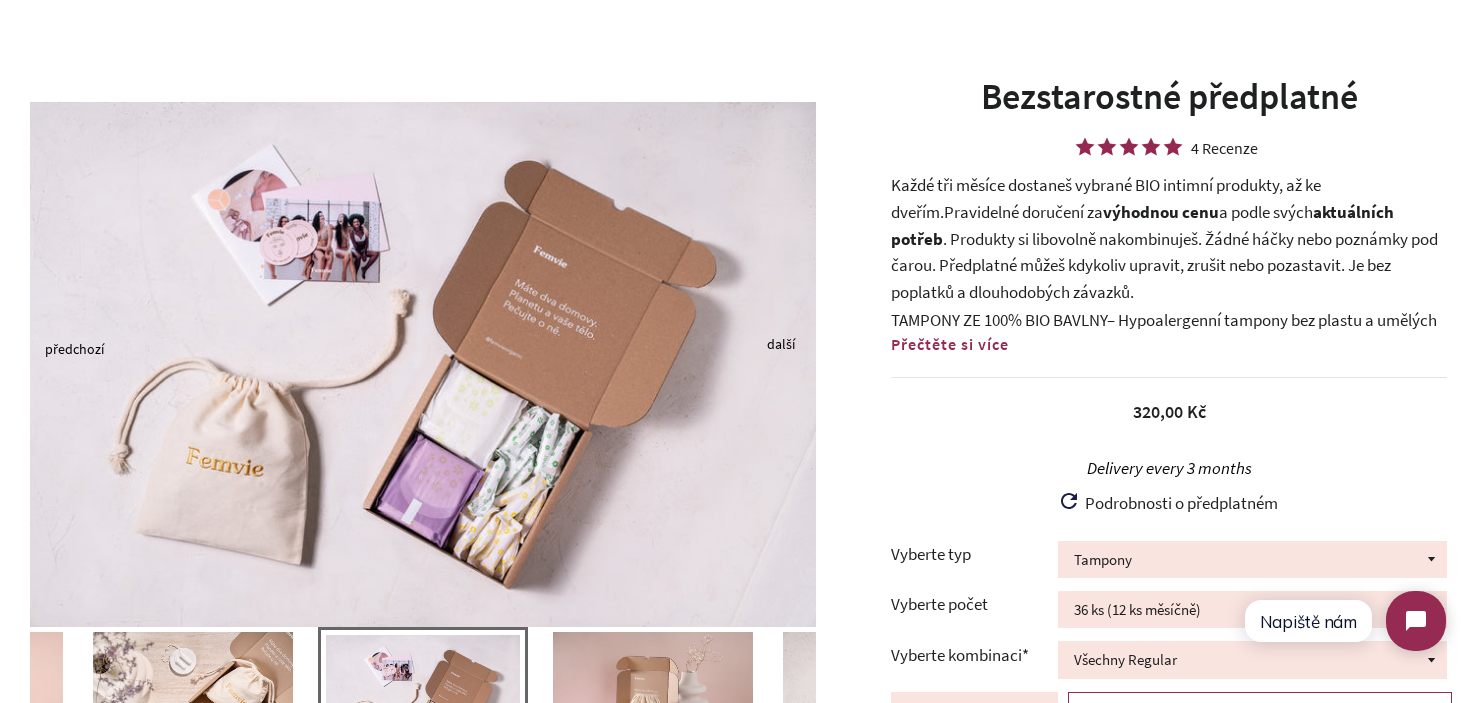 click on "Přečtěte si více" at bounding box center (950, 344) 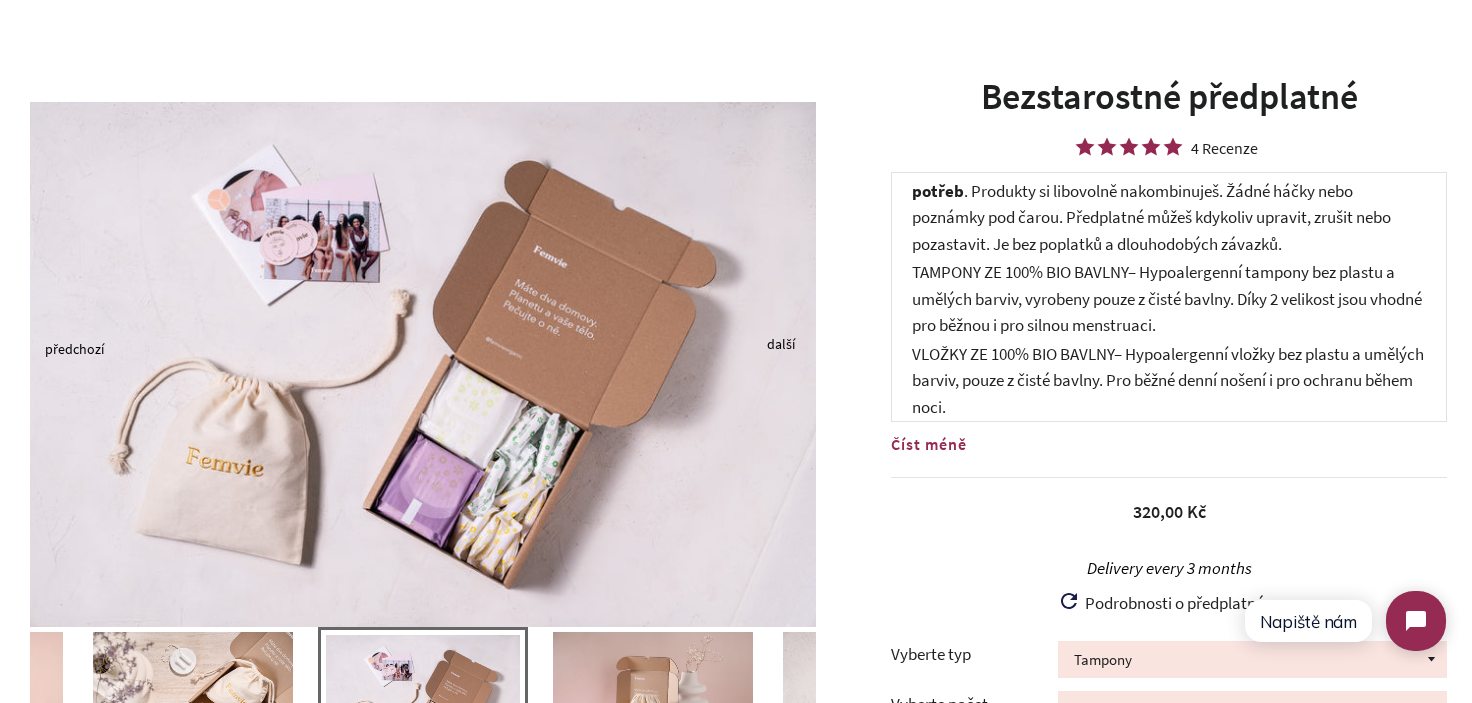 scroll, scrollTop: 144, scrollLeft: 0, axis: vertical 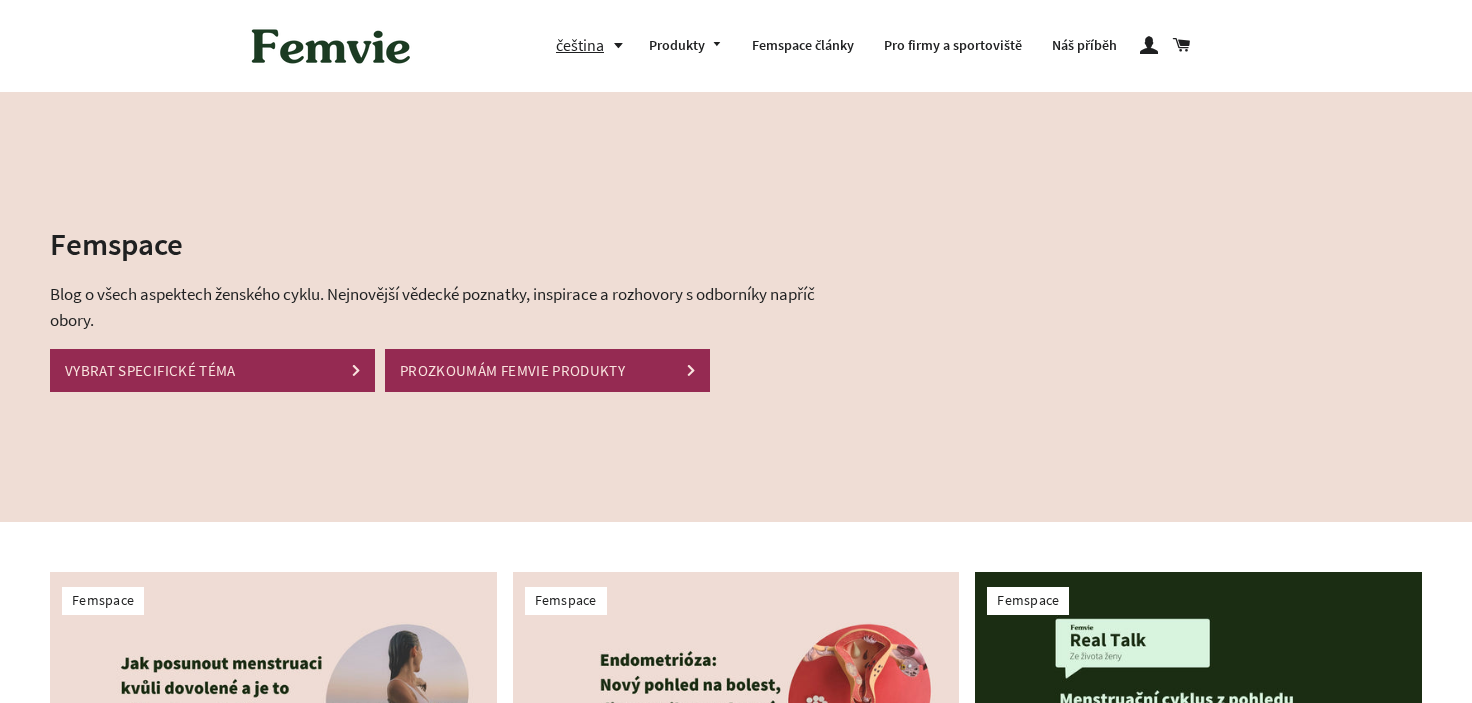 click at bounding box center [331, 46] 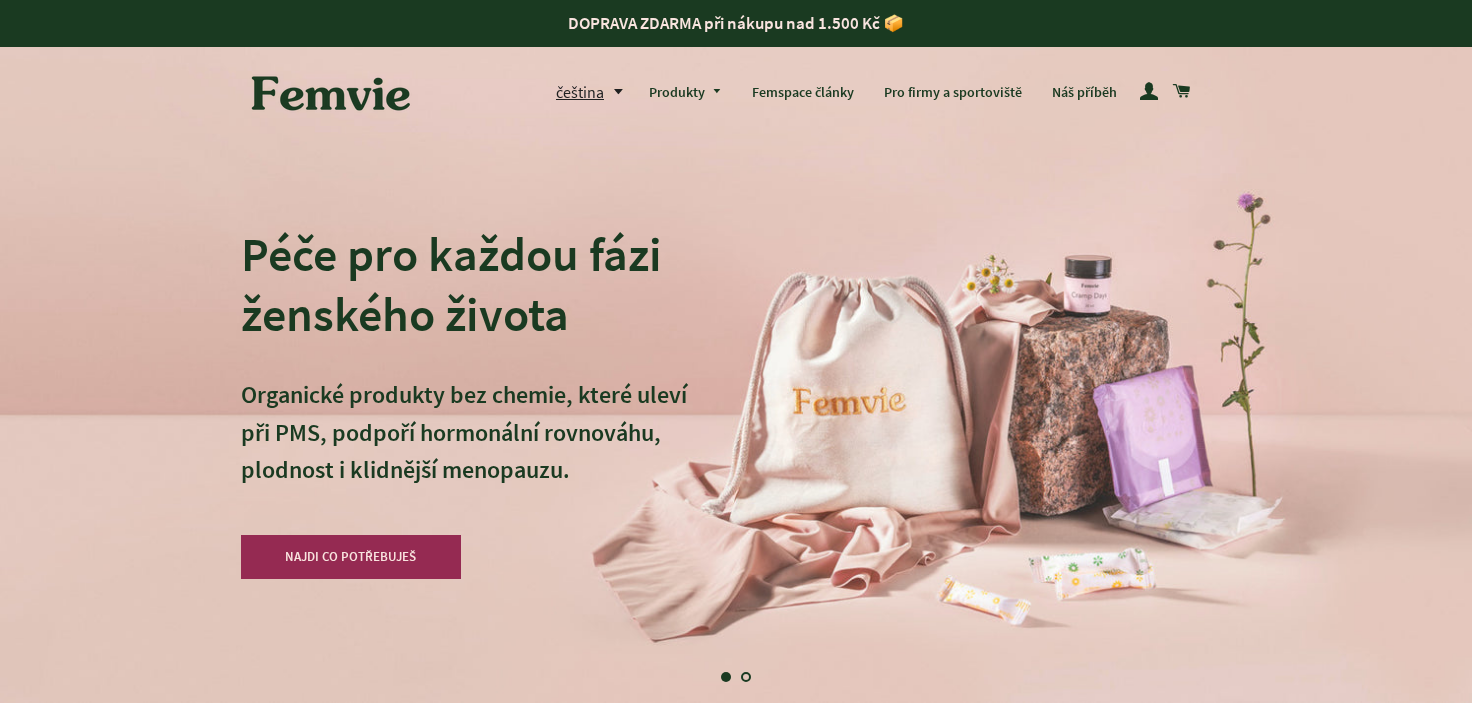 scroll, scrollTop: 0, scrollLeft: 0, axis: both 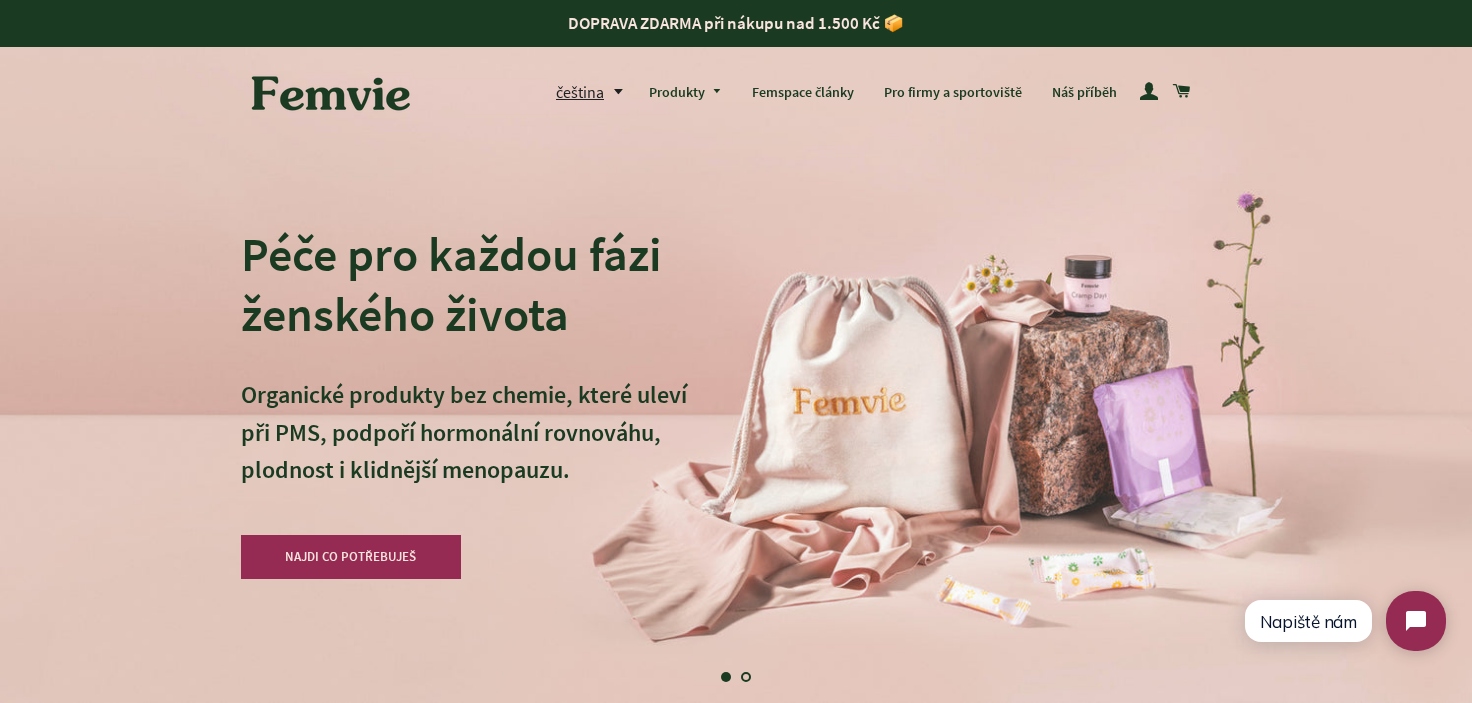click on "čeština" at bounding box center (595, 92) 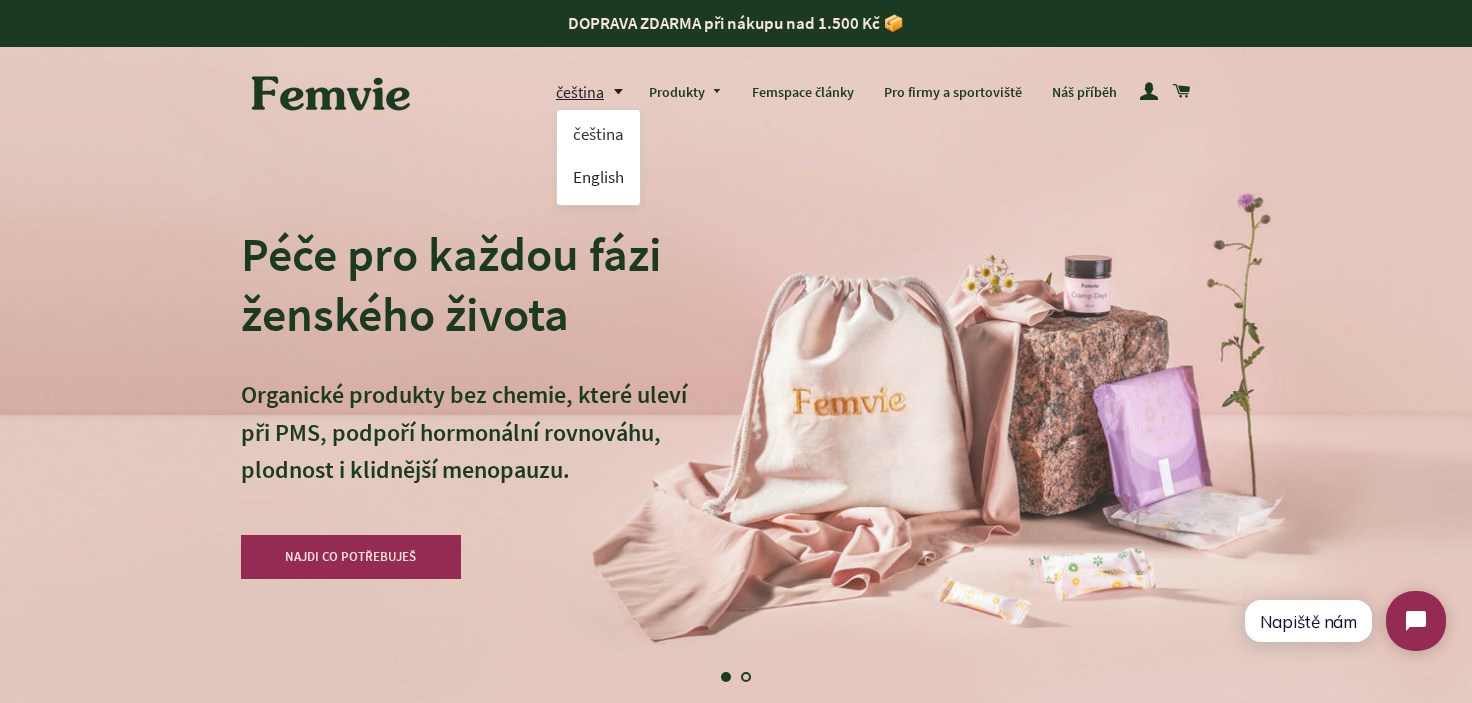 click on "English" at bounding box center (598, 177) 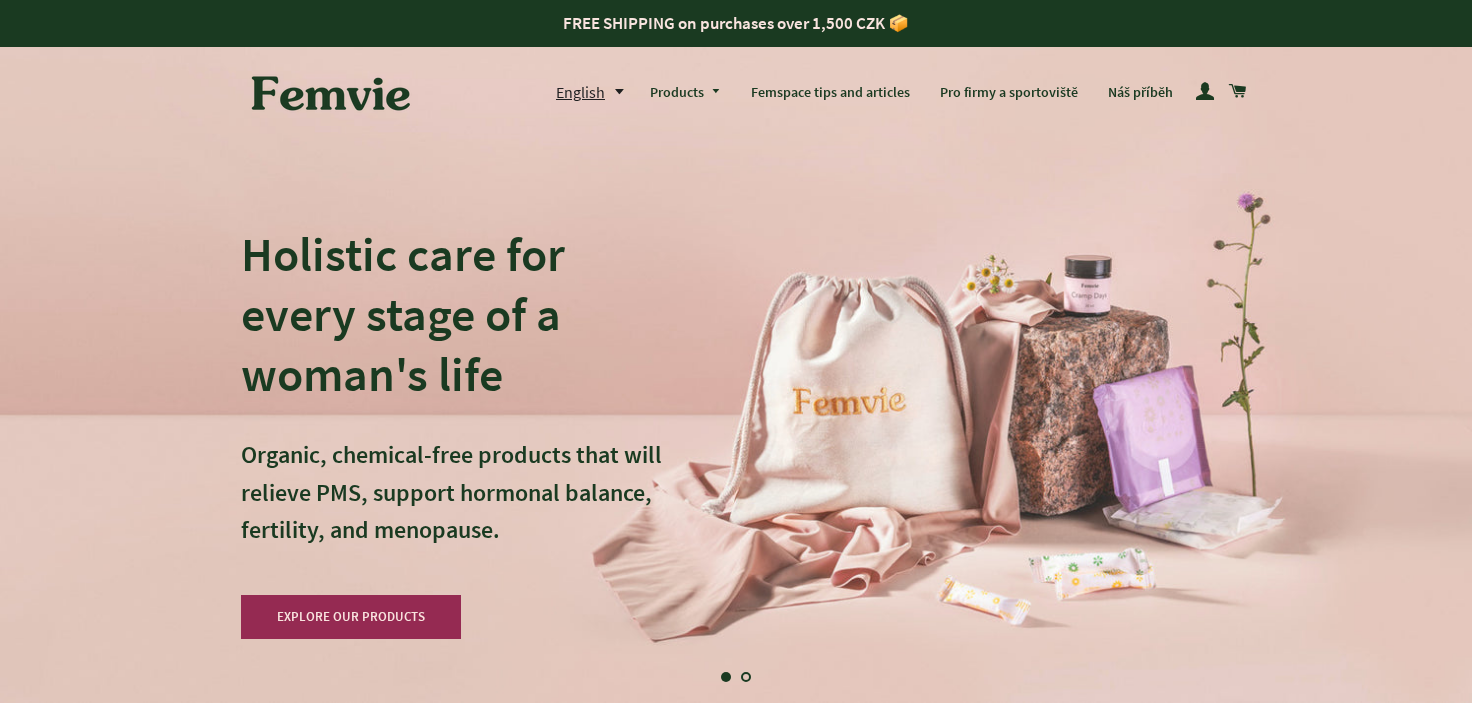 scroll, scrollTop: 0, scrollLeft: 0, axis: both 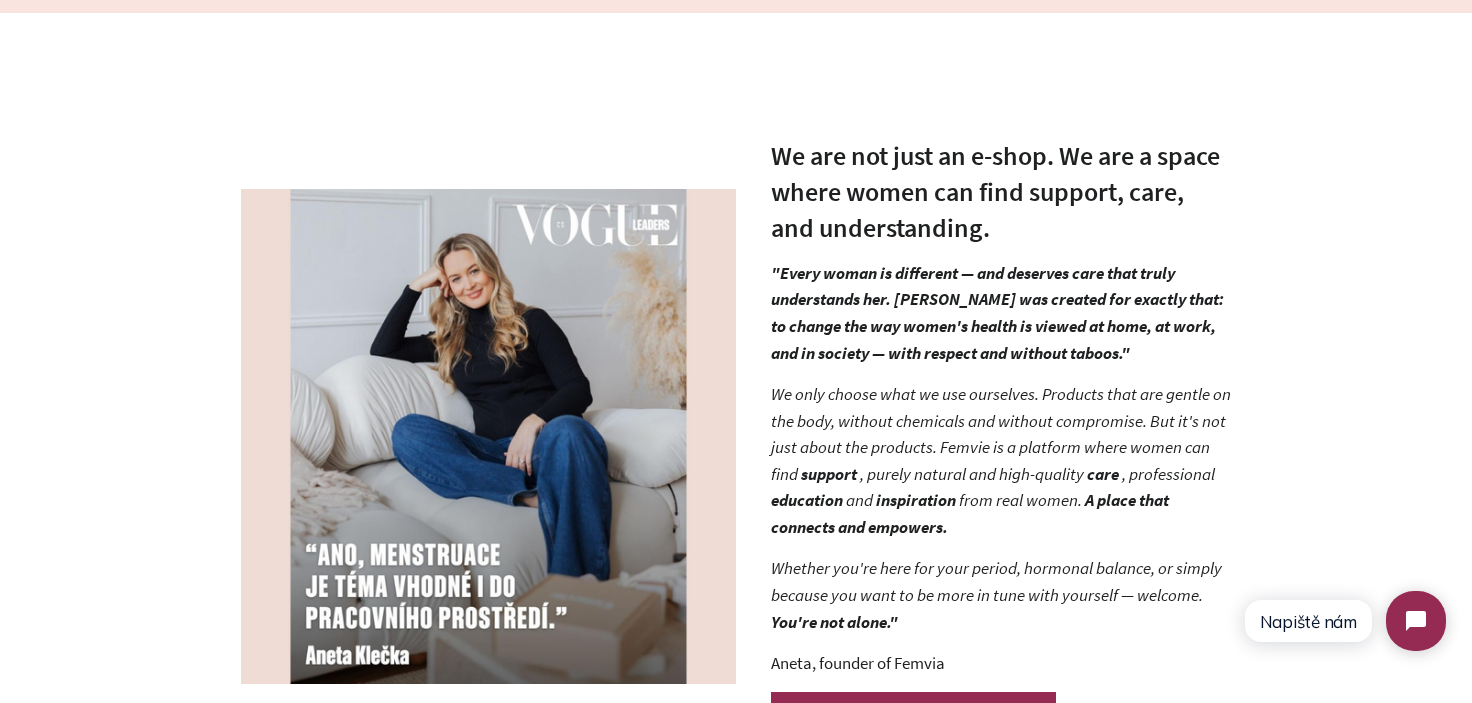 click on "We are not just an e-shop. We are a space where women can find support, care, and understanding." at bounding box center [1001, 192] 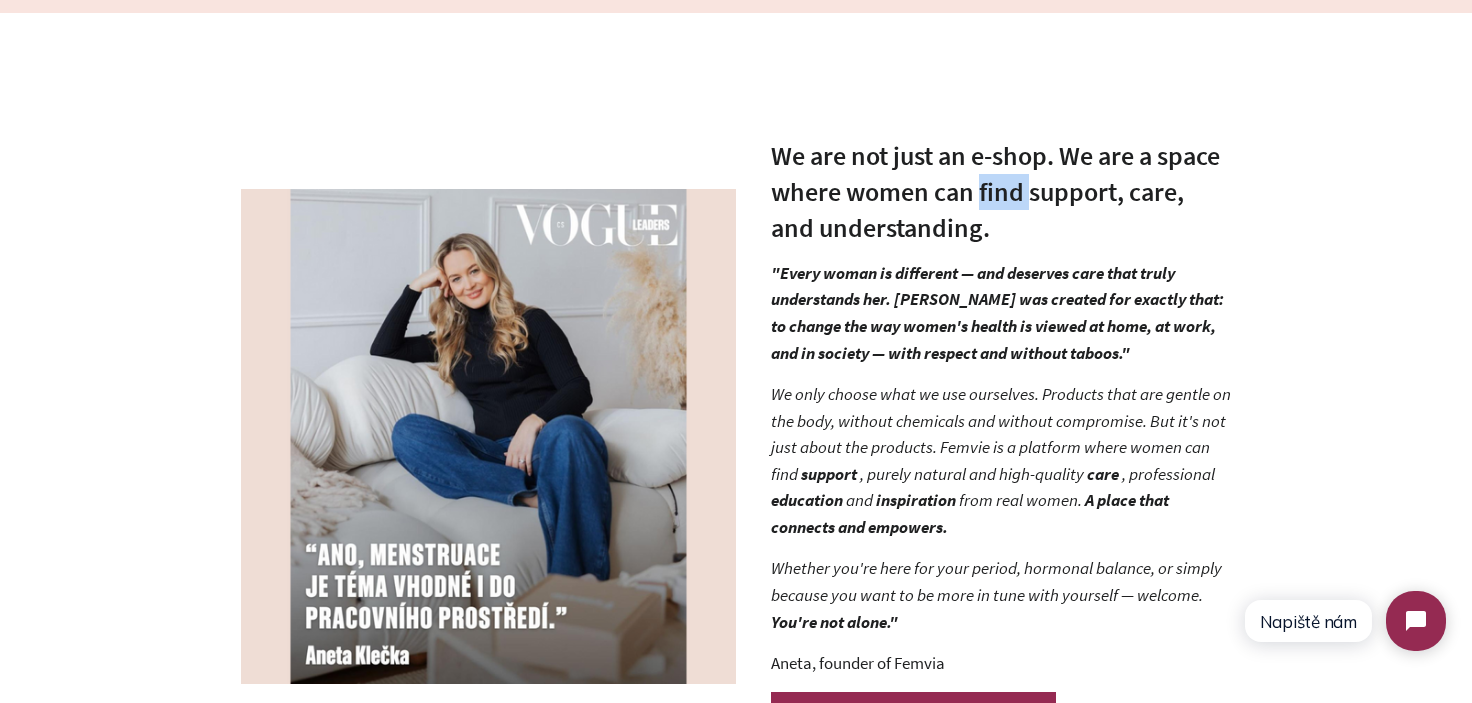 click on "We are not just an e-shop. We are a space where women can find support, care, and understanding." at bounding box center [1001, 192] 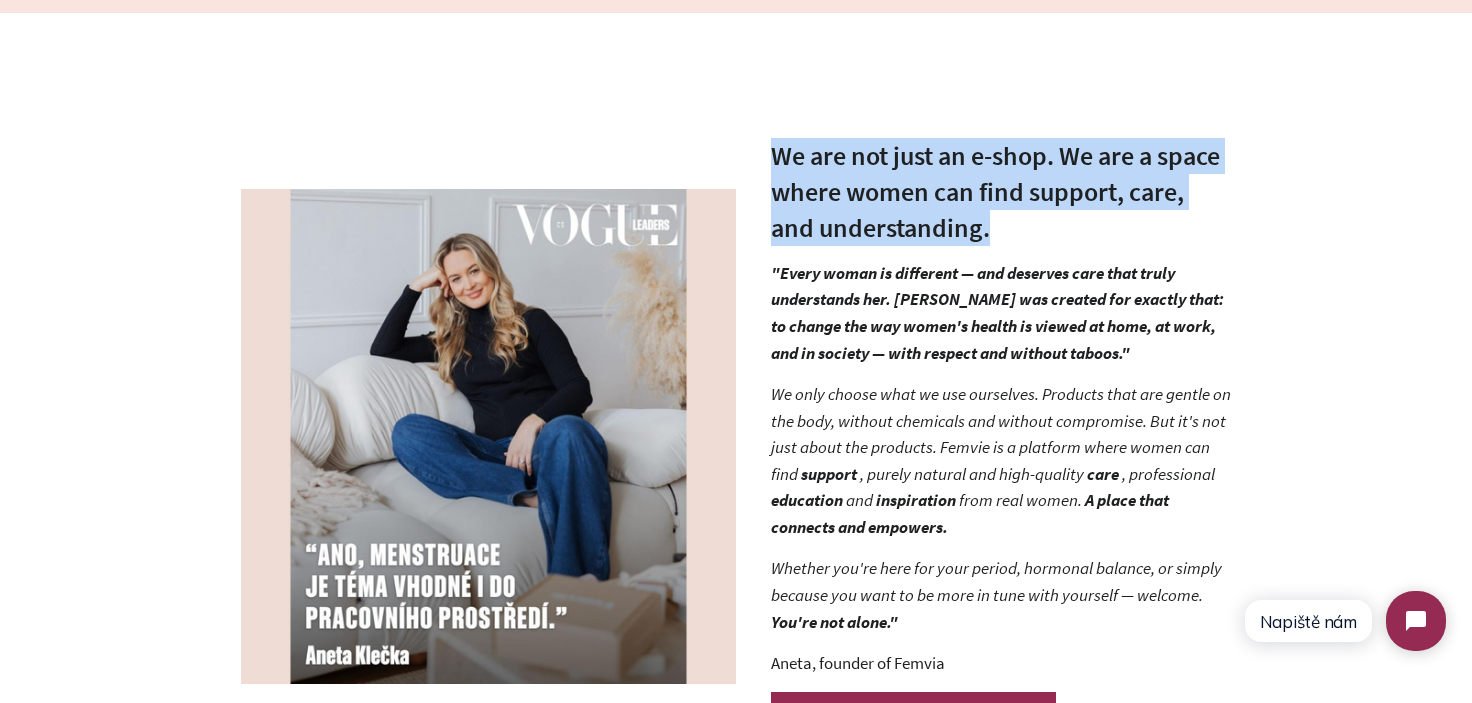 click on "We are not just an e-shop. We are a space where women can find support, care, and understanding." at bounding box center (1001, 192) 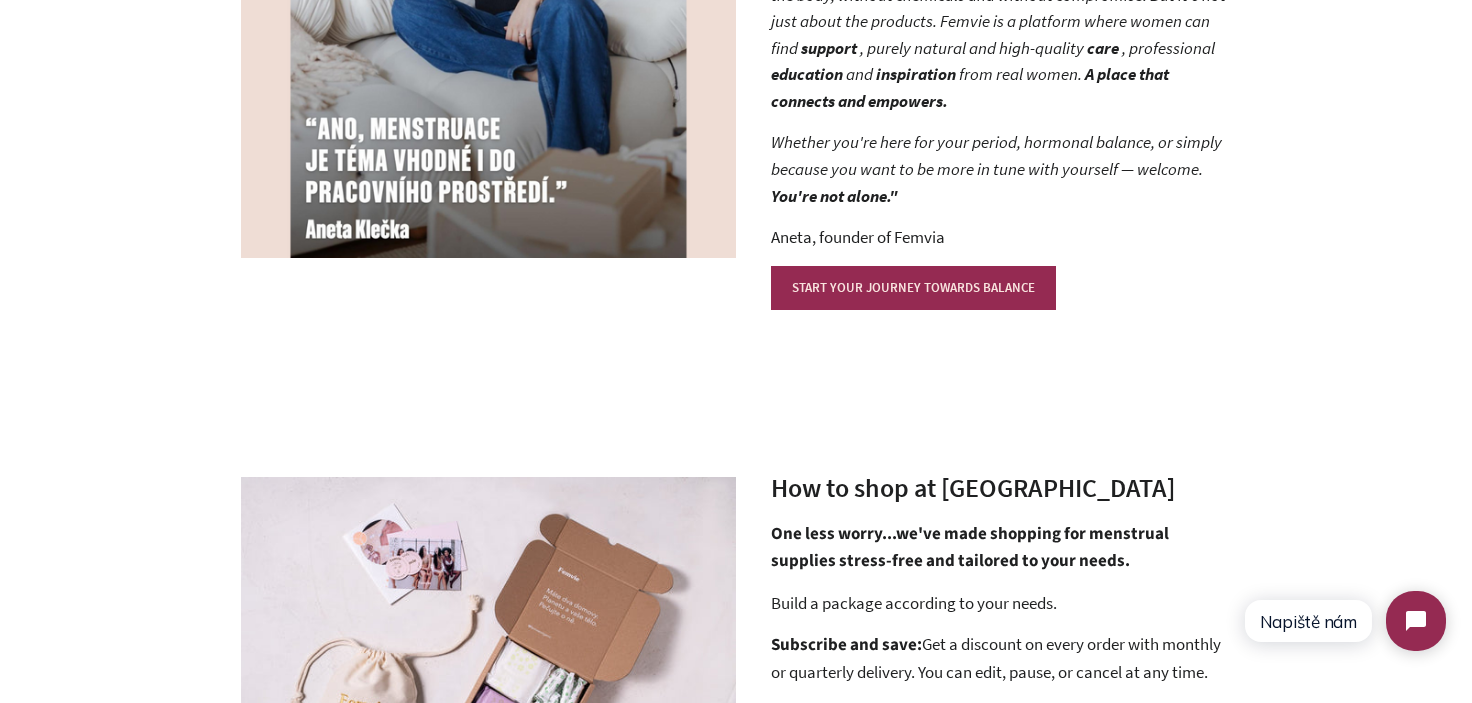 scroll, scrollTop: 2300, scrollLeft: 0, axis: vertical 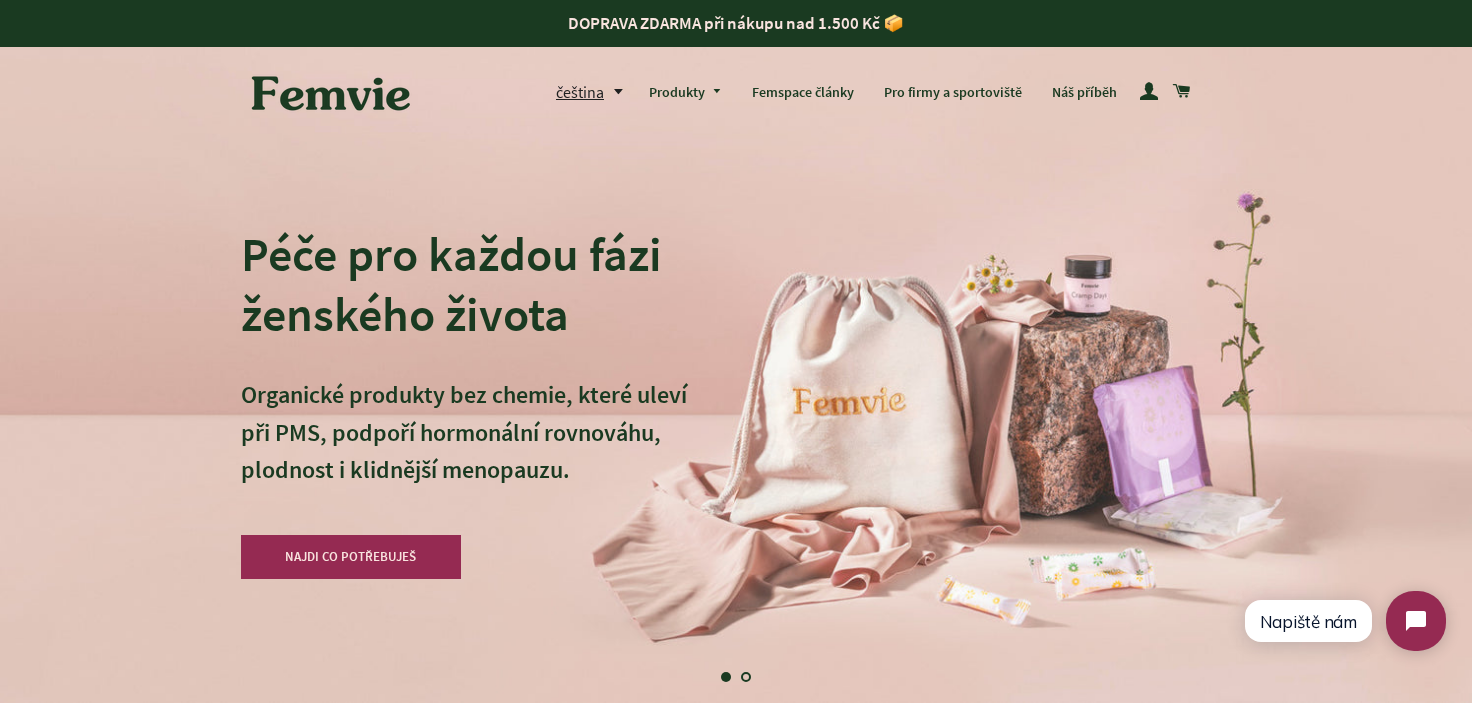 drag, startPoint x: 259, startPoint y: 250, endPoint x: 604, endPoint y: 337, distance: 355.8005 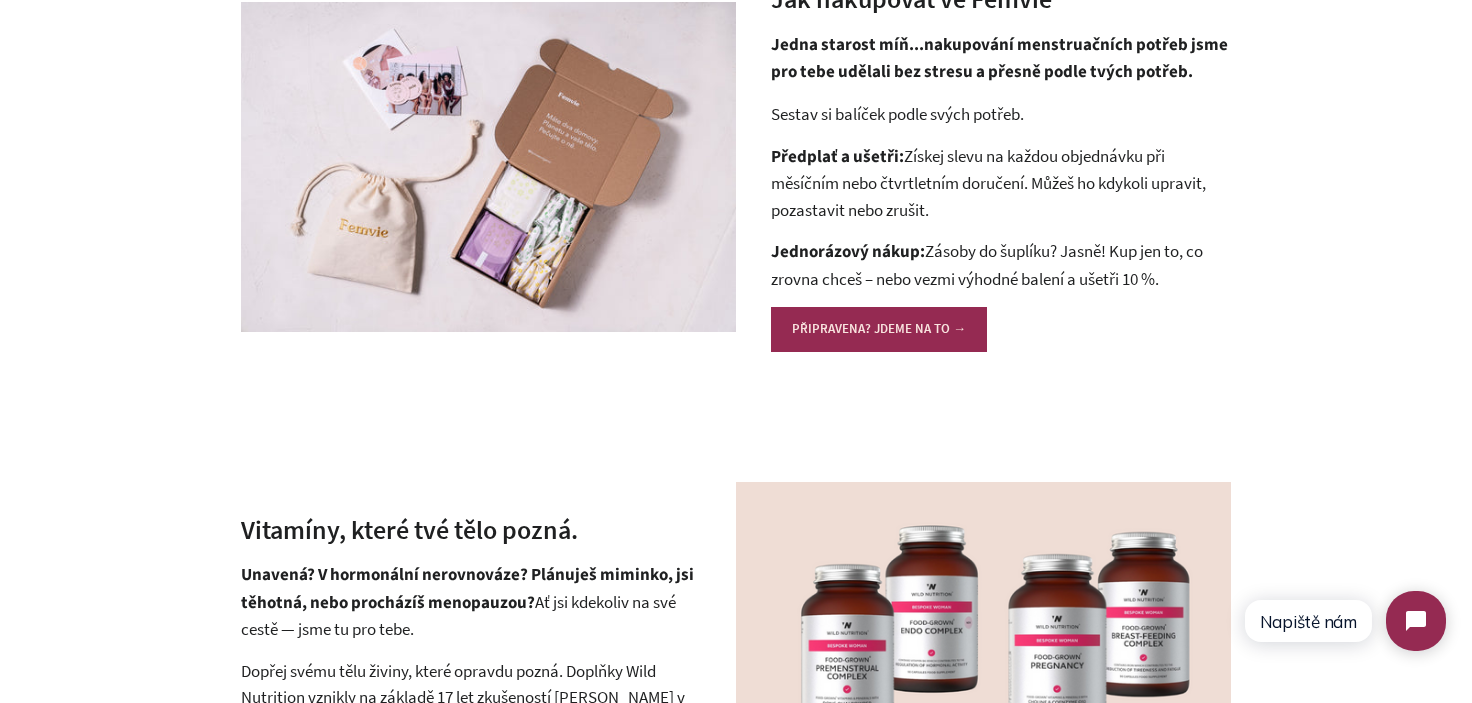scroll, scrollTop: 2400, scrollLeft: 0, axis: vertical 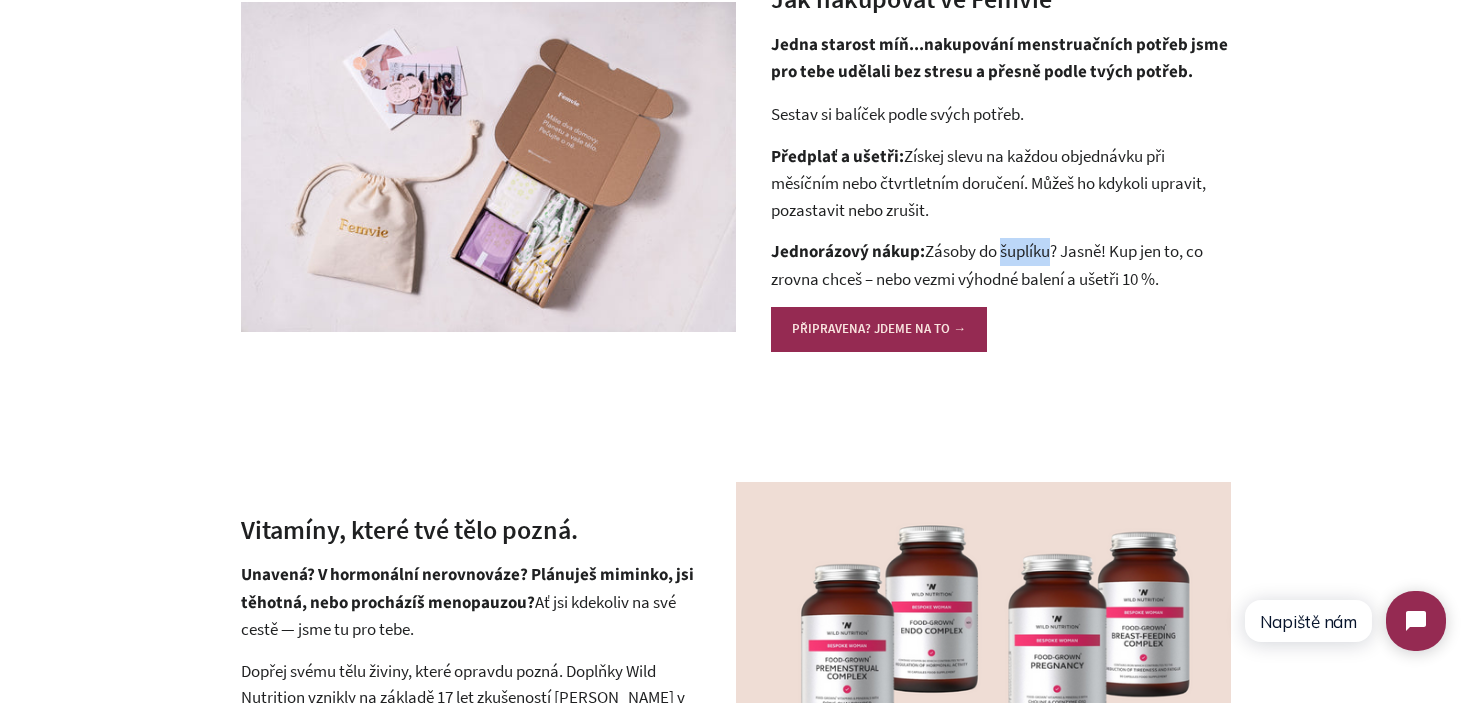 click on "Jednorázový nákup:  Zásoby do šuplíku? Jasně! Kup jen to, co zrovna chceš – nebo vezmi výhodné balení a ušetři 10 %." at bounding box center (1001, 265) 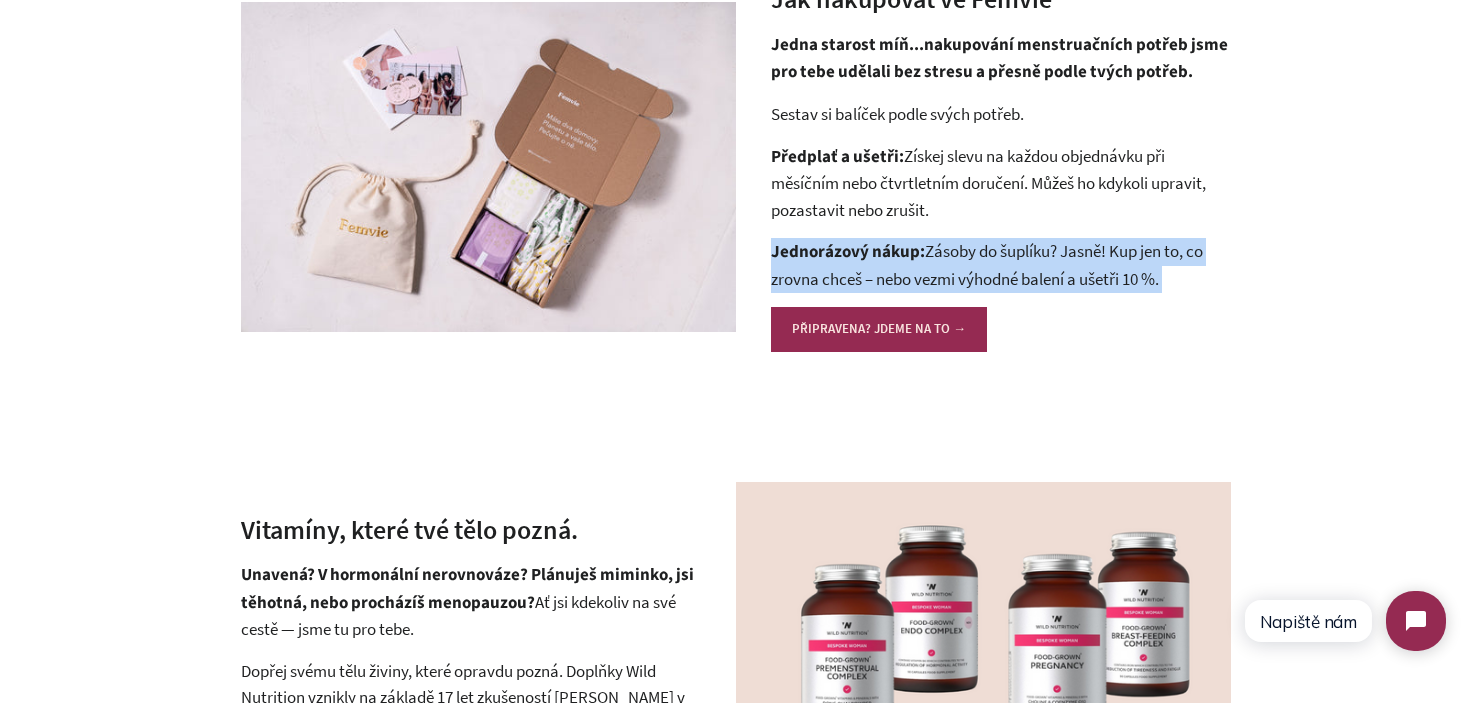 click on "Jednorázový nákup:  Zásoby do šuplíku? Jasně! Kup jen to, co zrovna chceš – nebo vezmi výhodné balení a ušetři 10 %." at bounding box center [1001, 265] 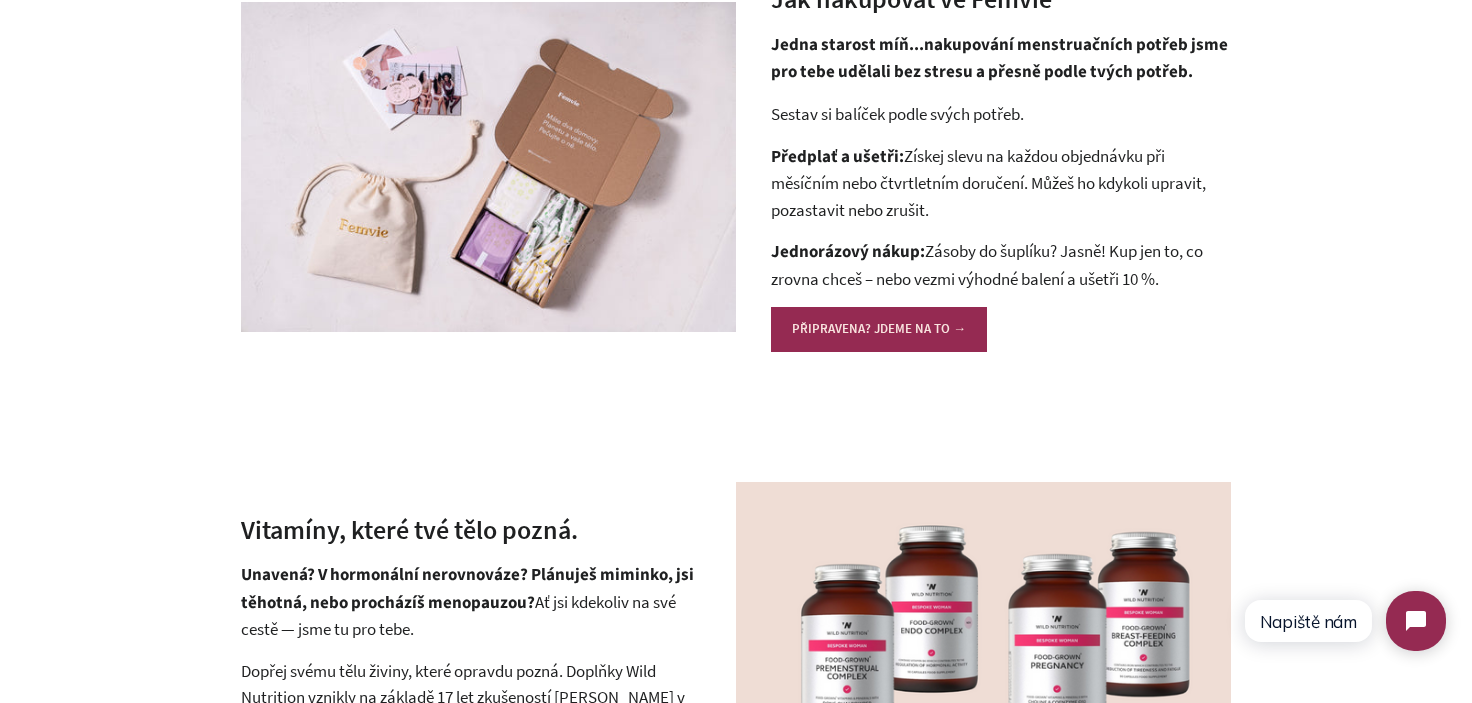 click on "Jednorázový nákup:  Zásoby do šuplíku? Jasně! Kup jen to, co zrovna chceš – nebo vezmi výhodné balení a ušetři 10 %." at bounding box center (1001, 265) 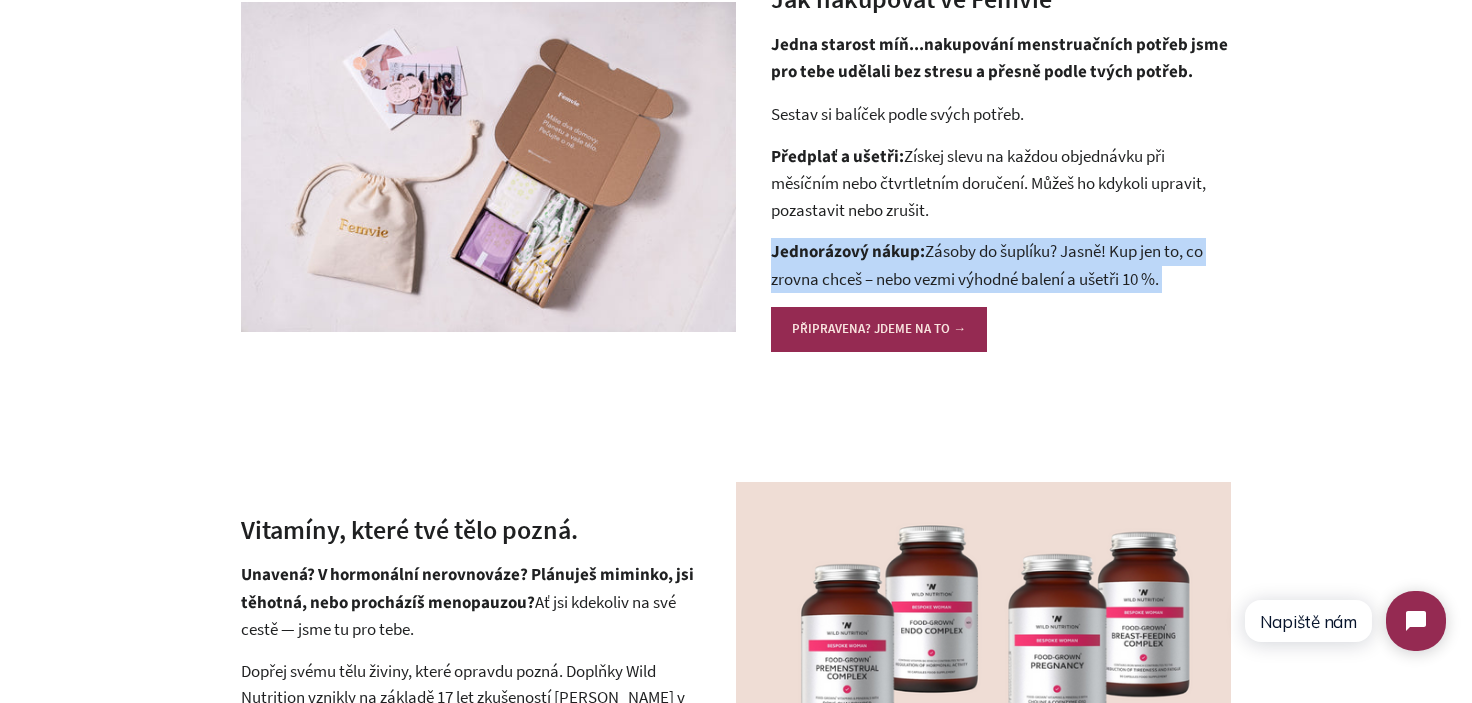 drag, startPoint x: 1189, startPoint y: 279, endPoint x: 805, endPoint y: 255, distance: 384.74927 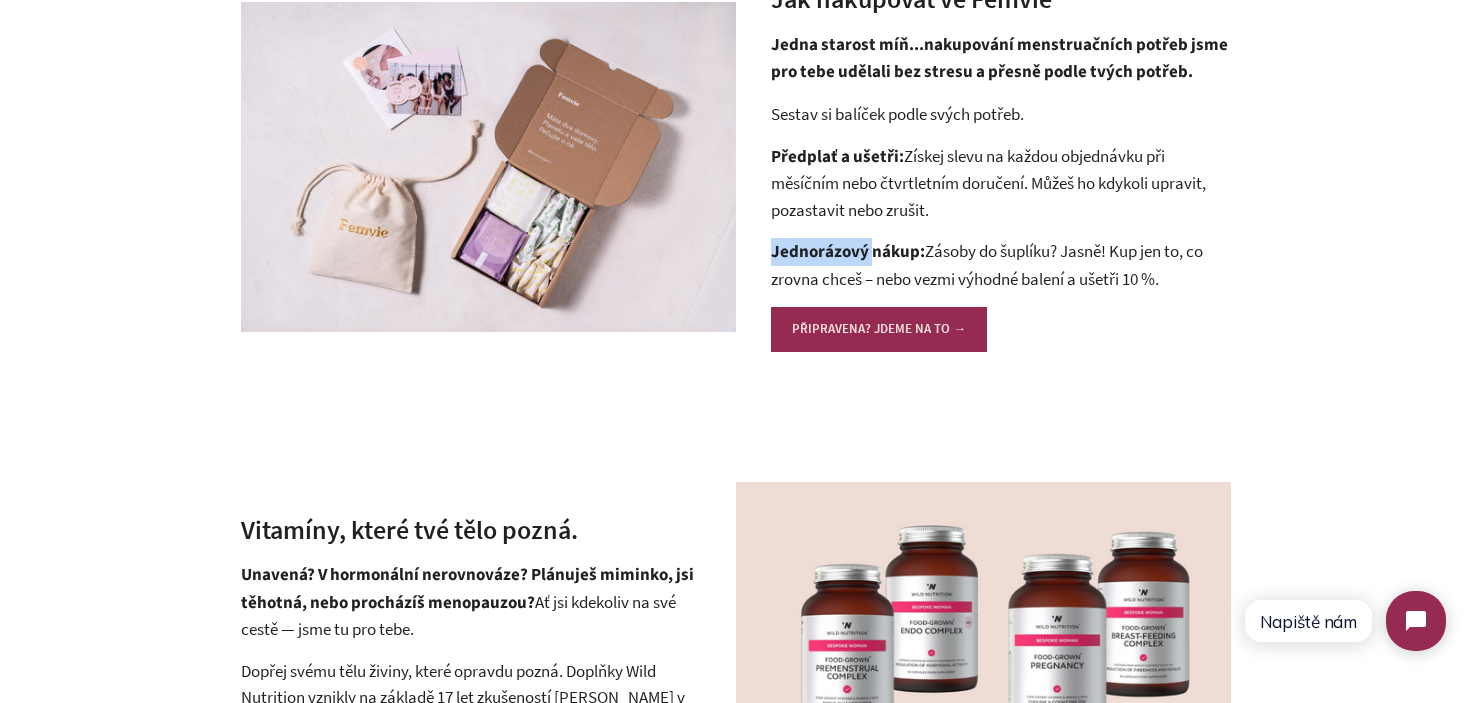 click on "Jednorázový nákup:" at bounding box center (848, 252) 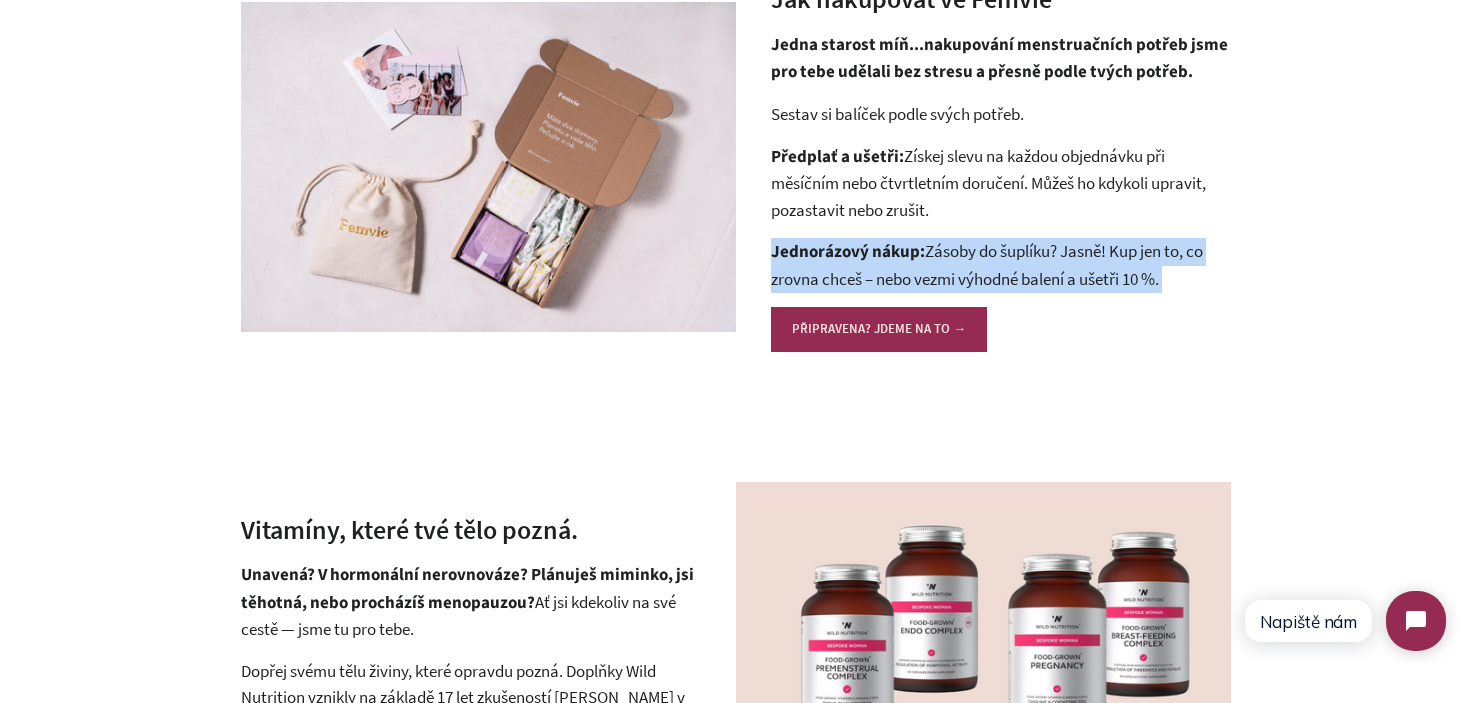 click on "Jednorázový nákup:" at bounding box center [848, 252] 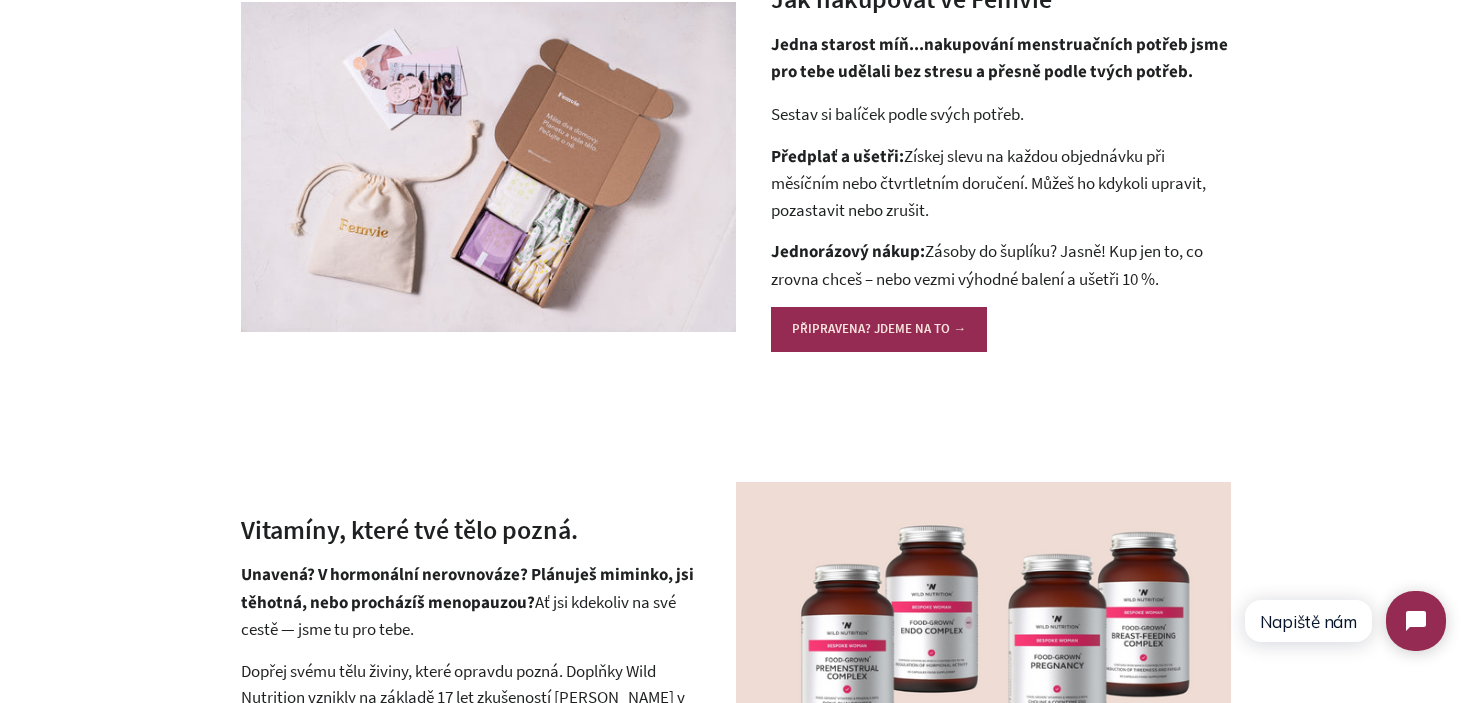 click on "Jednorázový nákup:  Zásoby do šuplíku? Jasně! Kup jen to, co zrovna chceš – nebo vezmi výhodné balení a ušetři 10 %." at bounding box center [1001, 265] 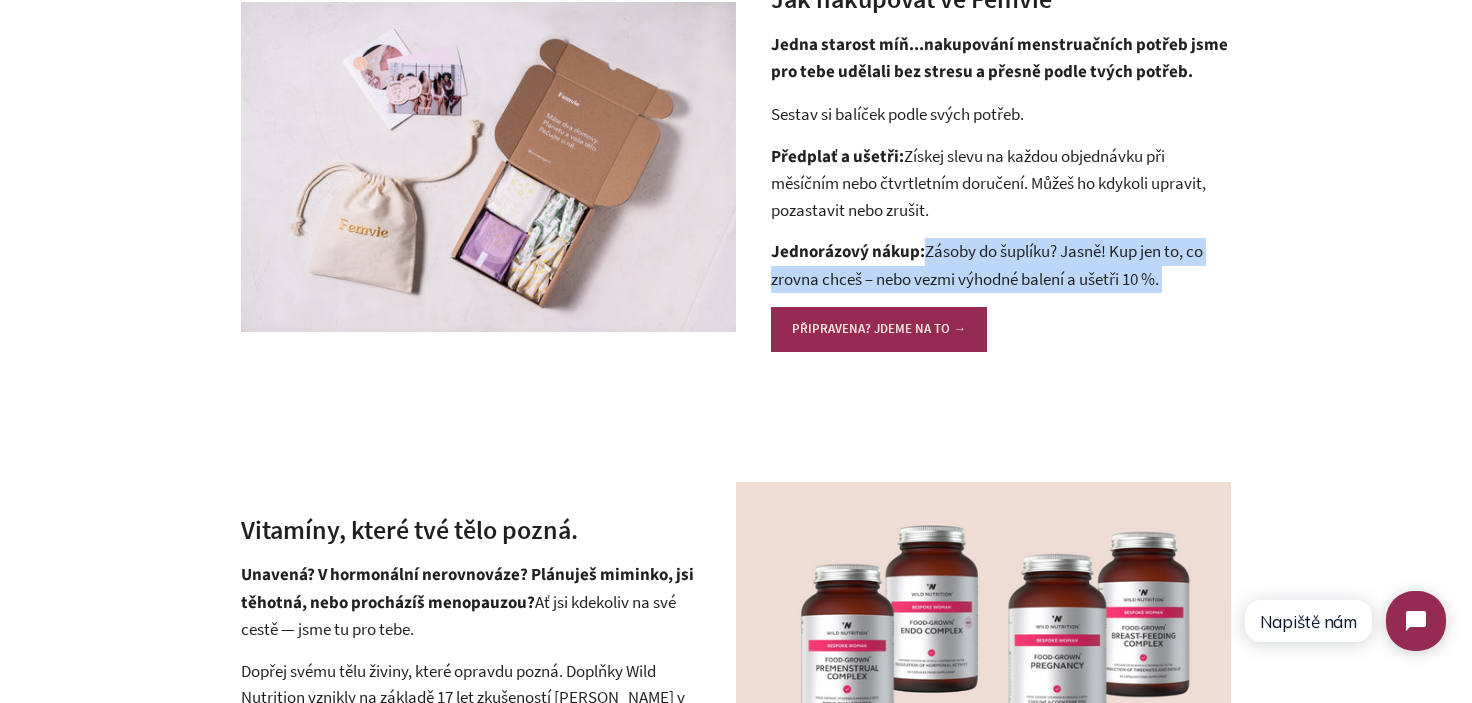 drag, startPoint x: 944, startPoint y: 258, endPoint x: 1176, endPoint y: 290, distance: 234.1965 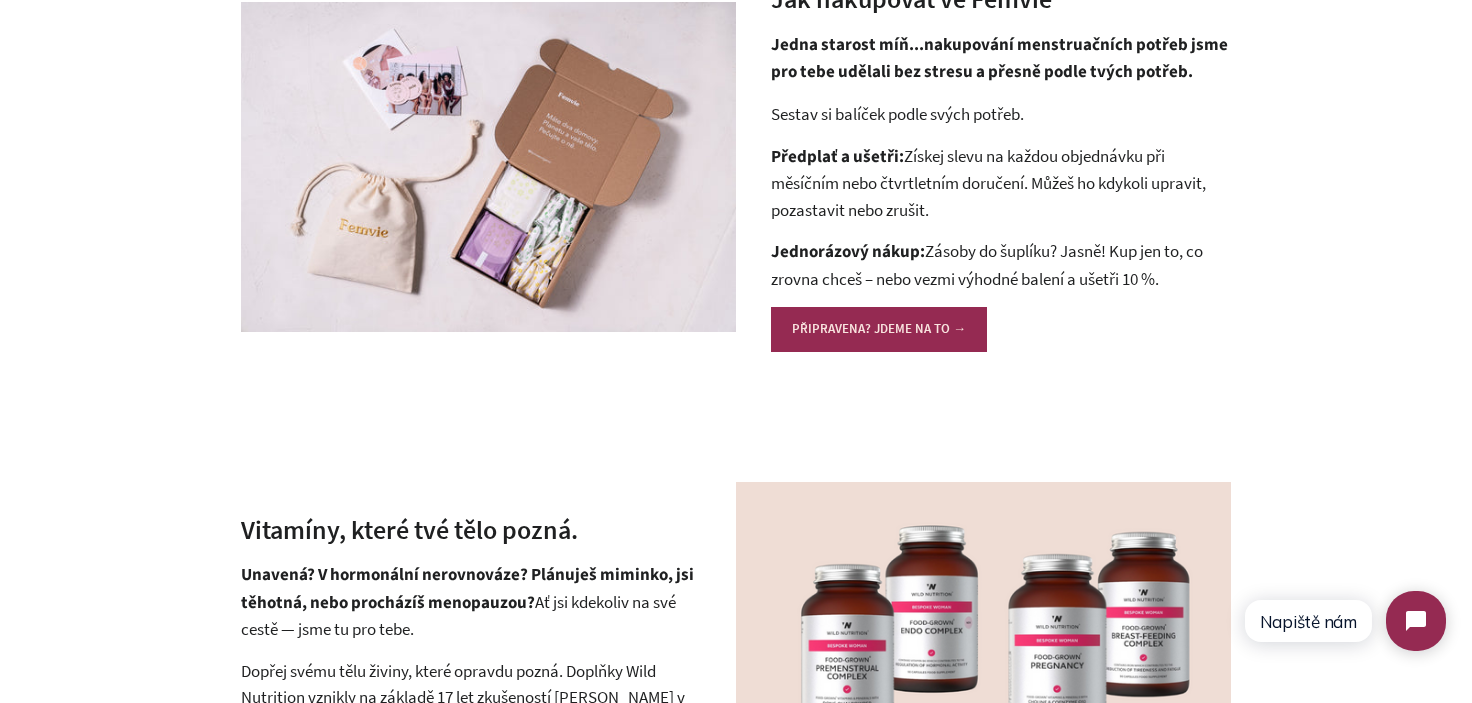click on "Předplať a ušetři:  Získej slevu na každou objednávku při měsíčním nebo čtvrtletním doručení. Můžeš ho kdykoli upravit, pozastavit nebo zrušit." at bounding box center [1001, 183] 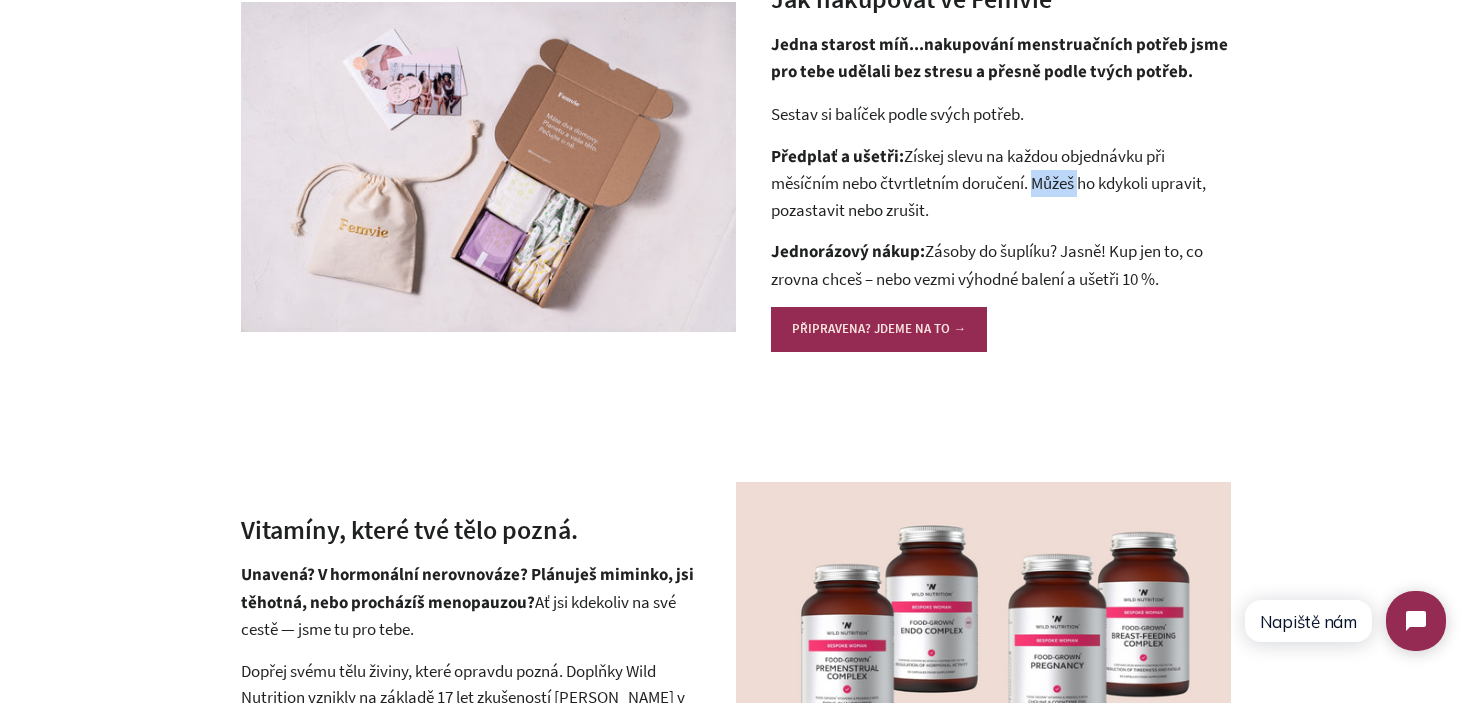 click on "Předplať a ušetři:  Získej slevu na každou objednávku při měsíčním nebo čtvrtletním doručení. Můžeš ho kdykoli upravit, pozastavit nebo zrušit." at bounding box center [1001, 183] 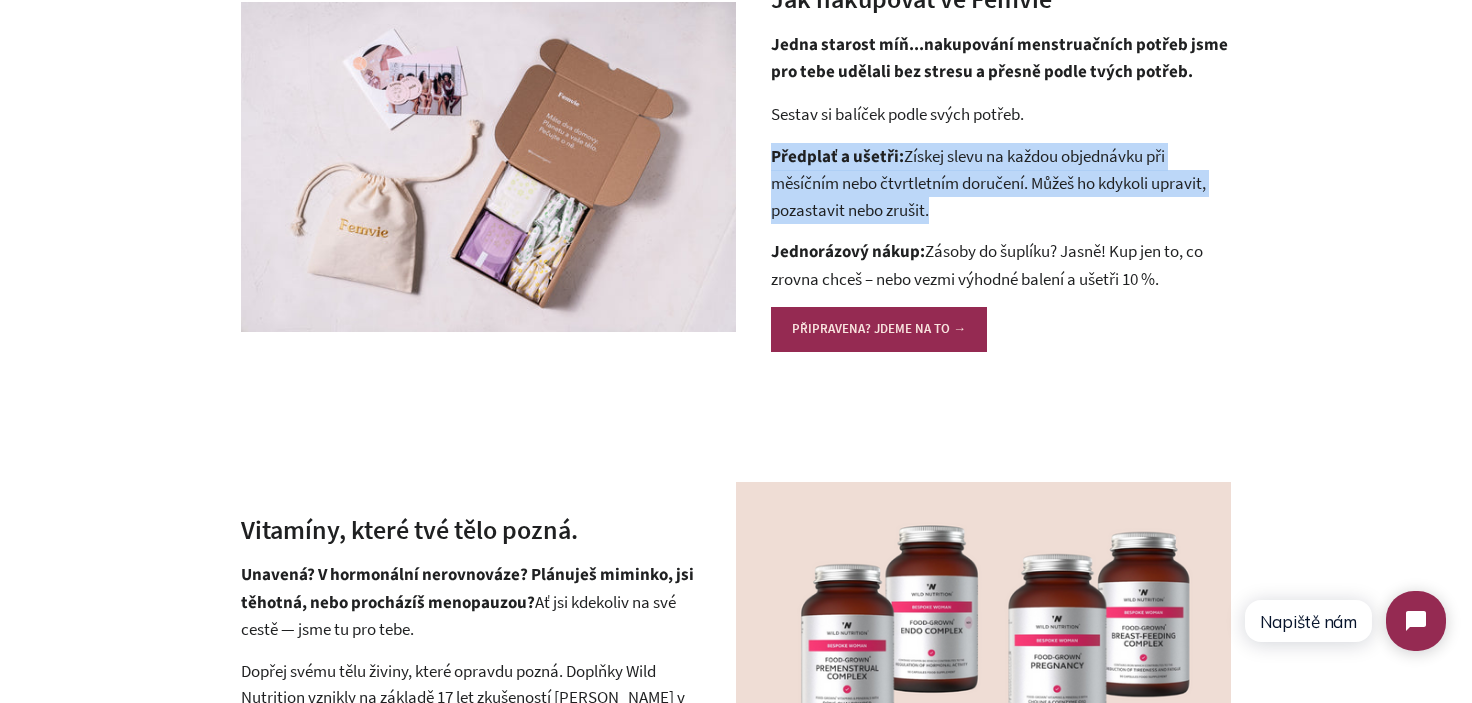 click on "Předplať a ušetři:  Získej slevu na každou objednávku při měsíčním nebo čtvrtletním doručení. Můžeš ho kdykoli upravit, pozastavit nebo zrušit." at bounding box center [1001, 183] 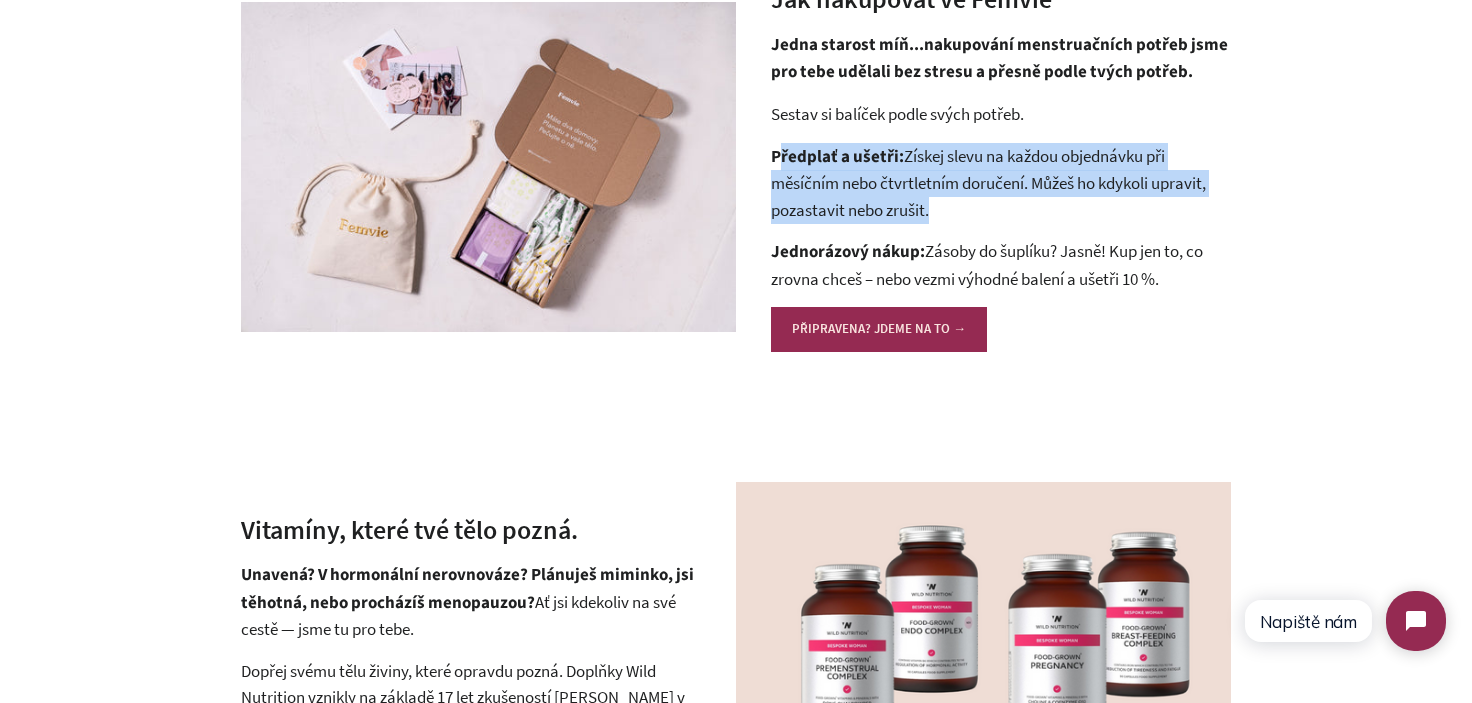 drag, startPoint x: 946, startPoint y: 197, endPoint x: 779, endPoint y: 162, distance: 170.62825 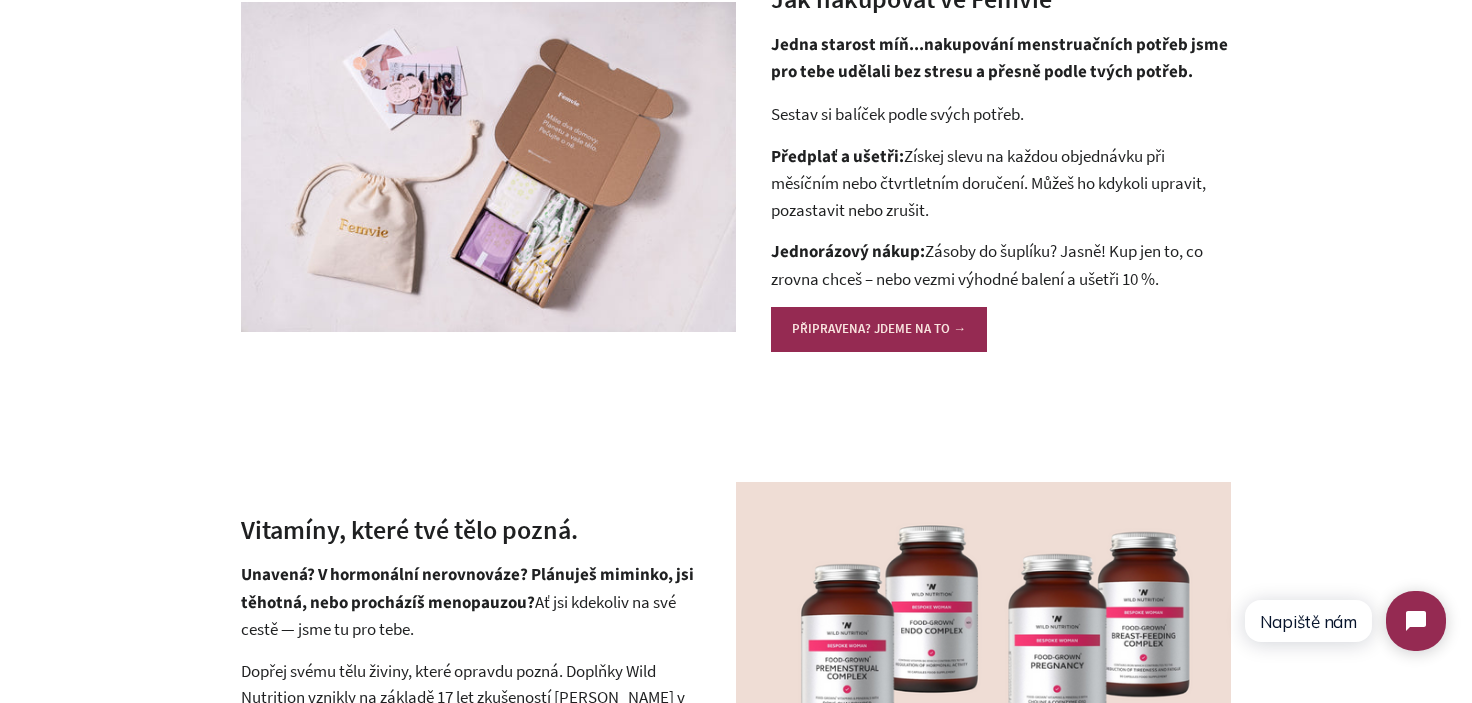 click on "Jak nakupovat ve Femvie
Jedna starost míň...nakupování menstruačních potřeb jsme pro tebe udělali bez stresu a přesně podle tvých potřeb. Sestav si balíček podle svých potřeb.  Předplať a ušetři:  Získej slevu na každou objednávku při měsíčním nebo čtvrtletním doručení. Můžeš ho kdykoli upravit, pozastavit nebo zrušit. Jednorázový nákup:  Zásoby do šuplíku? Jasně! Kup jen to, co zrovna chceš – nebo vezmi výhodné balení a ušetři 10 %.
PŘIPRAVENA? JDEME NA TO →" at bounding box center (983, 166) 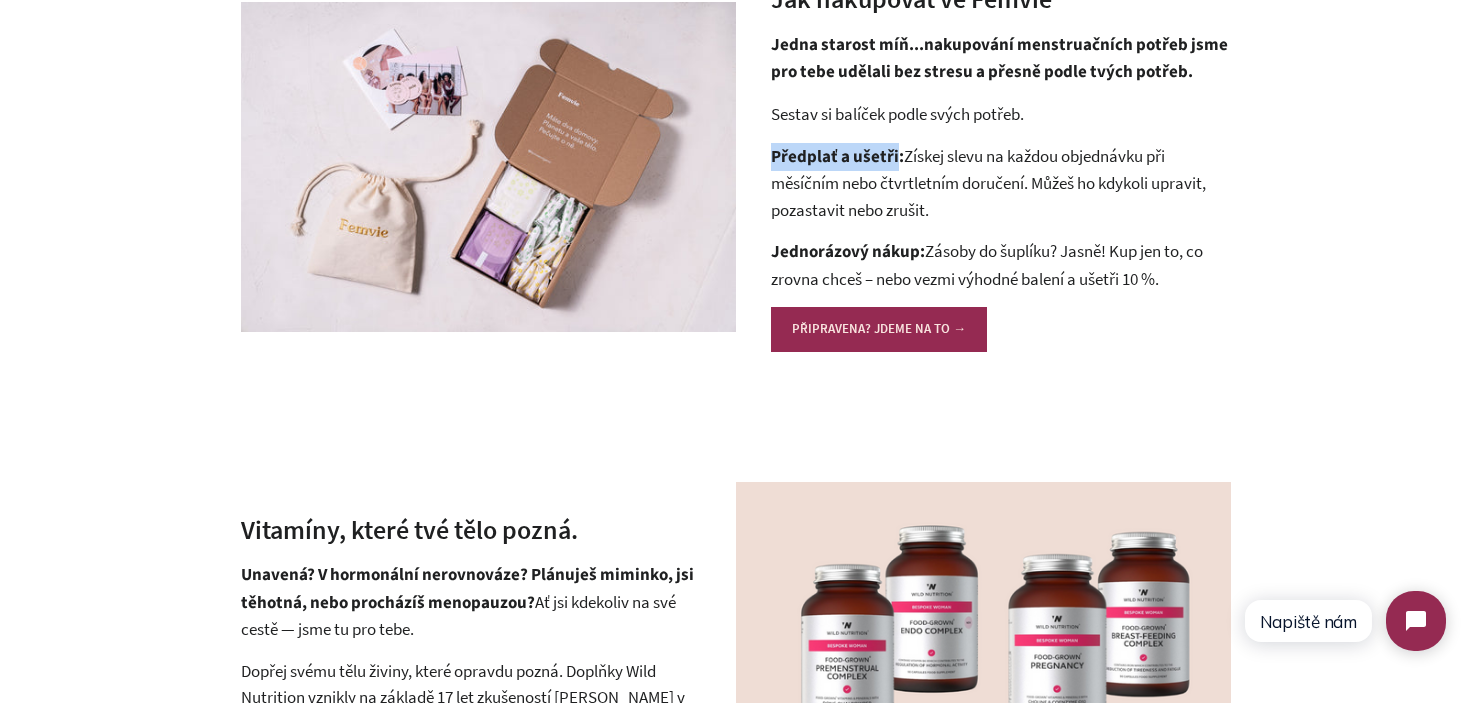 drag, startPoint x: 765, startPoint y: 157, endPoint x: 880, endPoint y: 158, distance: 115.00435 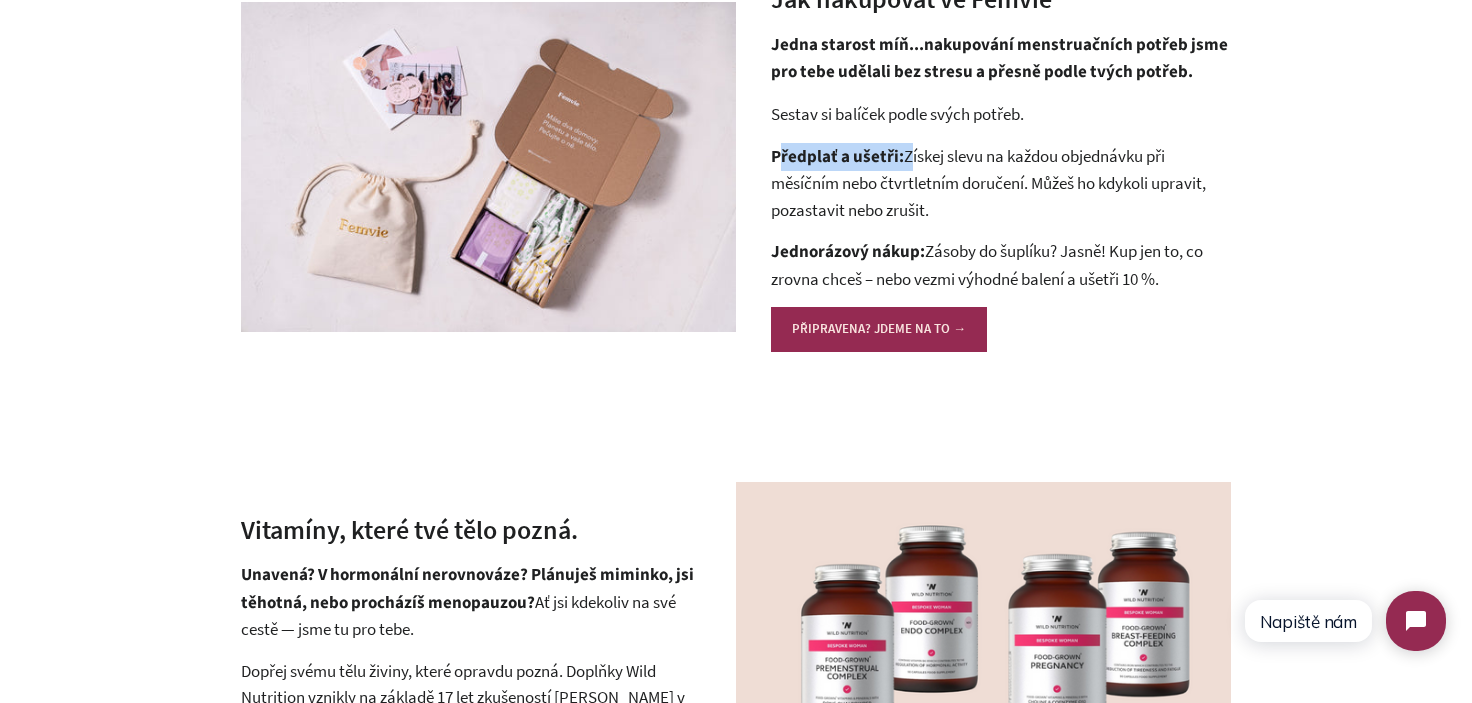drag, startPoint x: 909, startPoint y: 158, endPoint x: 780, endPoint y: 159, distance: 129.00388 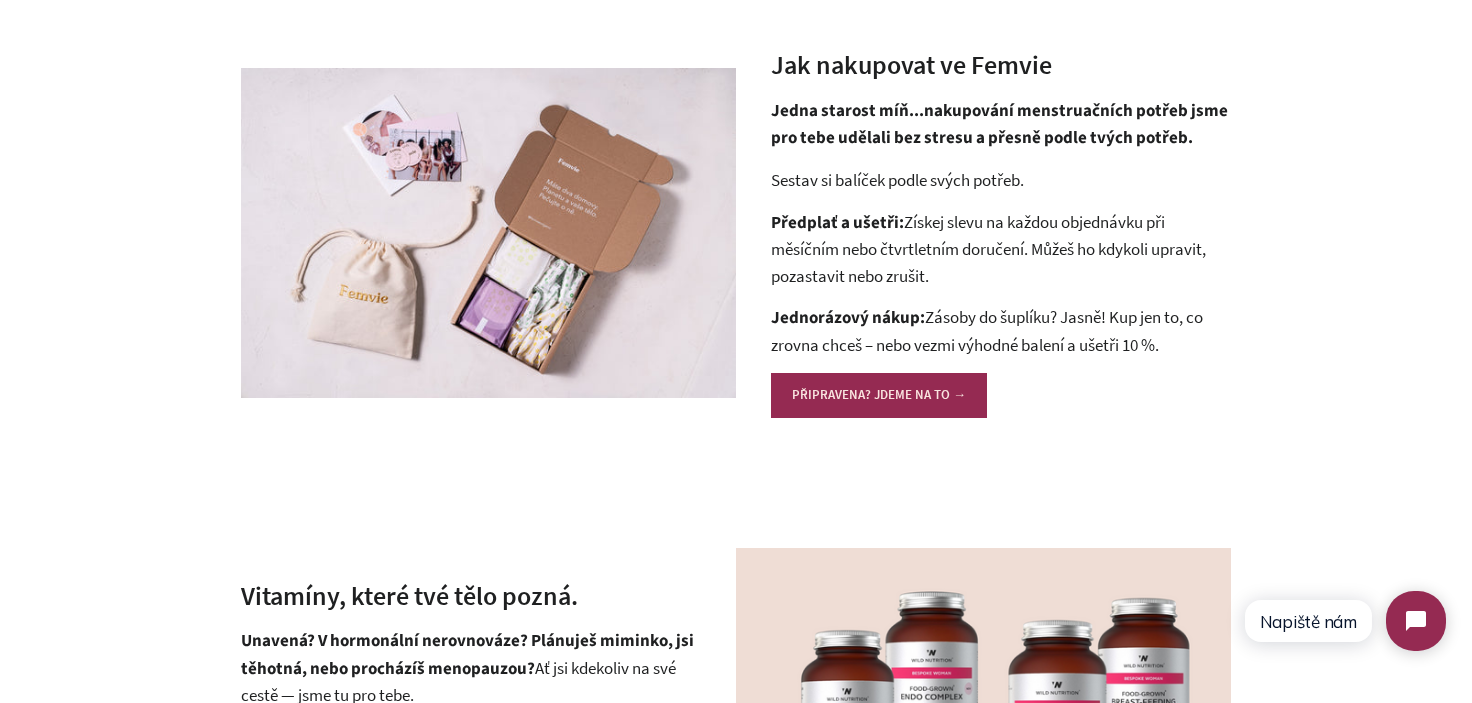 scroll, scrollTop: 2300, scrollLeft: 0, axis: vertical 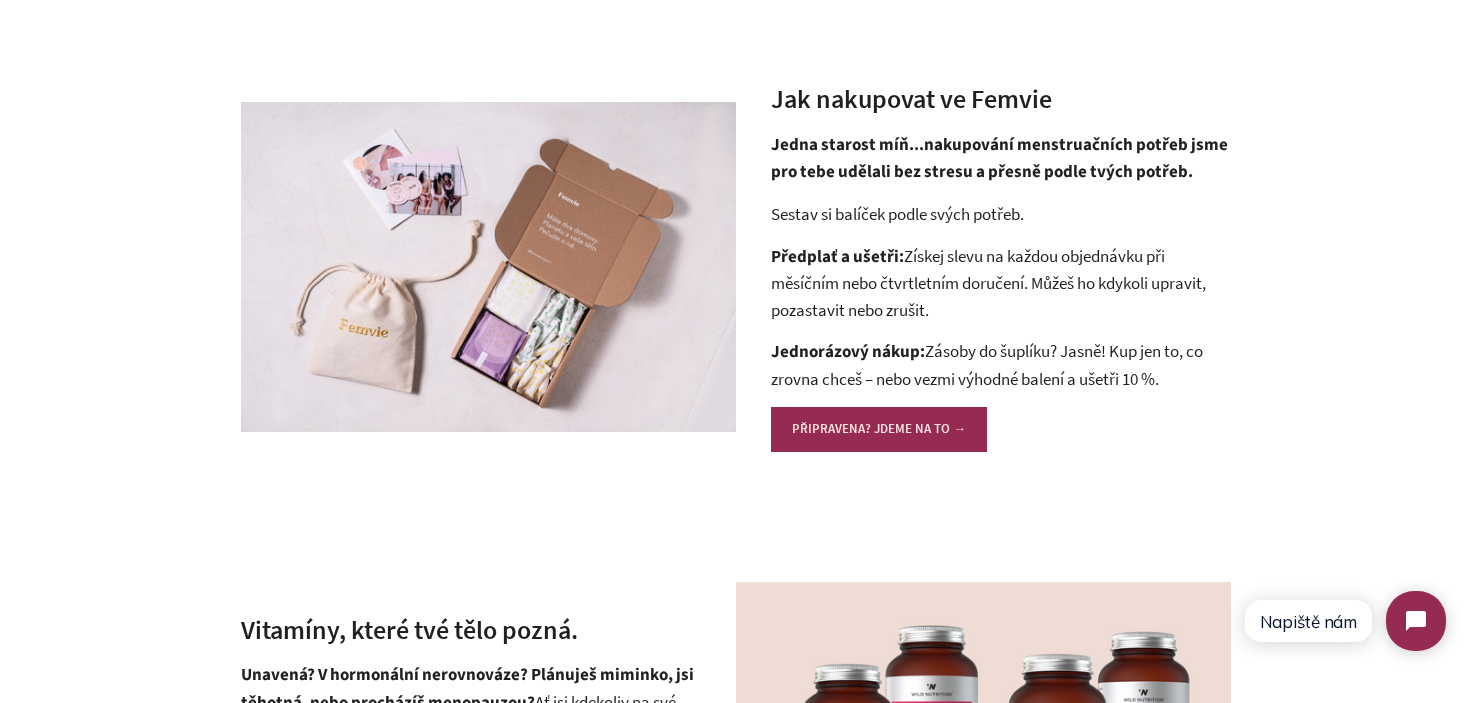 click on "Předplať a ušetři:  Získej slevu na každou objednávku při měsíčním nebo čtvrtletním doručení. Můžeš ho kdykoli upravit, pozastavit nebo zrušit." at bounding box center [1001, 283] 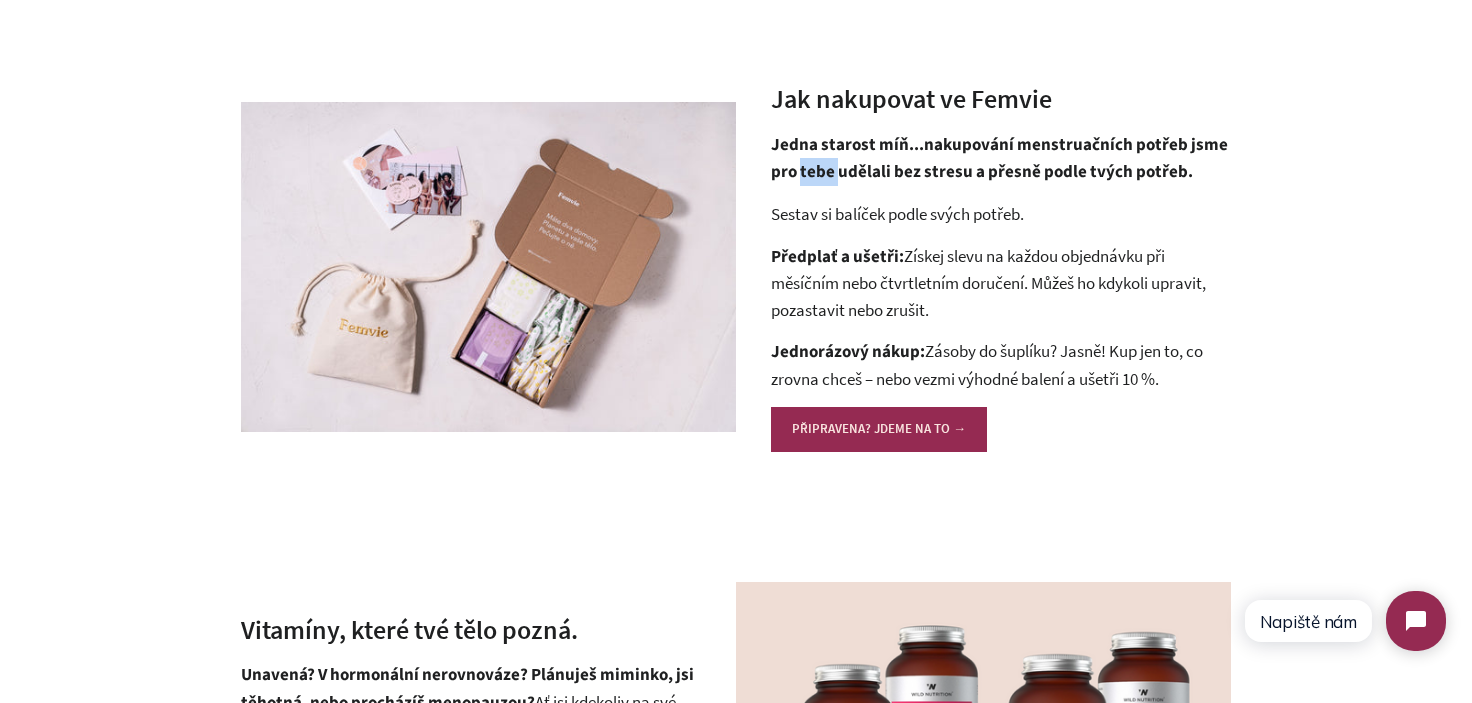 click on "Jedna starost míň...nakupování menstruačních potřeb jsme pro tebe udělali bez stresu a přesně podle tvých potřeb." at bounding box center [999, 159] 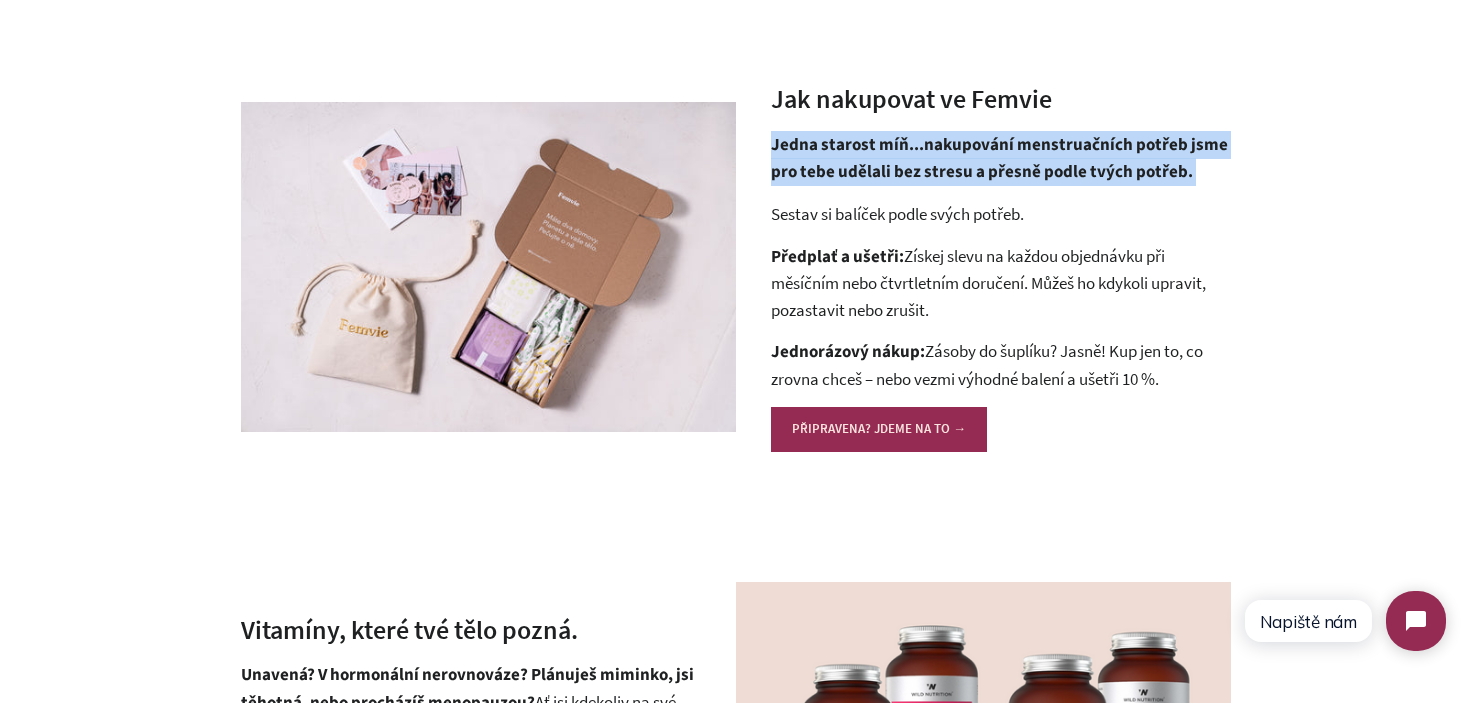 click on "Jedna starost míň...nakupování menstruačních potřeb jsme pro tebe udělali bez stresu a přesně podle tvých potřeb." at bounding box center (999, 159) 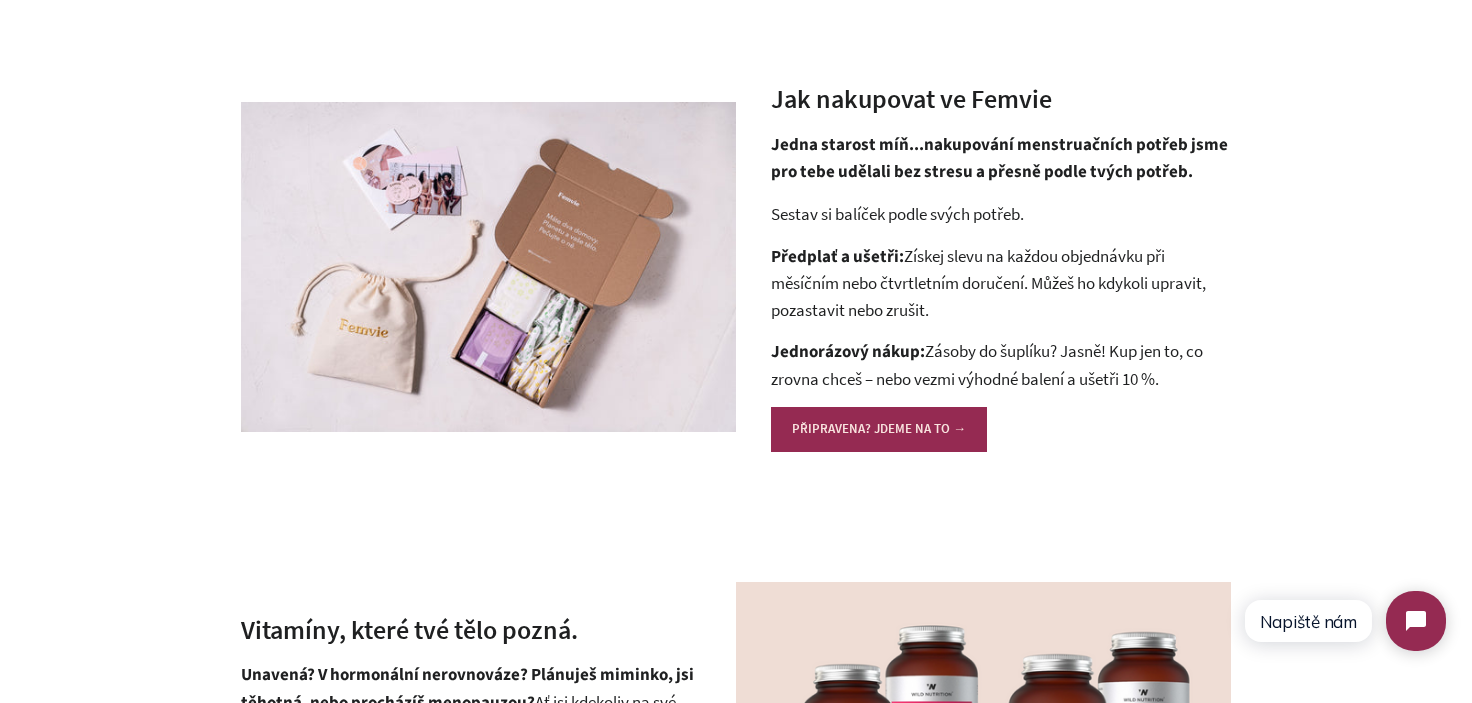 click on "Sestav si balíček podle svých potřeb." at bounding box center [1001, 214] 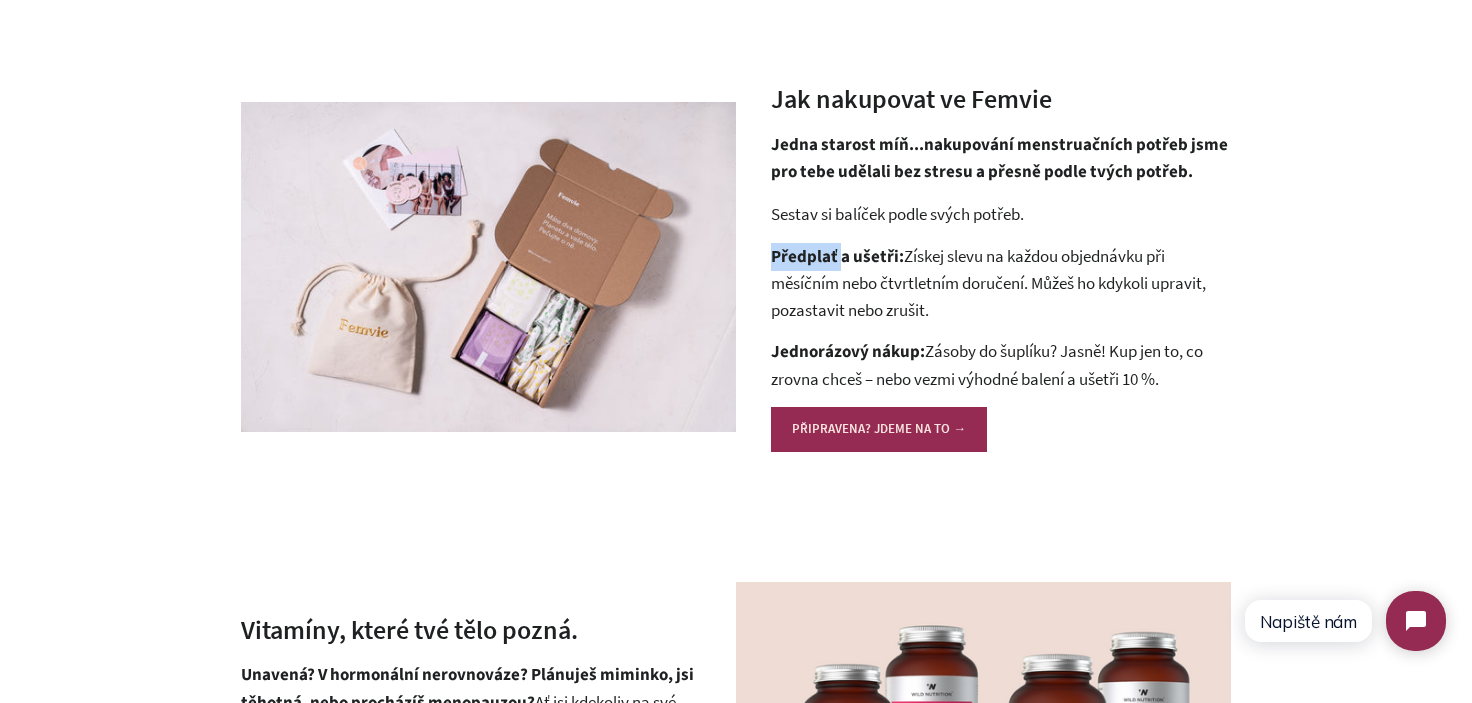 click on "Předplať a ušetři:" at bounding box center [837, 257] 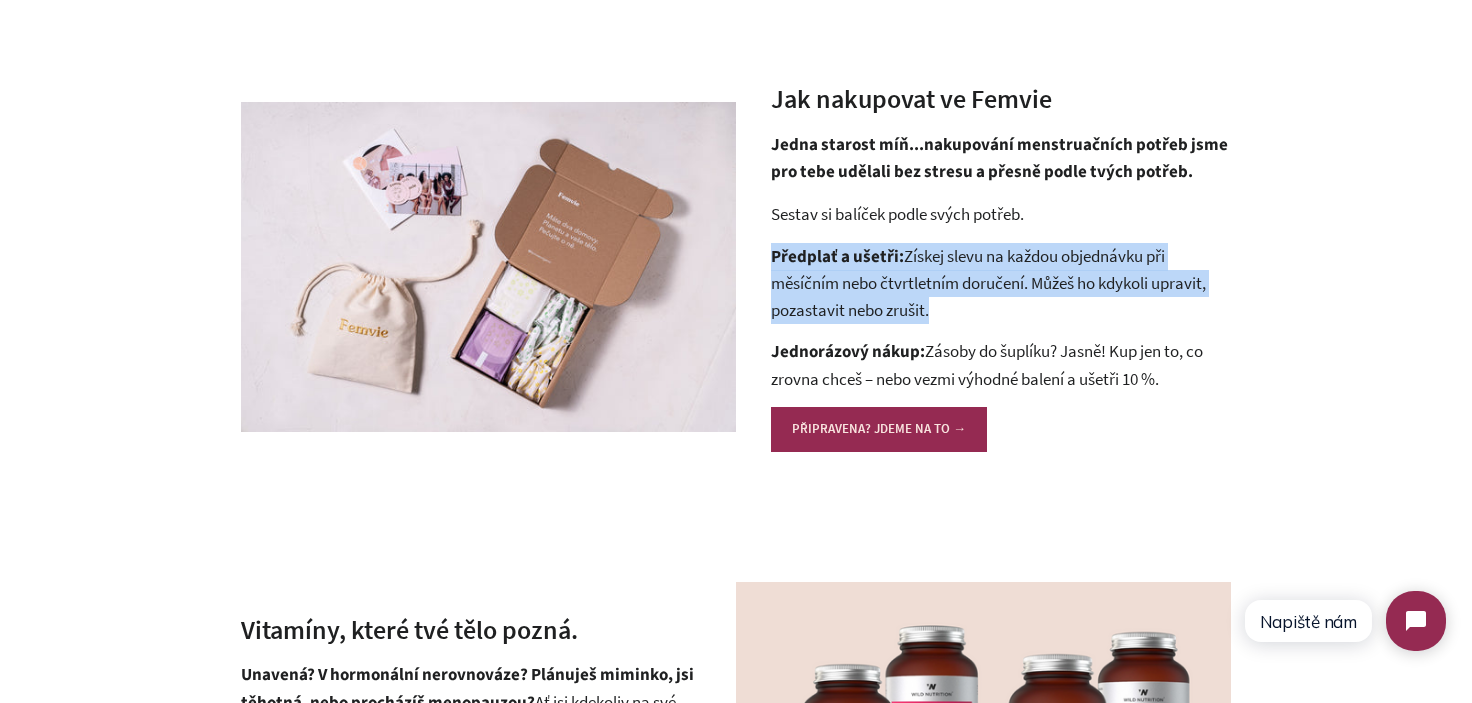 drag, startPoint x: 792, startPoint y: 260, endPoint x: 952, endPoint y: 312, distance: 168.23793 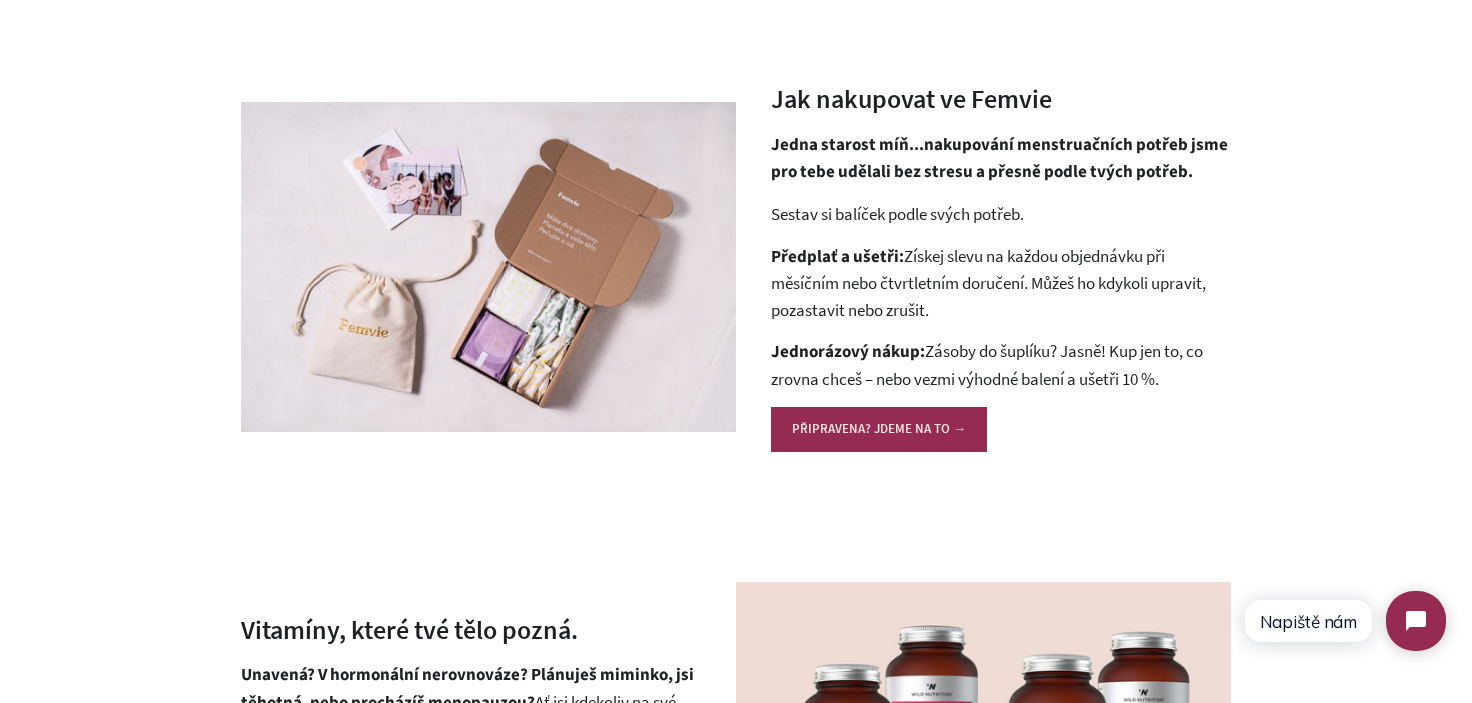 click on "Předplať a ušetři:  Získej slevu na každou objednávku při měsíčním nebo čtvrtletním doručení. Můžeš ho kdykoli upravit, pozastavit nebo zrušit." at bounding box center (1001, 283) 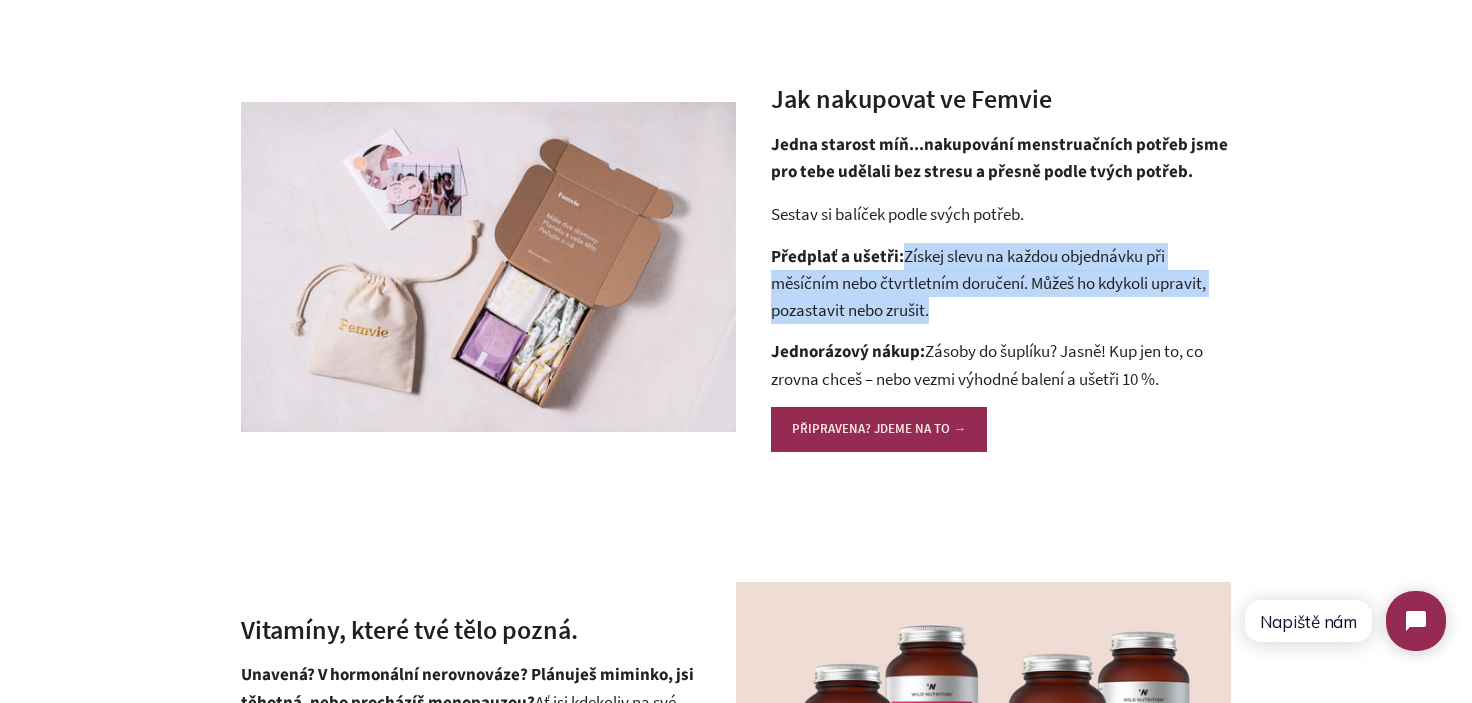 drag, startPoint x: 912, startPoint y: 255, endPoint x: 966, endPoint y: 314, distance: 79.98125 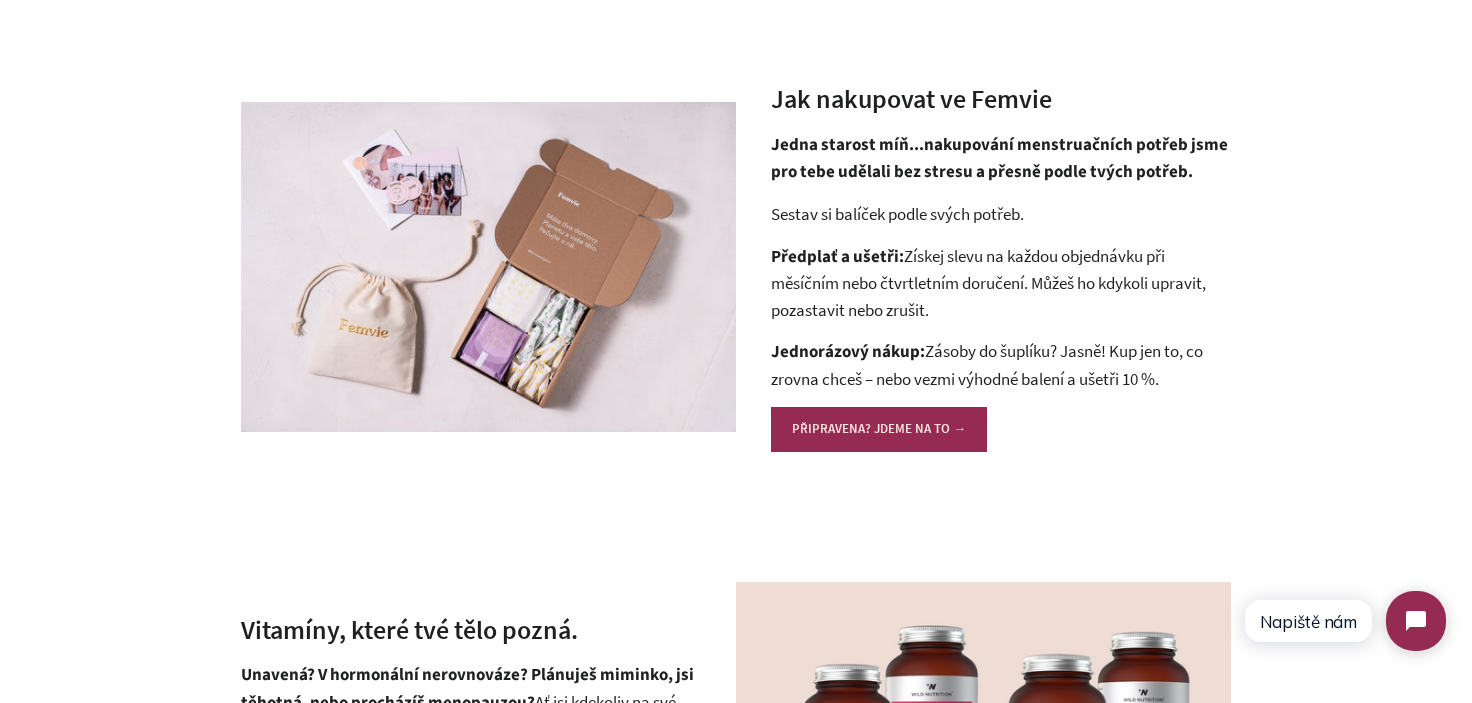 click on "Jednorázový nákup:  Zásoby do šuplíku? Jasně! Kup jen to, co zrovna chceš – nebo vezmi výhodné balení a ušetři 10 %." at bounding box center [1001, 365] 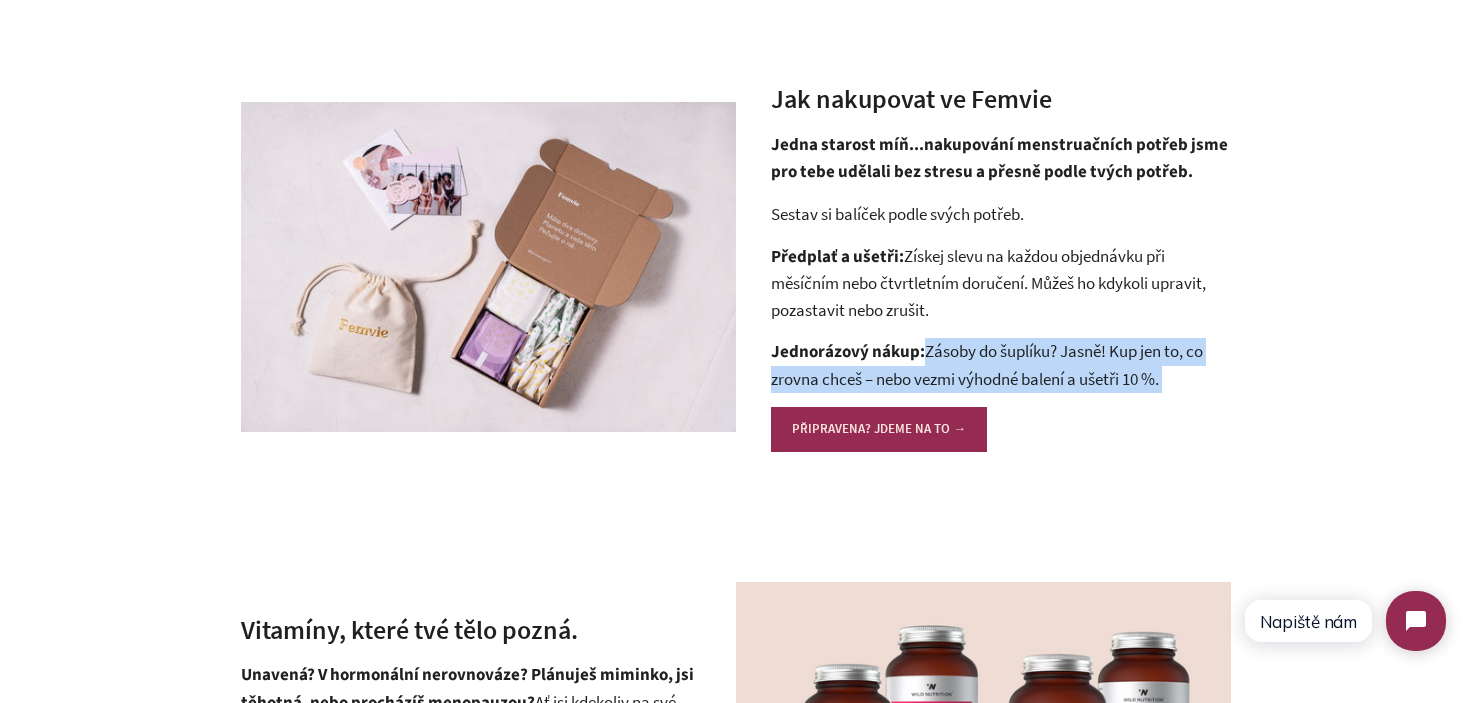 drag, startPoint x: 948, startPoint y: 356, endPoint x: 1203, endPoint y: 374, distance: 255.6345 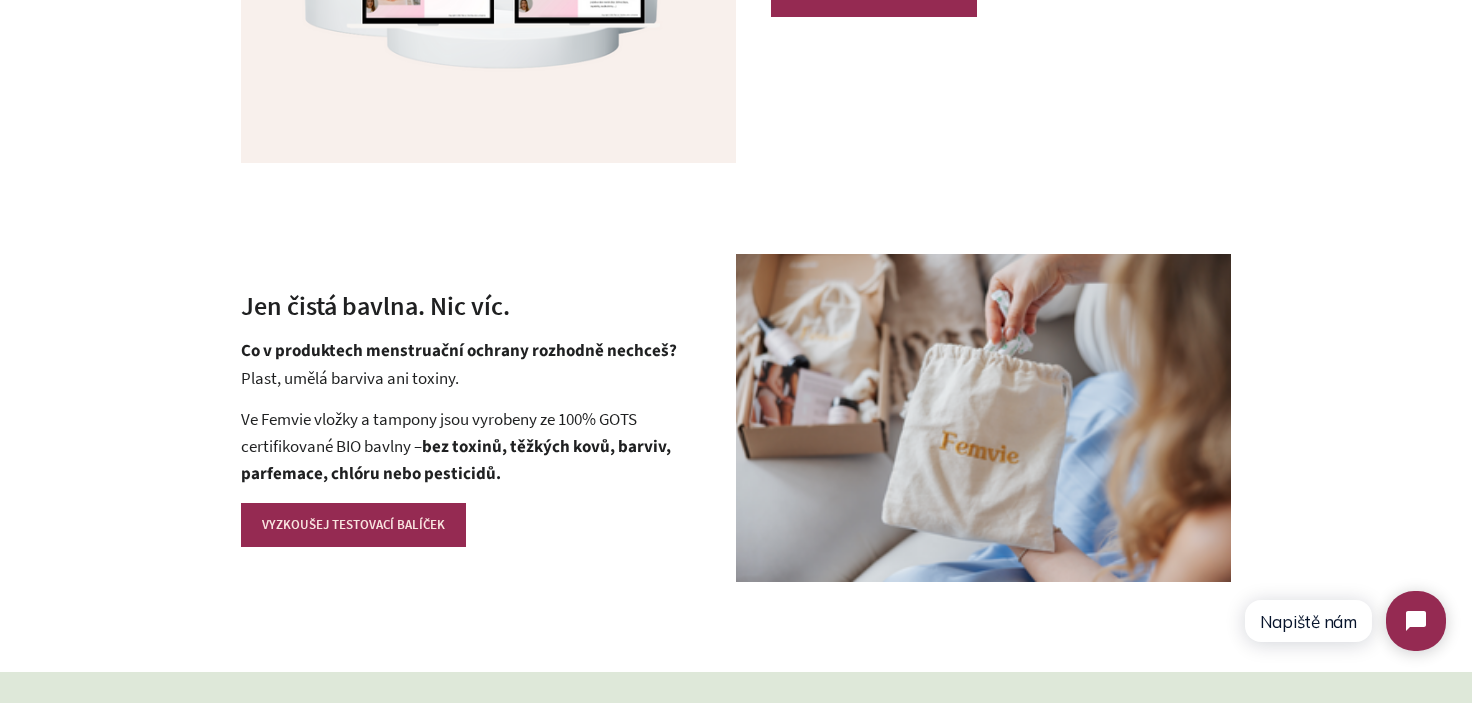 scroll, scrollTop: 4000, scrollLeft: 0, axis: vertical 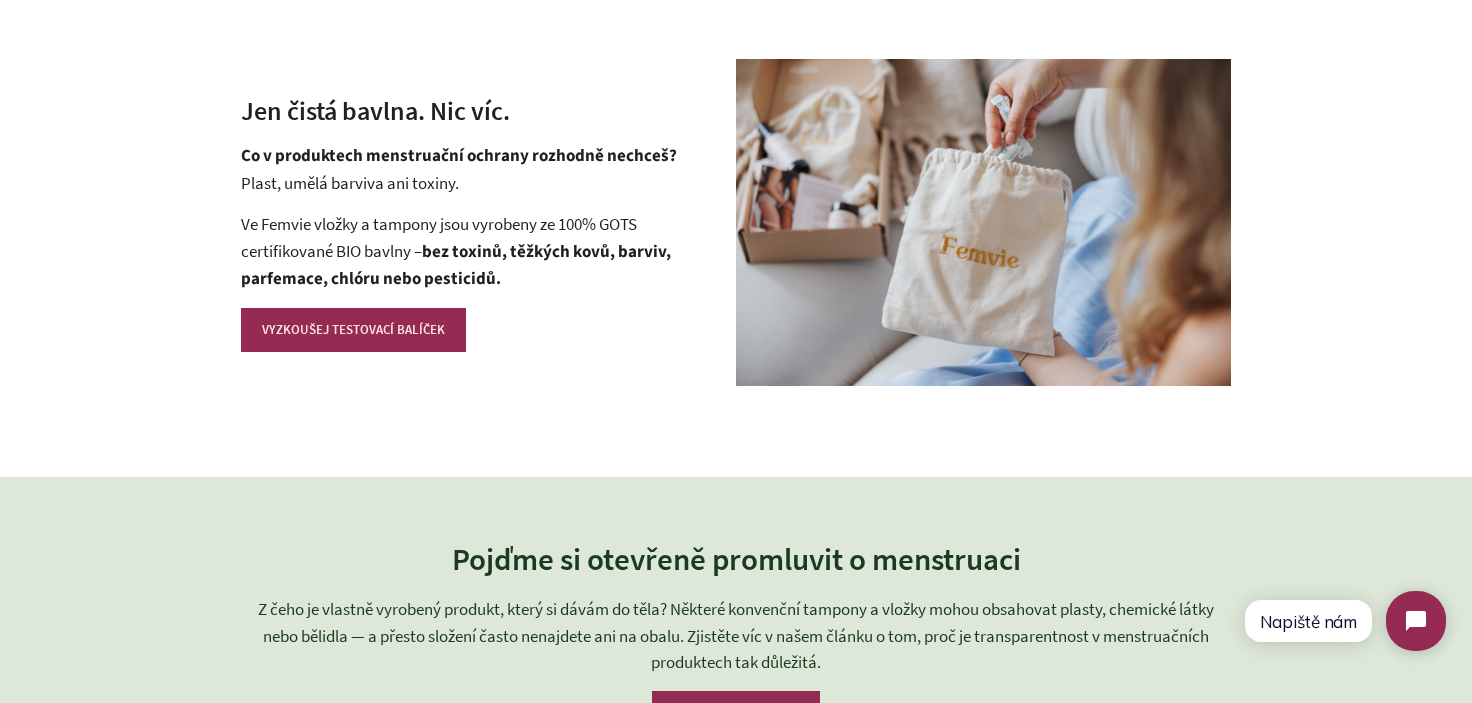 click on "Jen čistá bavlna. Nic víc." at bounding box center (471, 111) 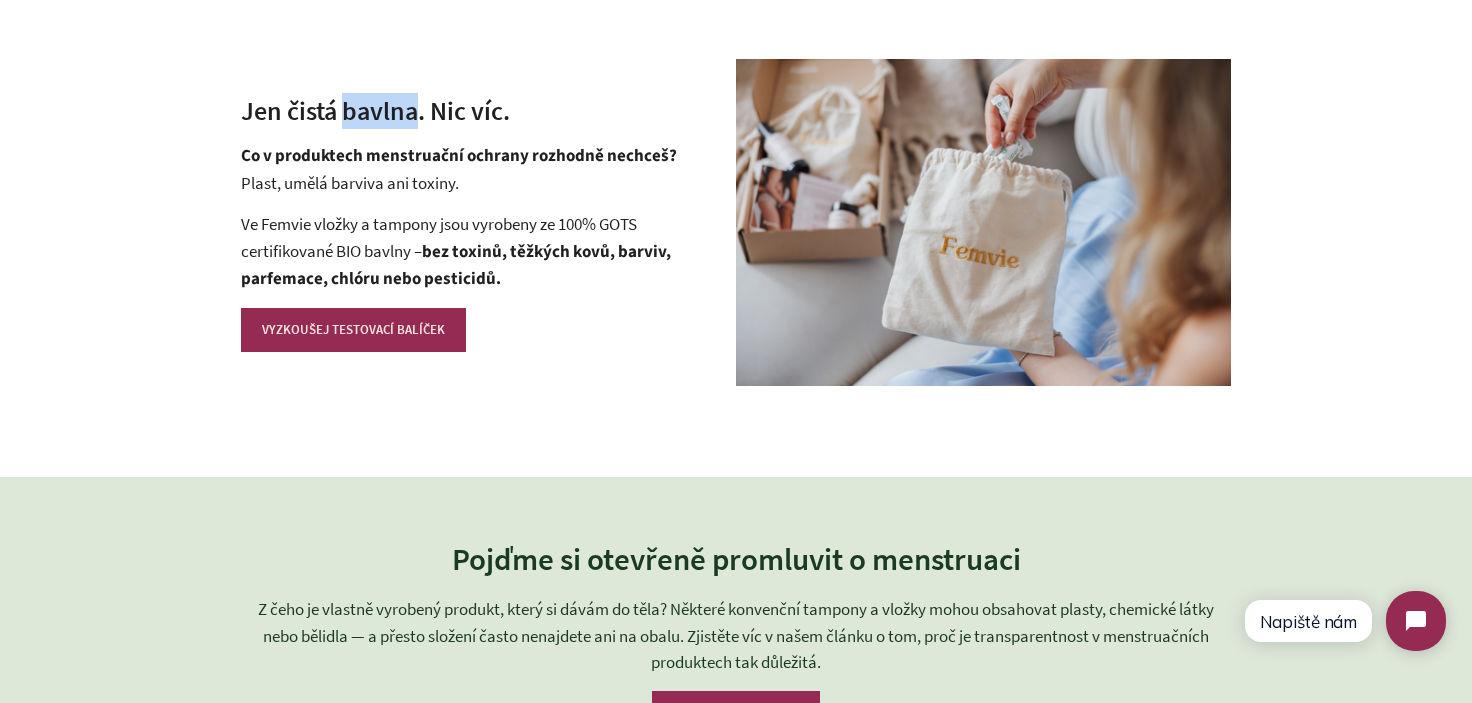 click on "Jen čistá bavlna. Nic víc." at bounding box center (471, 111) 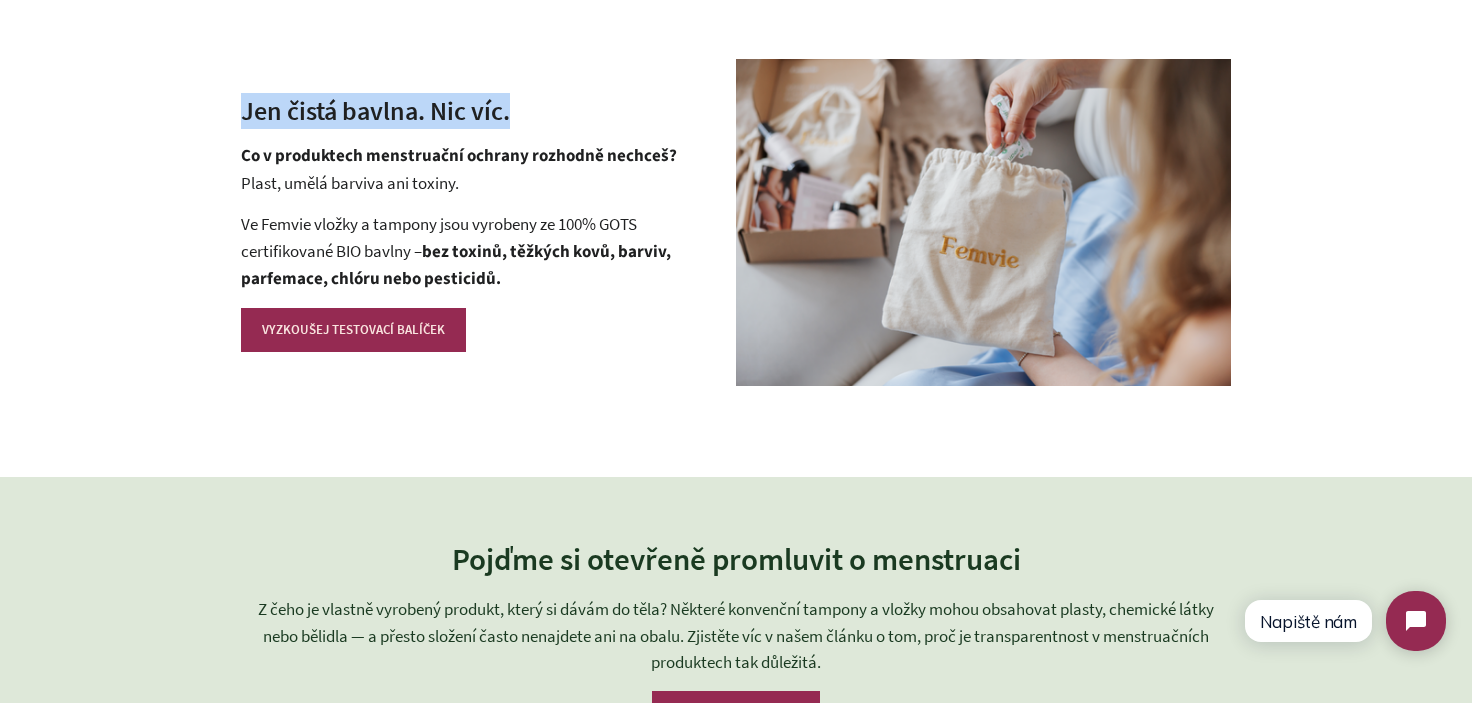 click on "Jen čistá bavlna. Nic víc." at bounding box center [471, 111] 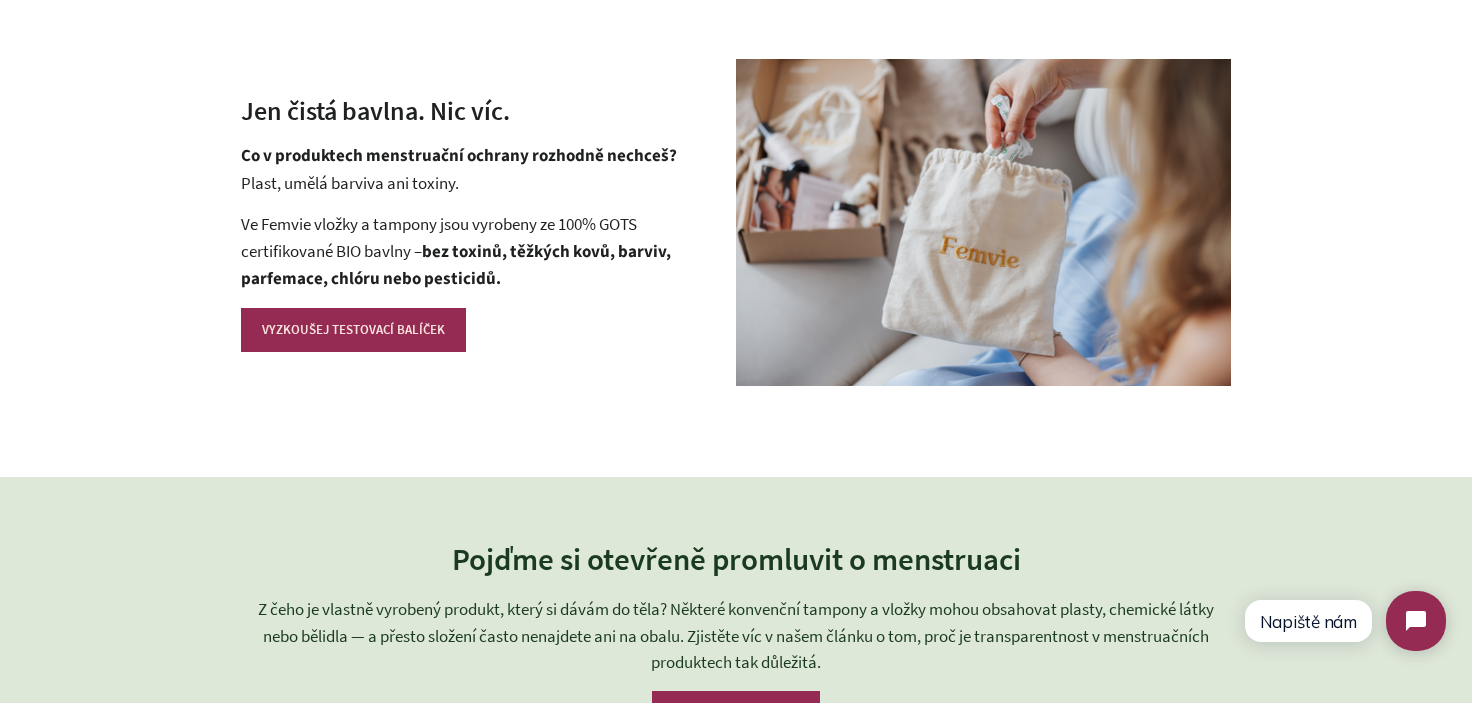 click on "Co v produktech menstruační ochrany rozhodně nechceš?" at bounding box center [459, 156] 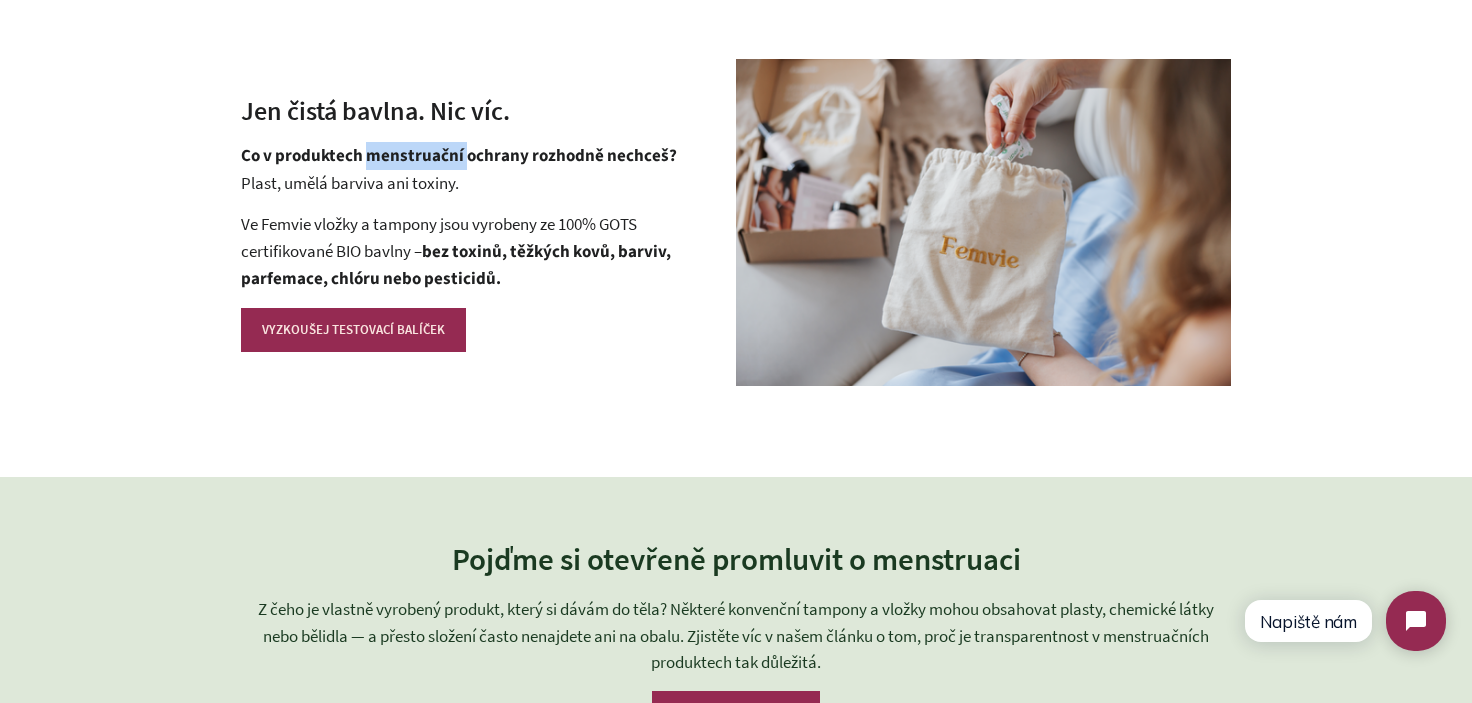 click on "Co v produktech menstruační ochrany rozhodně nechceš?" at bounding box center (459, 156) 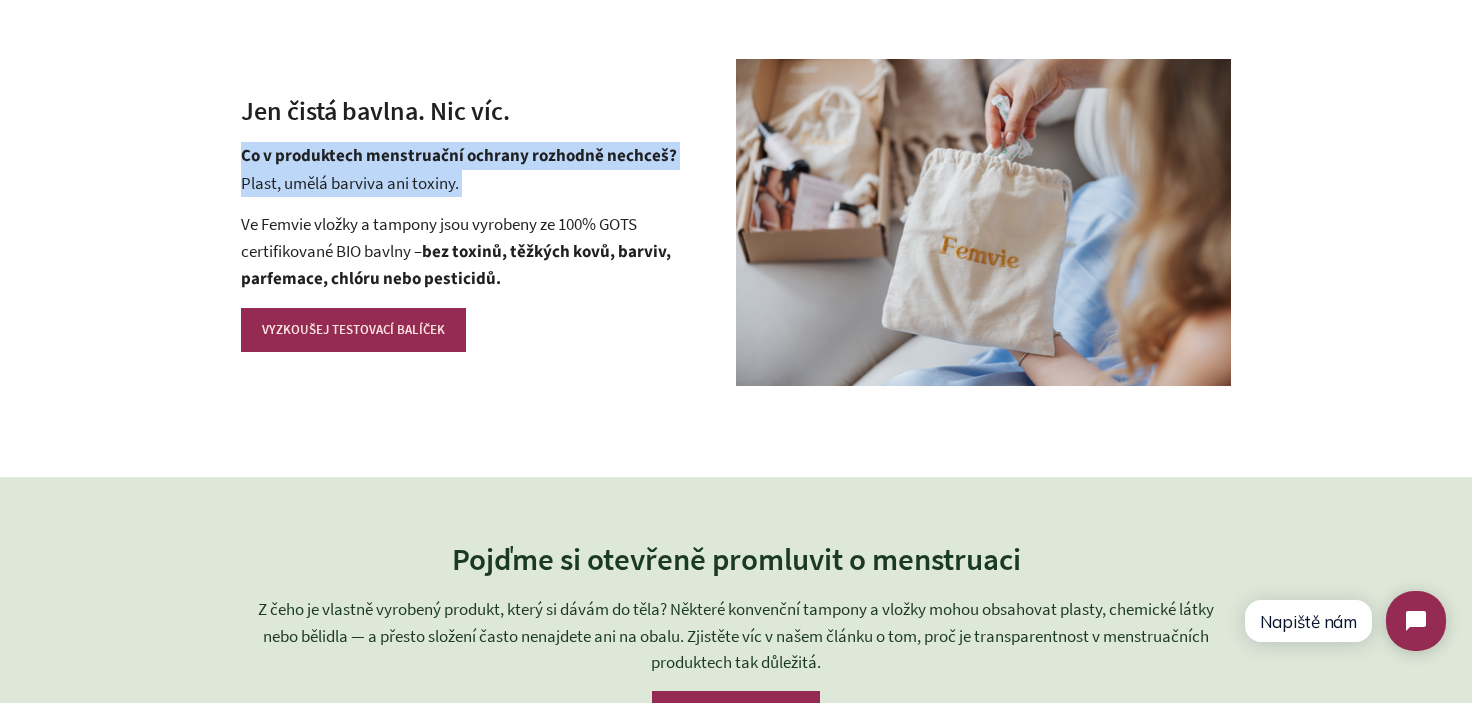 click on "Co v produktech menstruační ochrany rozhodně nechceš?" at bounding box center [459, 156] 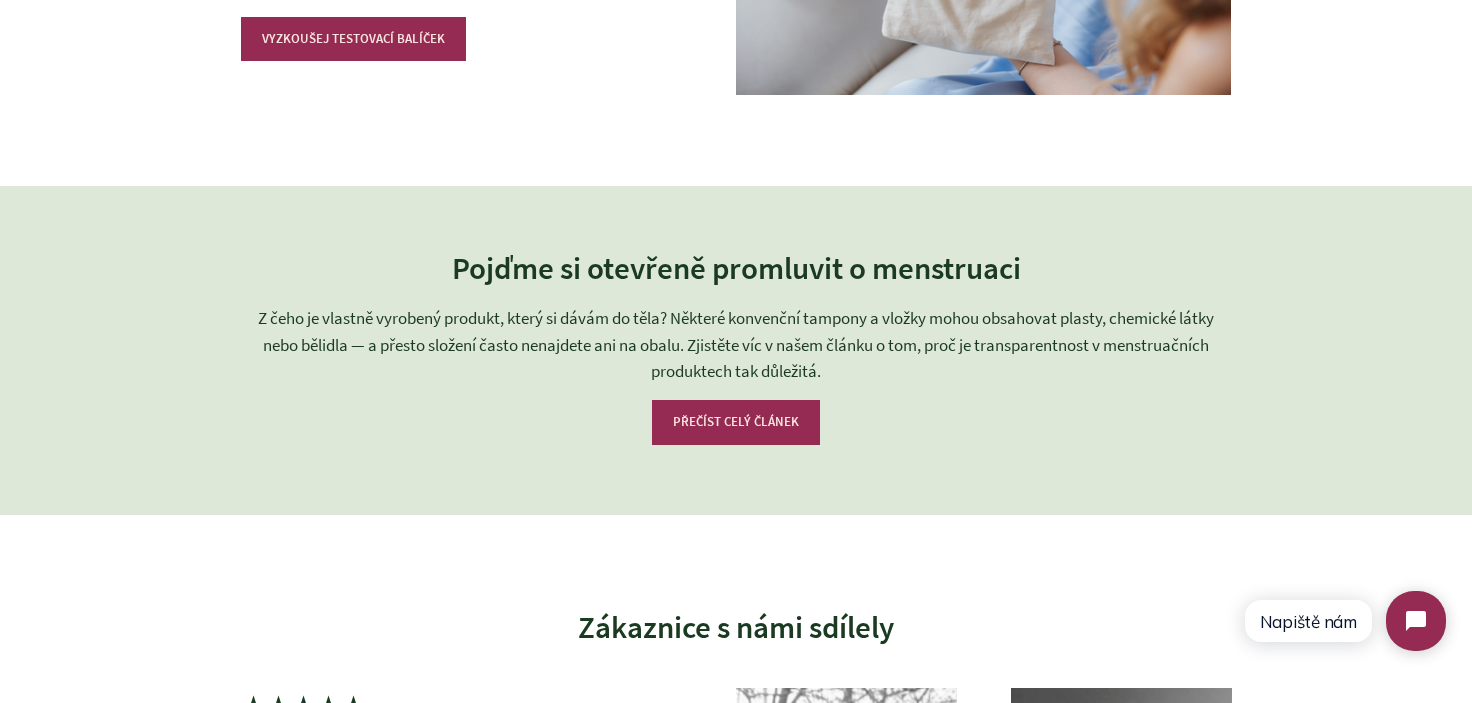 scroll, scrollTop: 4300, scrollLeft: 0, axis: vertical 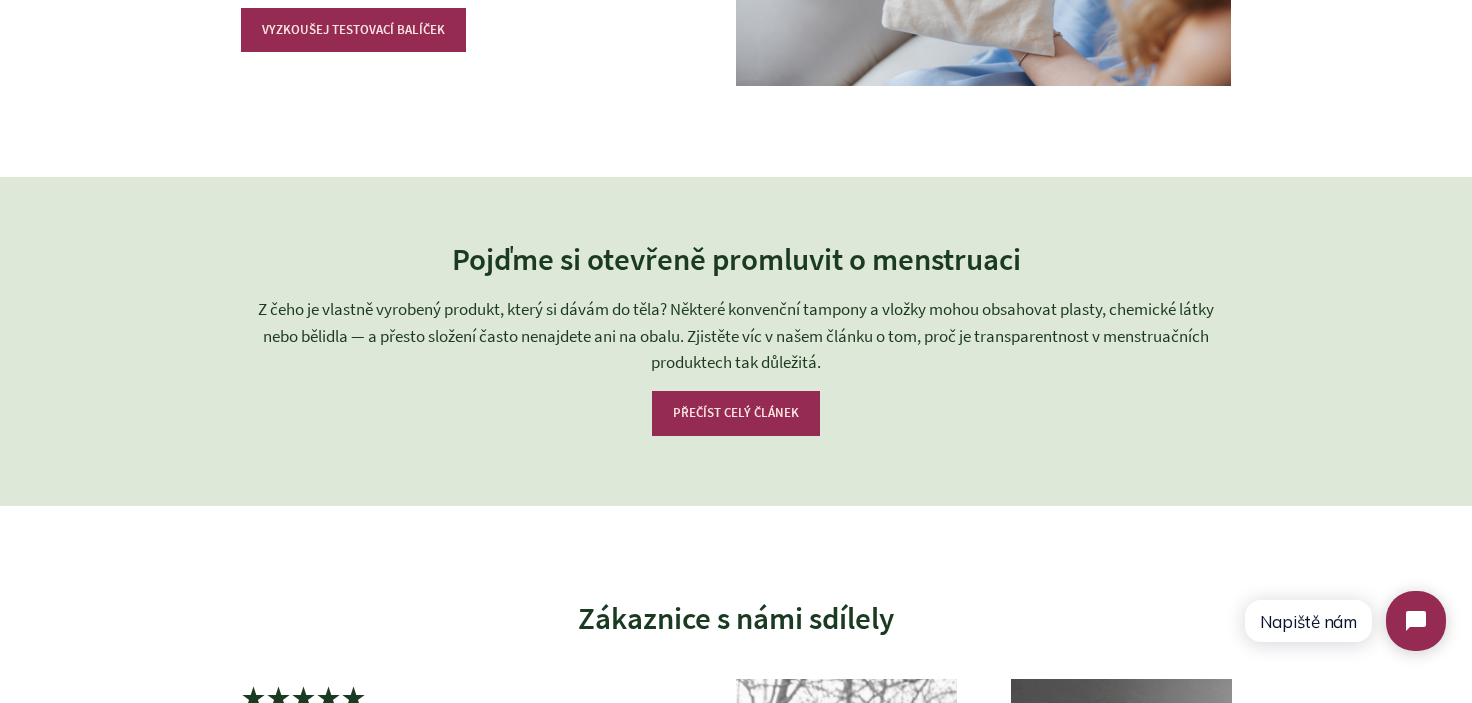click on "Z čeho je vlastně vyrobený produkt, který si dávám do těla? Některé konvenční tampony a vložky mohou obsahovat plasty, chemické látky nebo bělidla — a přesto složení často nenajdete ani na obalu. Zjistěte víc v našem článku o tom, proč je transparentnost v menstruačních produktech tak důležitá." at bounding box center [736, 336] 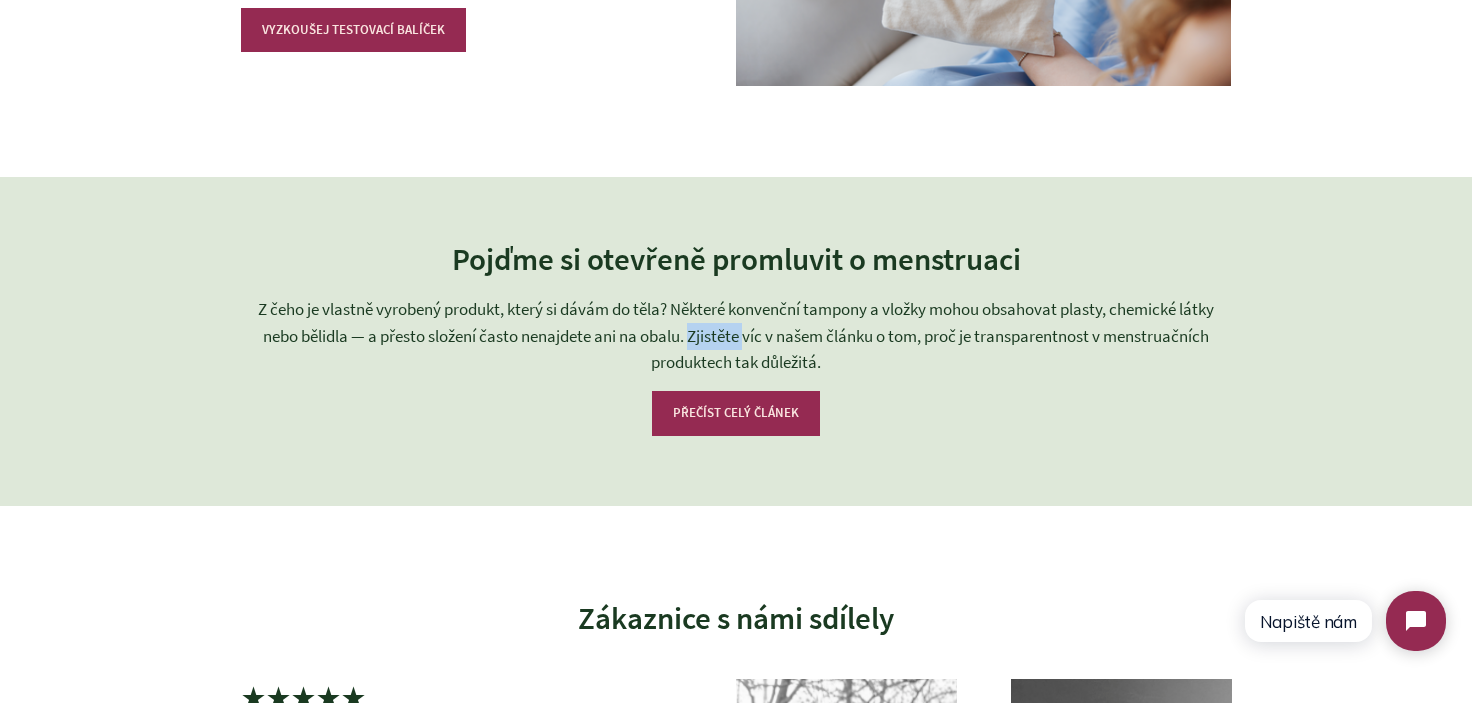click on "Z čeho je vlastně vyrobený produkt, který si dávám do těla? Některé konvenční tampony a vložky mohou obsahovat plasty, chemické látky nebo bělidla — a přesto složení často nenajdete ani na obalu. Zjistěte víc v našem článku o tom, proč je transparentnost v menstruačních produktech tak důležitá." at bounding box center (736, 336) 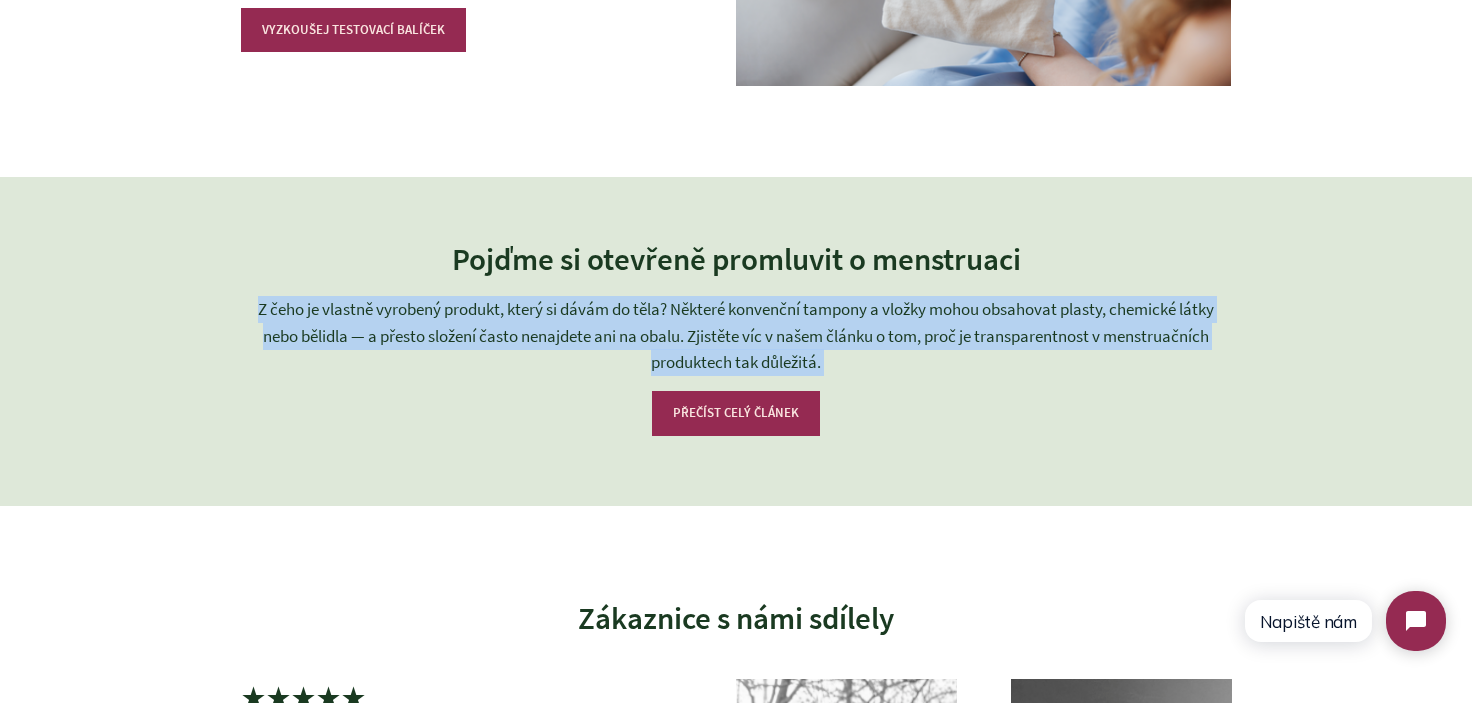 click on "Z čeho je vlastně vyrobený produkt, který si dávám do těla? Některé konvenční tampony a vložky mohou obsahovat plasty, chemické látky nebo bělidla — a přesto složení často nenajdete ani na obalu. Zjistěte víc v našem článku o tom, proč je transparentnost v menstruačních produktech tak důležitá." at bounding box center [736, 336] 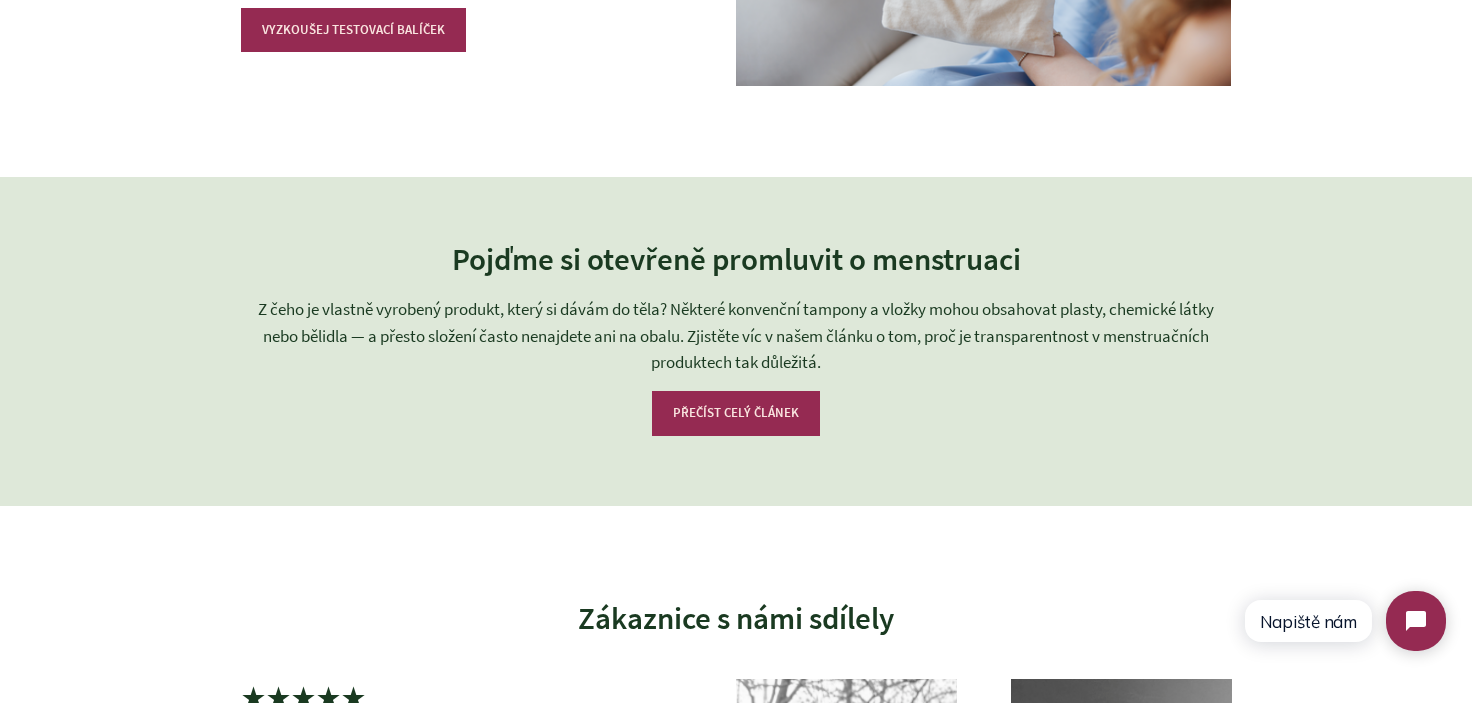 click on "Z čeho je vlastně vyrobený produkt, který si dávám do těla? Některé konvenční tampony a vložky mohou obsahovat plasty, chemické látky nebo bělidla — a přesto složení často nenajdete ani na obalu. Zjistěte víc v našem článku o tom, proč je transparentnost v menstruačních produktech tak důležitá." at bounding box center [736, 336] 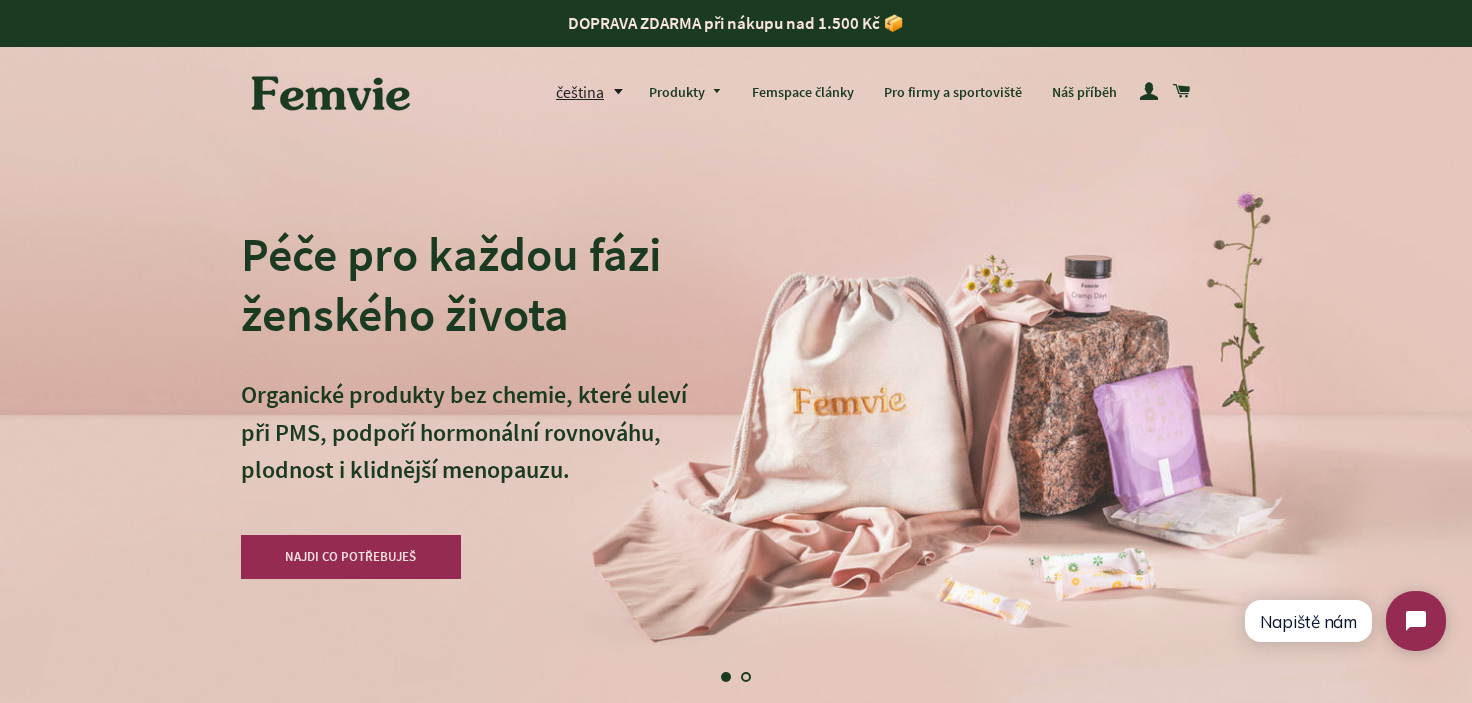 scroll, scrollTop: 0, scrollLeft: 0, axis: both 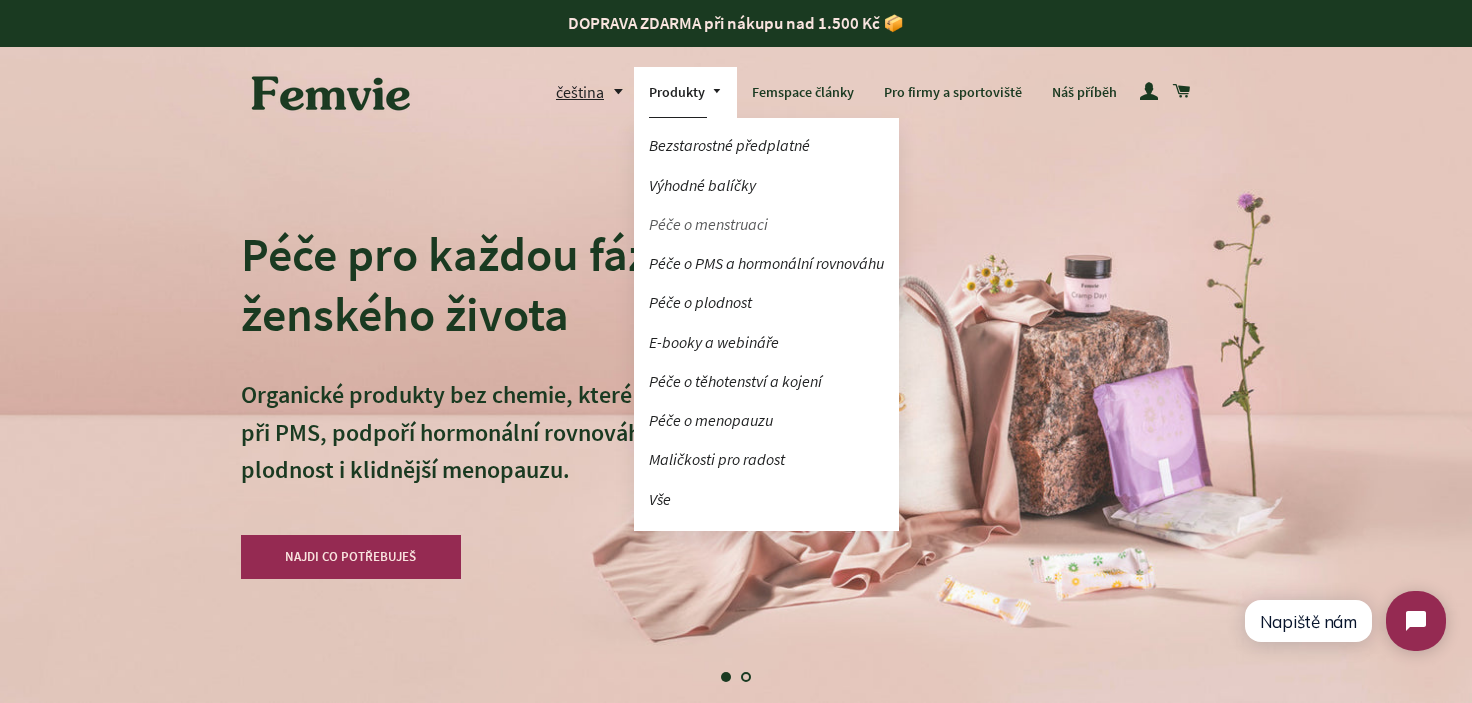 click on "Péče o menstruaci" at bounding box center [766, 224] 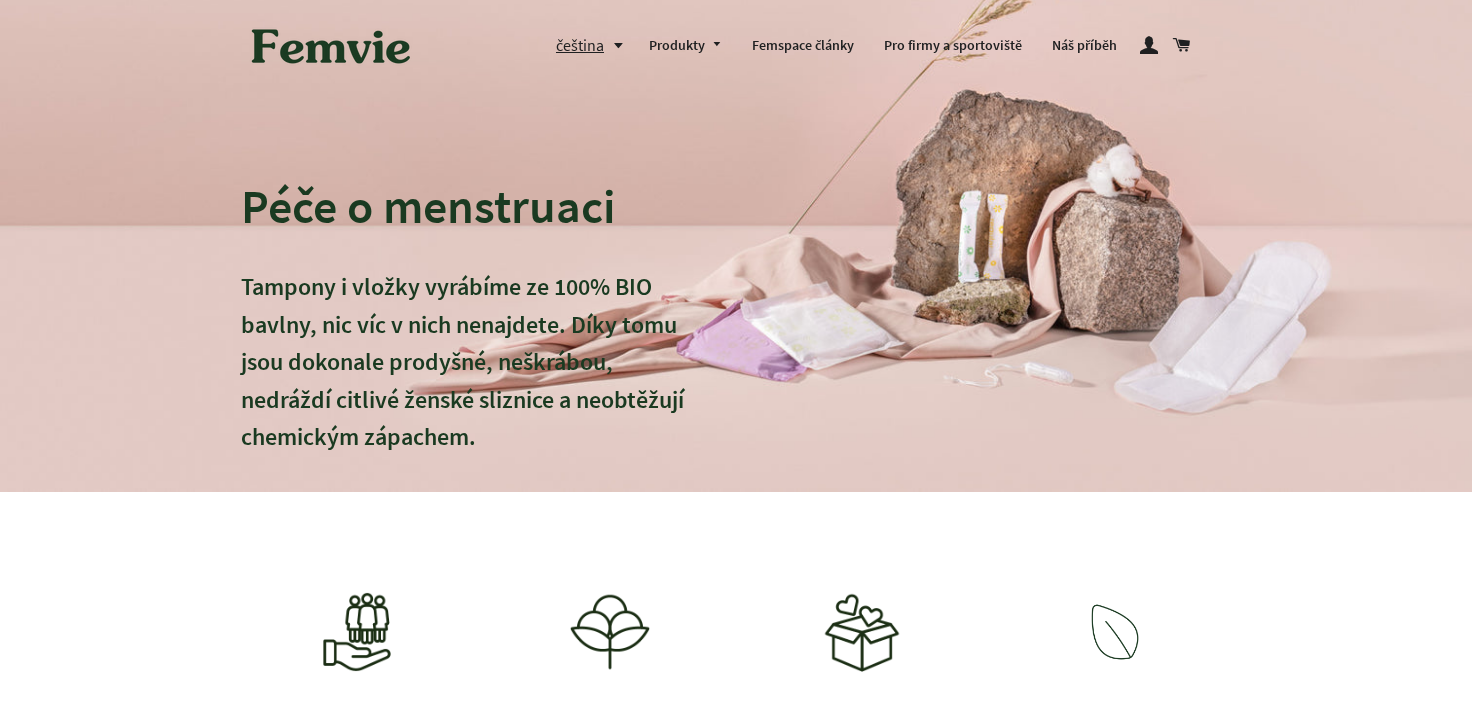 scroll, scrollTop: 0, scrollLeft: 0, axis: both 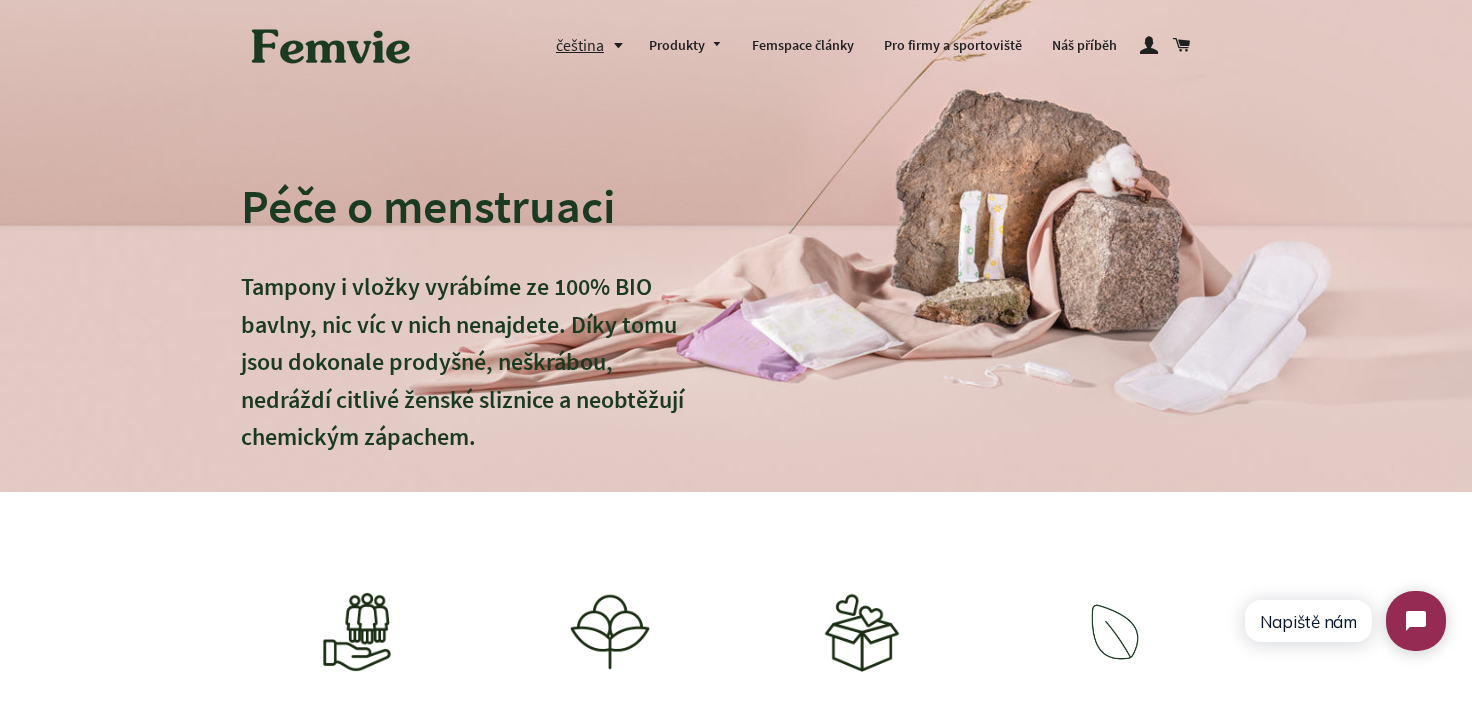 click at bounding box center [331, 46] 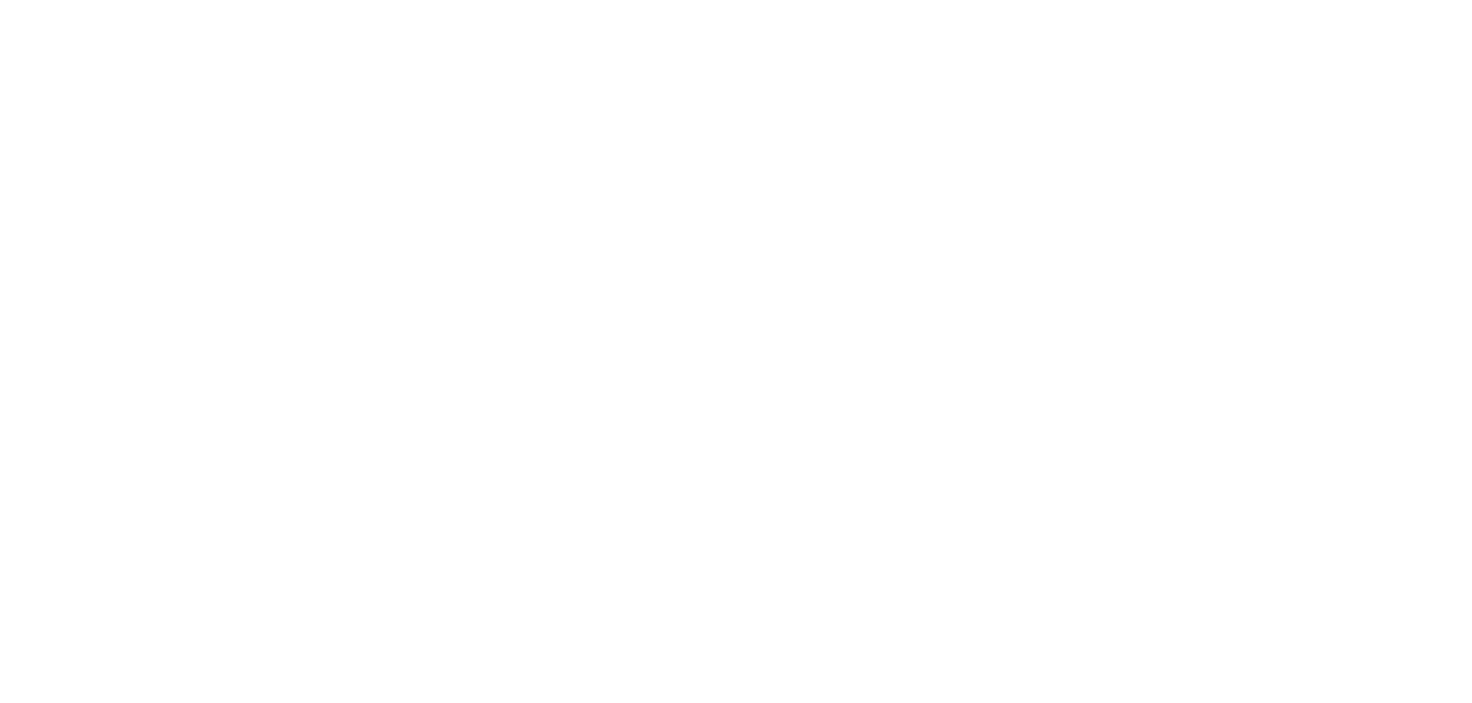scroll, scrollTop: 0, scrollLeft: 0, axis: both 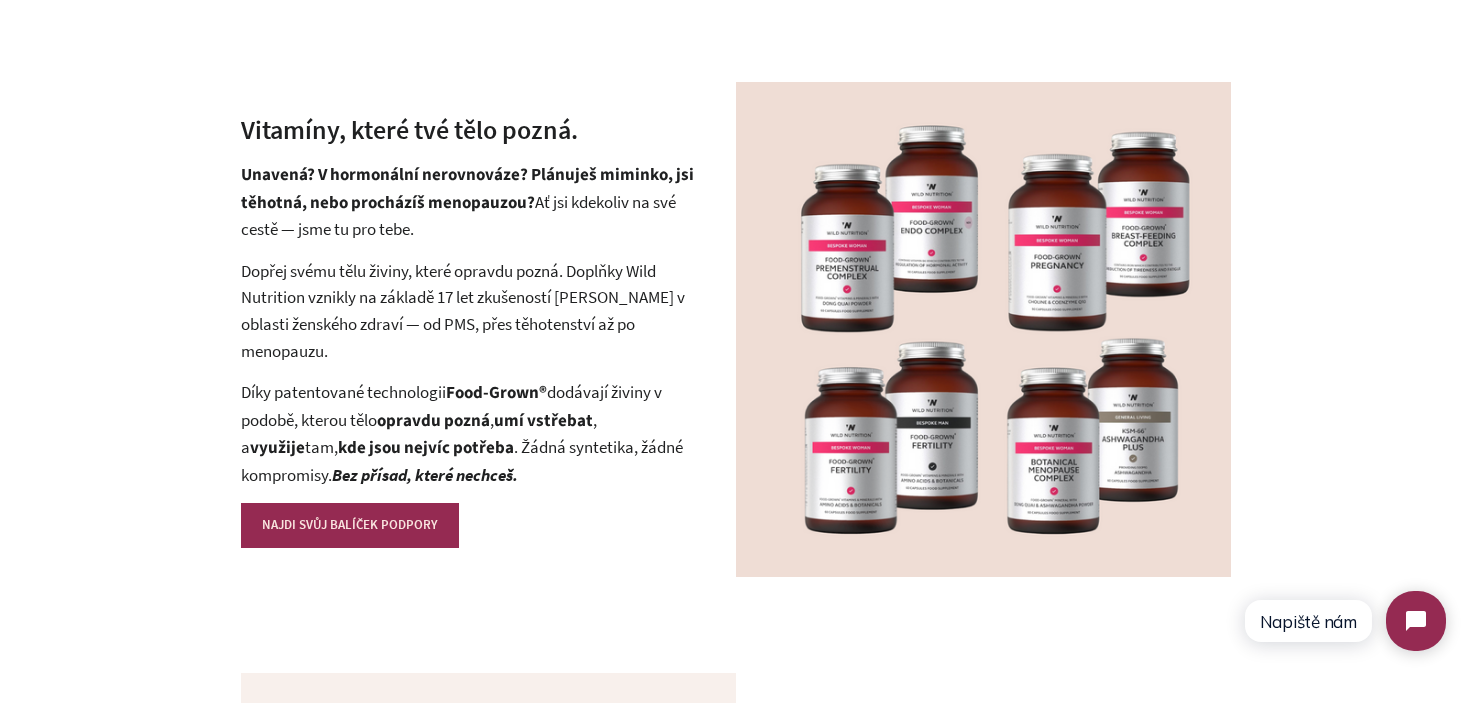 click on "Unavená? V hormonální nerovnováze? Plánuješ miminko, jsi těhotná, nebo procházíš menopauzou?" at bounding box center (467, 189) 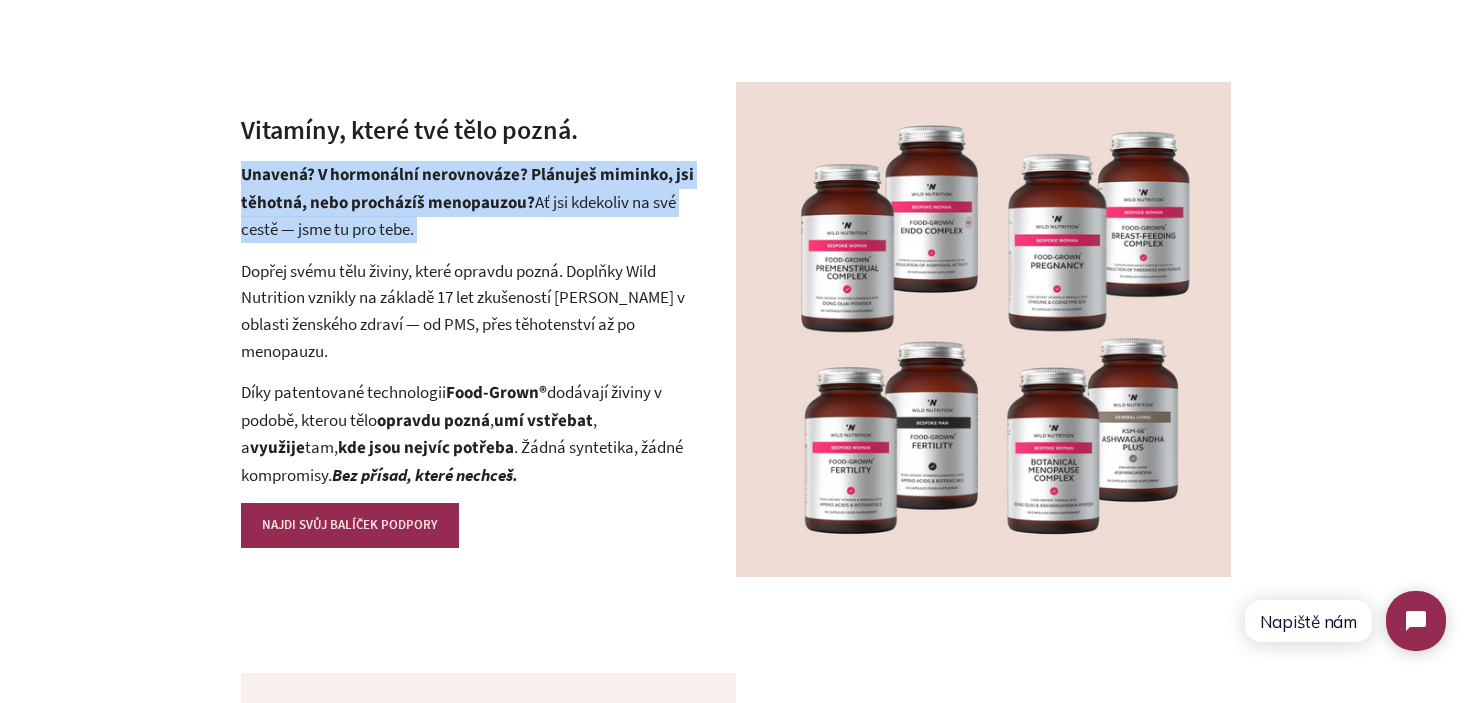 drag, startPoint x: 357, startPoint y: 184, endPoint x: 370, endPoint y: 212, distance: 30.870699 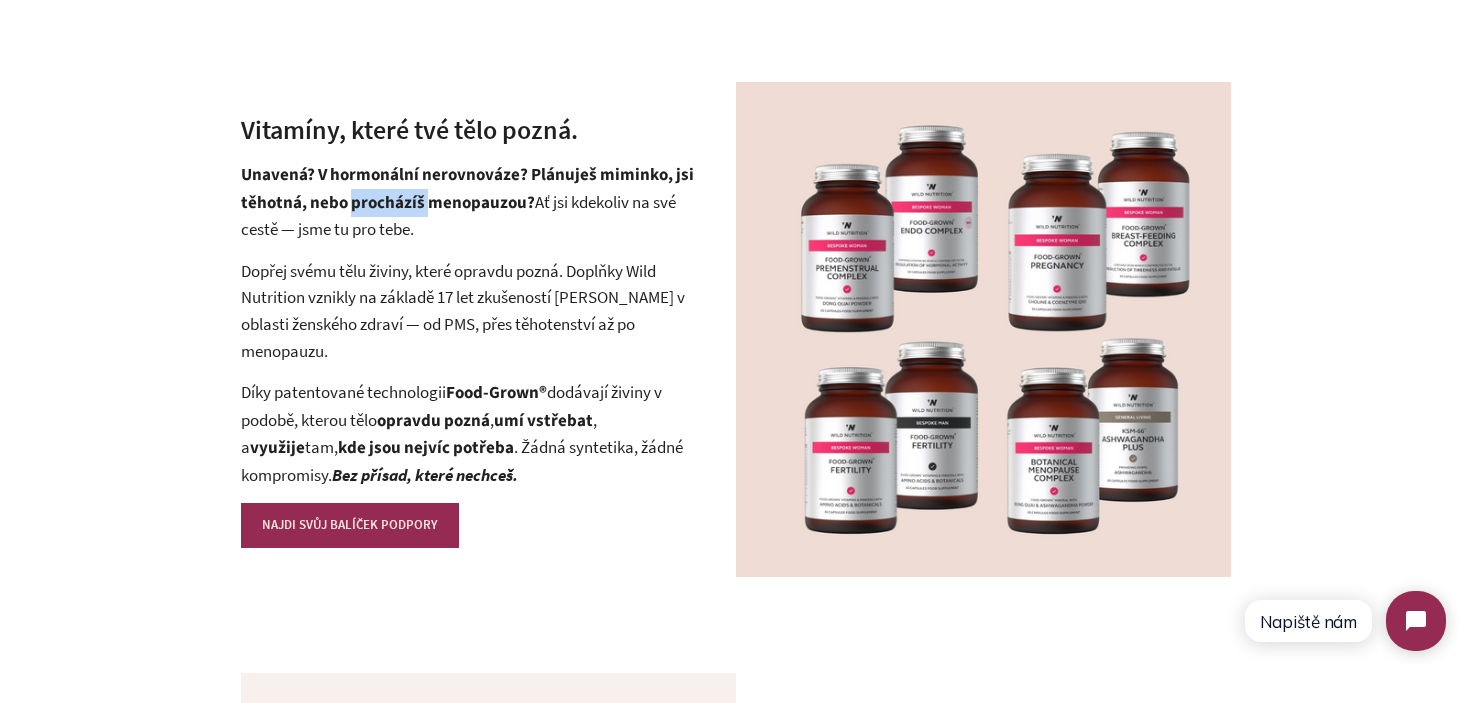 click on "Unavená? V hormonální nerovnováze? Plánuješ miminko, jsi těhotná, nebo procházíš menopauzou?" at bounding box center [467, 189] 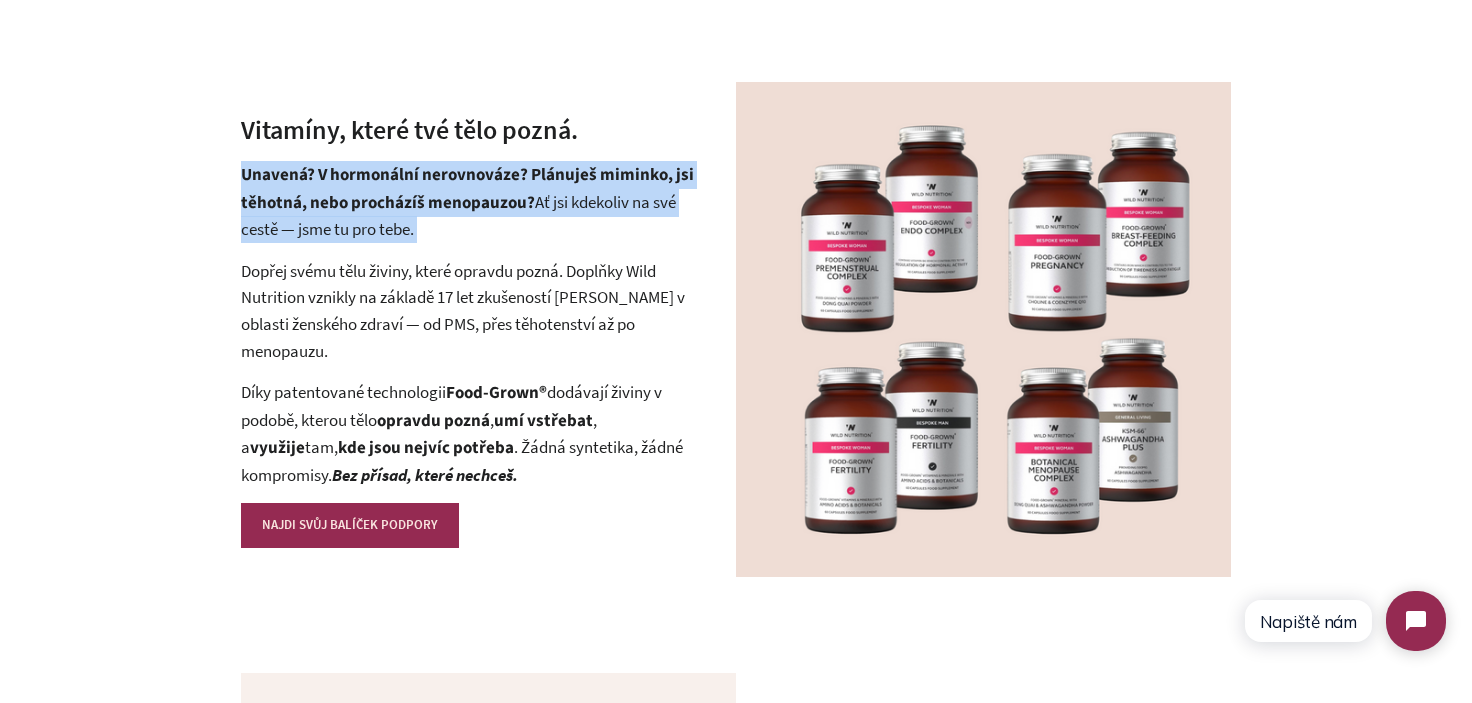 drag, startPoint x: 371, startPoint y: 213, endPoint x: 351, endPoint y: 187, distance: 32.80244 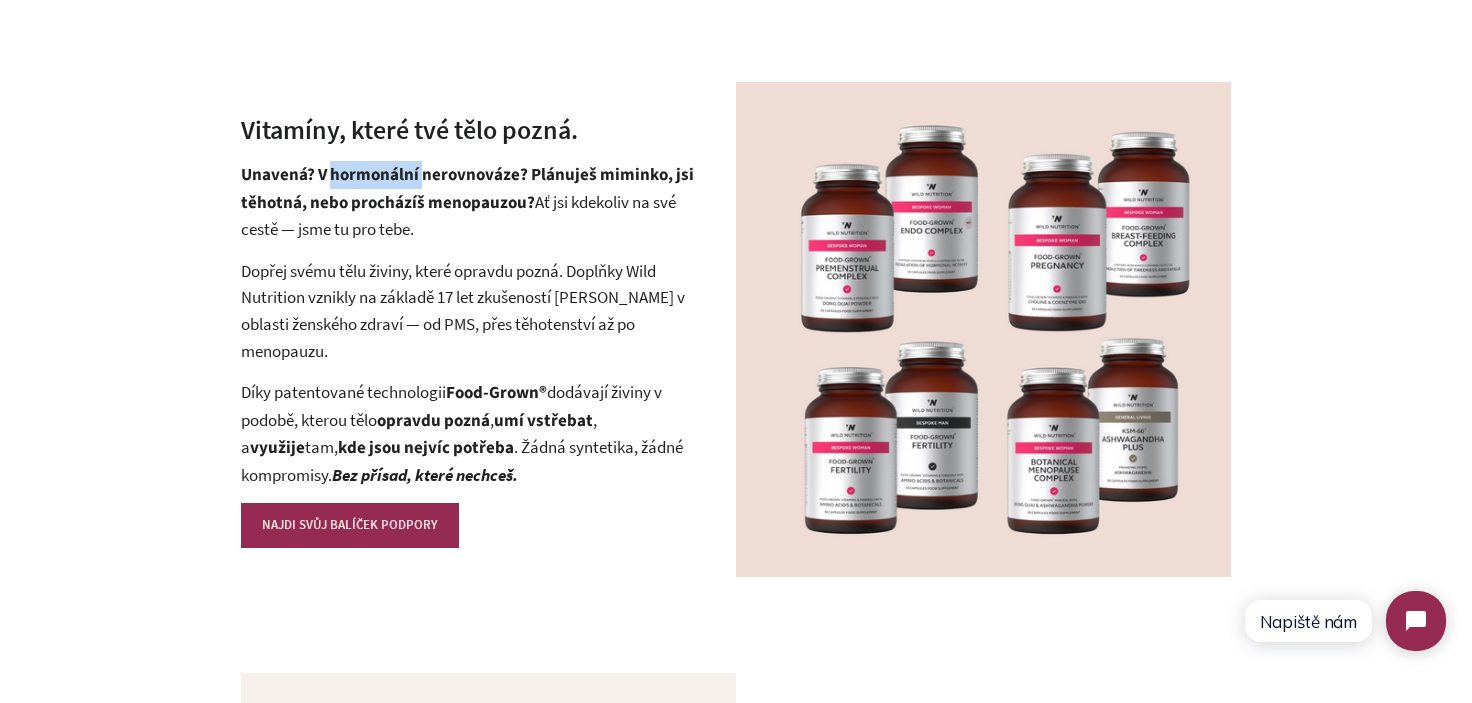 click on "Unavená? V hormonální nerovnováze? Plánuješ miminko, jsi těhotná, nebo procházíš menopauzou?  Ať jsi kdekoliv na své cestě — jsme tu pro tebe." at bounding box center (471, 202) 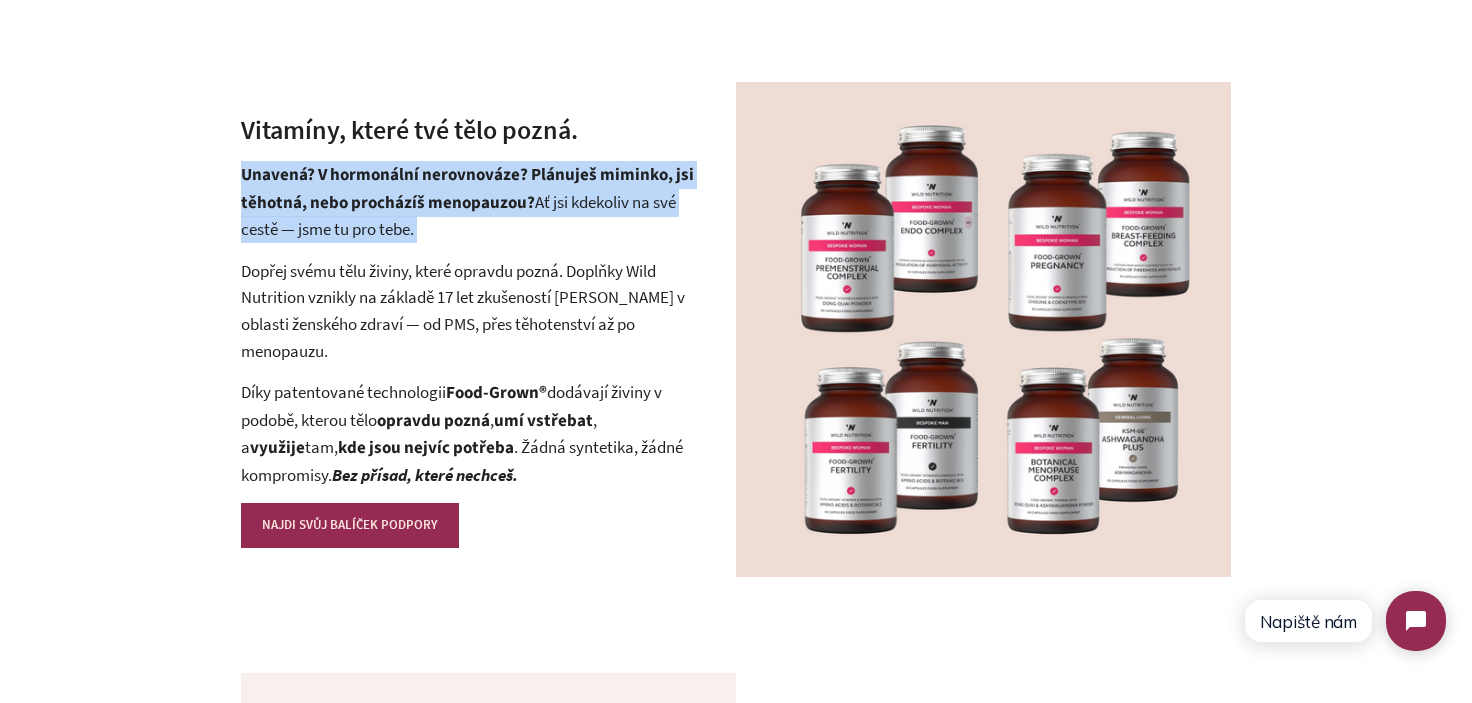 drag, startPoint x: 351, startPoint y: 187, endPoint x: 415, endPoint y: 230, distance: 77.10383 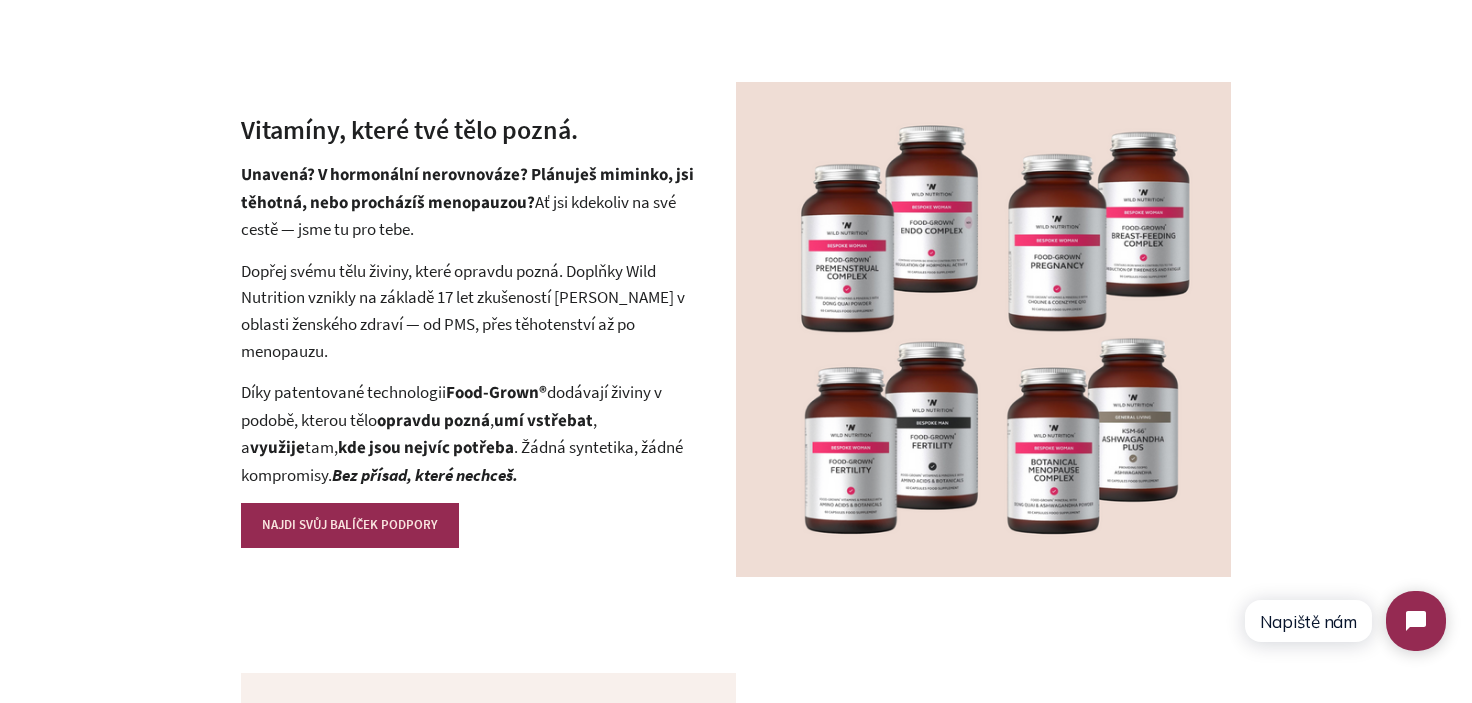 click on "Dopřej svému tělu živiny, které opravdu pozná. Doplňky Wild Nutrition vznikly na základě 17 let zkušeností [PERSON_NAME] v oblasti ženského zdraví — od PMS, přes těhotenství až po menopauzu." at bounding box center (471, 311) 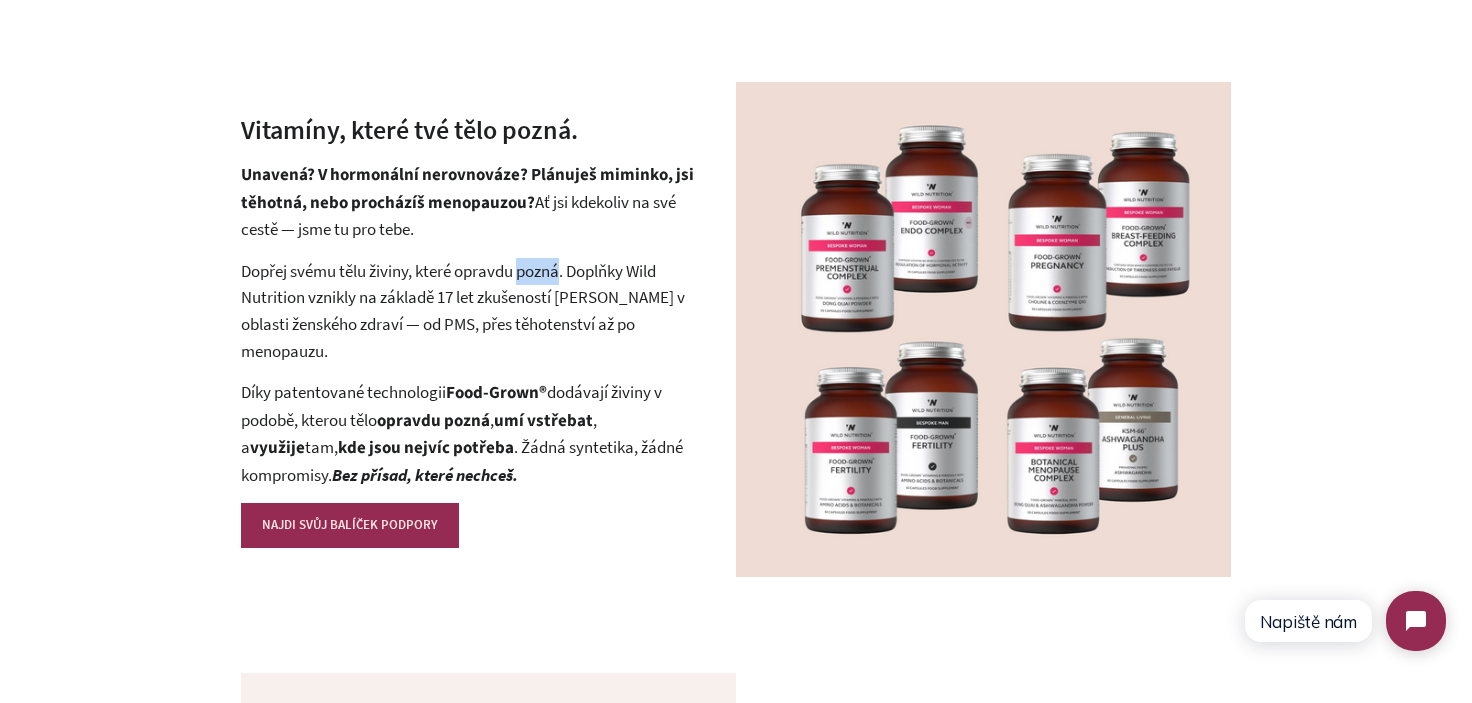 click on "Dopřej svému tělu živiny, které opravdu pozná. Doplňky Wild Nutrition vznikly na základě 17 let zkušeností [PERSON_NAME] v oblasti ženského zdraví — od PMS, přes těhotenství až po menopauzu." at bounding box center (471, 311) 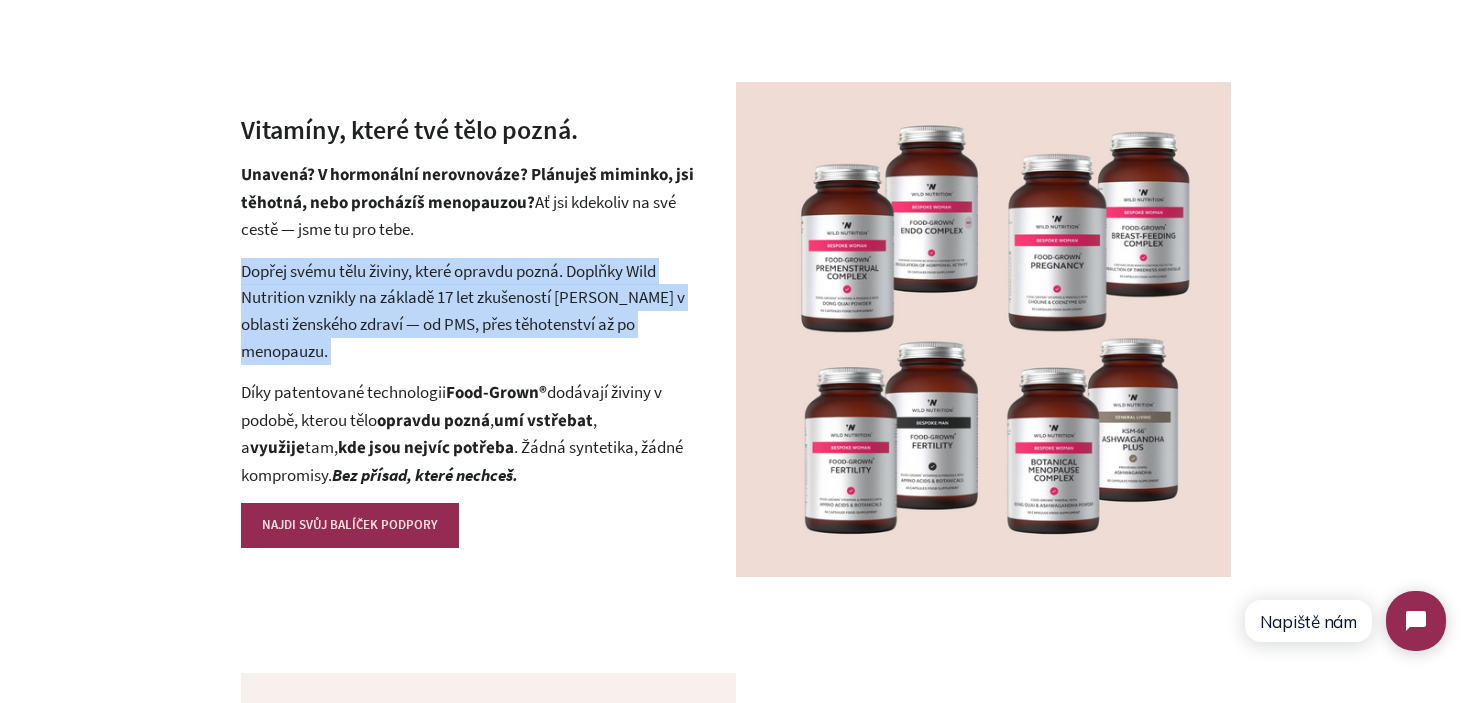 click on "Dopřej svému tělu živiny, které opravdu pozná. Doplňky Wild Nutrition vznikly na základě 17 let zkušeností [PERSON_NAME] v oblasti ženského zdraví — od PMS, přes těhotenství až po menopauzu." at bounding box center [471, 311] 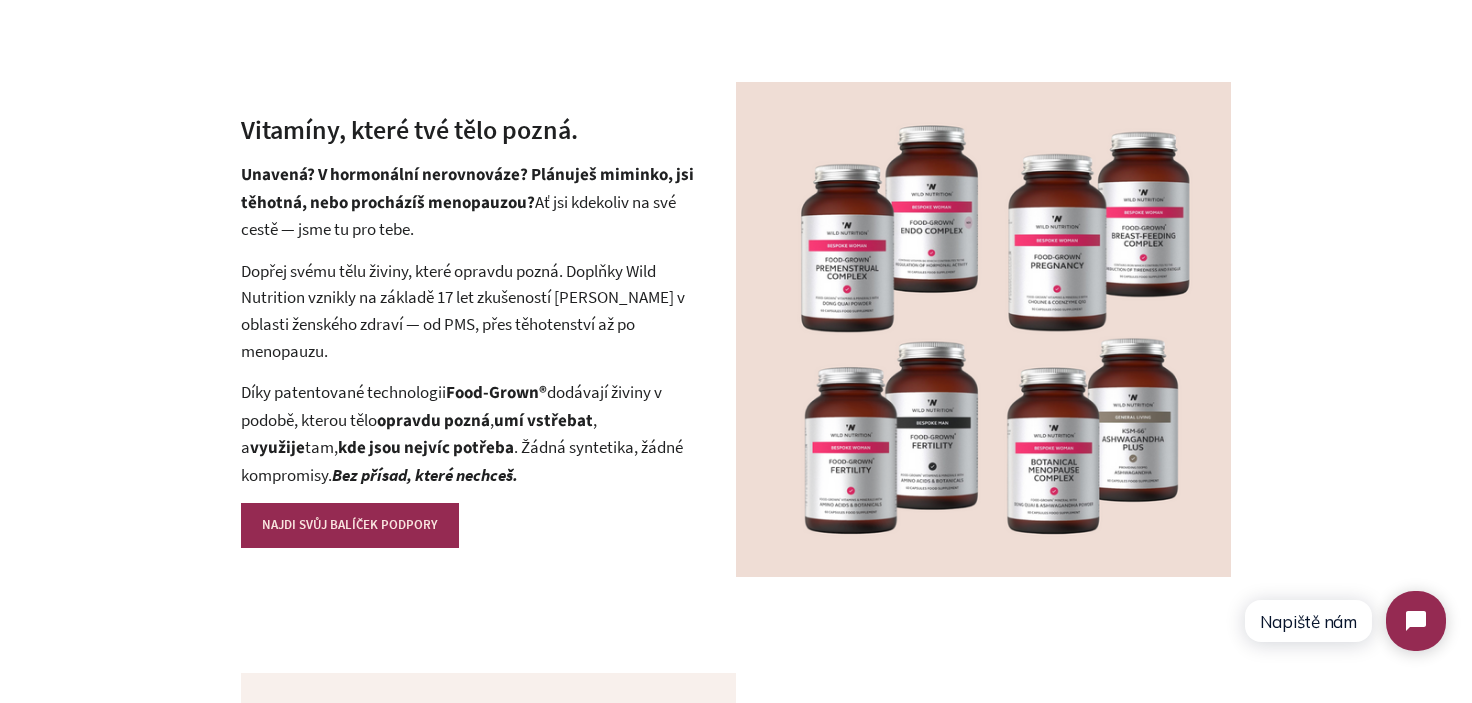 click on "Dopřej svému tělu živiny, které opravdu pozná. Doplňky Wild Nutrition vznikly na základě 17 let zkušeností [PERSON_NAME] v oblasti ženského zdraví — od PMS, přes těhotenství až po menopauzu." at bounding box center [471, 311] 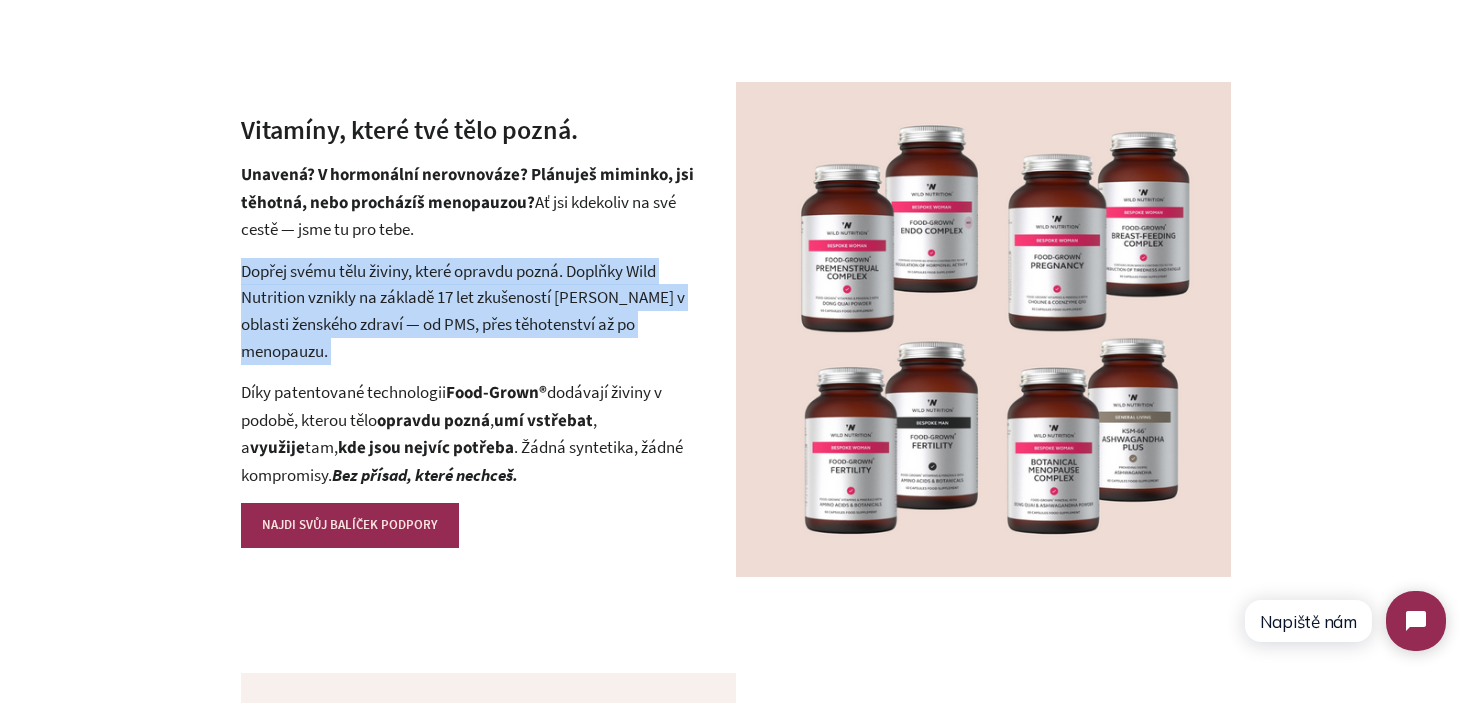 click on "Dopřej svému tělu živiny, které opravdu pozná. Doplňky Wild Nutrition vznikly na základě 17 let zkušeností [PERSON_NAME] v oblasti ženského zdraví — od PMS, přes těhotenství až po menopauzu." at bounding box center [471, 311] 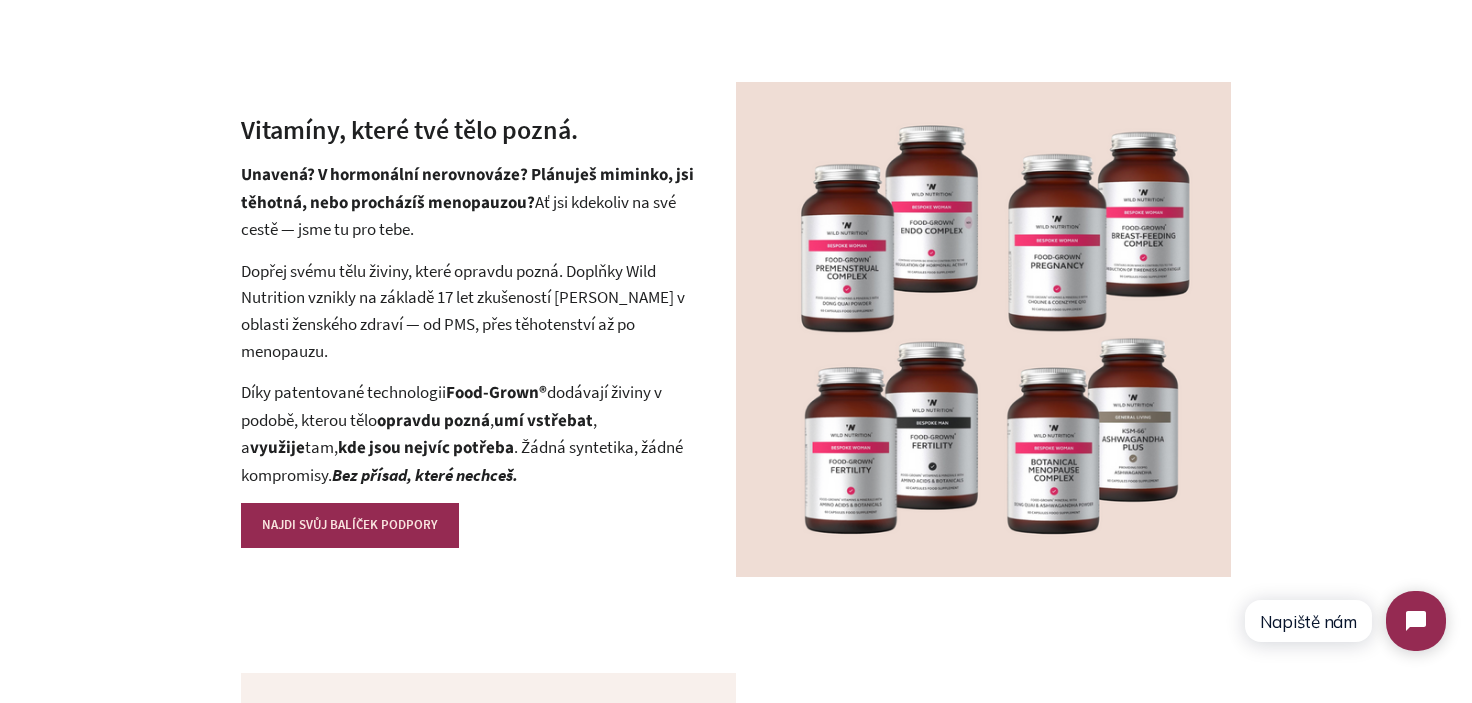 click on "Díky patentované technologii  Food-Grown®  dodávají živiny v podobě, kterou tělo  opravdu pozná ,  umí vstřebat , a  využije  tam,  kde jsou nejvíc potřeba . Žádná syntetika, žádné kompromisy.  Bez přísad, které nechceš." at bounding box center [471, 433] 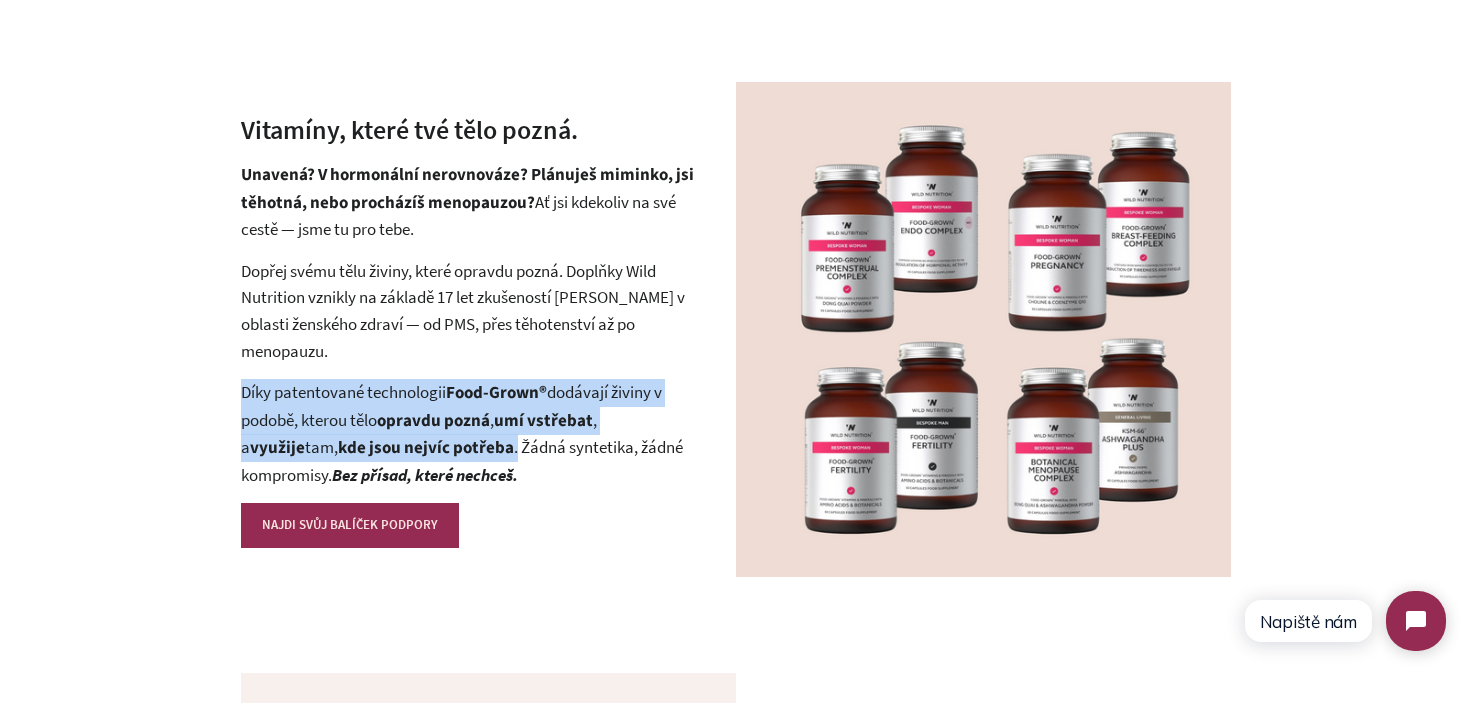 drag, startPoint x: 254, startPoint y: 390, endPoint x: 450, endPoint y: 449, distance: 204.68756 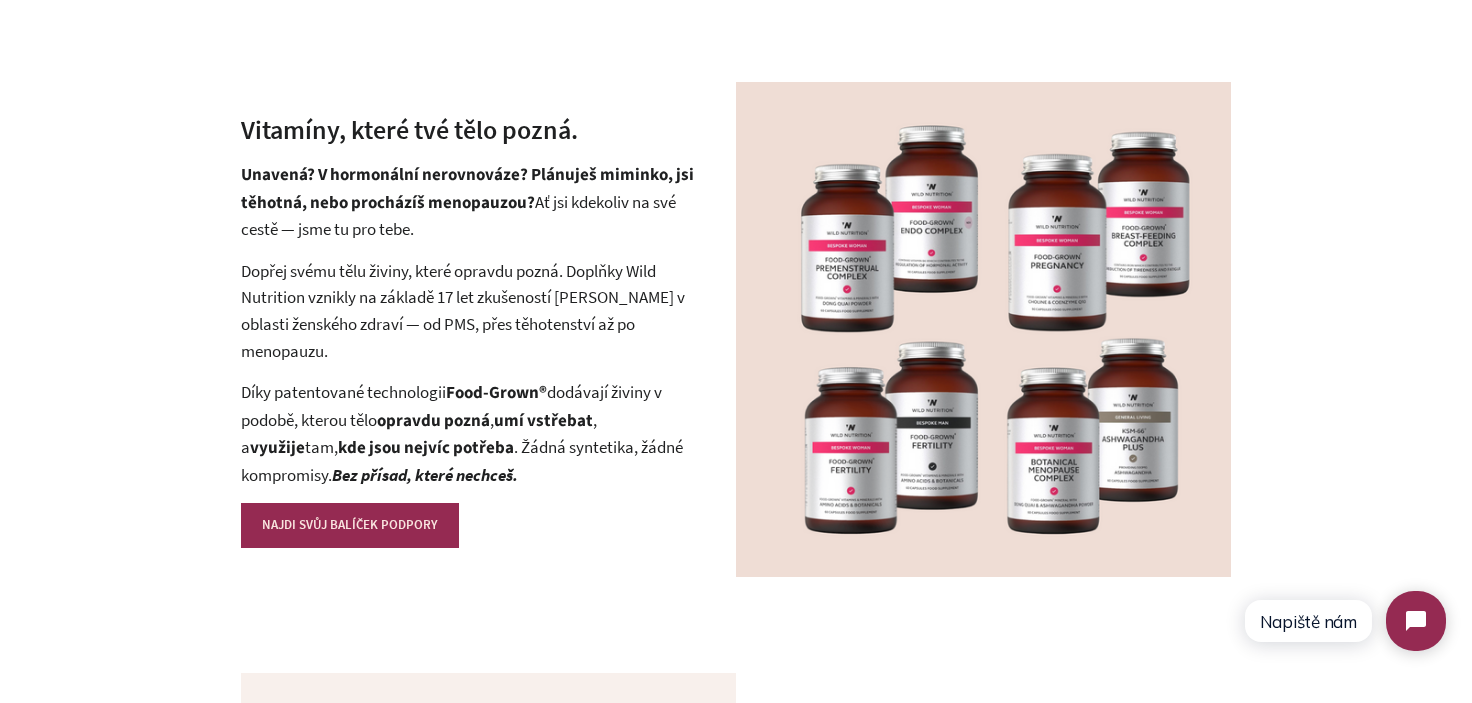click on "Unavená? V hormonální nerovnováze? Plánuješ miminko, jsi těhotná, nebo procházíš menopauzou?  Ať jsi kdekoliv na své cestě — jsme tu pro tebe." at bounding box center (471, 202) 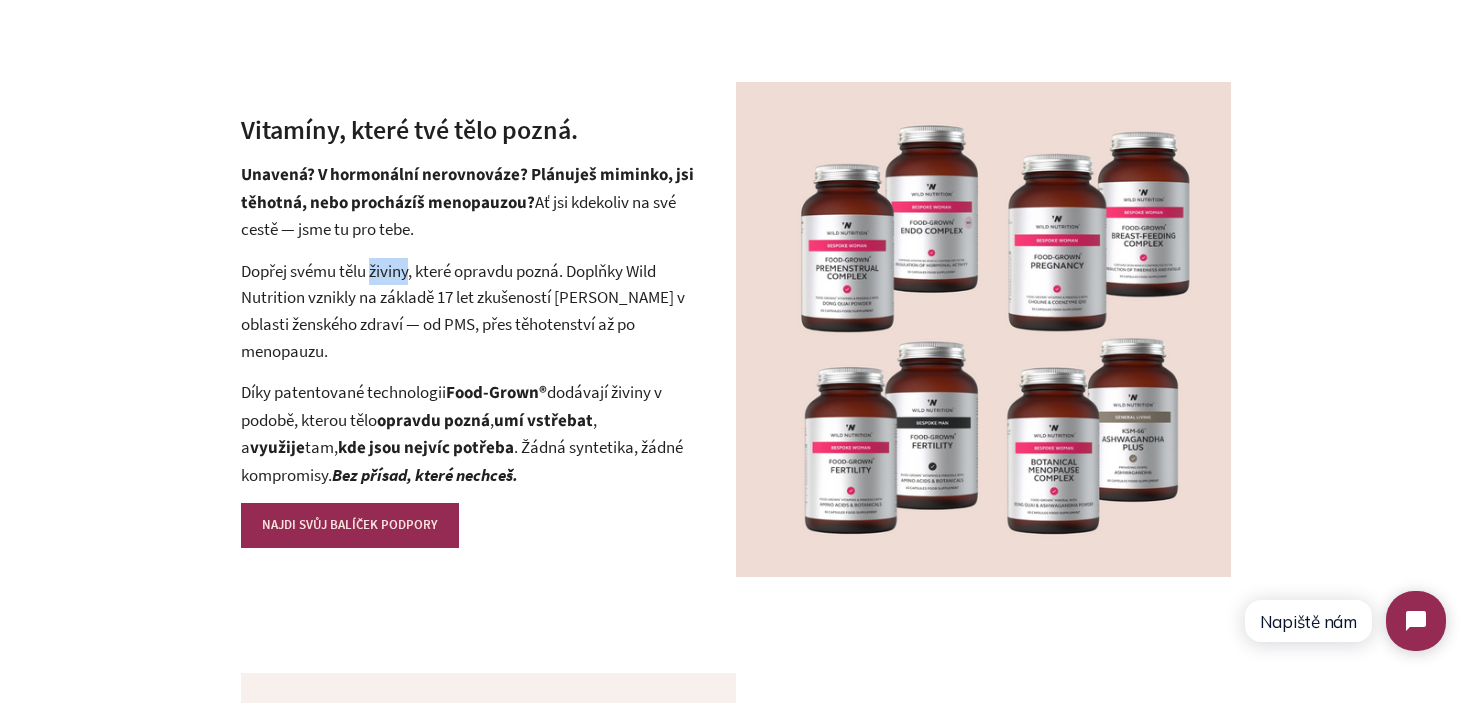 click on "Dopřej svému tělu živiny, které opravdu pozná. Doplňky Wild Nutrition vznikly na základě 17 let zkušeností Henrietty Norton v oblasti ženského zdraví — od PMS, přes těhotenství až po menopauzu." at bounding box center [471, 311] 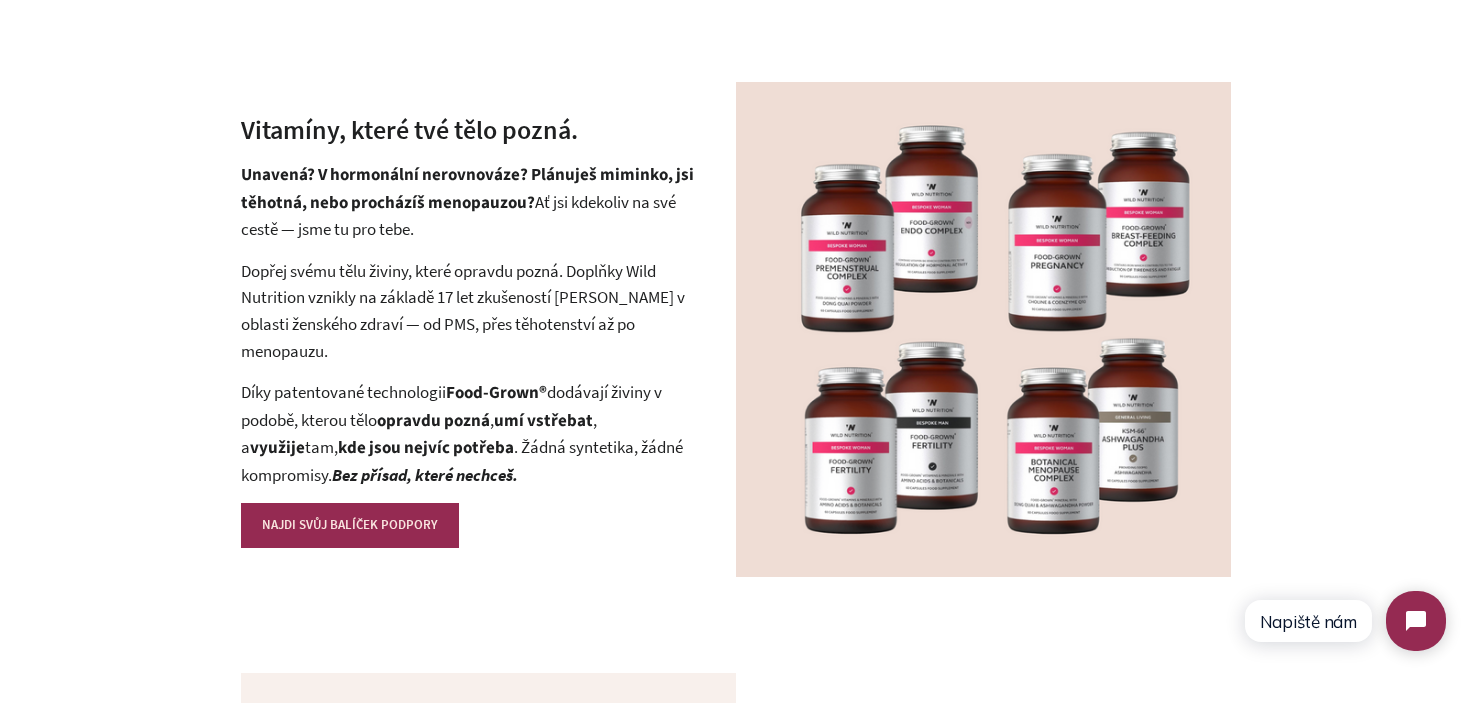 click on "Unavená? V hormonální nerovnováze? Plánuješ miminko, jsi těhotná, nebo procházíš menopauzou?" at bounding box center [467, 189] 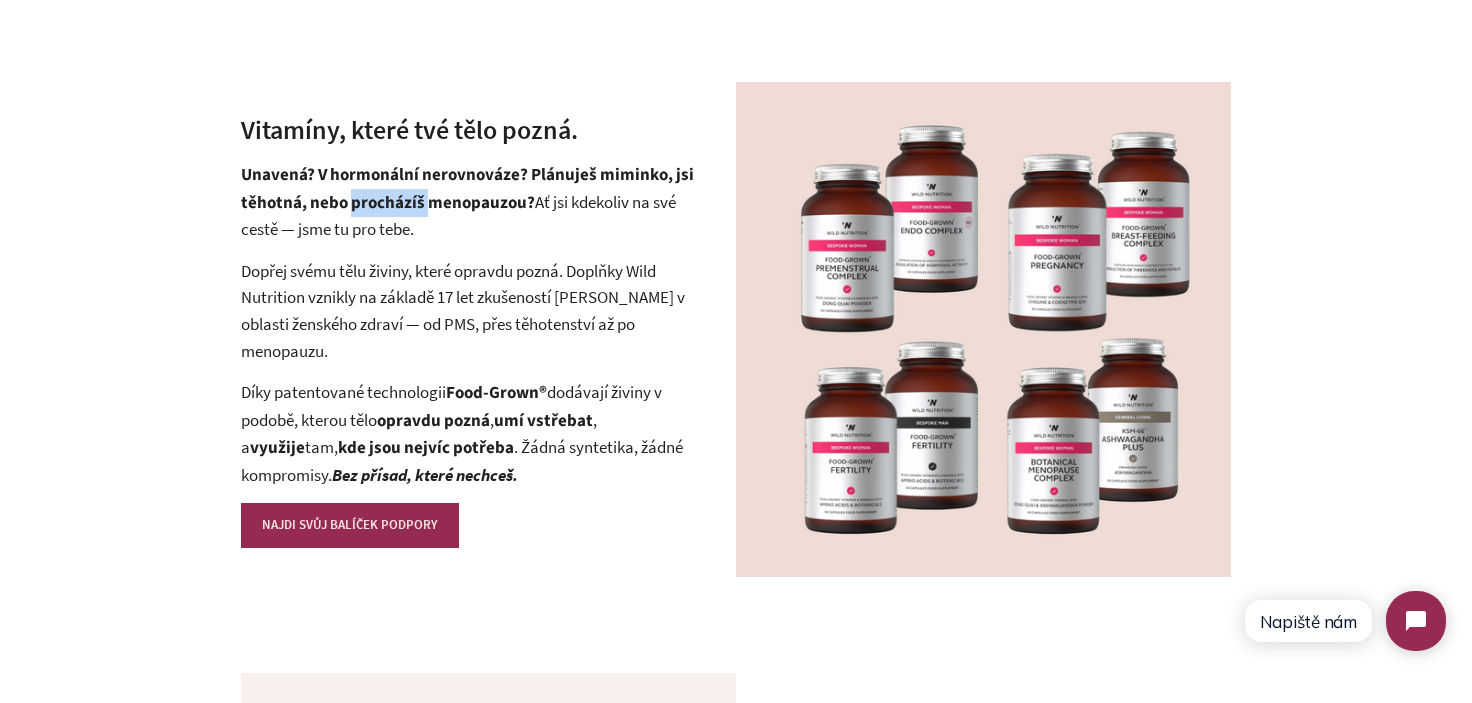 click on "Unavená? V hormonální nerovnováze? Plánuješ miminko, jsi těhotná, nebo procházíš menopauzou?" at bounding box center (467, 189) 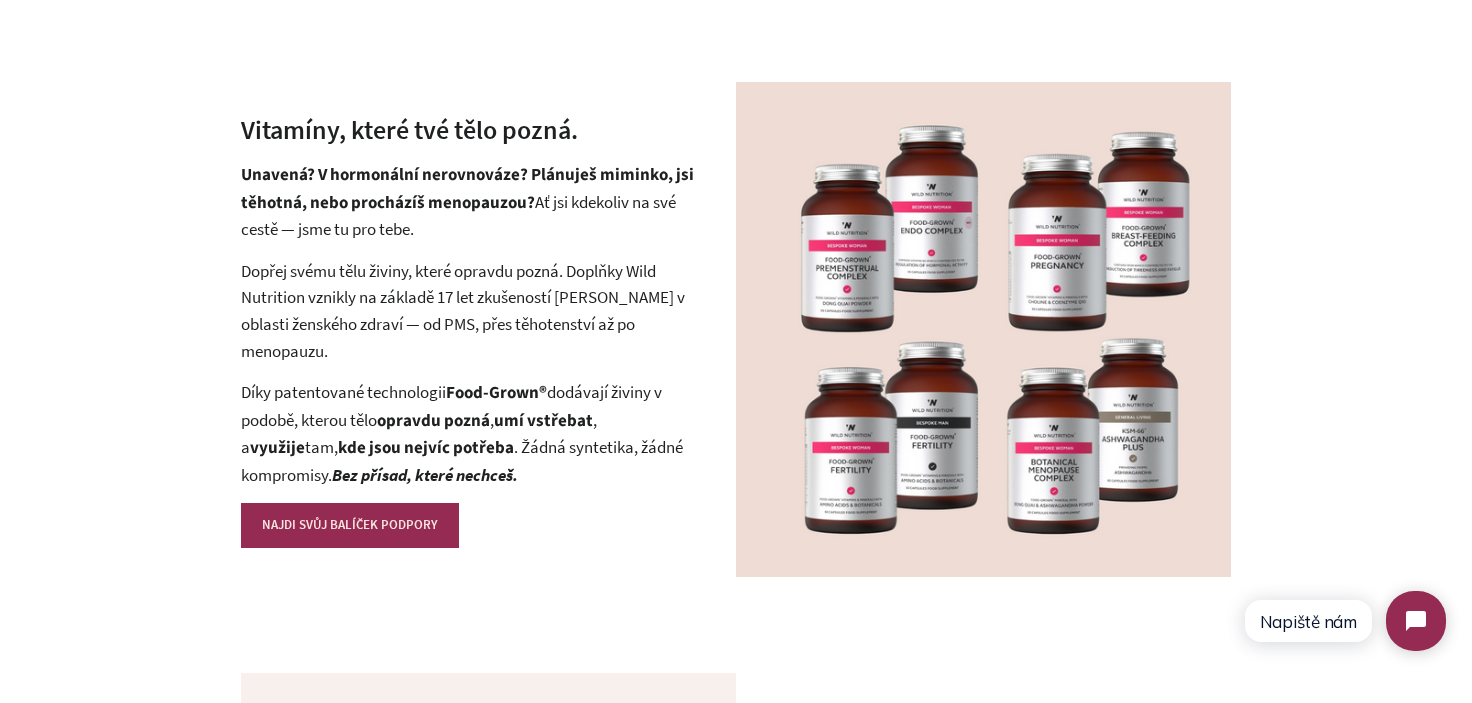 click on "Unavená? V hormonální nerovnováze? Plánuješ miminko, jsi těhotná, nebo procházíš menopauzou?" at bounding box center [467, 189] 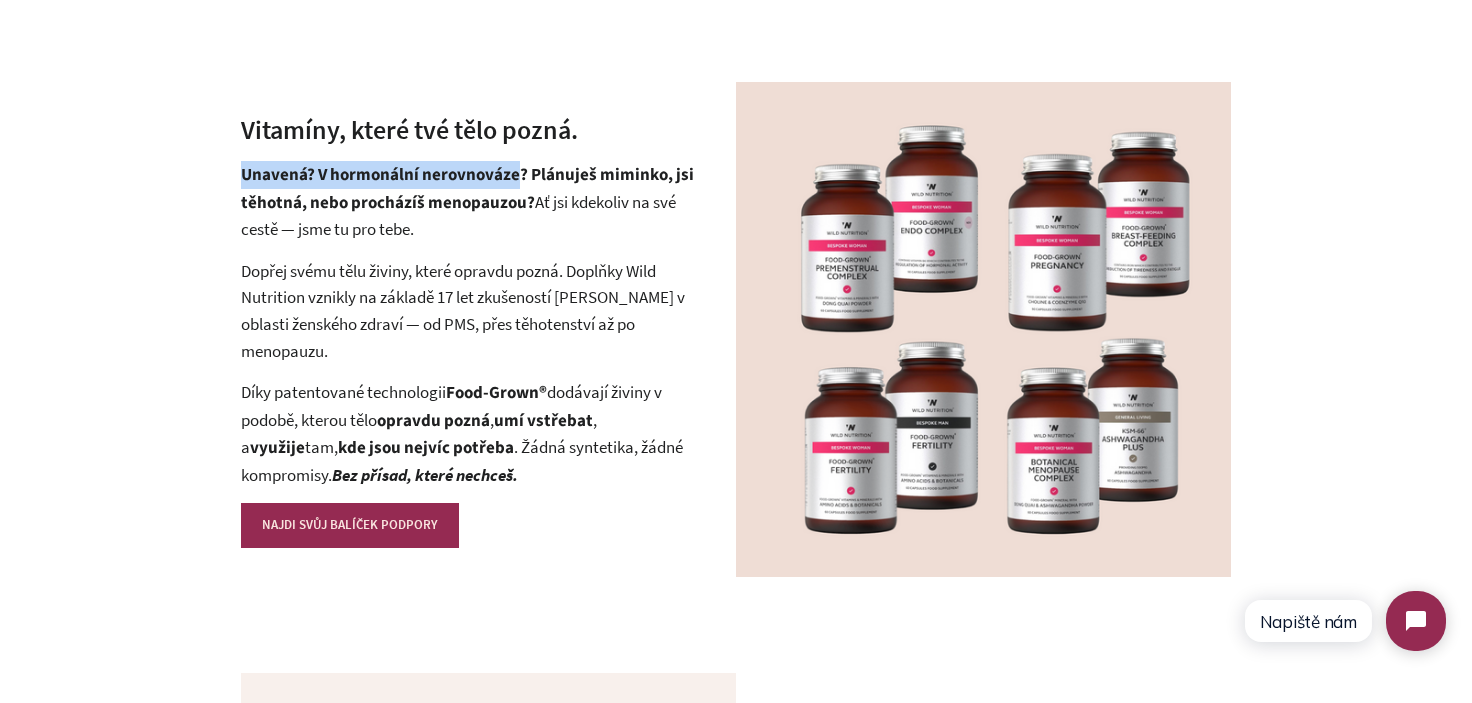 drag, startPoint x: 248, startPoint y: 181, endPoint x: 470, endPoint y: 180, distance: 222.00226 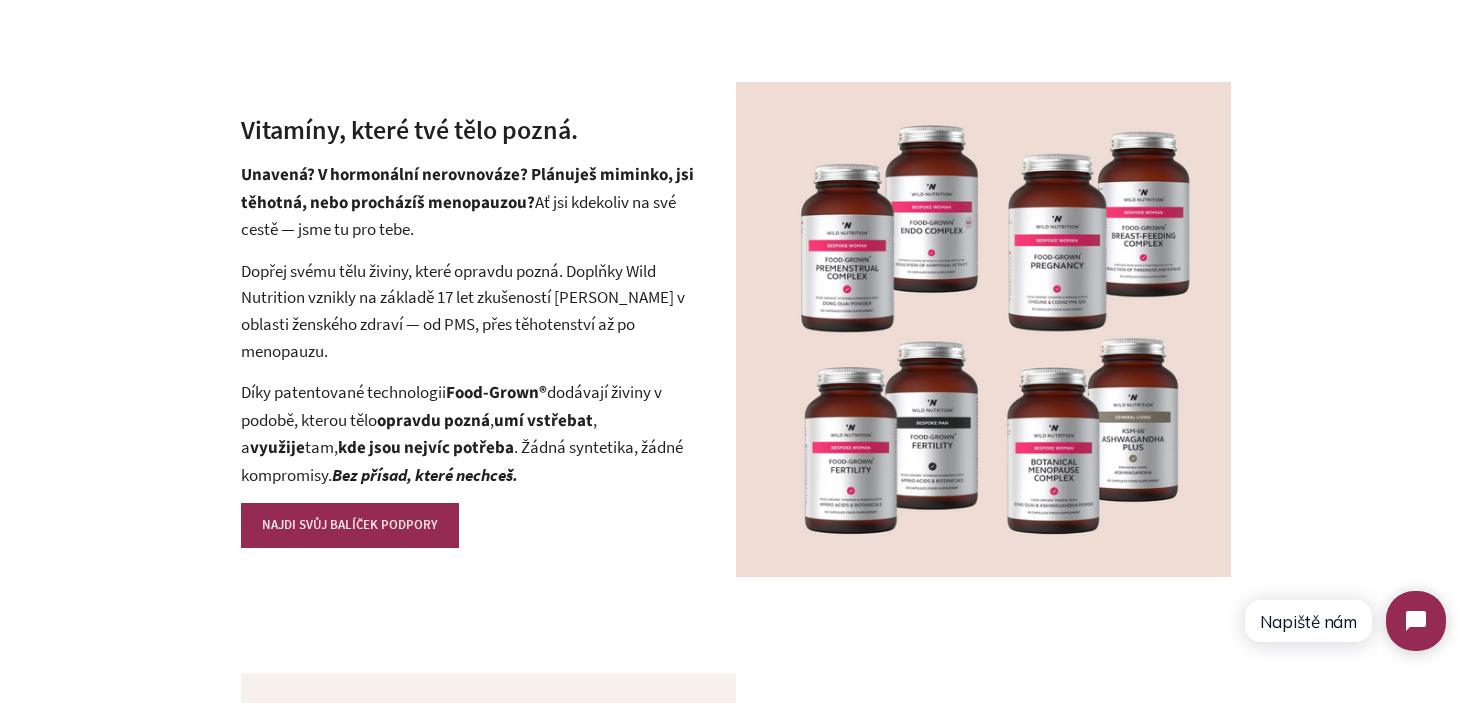 click on "Unavená? V hormonální nerovnováze? Plánuješ miminko, jsi těhotná, nebo procházíš menopauzou?" at bounding box center [467, 189] 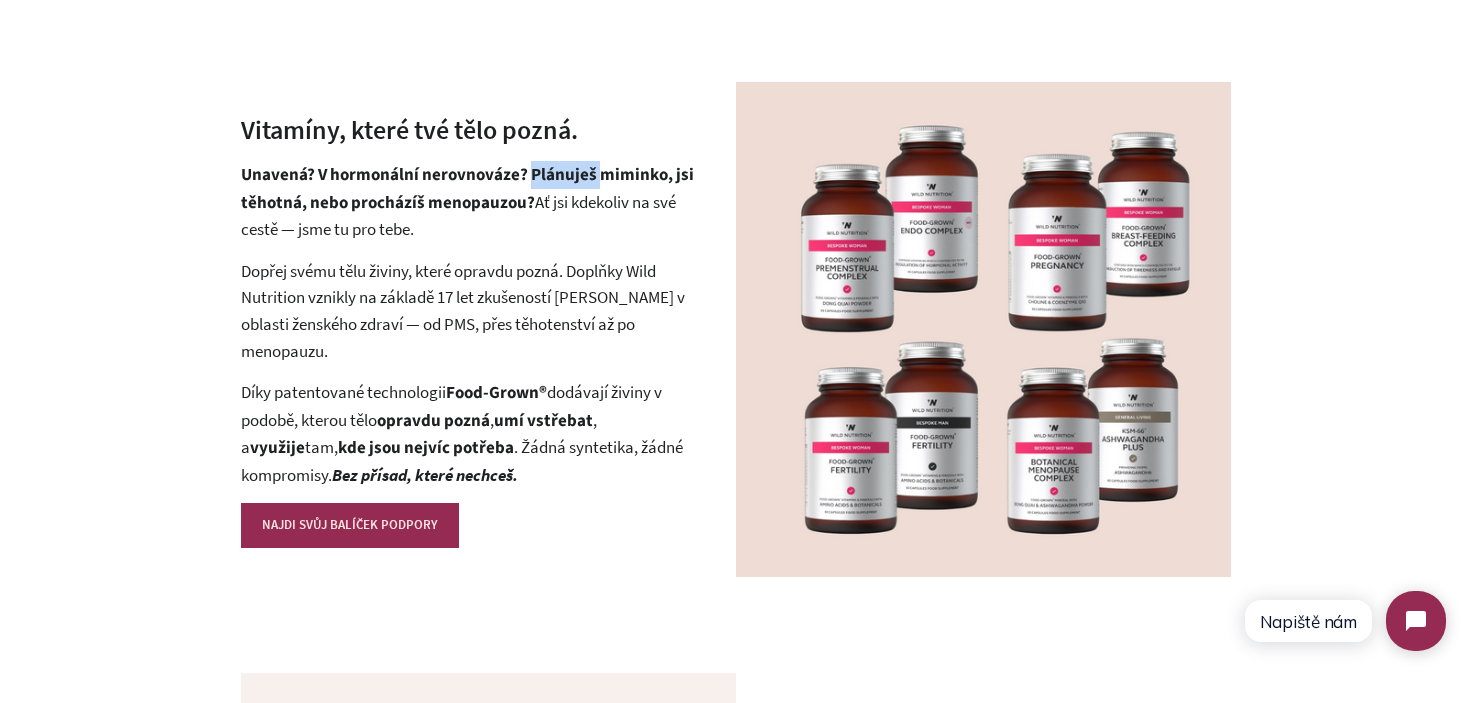 click on "Unavená? V hormonální nerovnováze? Plánuješ miminko, jsi těhotná, nebo procházíš menopauzou?" at bounding box center (467, 189) 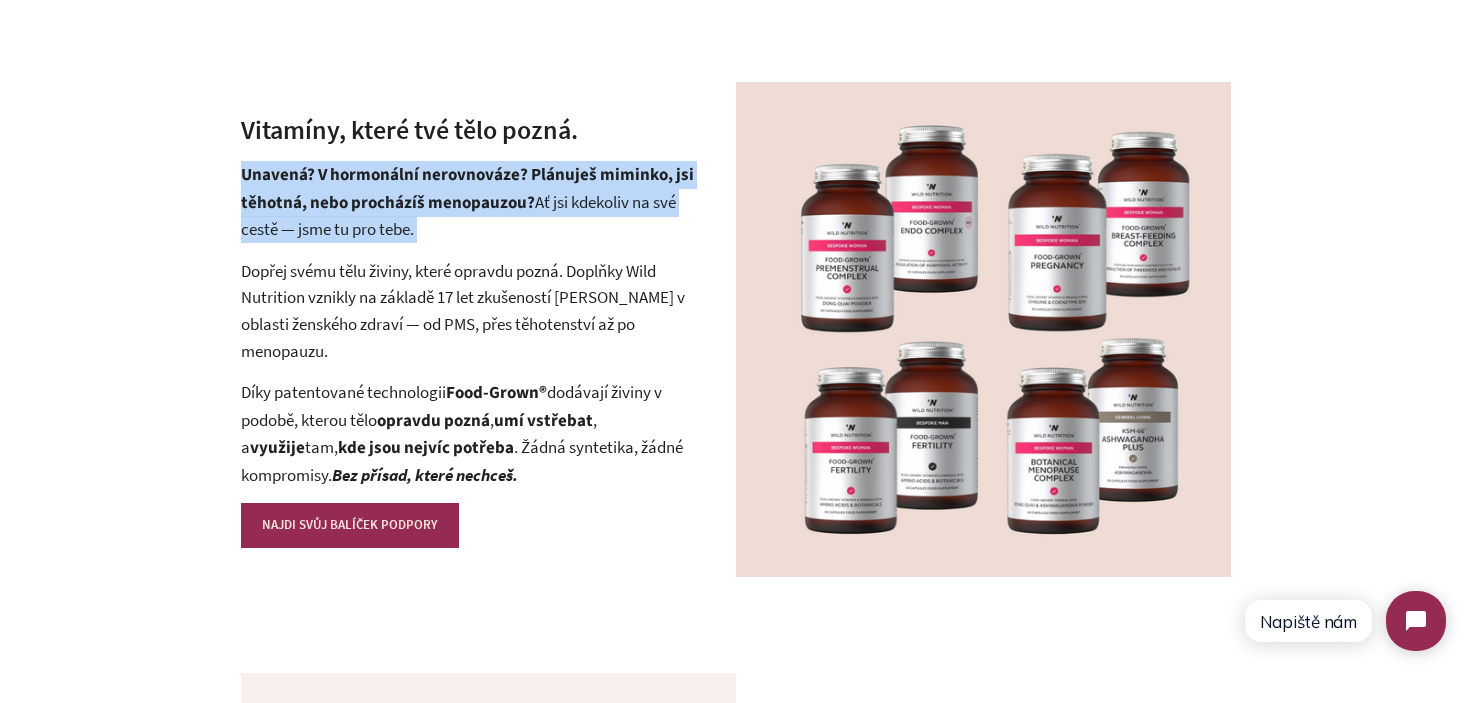 click on "Unavená? V hormonální nerovnováze? Plánuješ miminko, jsi těhotná, nebo procházíš menopauzou?" at bounding box center (467, 189) 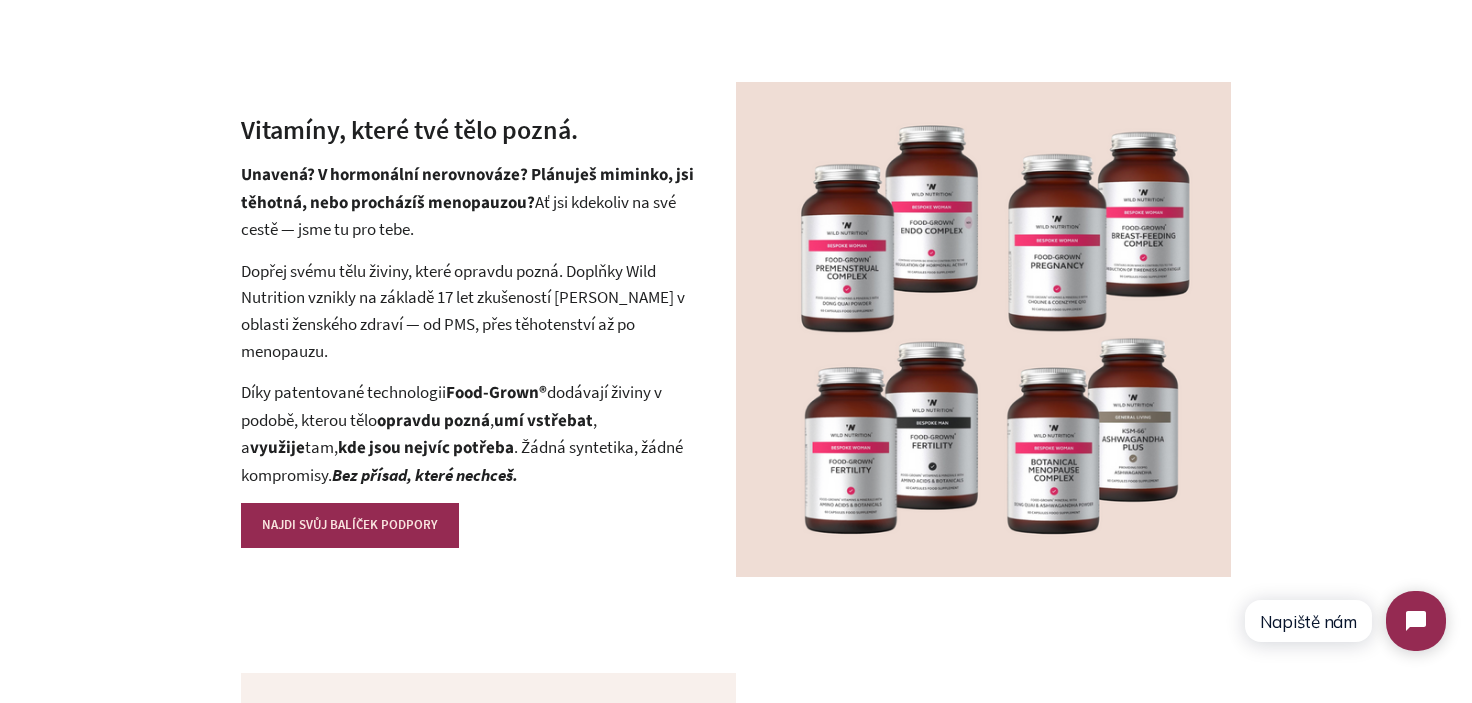 click on "Díky patentované technologii  Food-Grown®  dodávají živiny v podobě, kterou tělo  opravdu pozná ,  umí vstřebat , a  využije  tam,  kde jsou nejvíc potřeba . Žádná syntetika, žádné kompromisy.  Bez přísad, které nechceš." at bounding box center (471, 433) 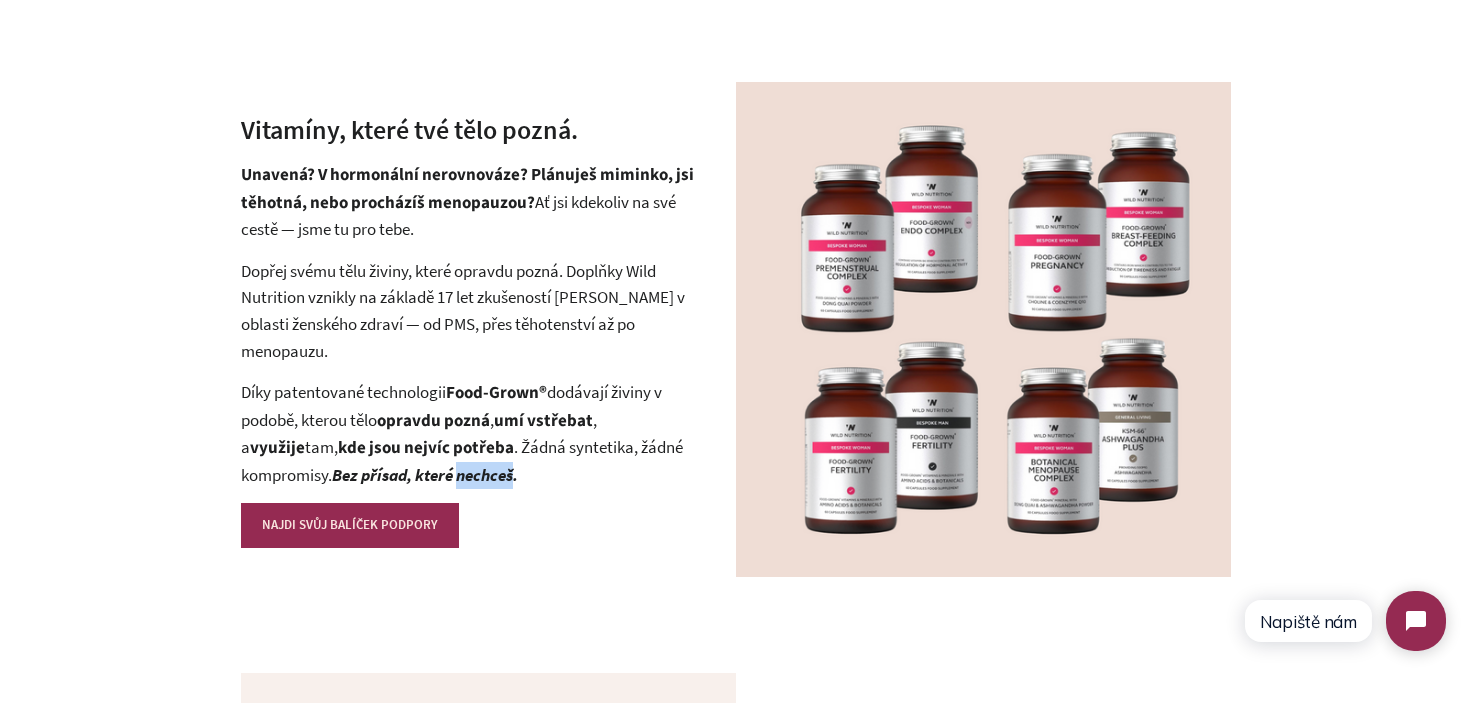 click on "Díky patentované technologii  Food-Grown®  dodávají živiny v podobě, kterou tělo  opravdu pozná ,  umí vstřebat , a  využije  tam,  kde jsou nejvíc potřeba . Žádná syntetika, žádné kompromisy.  Bez přísad, které nechceš." at bounding box center [471, 433] 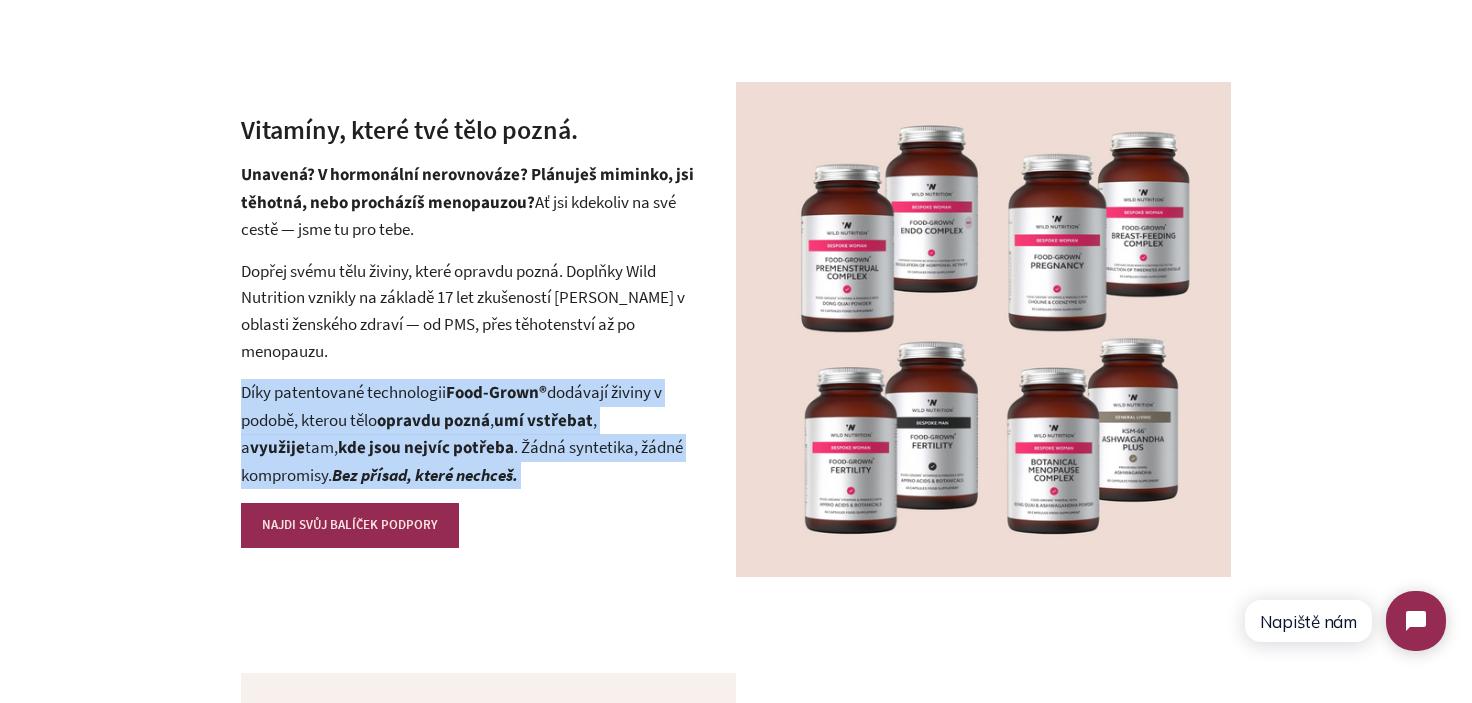 click on "Díky patentované technologii  Food-Grown®  dodávají živiny v podobě, kterou tělo  opravdu pozná ,  umí vstřebat , a  využije  tam,  kde jsou nejvíc potřeba . Žádná syntetika, žádné kompromisy.  Bez přísad, které nechceš." at bounding box center [471, 433] 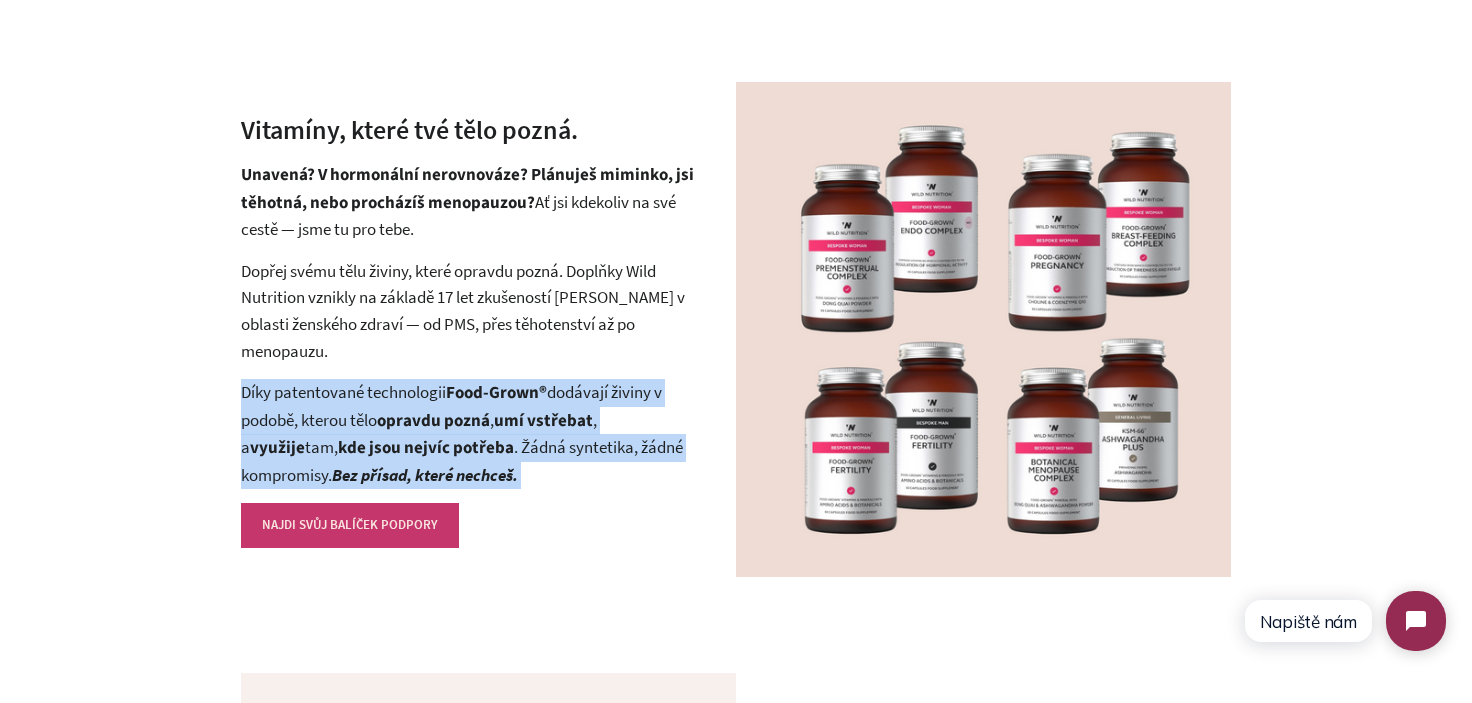 click on "NAJDI SVŮJ BALÍČEK PODPORY" at bounding box center (350, 525) 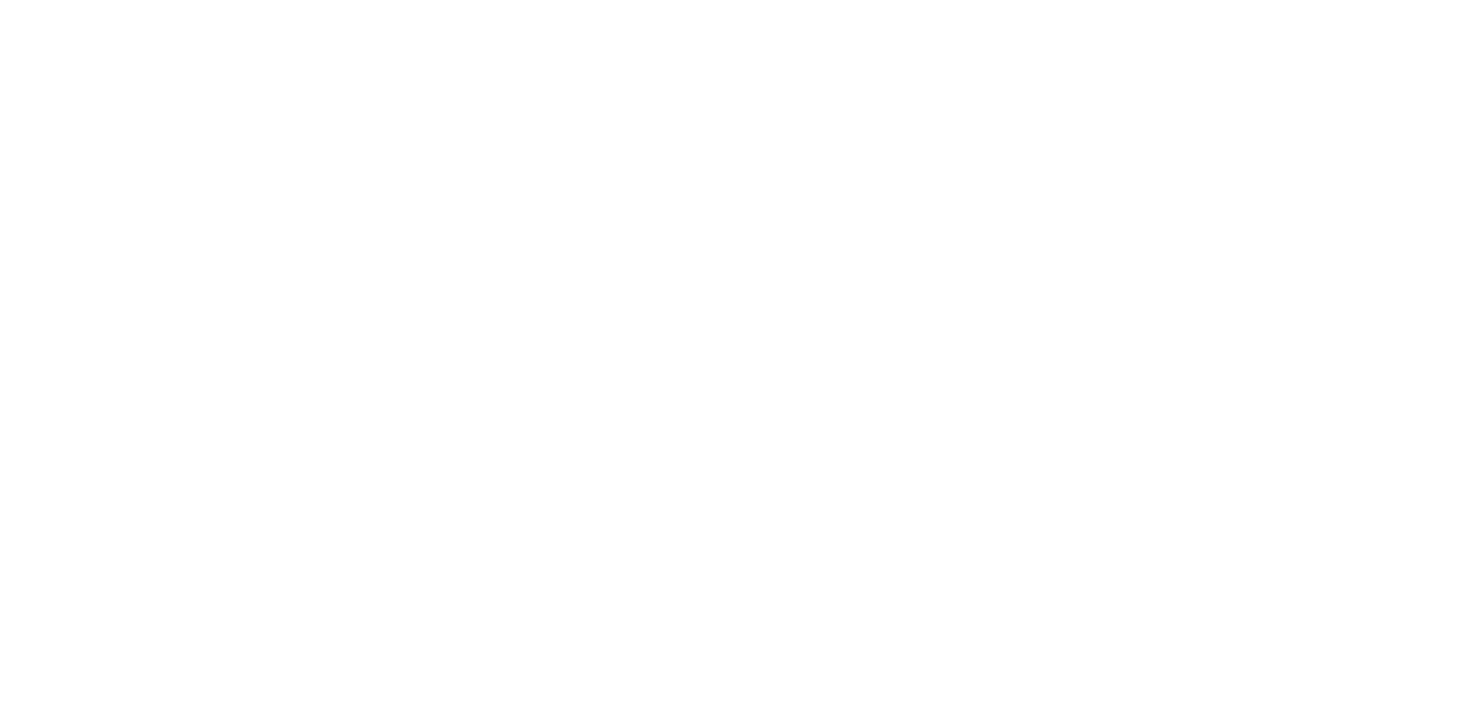 scroll, scrollTop: 0, scrollLeft: 0, axis: both 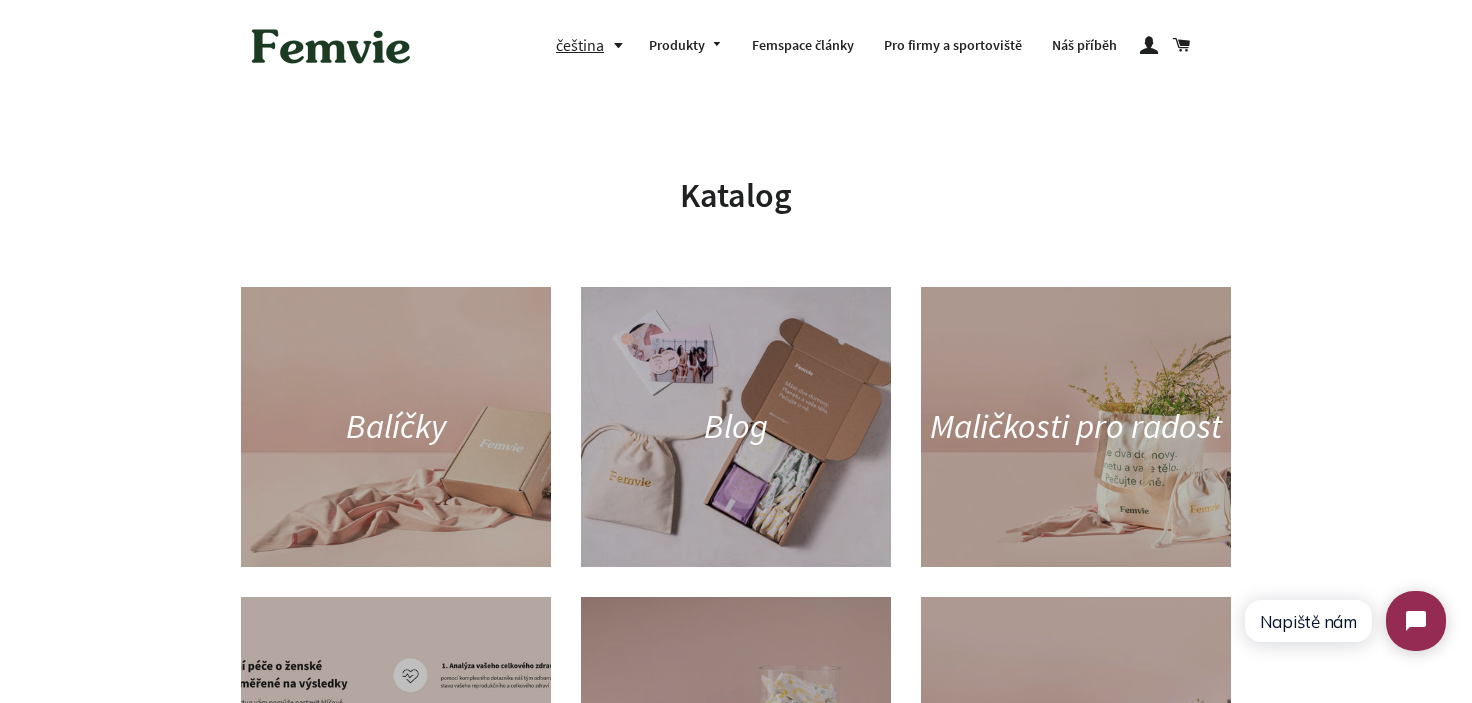 click on "Katalog
Balíčky
Blog
Maličkosti pro radost
Online konzultace s odborníky" at bounding box center (736, 814) 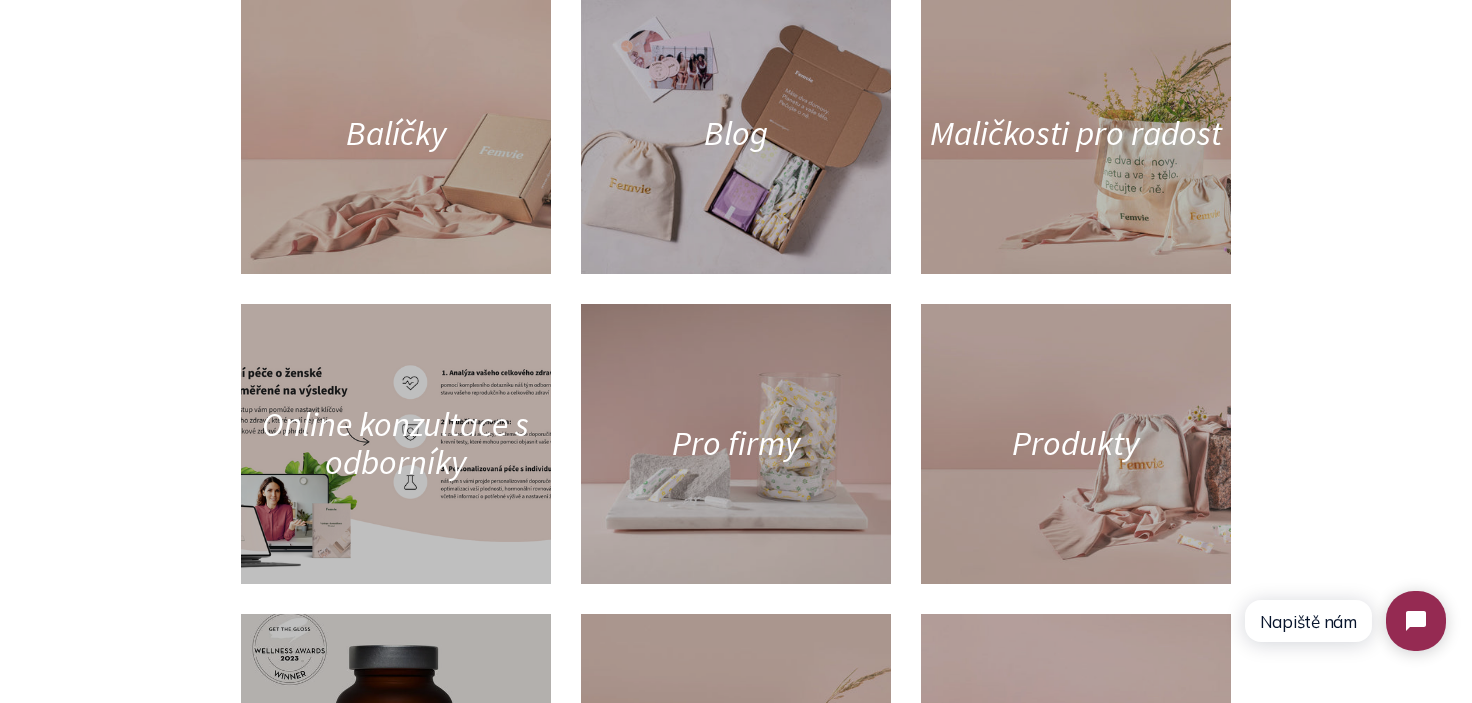 scroll, scrollTop: 400, scrollLeft: 0, axis: vertical 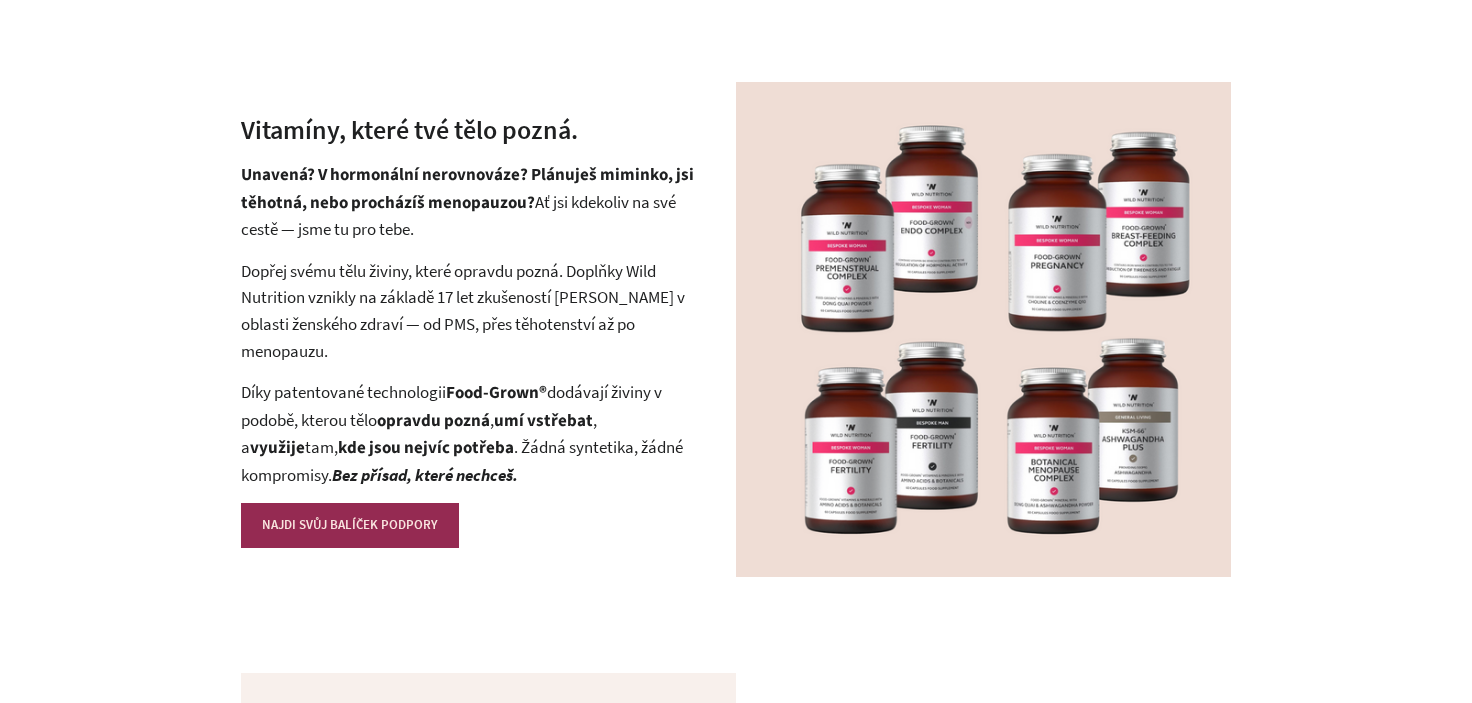 click on "Unavená? V hormonální nerovnováze? Plánuješ miminko, jsi těhotná, nebo procházíš menopauzou?  Ať jsi kdekoliv na své cestě — jsme tu pro tebe." at bounding box center (471, 202) 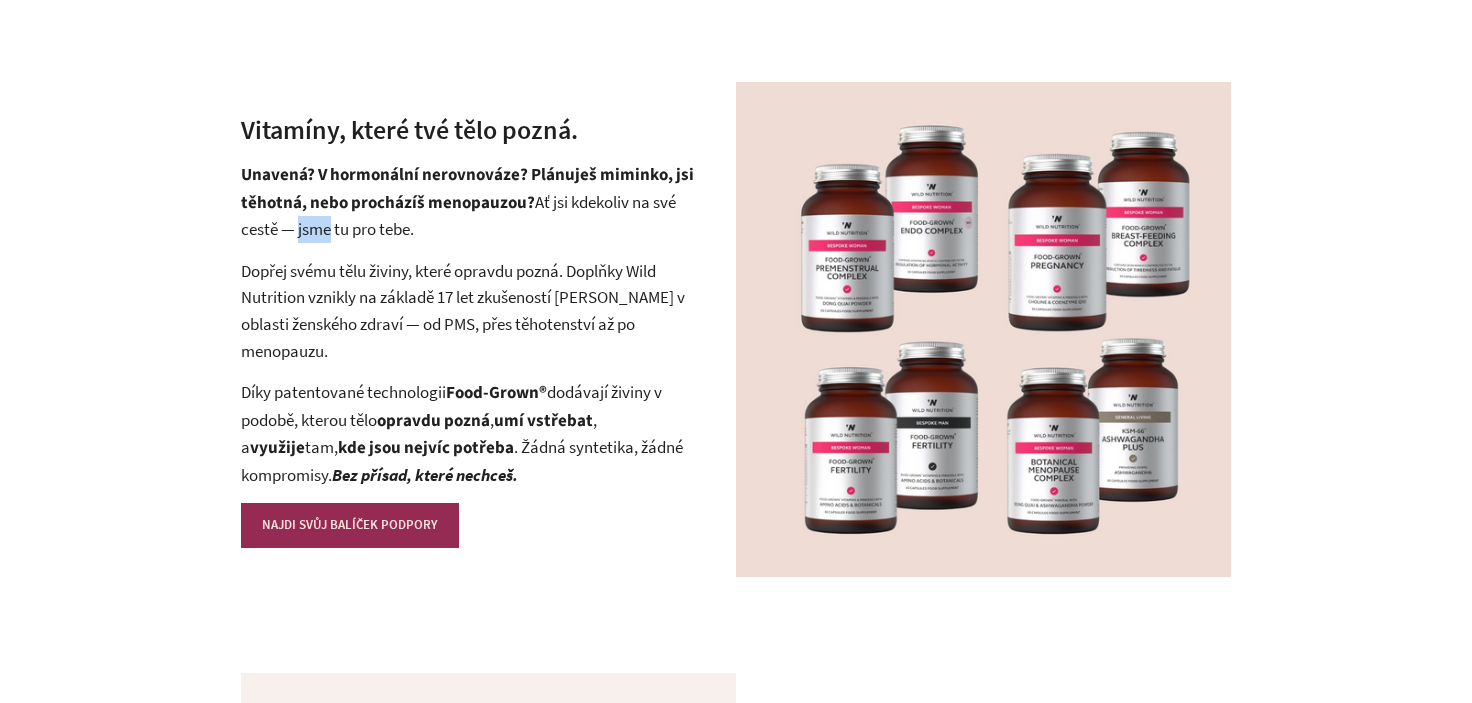 click on "Unavená? V hormonální nerovnováze? Plánuješ miminko, jsi těhotná, nebo procházíš menopauzou?  Ať jsi kdekoliv na své cestě — jsme tu pro tebe." at bounding box center (471, 202) 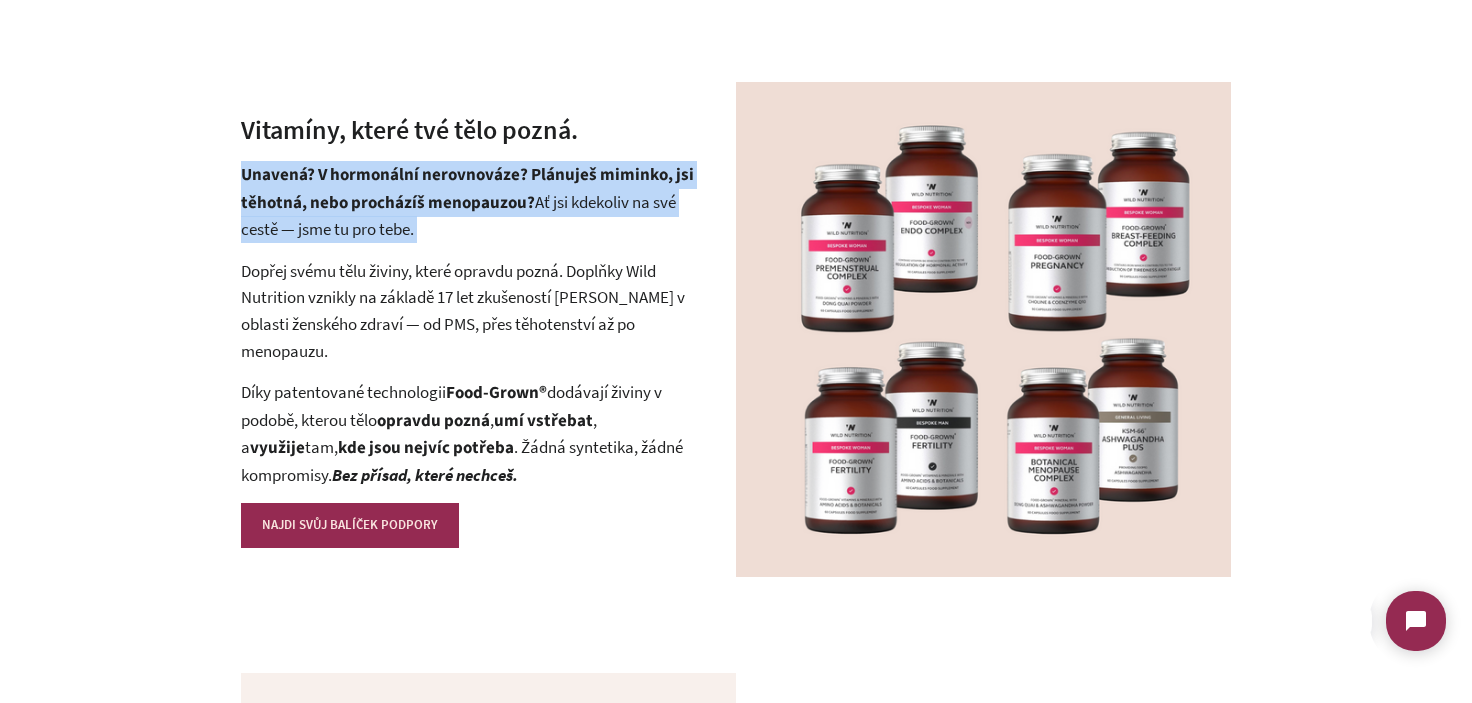 scroll, scrollTop: 0, scrollLeft: 0, axis: both 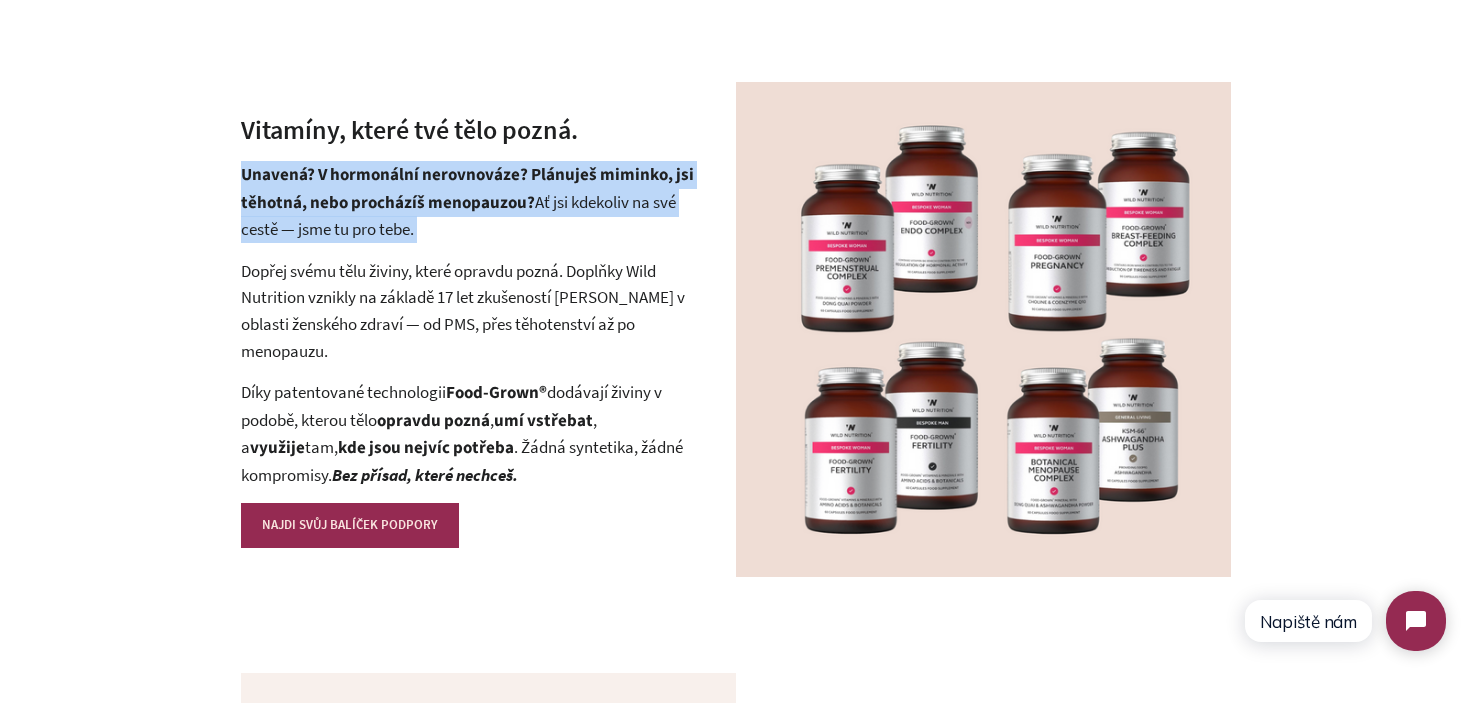 drag, startPoint x: 308, startPoint y: 223, endPoint x: 331, endPoint y: 267, distance: 49.648766 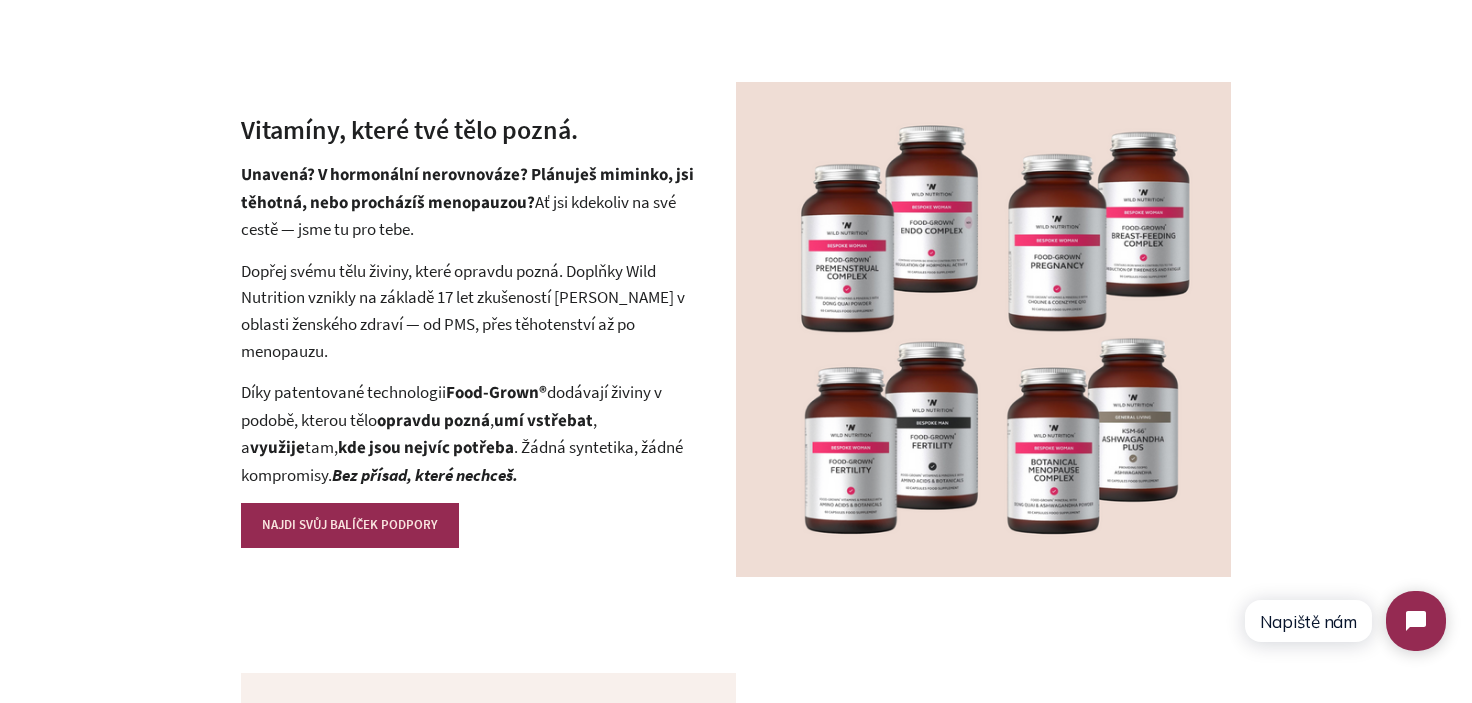 click on "Dopřej svému tělu živiny, které opravdu pozná. Doplňky Wild Nutrition vznikly na základě 17 let zkušeností [PERSON_NAME] v oblasti ženského zdraví — od PMS, přes těhotenství až po menopauzu." at bounding box center [471, 311] 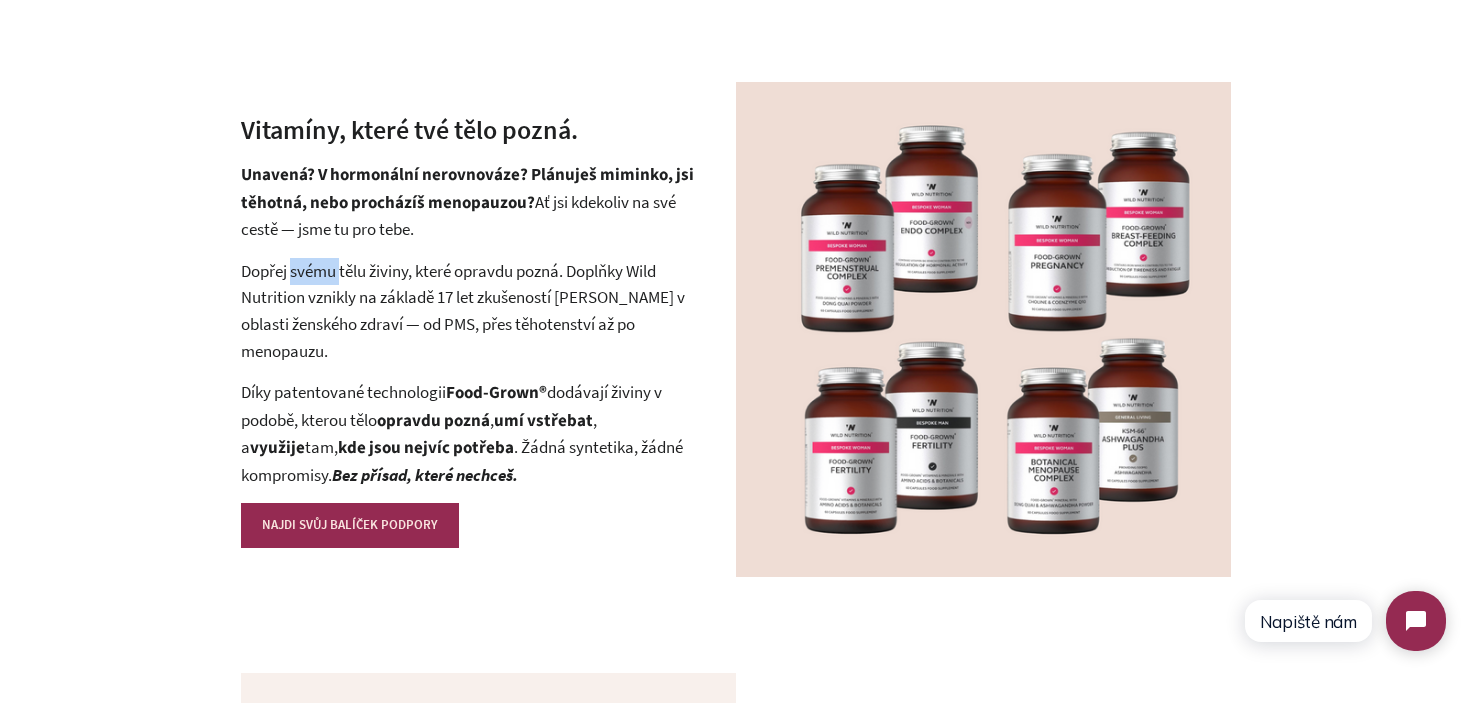 click on "Dopřej svému tělu živiny, které opravdu pozná. Doplňky Wild Nutrition vznikly na základě 17 let zkušeností [PERSON_NAME] v oblasti ženského zdraví — od PMS, přes těhotenství až po menopauzu." at bounding box center [471, 311] 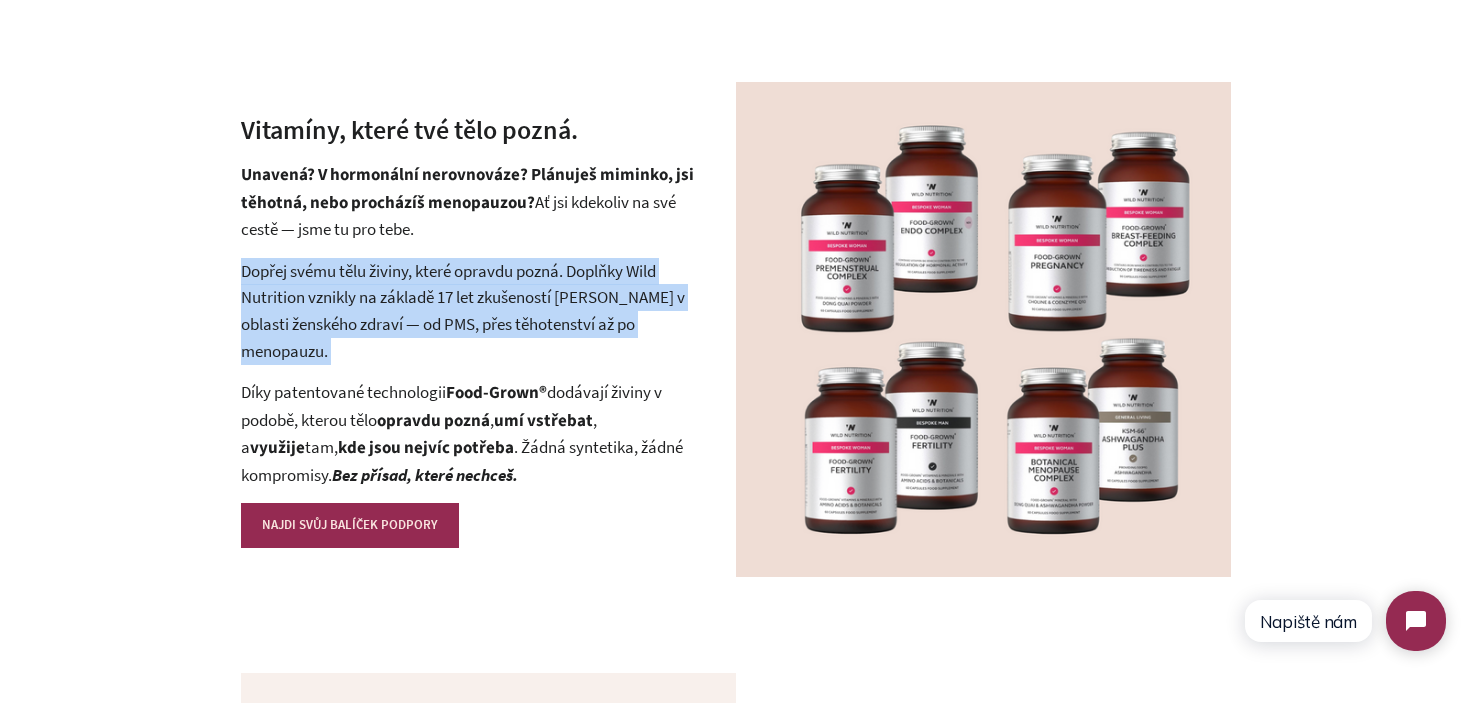click on "Dopřej svému tělu živiny, které opravdu pozná. Doplňky Wild Nutrition vznikly na základě 17 let zkušeností [PERSON_NAME] v oblasti ženského zdraví — od PMS, přes těhotenství až po menopauzu." at bounding box center (471, 311) 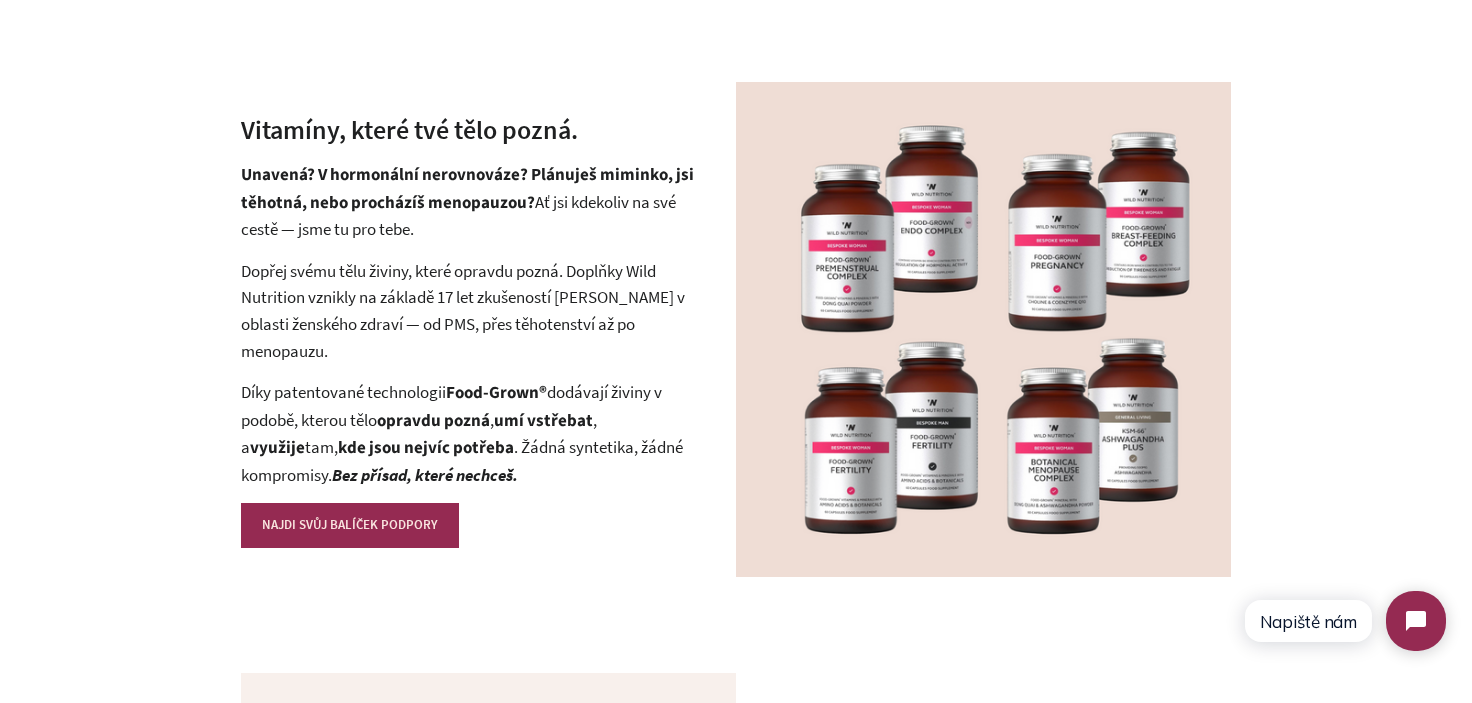 click on "Unavená? V hormonální nerovnováze? Plánuješ miminko, jsi těhotná, nebo procházíš menopauzou?" at bounding box center (467, 189) 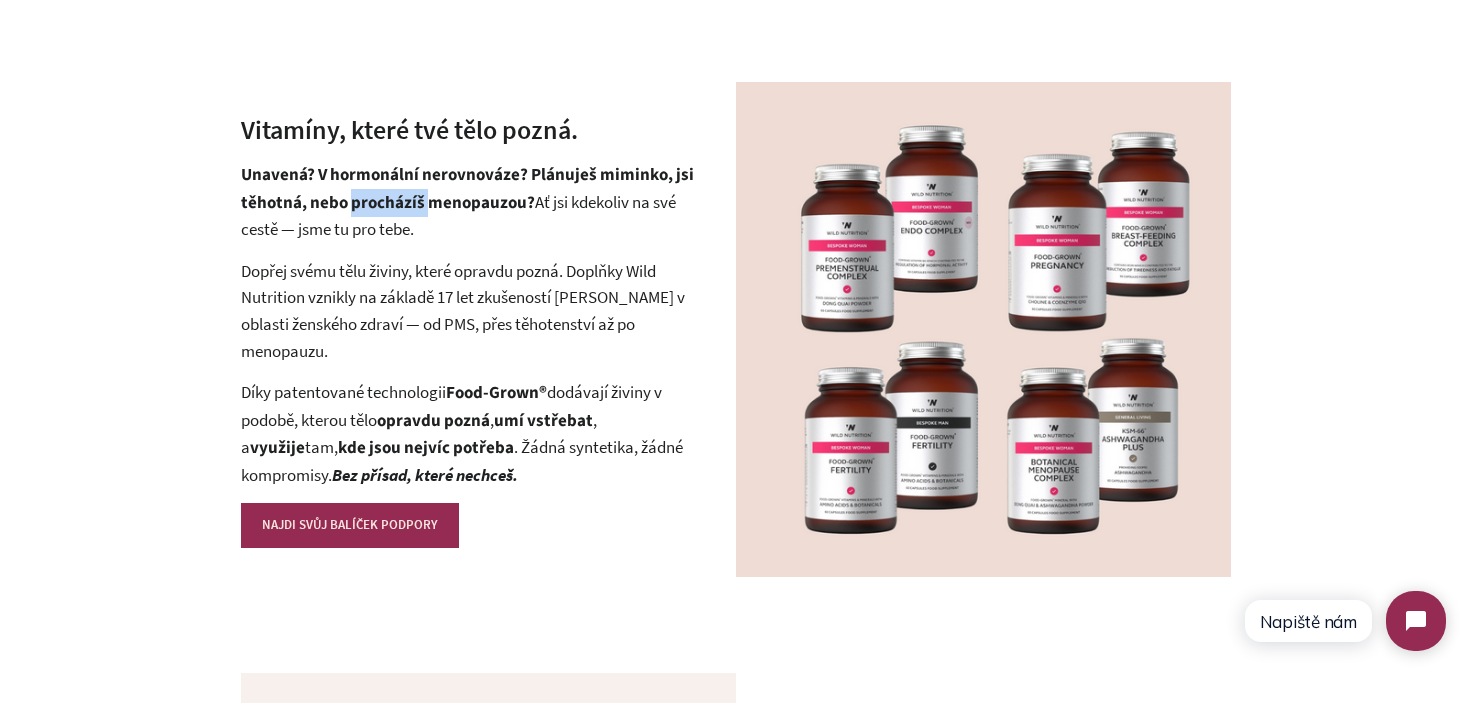 click on "Unavená? V hormonální nerovnováze? Plánuješ miminko, jsi těhotná, nebo procházíš menopauzou?" at bounding box center (467, 189) 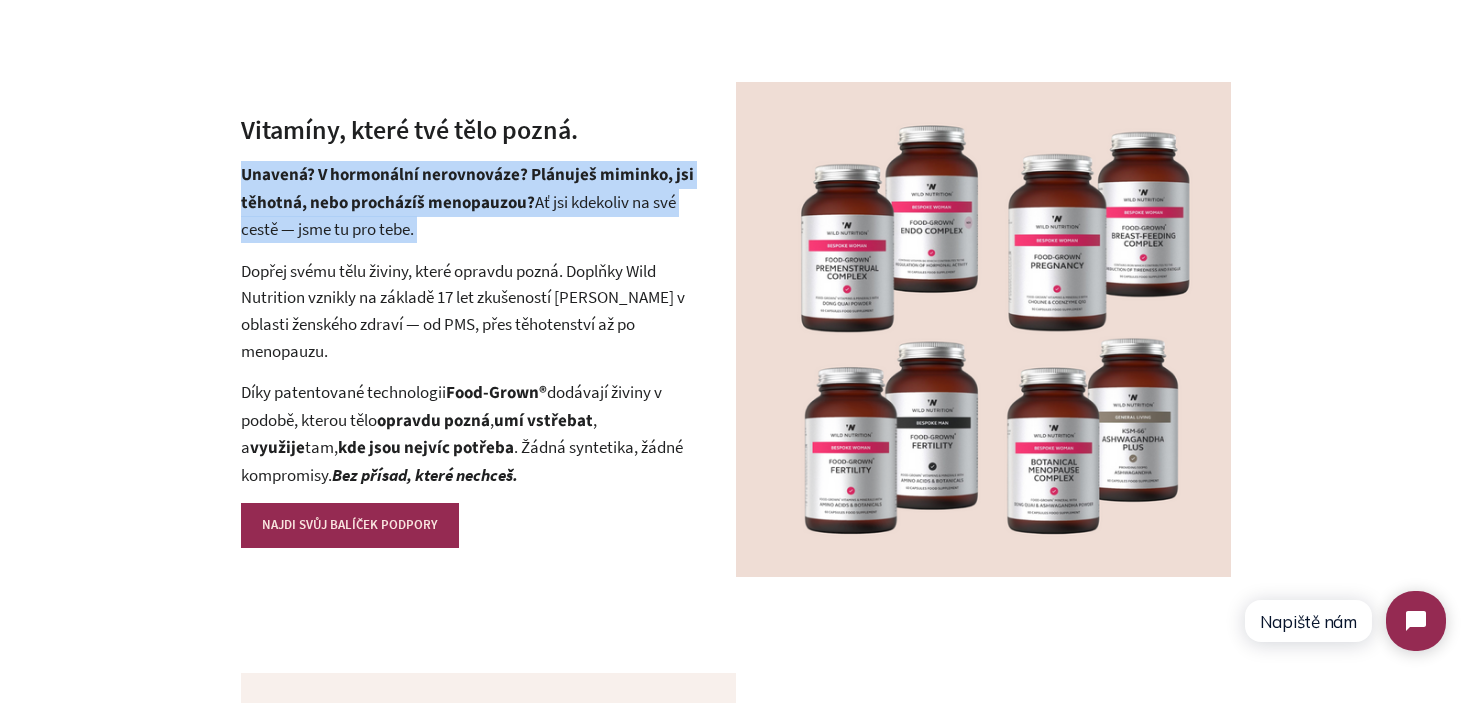 drag, startPoint x: 350, startPoint y: 201, endPoint x: 257, endPoint y: 172, distance: 97.41663 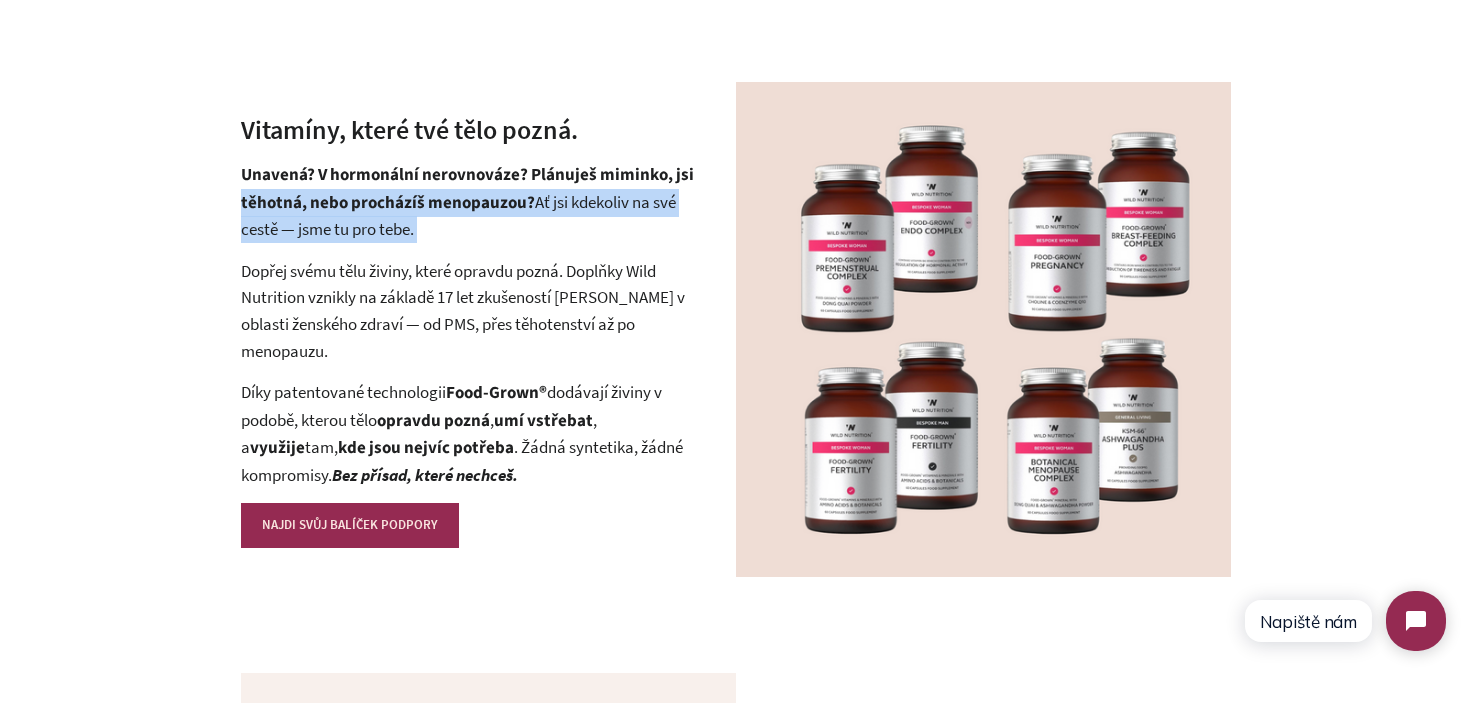 drag, startPoint x: 419, startPoint y: 227, endPoint x: 260, endPoint y: 186, distance: 164.2011 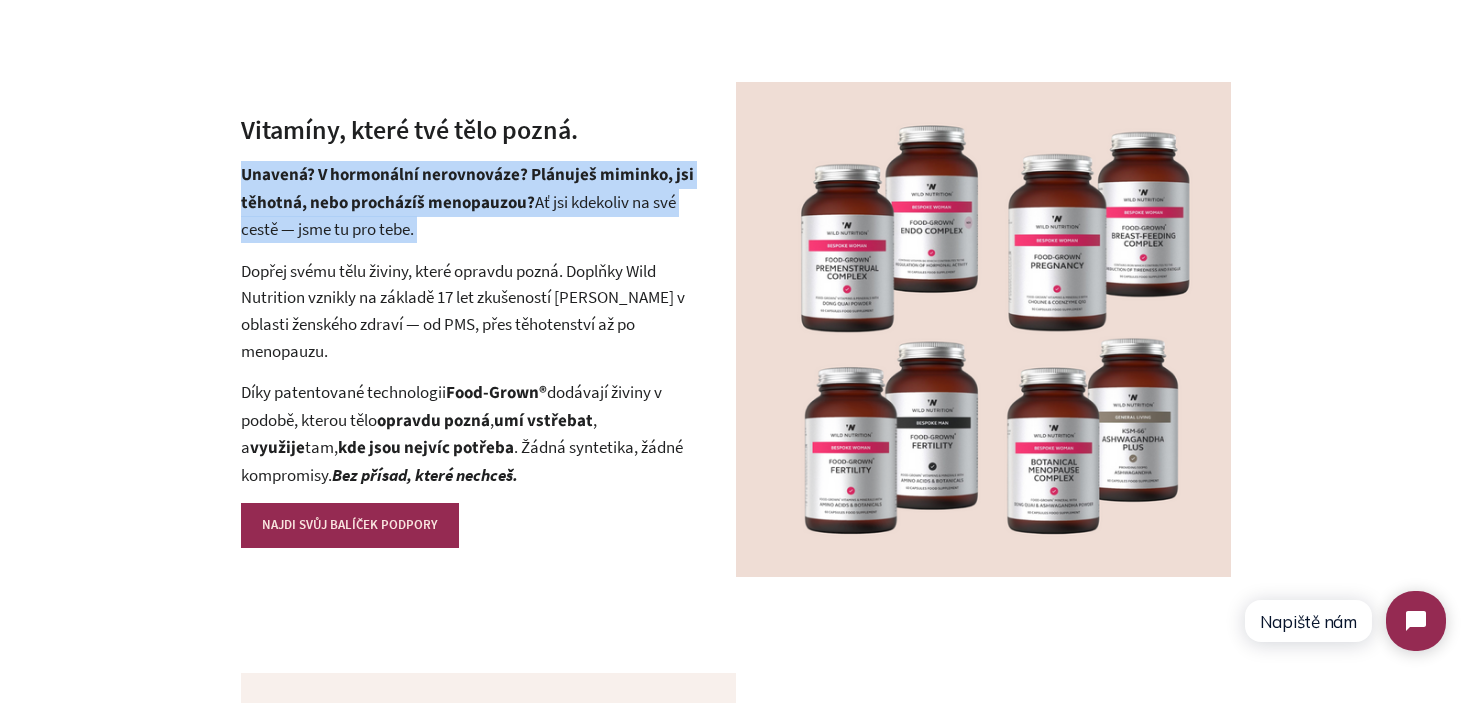 click on "Unavená? V hormonální nerovnováze? Plánuješ miminko, jsi těhotná, nebo procházíš menopauzou?" at bounding box center (467, 189) 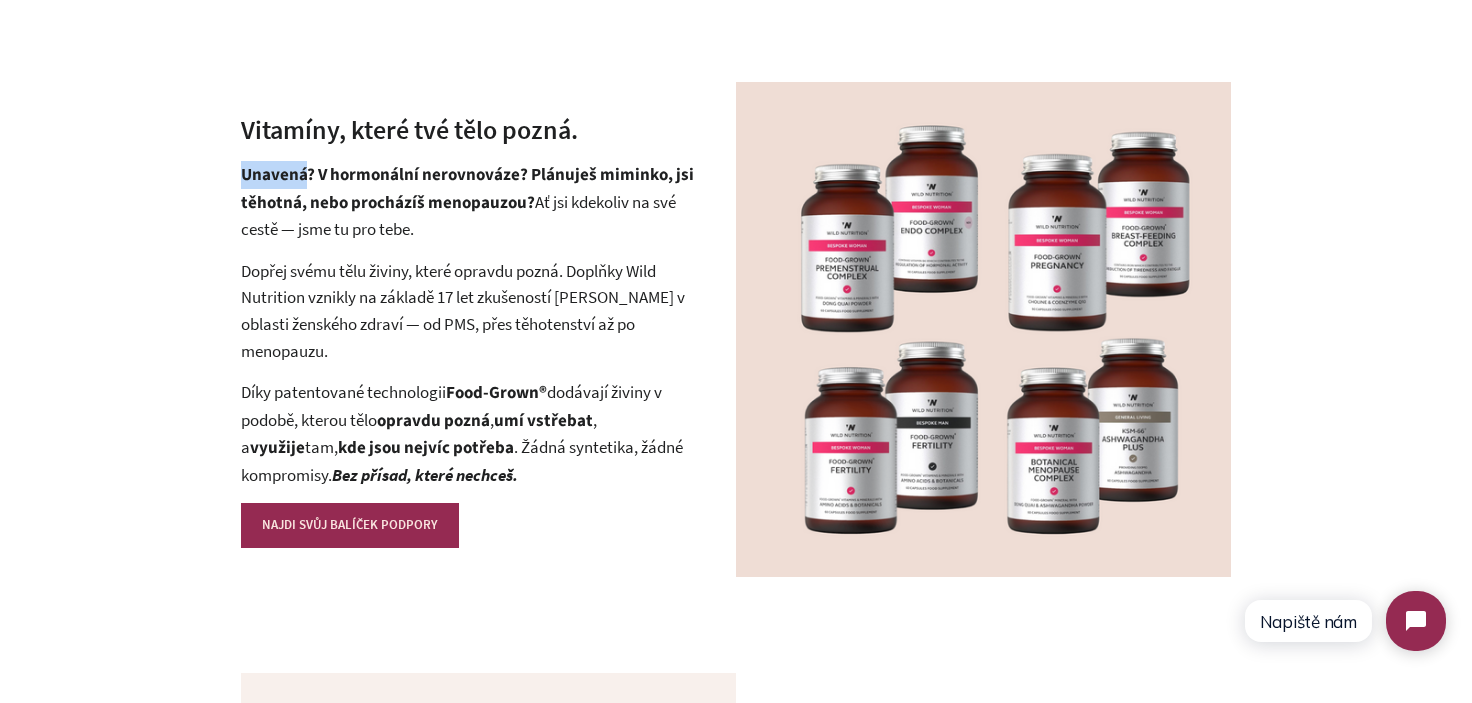 click on "Unavená? V hormonální nerovnováze? Plánuješ miminko, jsi těhotná, nebo procházíš menopauzou?" at bounding box center (467, 189) 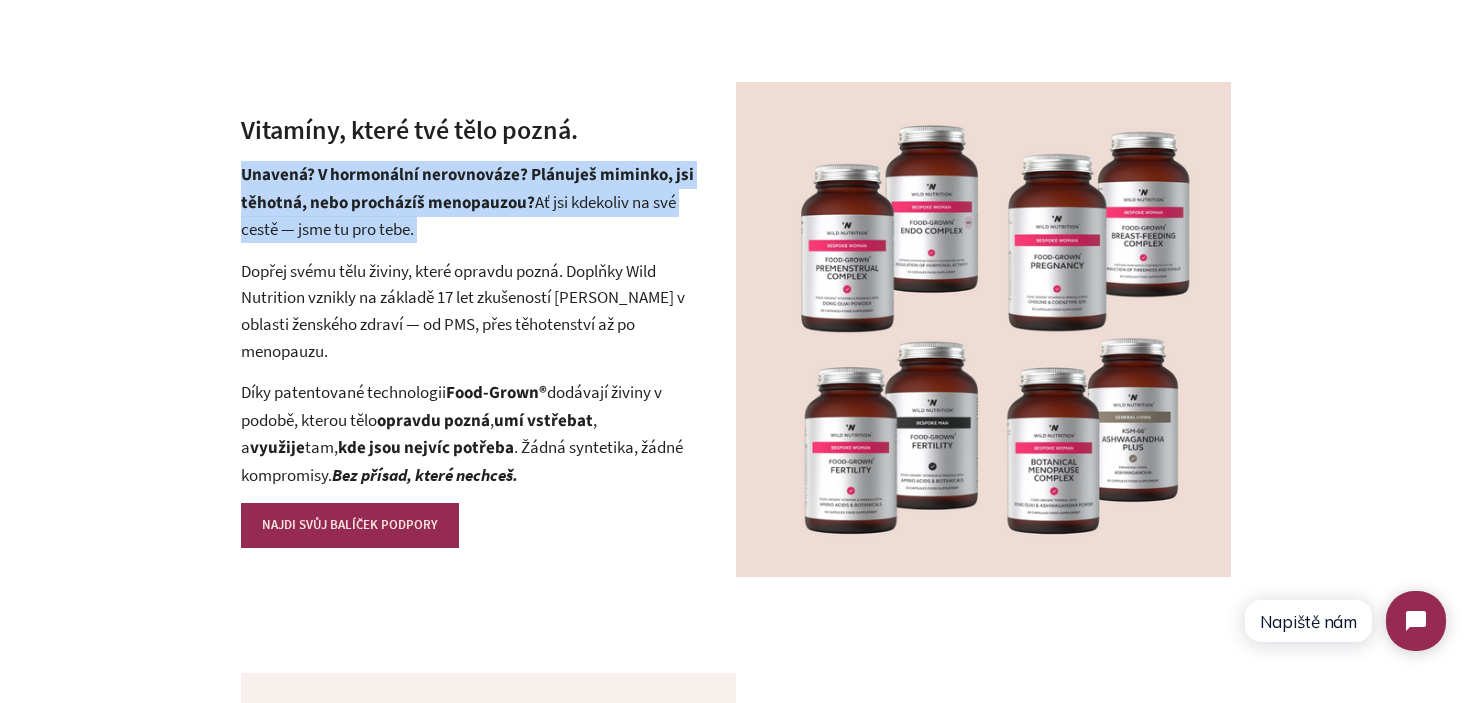 drag, startPoint x: 260, startPoint y: 184, endPoint x: 459, endPoint y: 237, distance: 205.93689 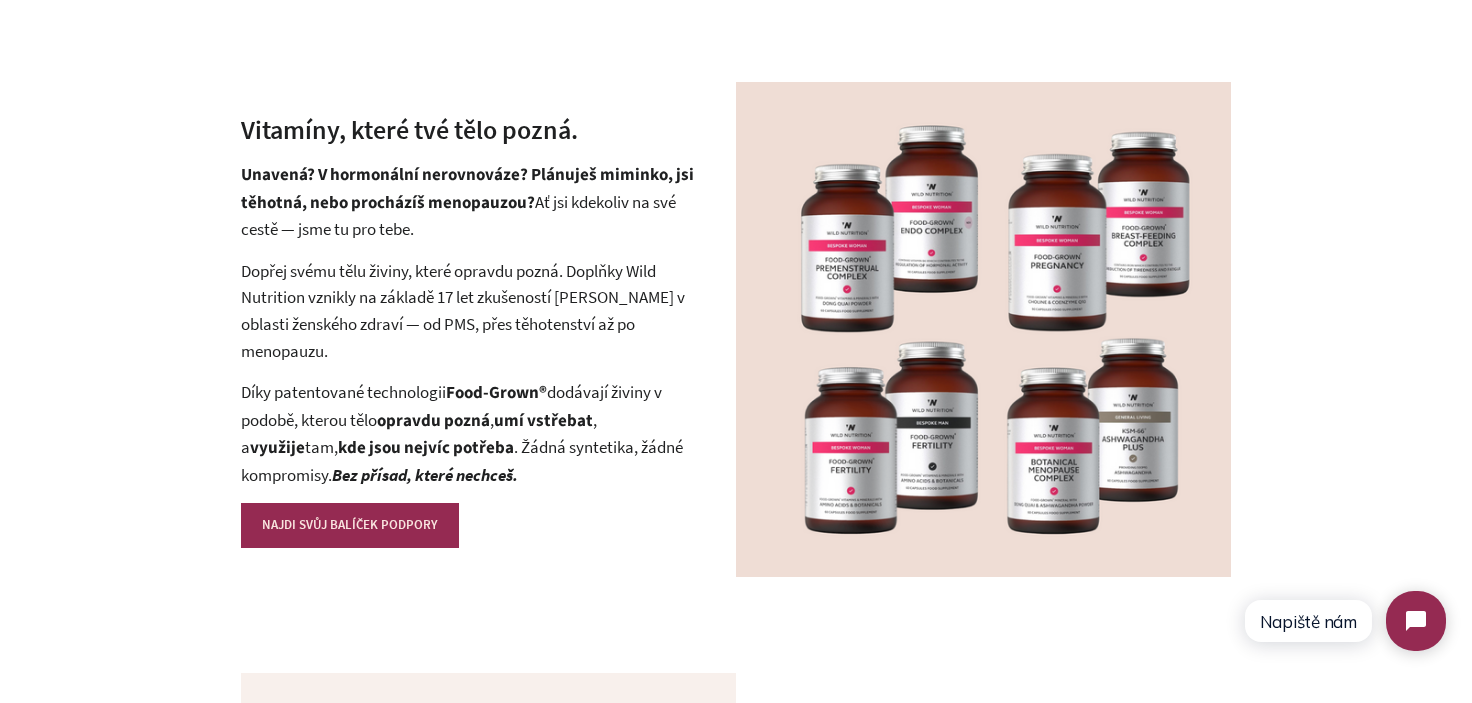 click on "Díky patentované technologii  Food-Grown®  dodávají živiny v podobě, kterou tělo  opravdu pozná ,  umí vstřebat , a  využije  tam,  kde jsou nejvíc potřeba . Žádná syntetika, žádné kompromisy.  Bez přísad, které nechceš." at bounding box center [471, 433] 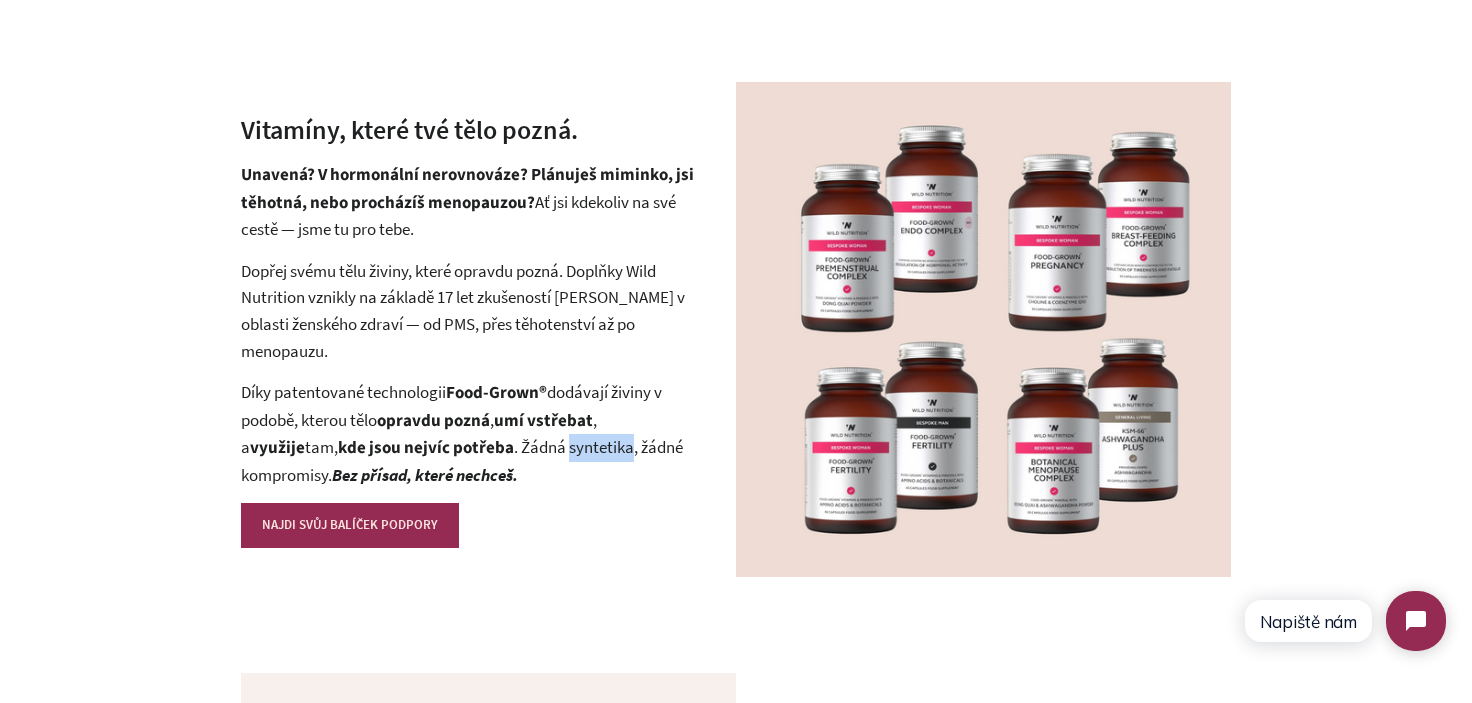 click on "Díky patentované technologii  Food-Grown®  dodávají živiny v podobě, kterou tělo  opravdu pozná ,  umí vstřebat , a  využije  tam,  kde jsou nejvíc potřeba . Žádná syntetika, žádné kompromisy.  Bez přísad, které nechceš." at bounding box center [471, 433] 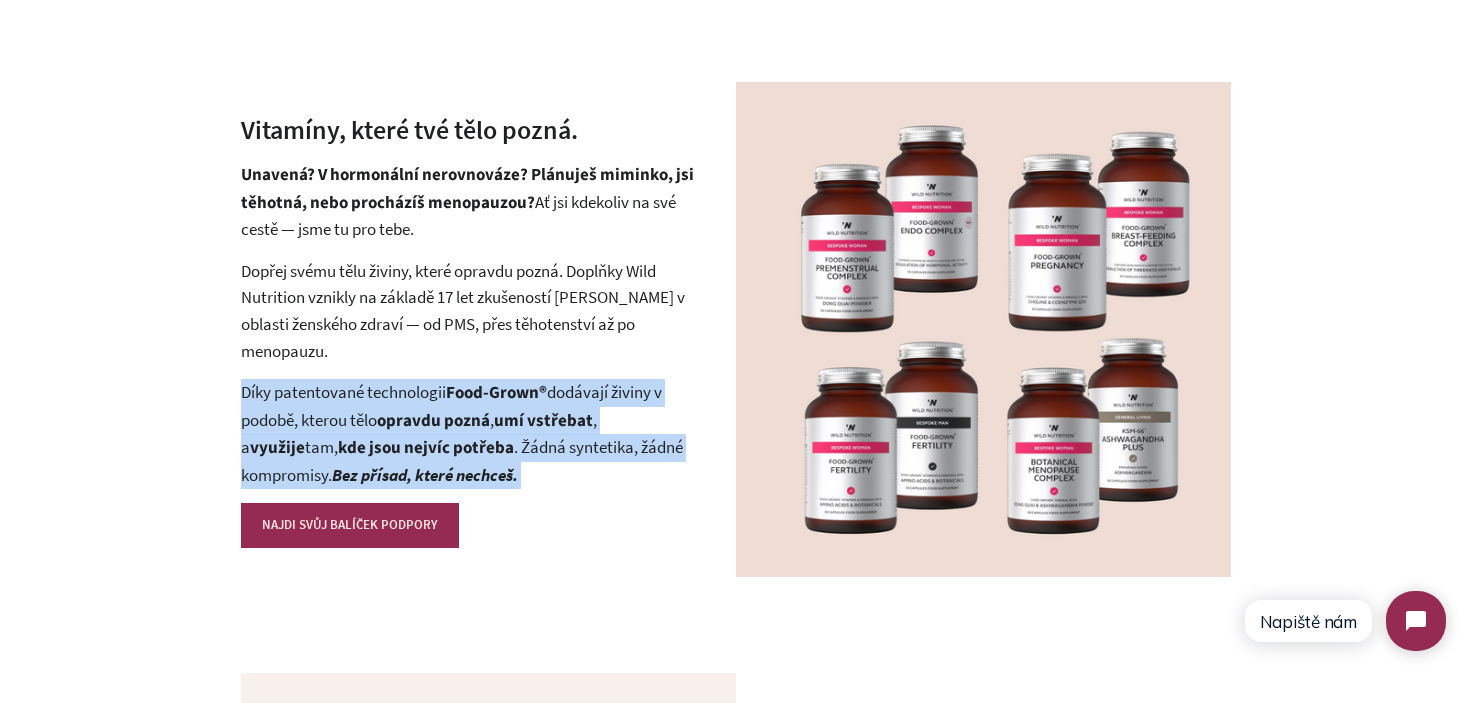 click on "Díky patentované technologii  Food-Grown®  dodávají živiny v podobě, kterou tělo  opravdu pozná ,  umí vstřebat , a  využije  tam,  kde jsou nejvíc potřeba . Žádná syntetika, žádné kompromisy.  Bez přísad, které nechceš." at bounding box center [471, 433] 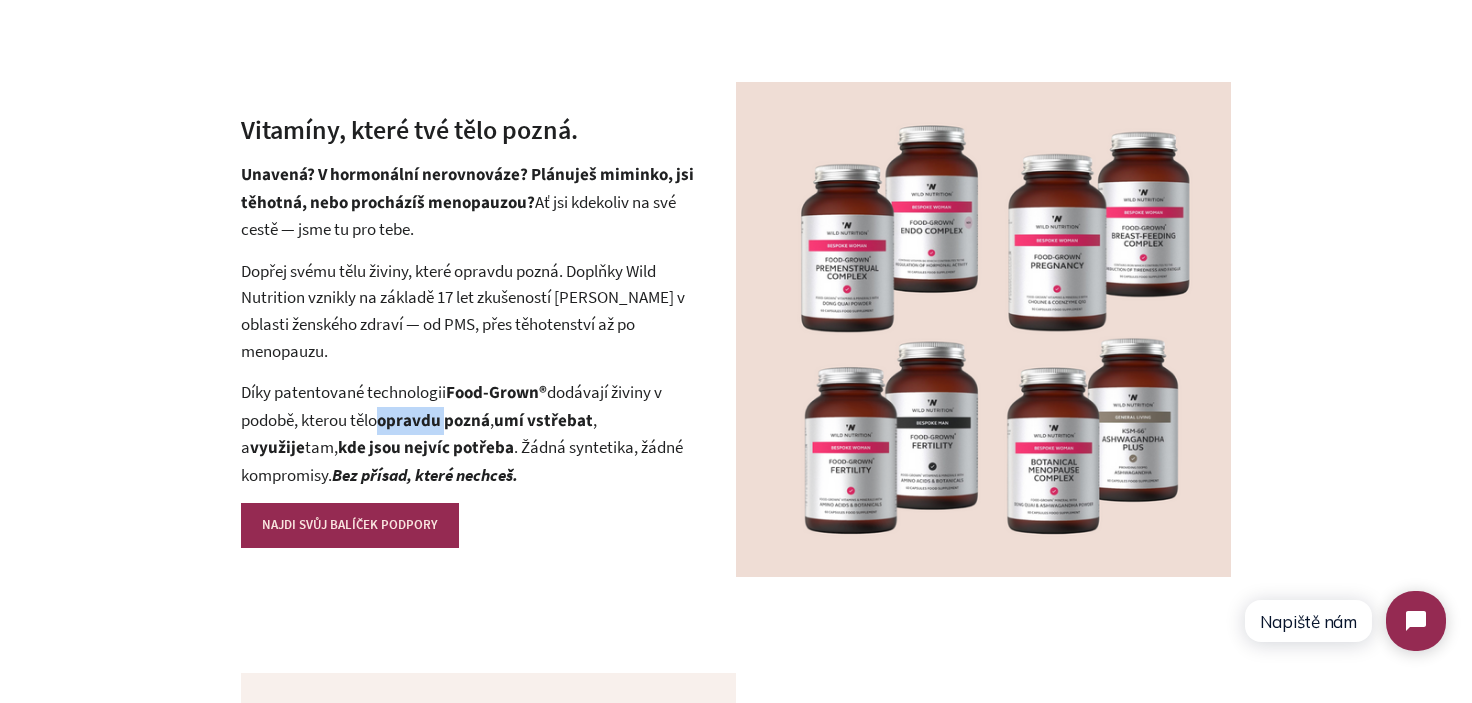 click on "opravdu pozná" at bounding box center (433, 421) 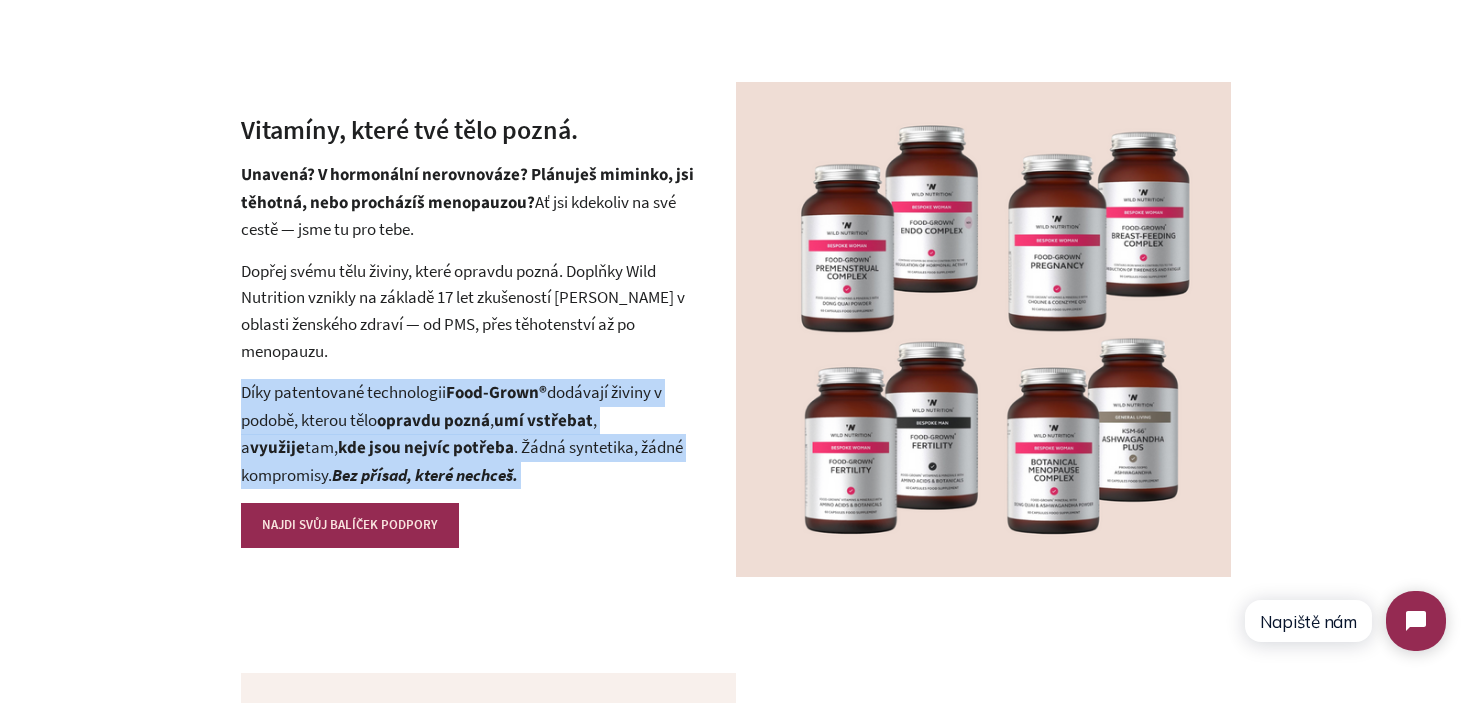 click on "opravdu pozná" at bounding box center [433, 421] 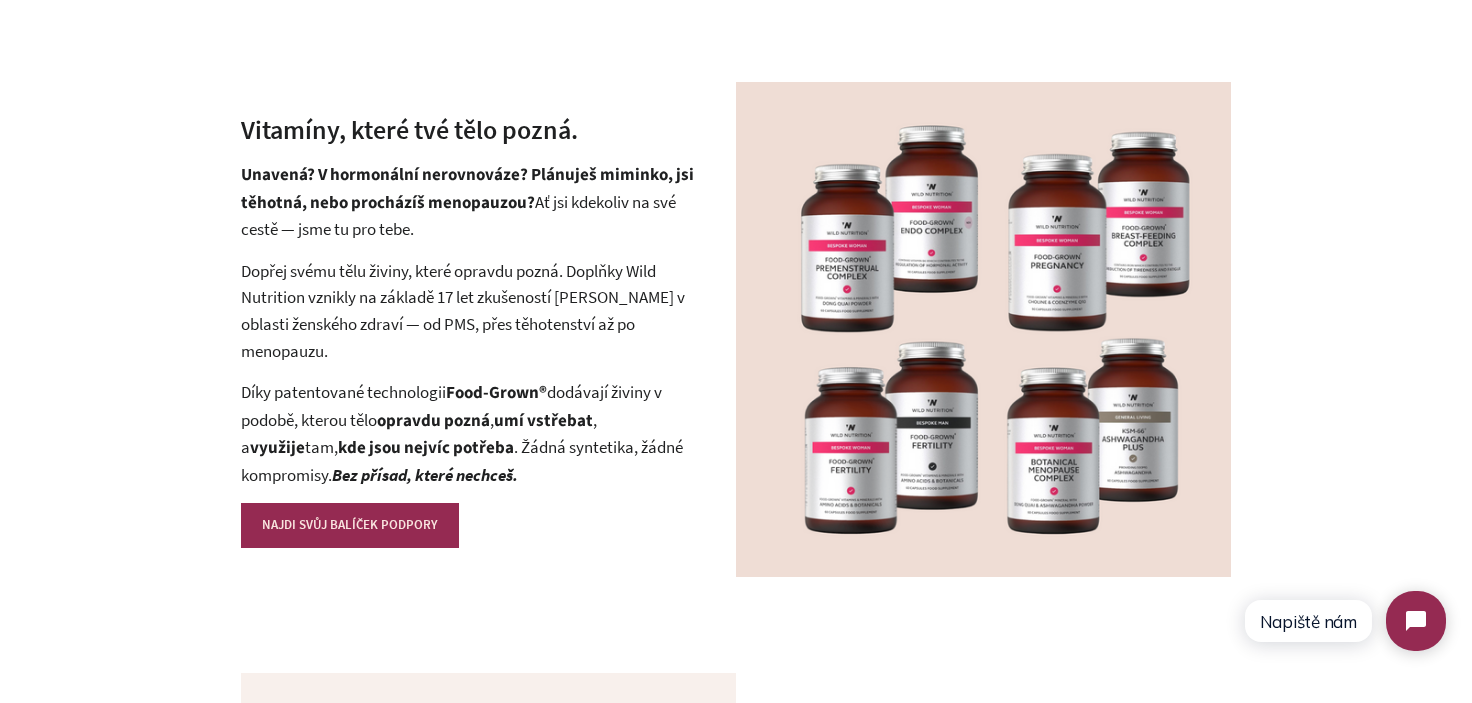 click on "Díky patentované technologii  Food-Grown®  dodávají živiny v podobě, kterou tělo  opravdu pozná ,  umí vstřebat , a  využije  tam,  kde jsou nejvíc potřeba . Žádná syntetika, žádné kompromisy.  Bez přísad, které nechceš." at bounding box center (471, 433) 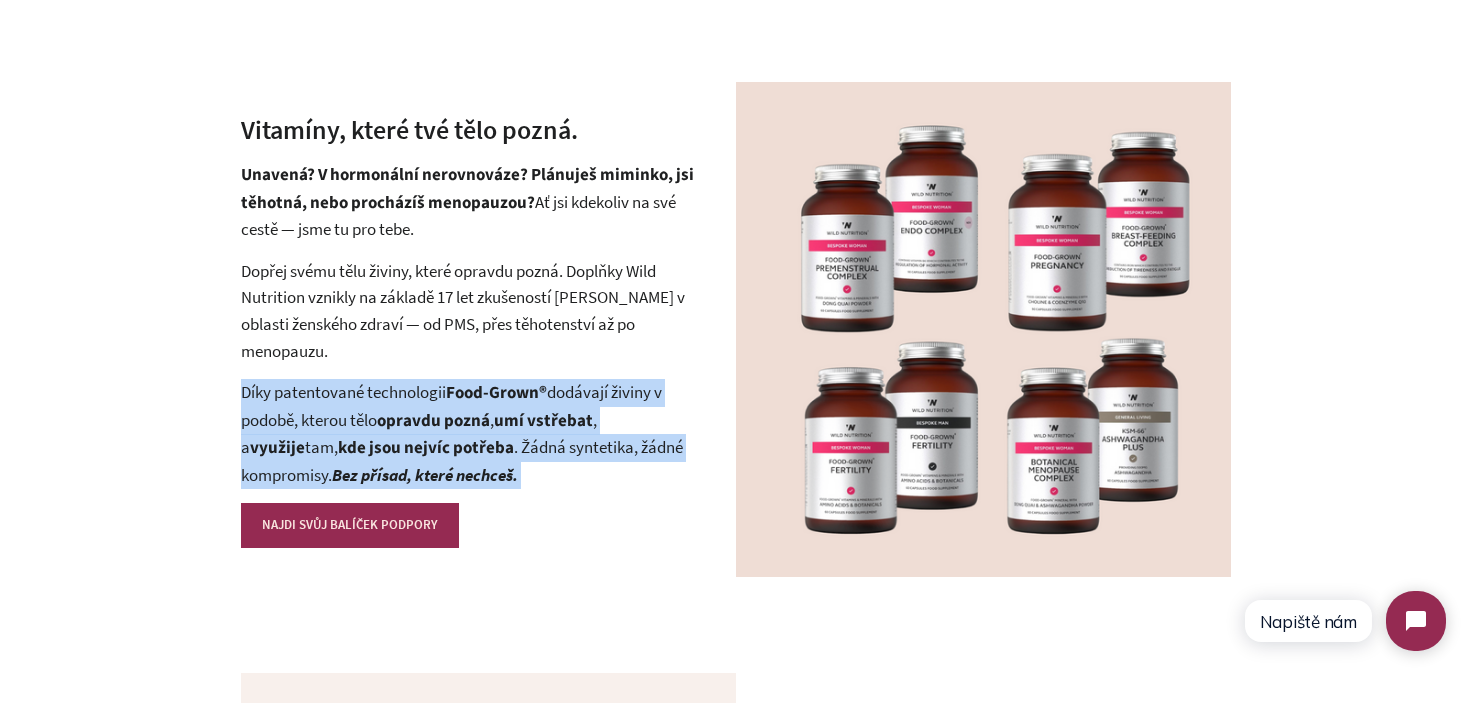 drag, startPoint x: 526, startPoint y: 473, endPoint x: 252, endPoint y: 395, distance: 284.88596 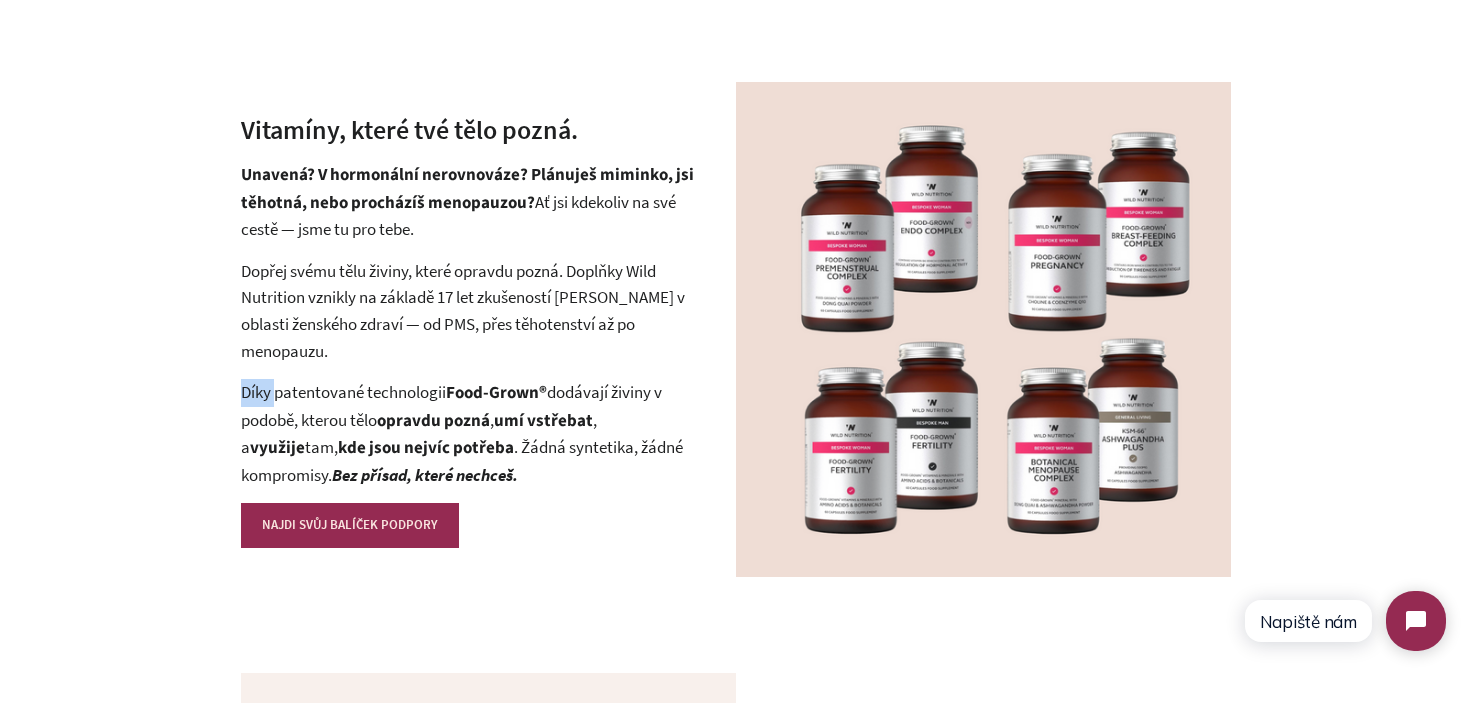 click on "Díky patentované technologii  Food-Grown®  dodávají živiny v podobě, kterou tělo  opravdu pozná ,  umí vstřebat , a  využije  tam,  kde jsou nejvíc potřeba . Žádná syntetika, žádné kompromisy.  Bez přísad, které nechceš." at bounding box center [471, 433] 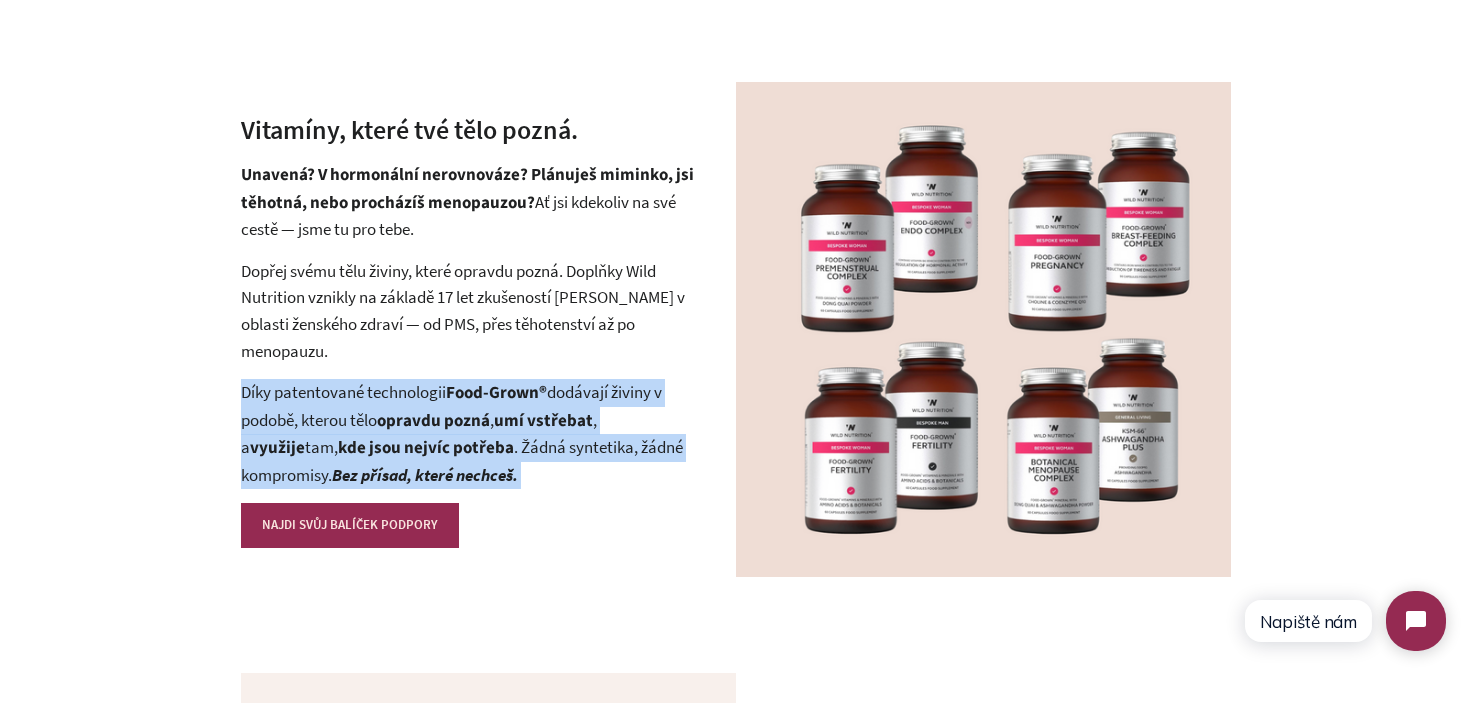 drag, startPoint x: 252, startPoint y: 395, endPoint x: 564, endPoint y: 462, distance: 319.11282 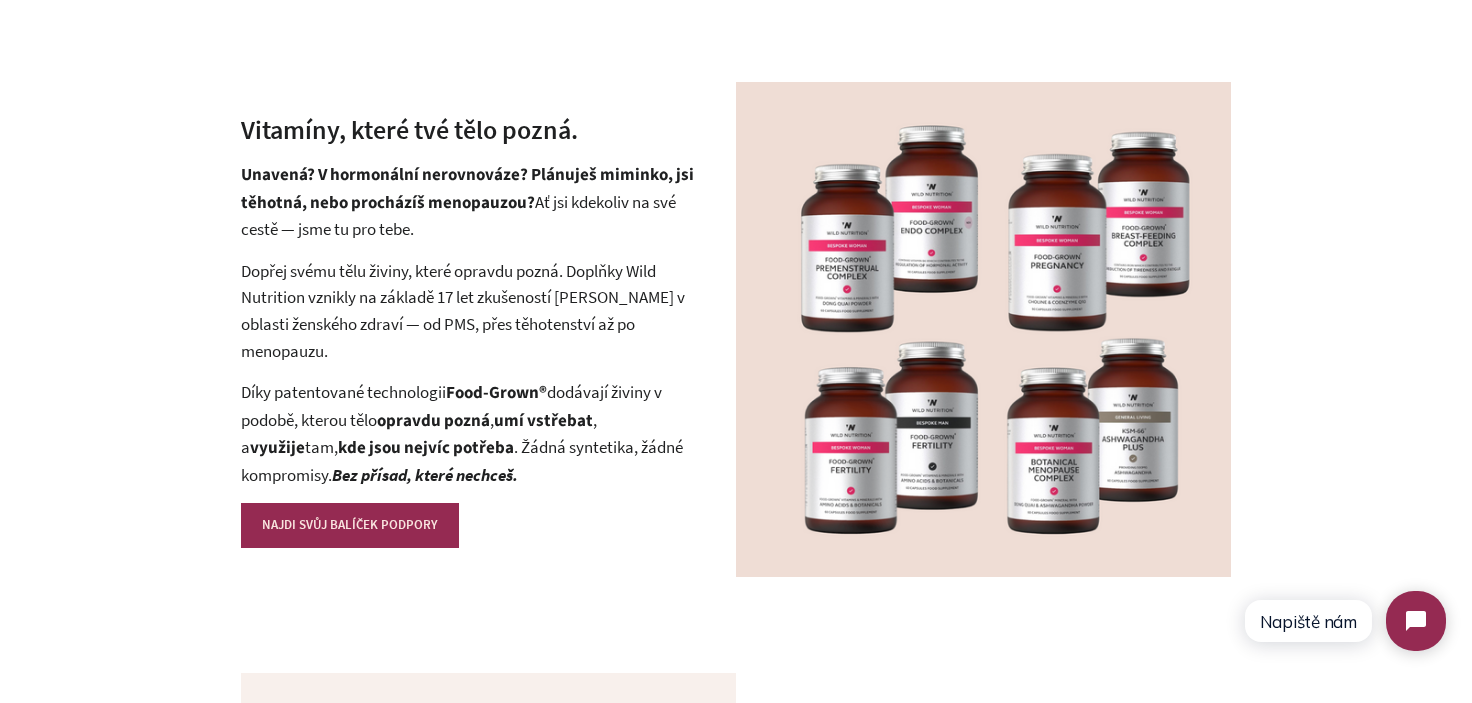 click on "Díky patentované technologii  Food-Grown®  dodávají živiny v podobě, kterou tělo  opravdu pozná ,  umí vstřebat , a  využije  tam,  kde jsou nejvíc potřeba . Žádná syntetika, žádné kompromisy.  Bez přísad, které nechceš." at bounding box center (471, 433) 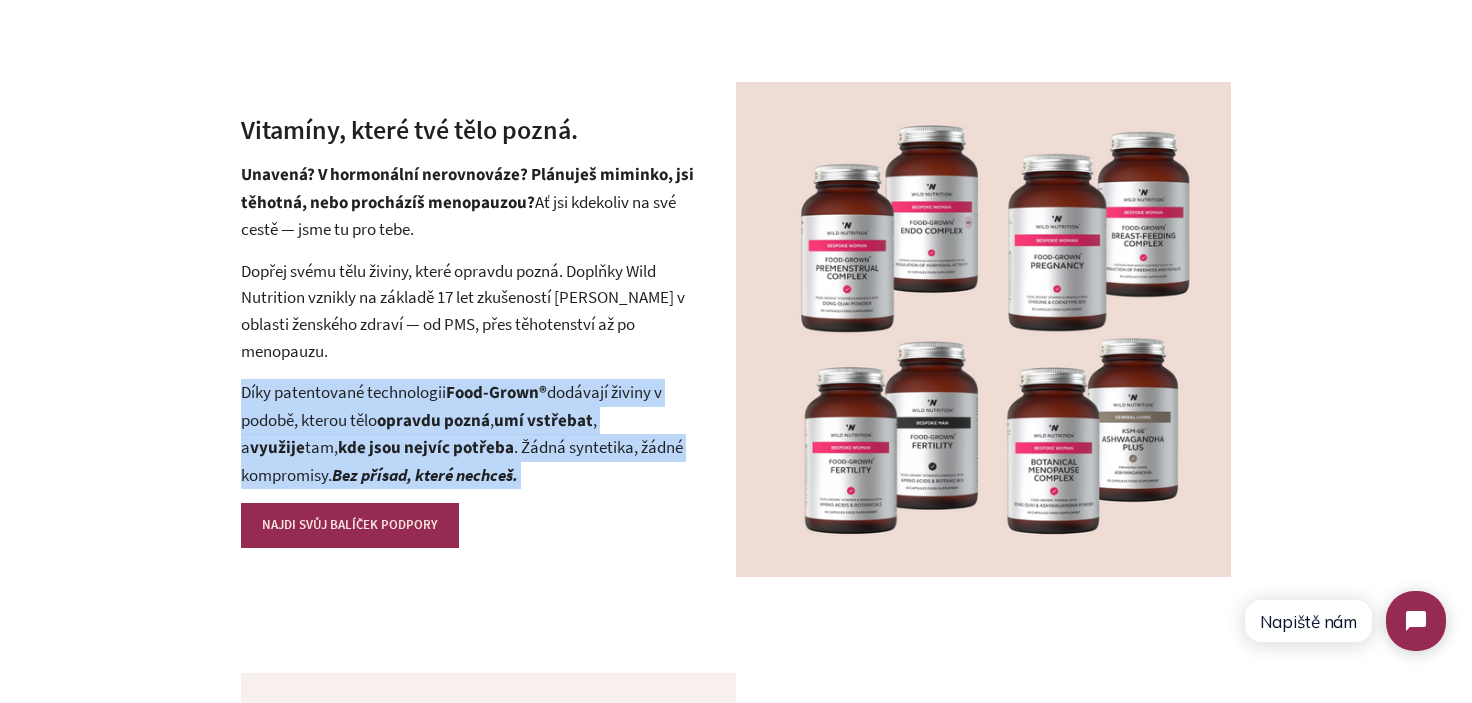 drag, startPoint x: 564, startPoint y: 462, endPoint x: 287, endPoint y: 394, distance: 285.2245 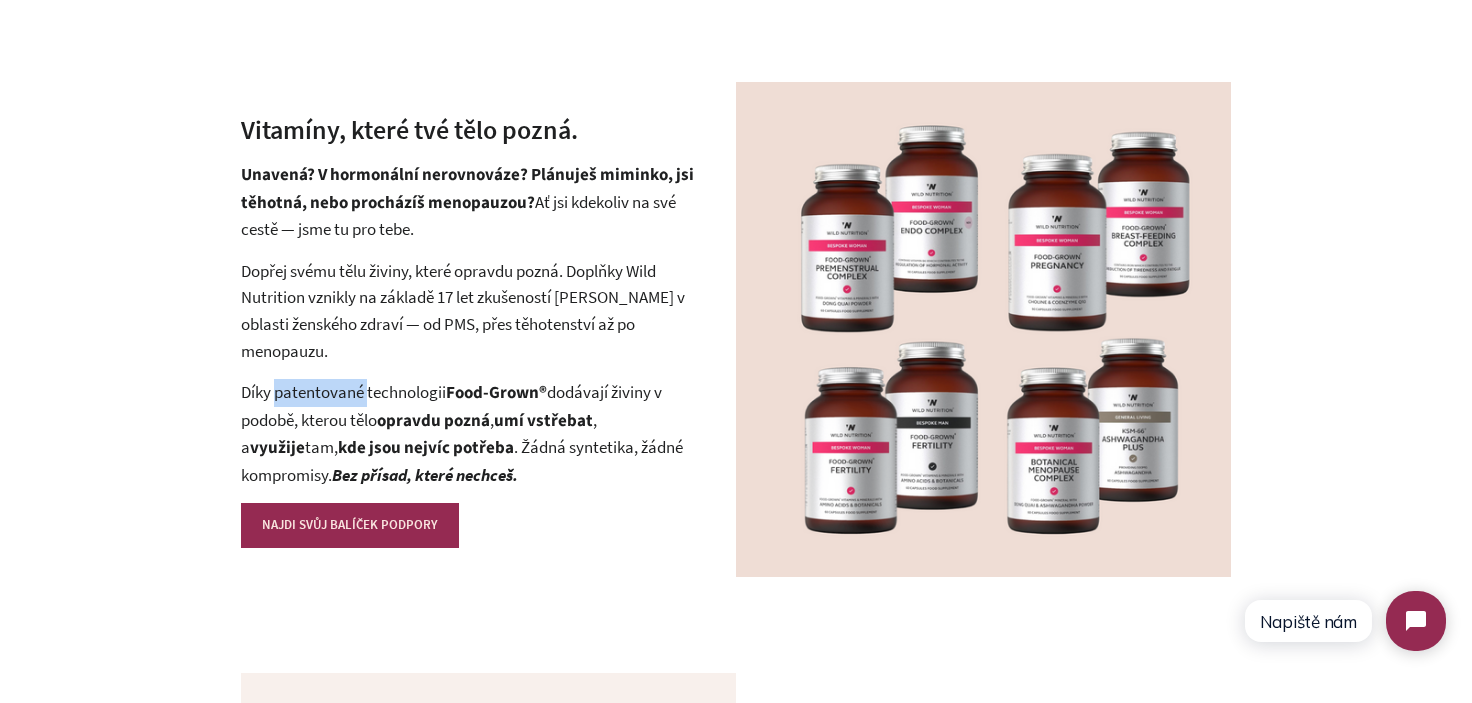click on "Díky patentované technologii  Food-Grown®  dodávají živiny v podobě, kterou tělo  opravdu pozná ,  umí vstřebat , a  využije  tam,  kde jsou nejvíc potřeba . Žádná syntetika, žádné kompromisy.  Bez přísad, které nechceš." at bounding box center [471, 433] 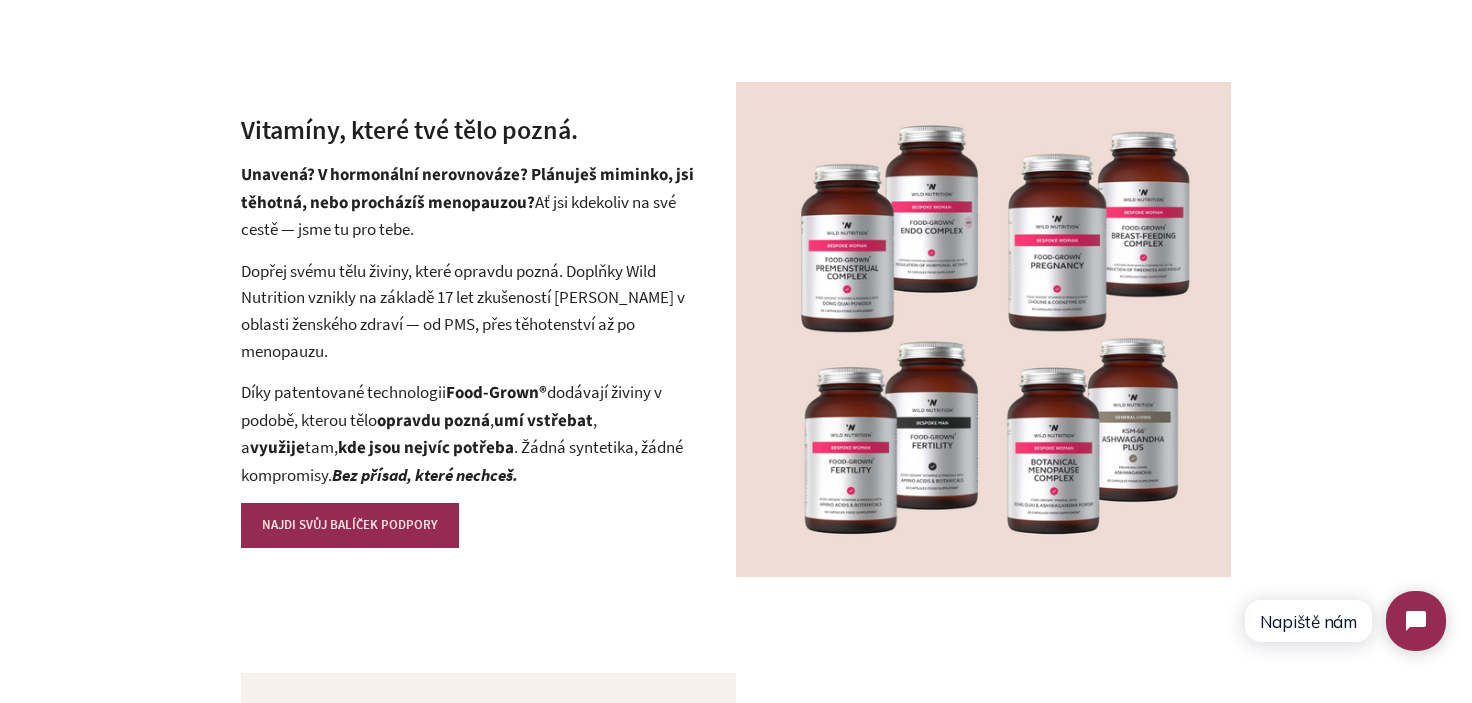 click on "Bez přísad, které nechceš." at bounding box center (425, 475) 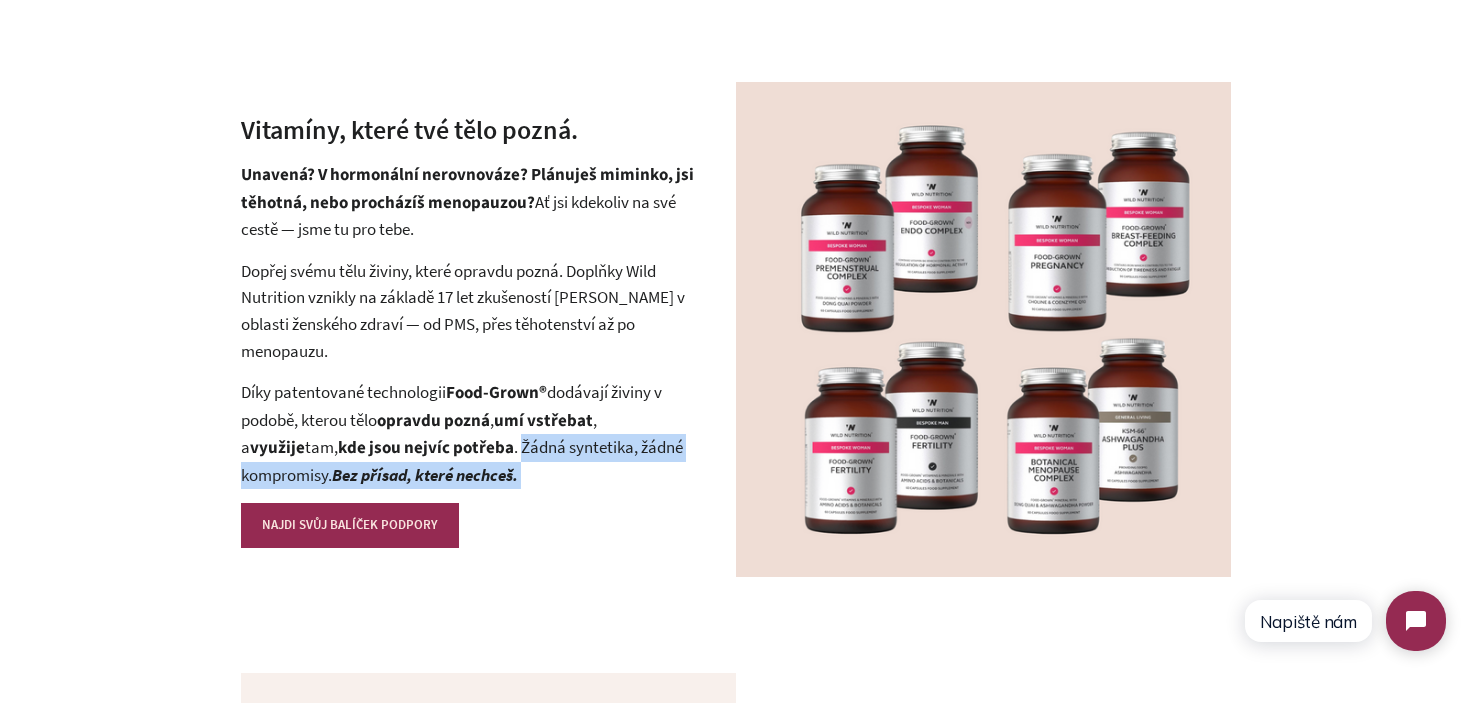 drag, startPoint x: 469, startPoint y: 447, endPoint x: 548, endPoint y: 480, distance: 85.61542 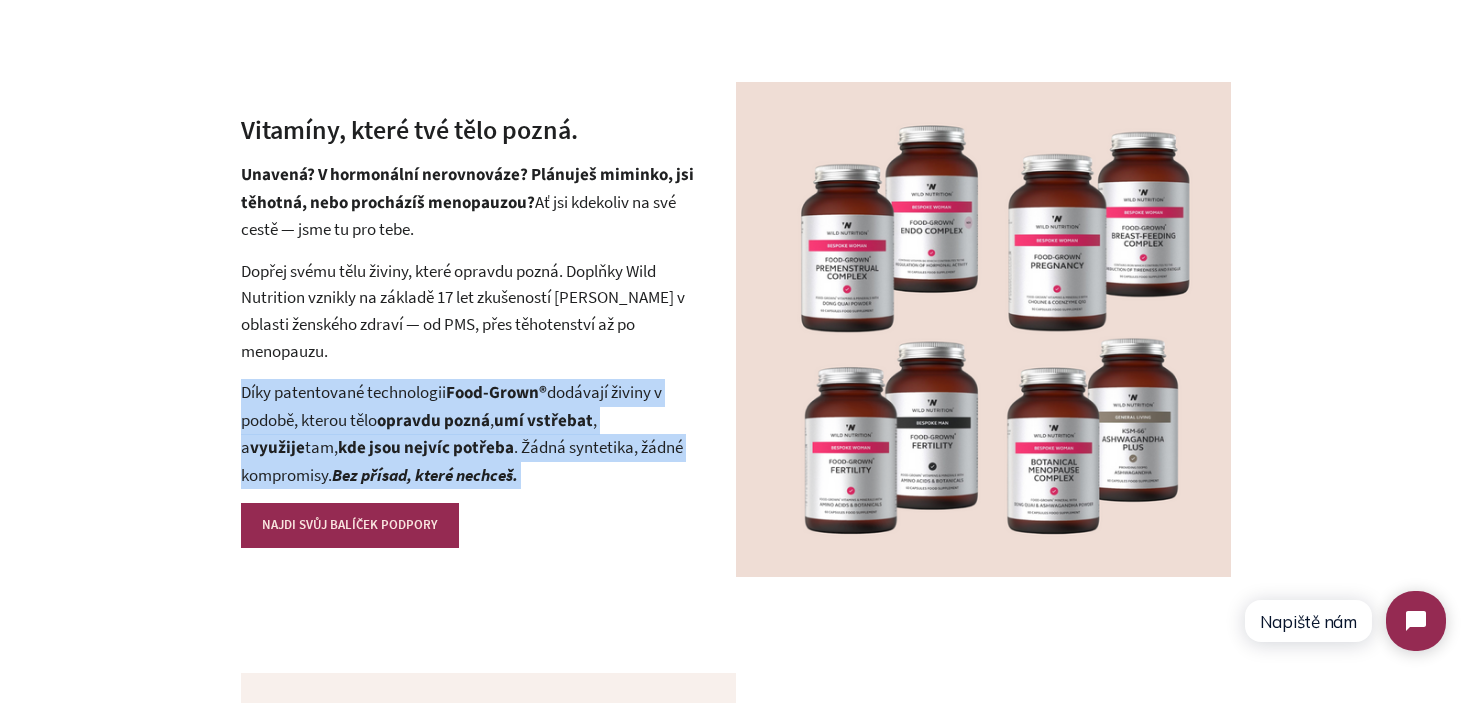 drag, startPoint x: 542, startPoint y: 476, endPoint x: 203, endPoint y: 391, distance: 349.49393 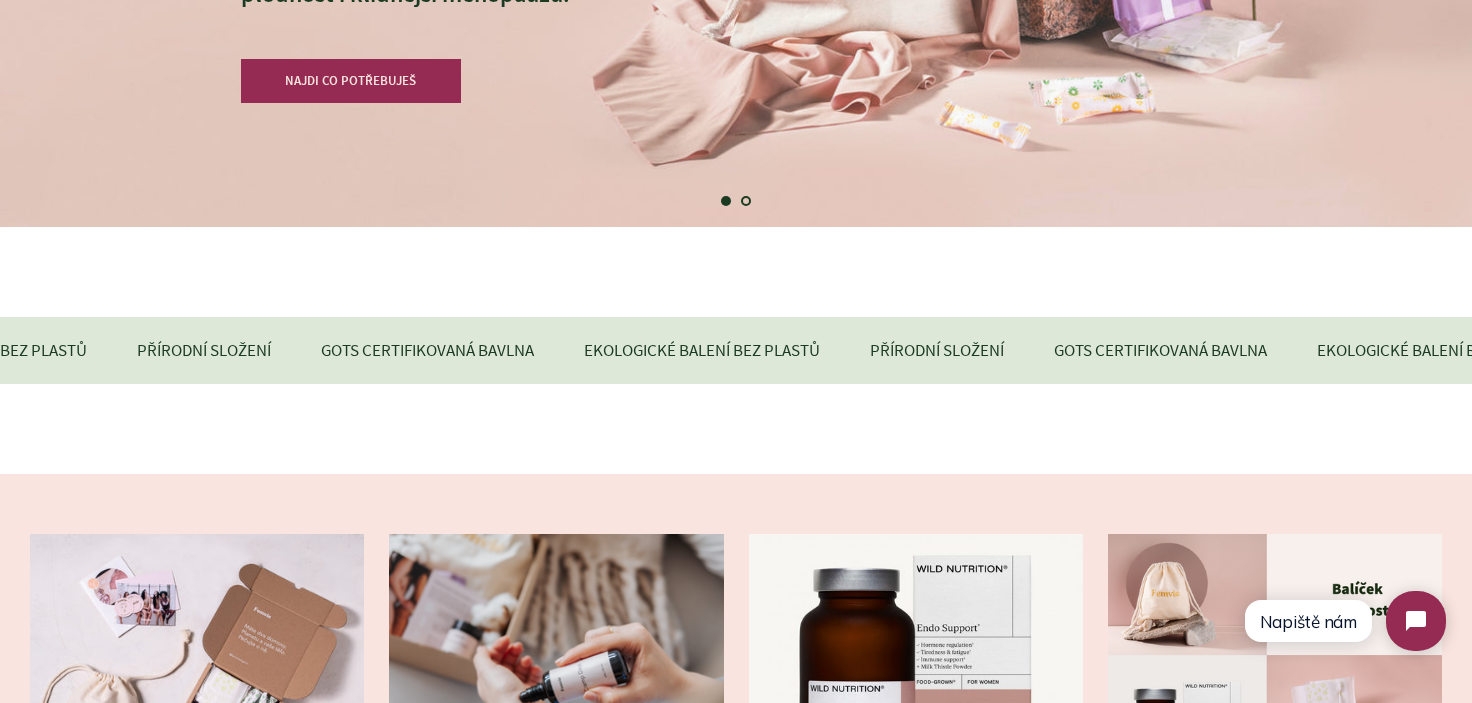 scroll, scrollTop: 900, scrollLeft: 0, axis: vertical 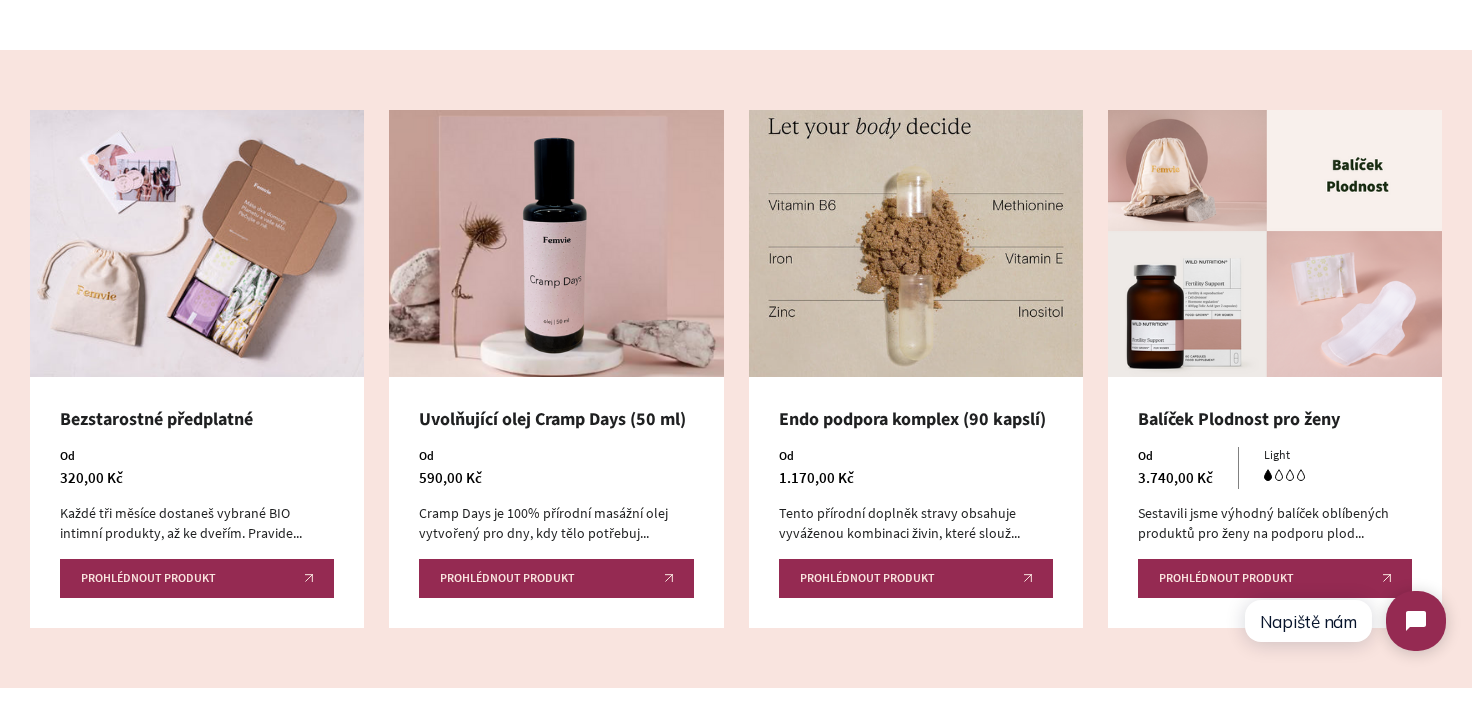 click at bounding box center (916, 243) 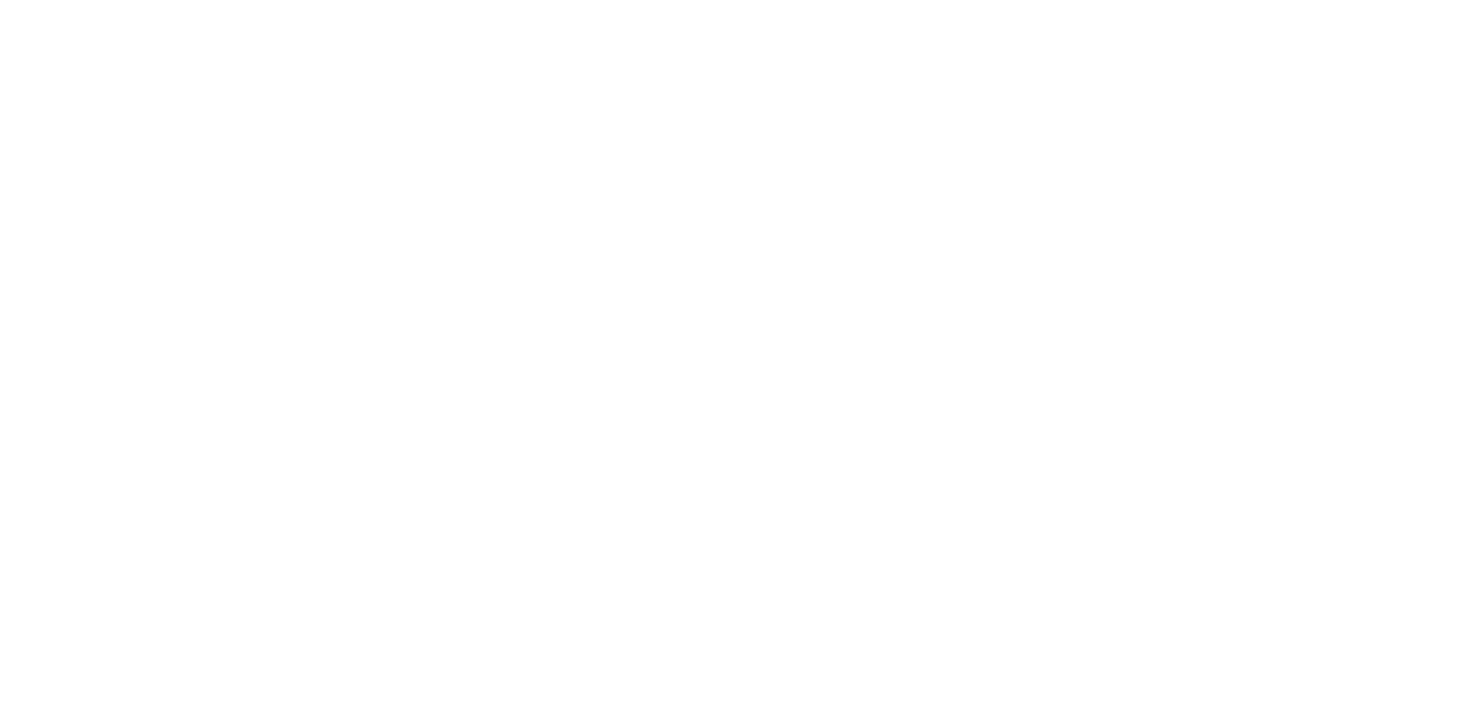 scroll, scrollTop: 0, scrollLeft: 0, axis: both 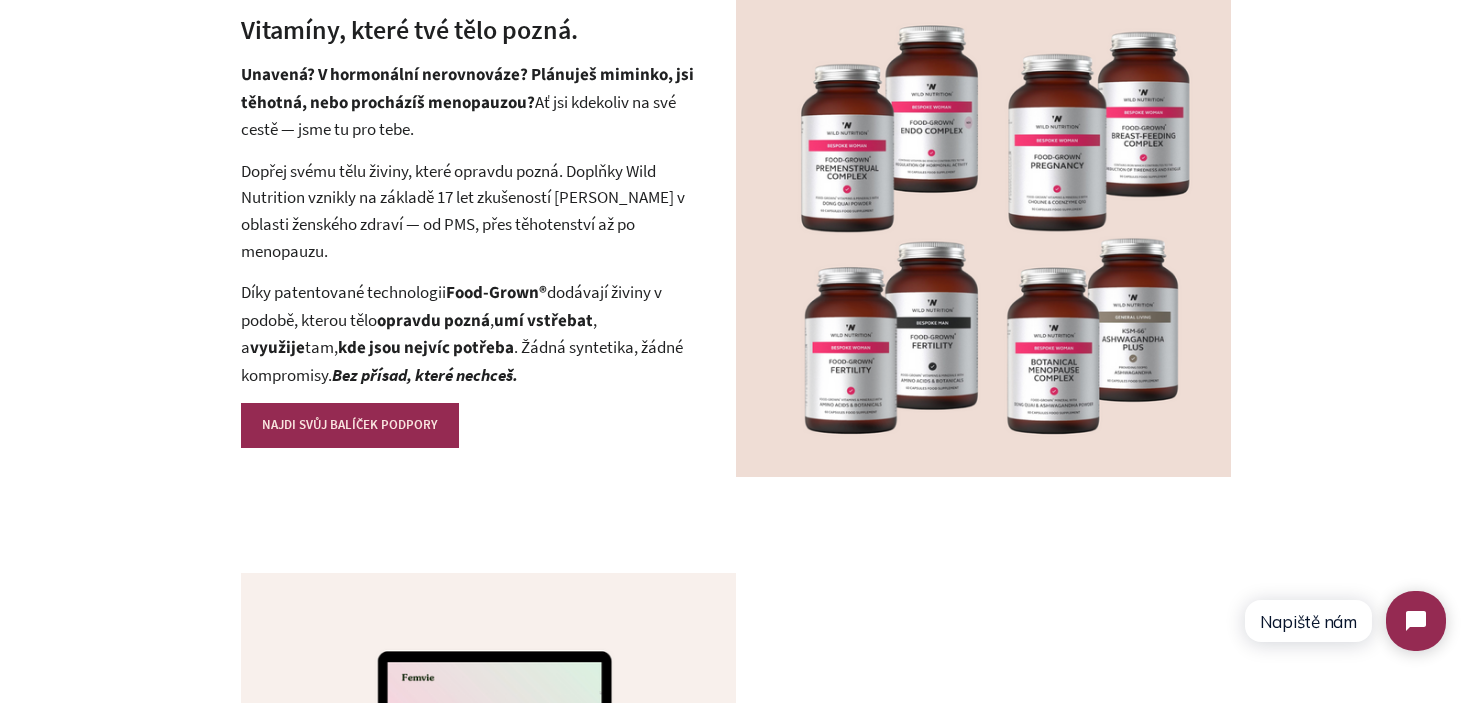 click on "Díky patentované technologii  Food-Grown®  dodávají živiny v podobě, kterou tělo  opravdu pozná ,  umí vstřebat , a  využije  tam,  kde jsou nejvíc potřeba . Žádná syntetika, žádné kompromisy.  Bez přísad, které nechceš." at bounding box center [471, 333] 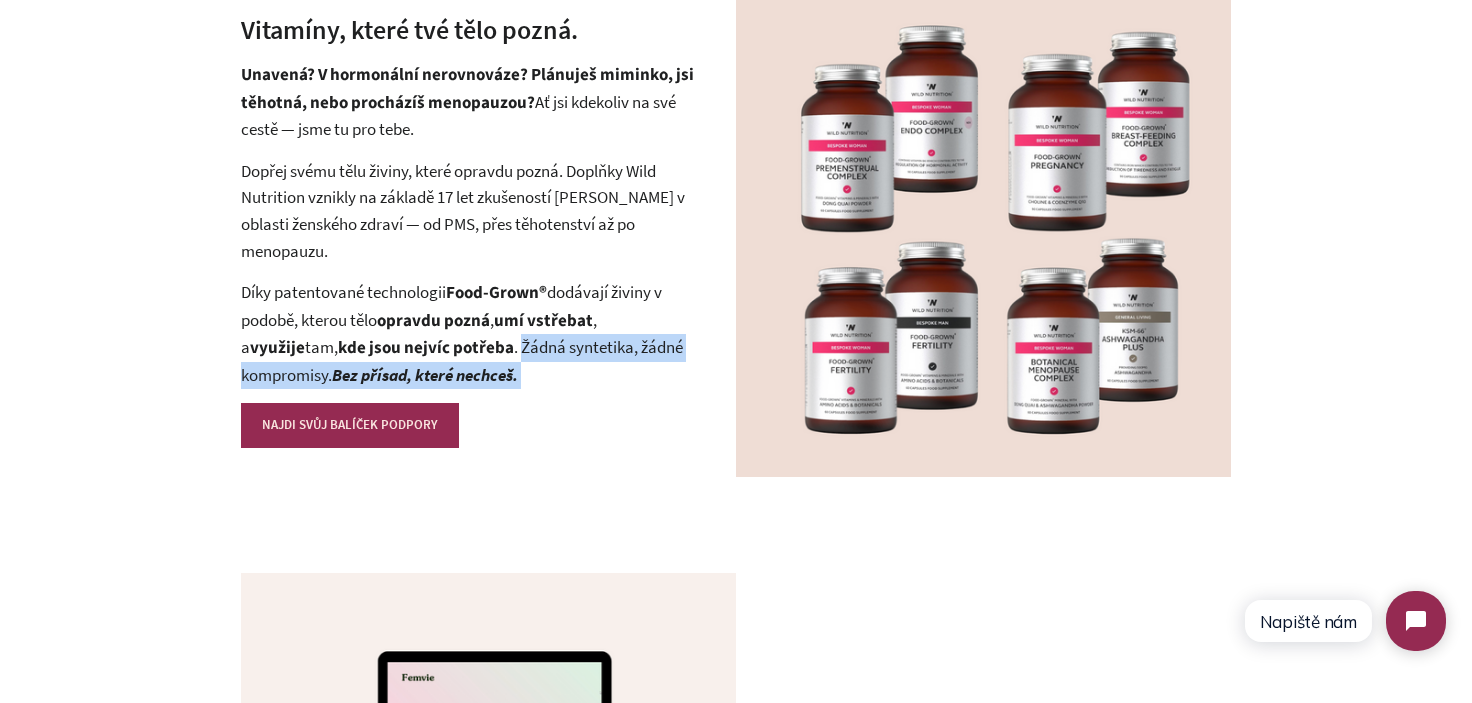 drag, startPoint x: 482, startPoint y: 344, endPoint x: 562, endPoint y: 382, distance: 88.56636 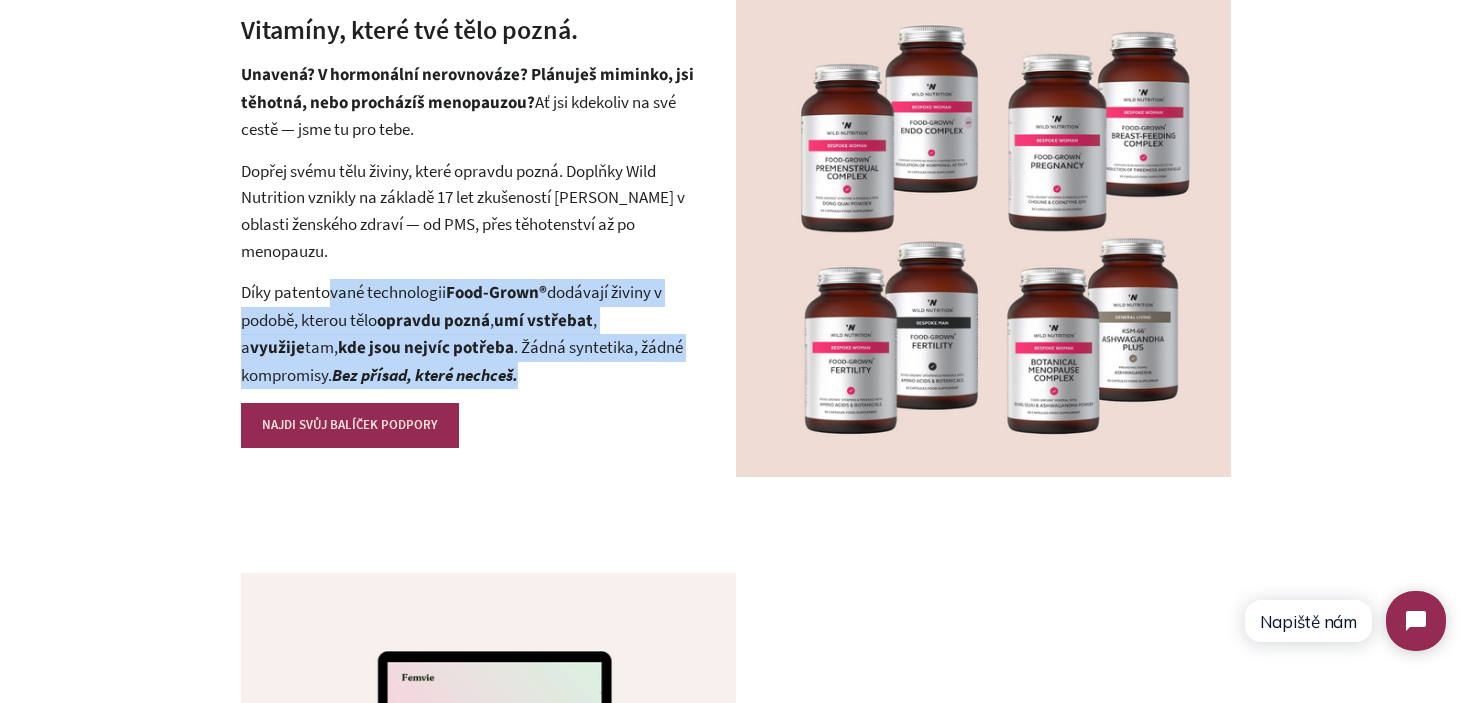 drag, startPoint x: 551, startPoint y: 375, endPoint x: 294, endPoint y: 290, distance: 270.6917 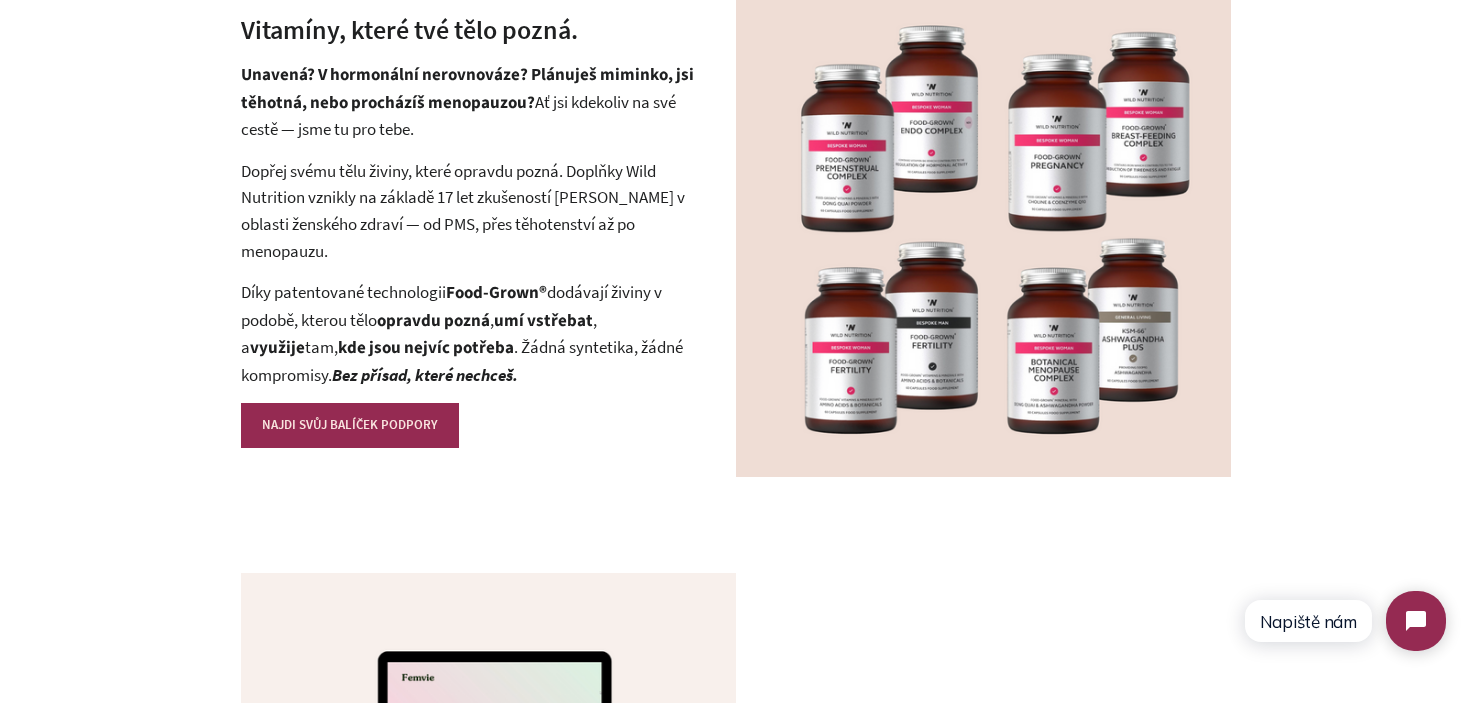 click on "Díky patentované technologii  Food-Grown®  dodávají živiny v podobě, kterou tělo  opravdu pozná ,  umí vstřebat , a  využije  tam,  kde jsou nejvíc potřeba . Žádná syntetika, žádné kompromisy.  Bez přísad, které nechceš." at bounding box center (471, 333) 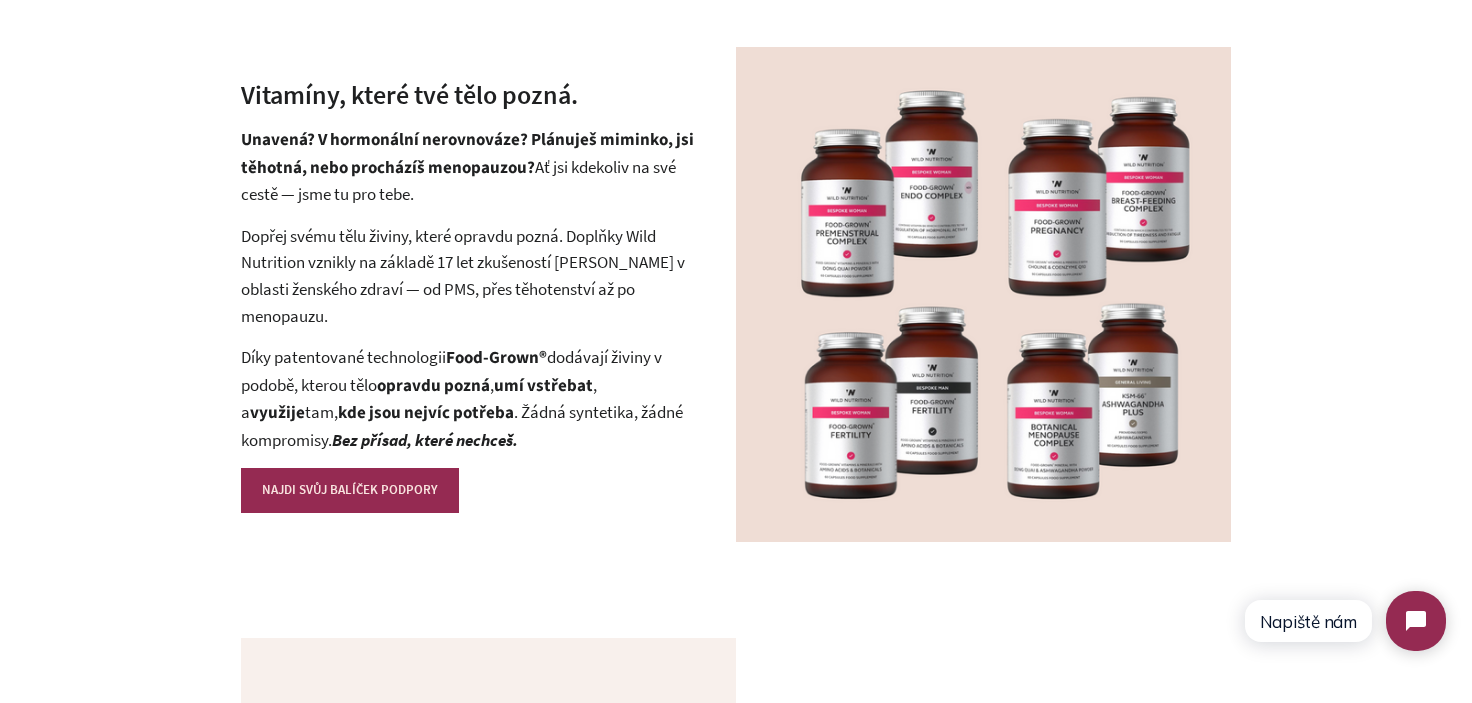 scroll, scrollTop: 2800, scrollLeft: 0, axis: vertical 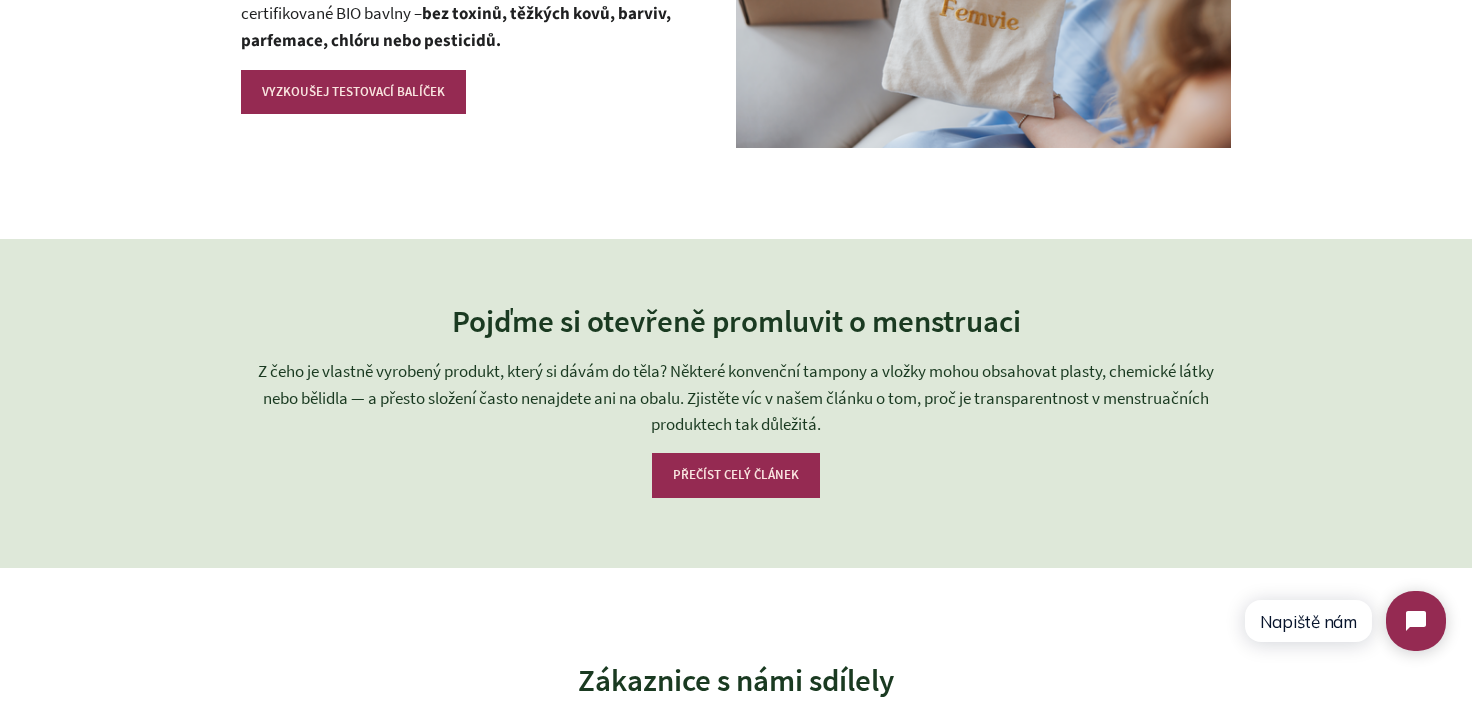 click on "Z čeho je vlastně vyrobený produkt, který si dávám do těla? Některé konvenční tampony a vložky mohou obsahovat plasty, chemické látky nebo bělidla — a přesto složení často nenajdete ani na obalu. Zjistěte víc v našem článku o tom, proč je transparentnost v menstruačních produktech tak důležitá." at bounding box center (736, 398) 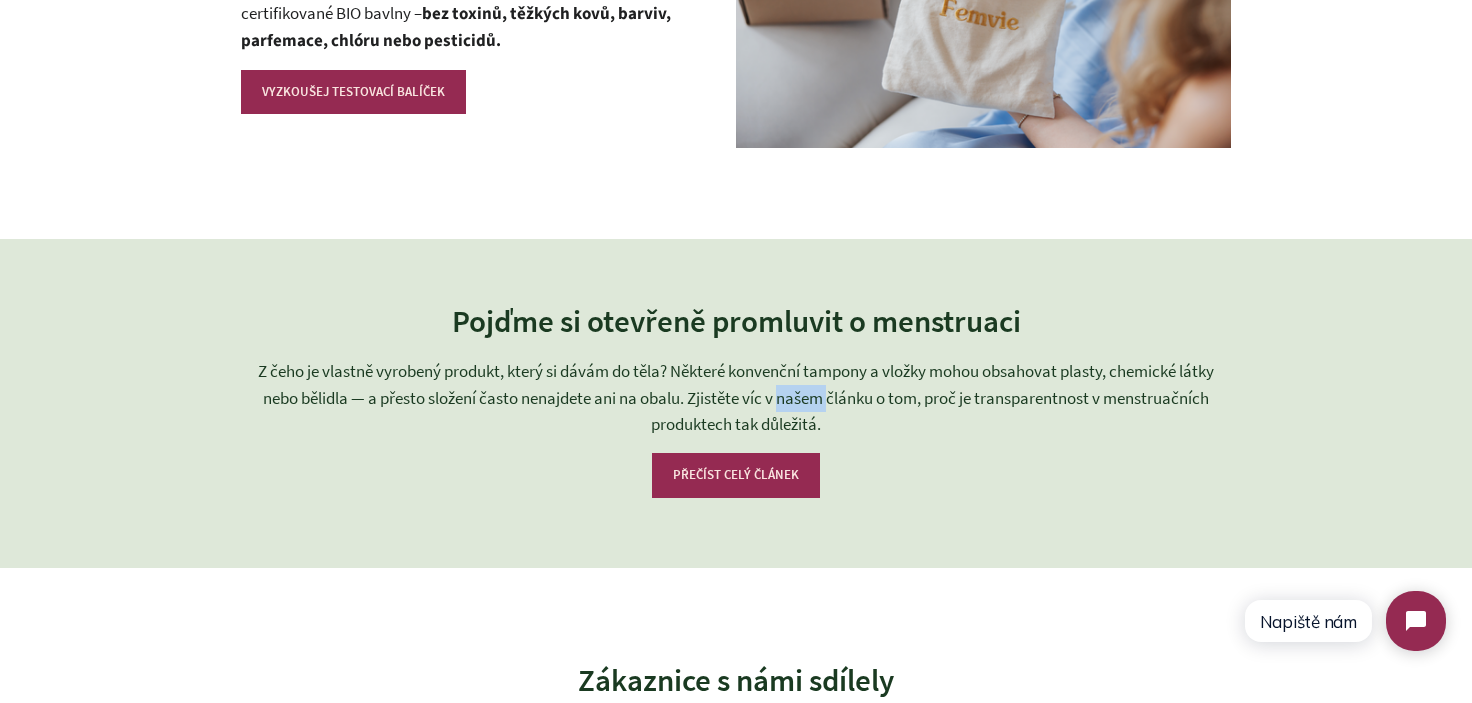 click on "Z čeho je vlastně vyrobený produkt, který si dávám do těla? Některé konvenční tampony a vložky mohou obsahovat plasty, chemické látky nebo bělidla — a přesto složení často nenajdete ani na obalu. Zjistěte víc v našem článku o tom, proč je transparentnost v menstruačních produktech tak důležitá." at bounding box center (736, 398) 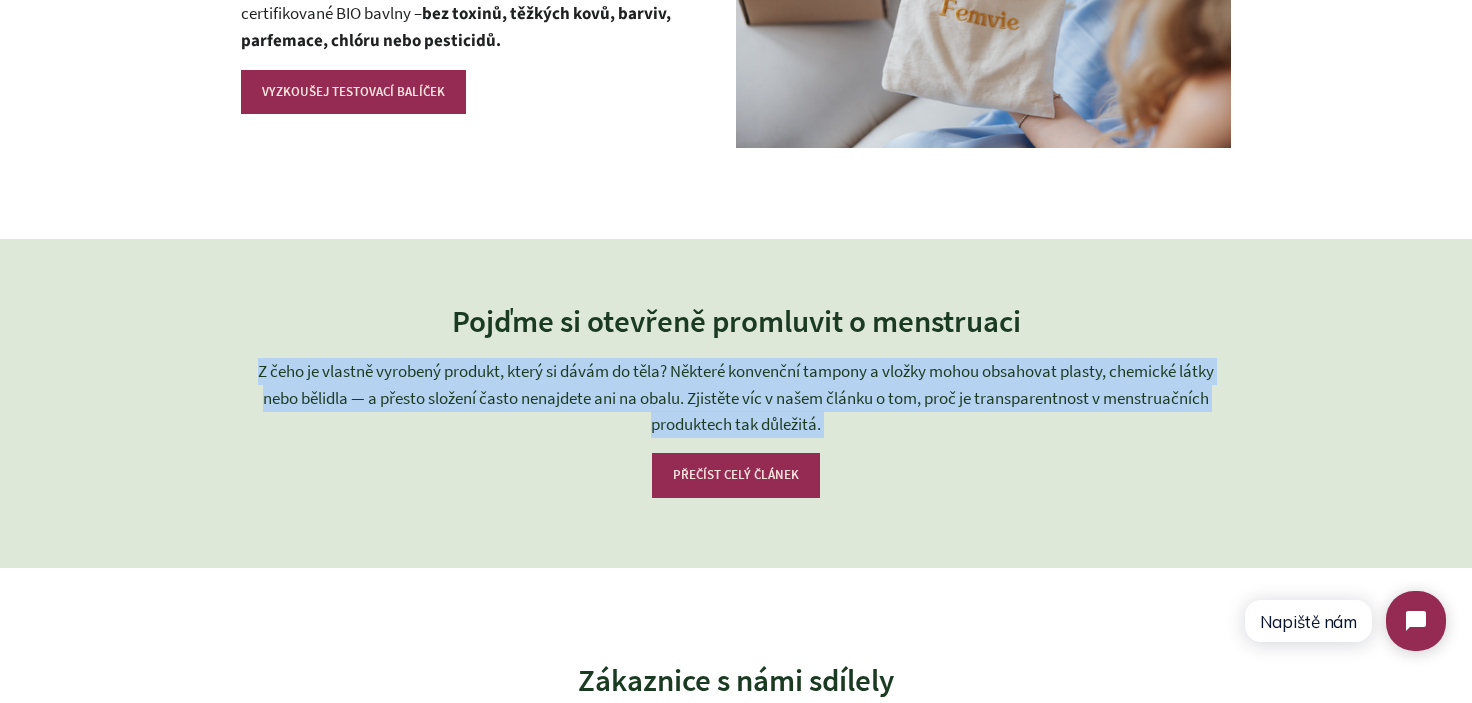 click on "Z čeho je vlastně vyrobený produkt, který si dávám do těla? Některé konvenční tampony a vložky mohou obsahovat plasty, chemické látky nebo bělidla — a přesto složení často nenajdete ani na obalu. Zjistěte víc v našem článku o tom, proč je transparentnost v menstruačních produktech tak důležitá." at bounding box center [736, 398] 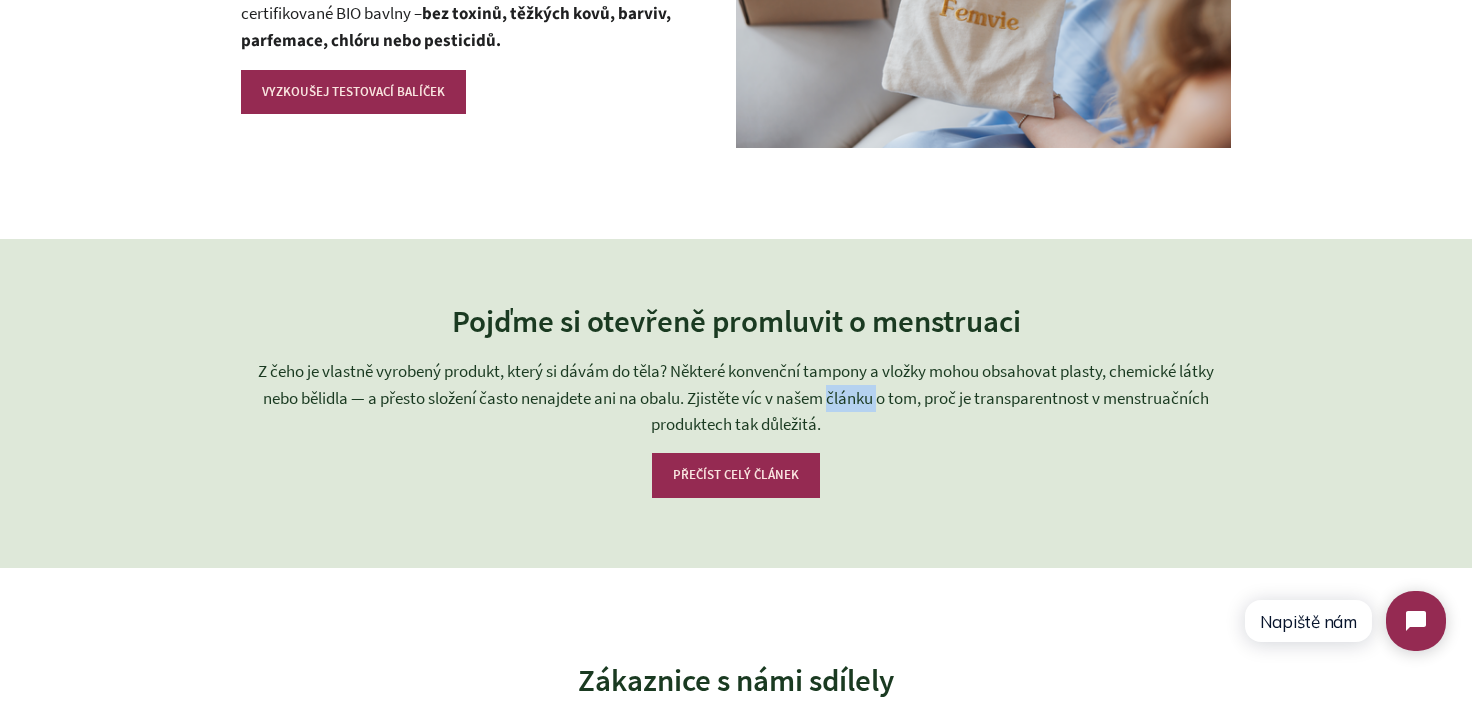 click on "Z čeho je vlastně vyrobený produkt, který si dávám do těla? Některé konvenční tampony a vložky mohou obsahovat plasty, chemické látky nebo bělidla — a přesto složení často nenajdete ani na obalu. Zjistěte víc v našem článku o tom, proč je transparentnost v menstruačních produktech tak důležitá." at bounding box center (736, 398) 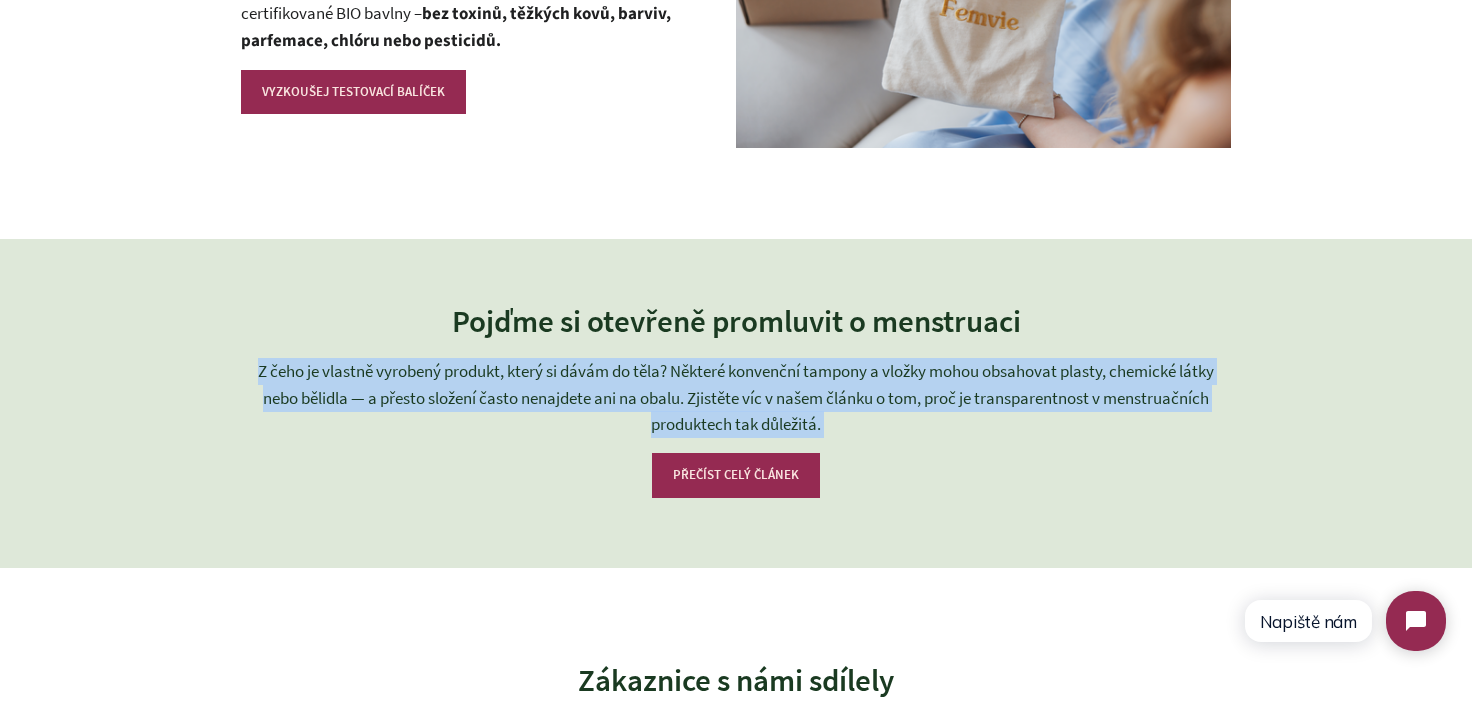 click on "Z čeho je vlastně vyrobený produkt, který si dávám do těla? Některé konvenční tampony a vložky mohou obsahovat plasty, chemické látky nebo bělidla — a přesto složení často nenajdete ani na obalu. Zjistěte víc v našem článku o tom, proč je transparentnost v menstruačních produktech tak důležitá." at bounding box center (736, 398) 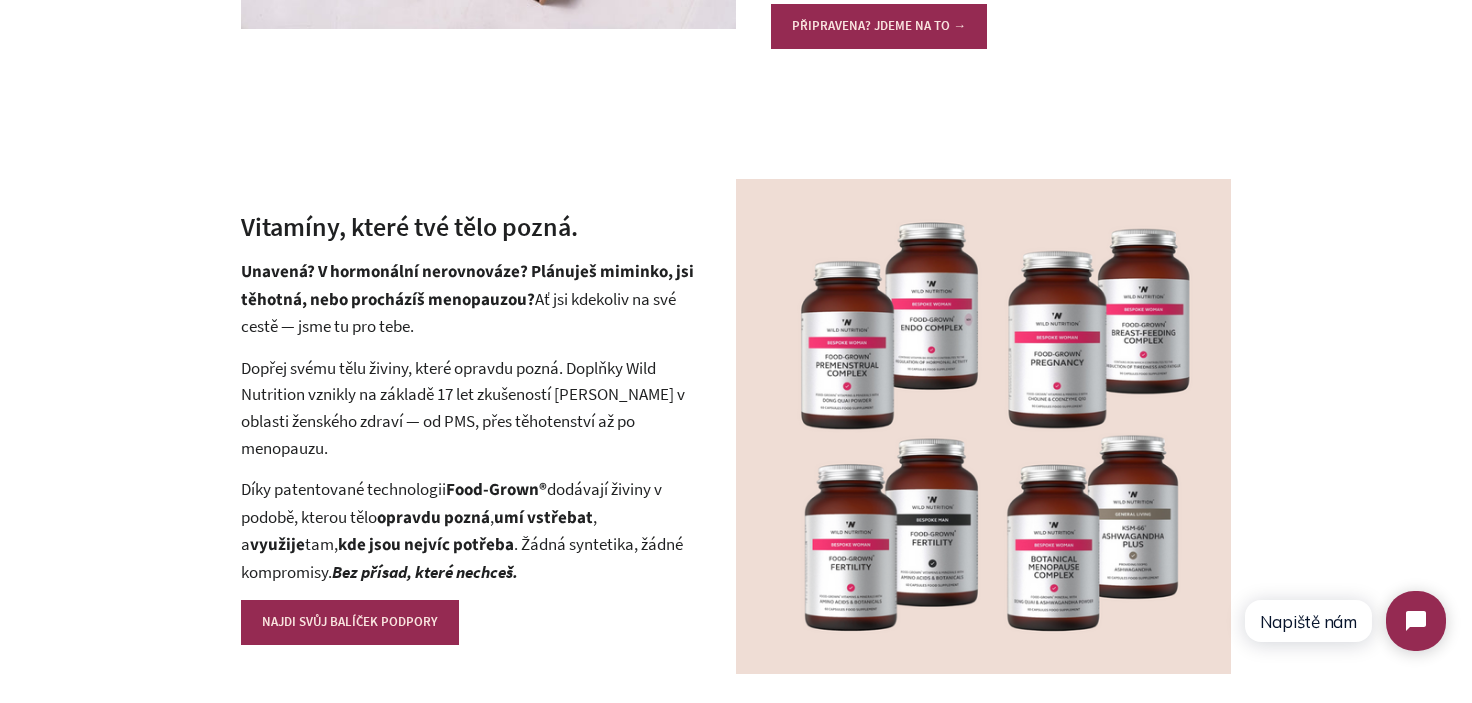 scroll, scrollTop: 2738, scrollLeft: 0, axis: vertical 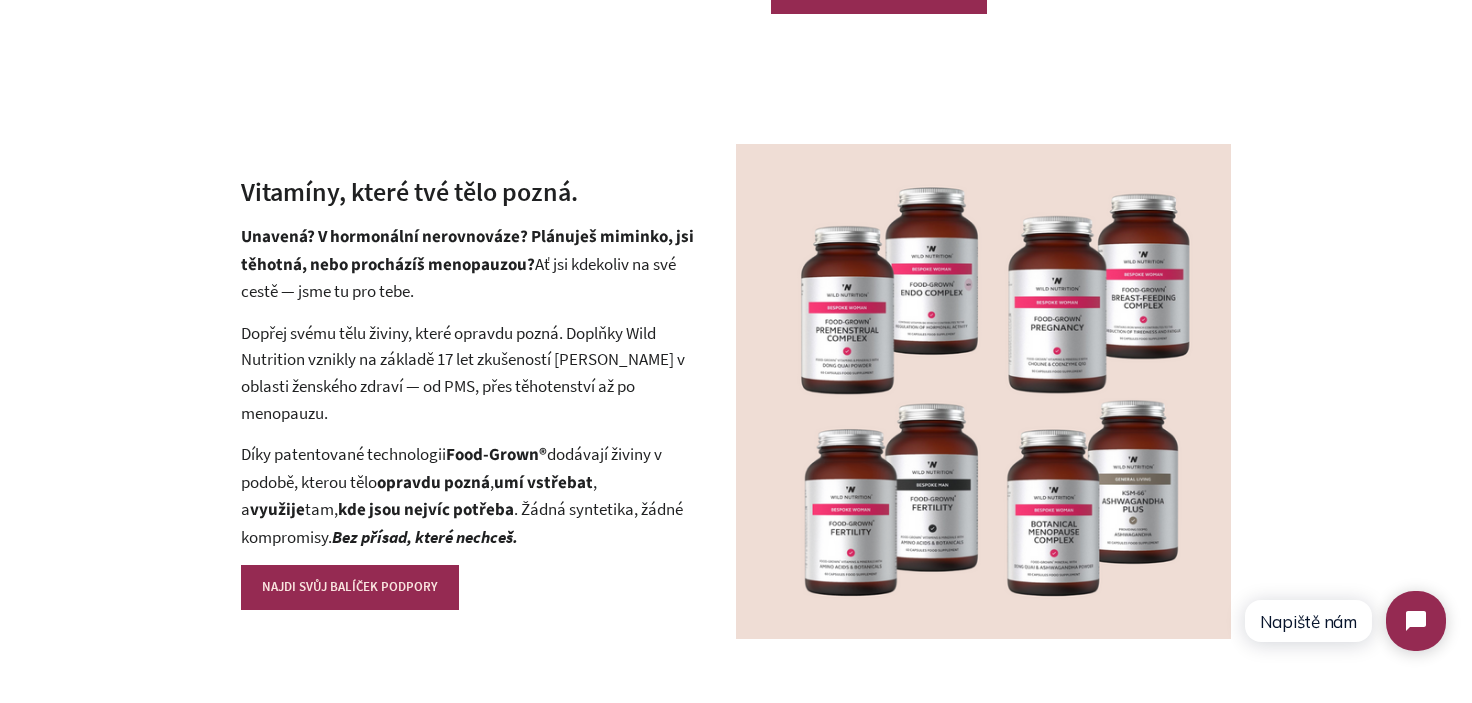 click on "Dopřej svému tělu živiny, které opravdu pozná. Doplňky Wild Nutrition vznikly na základě 17 let zkušeností Henrietty Norton v oblasti ženského zdraví — od PMS, přes těhotenství až po menopauzu." at bounding box center (471, 373) 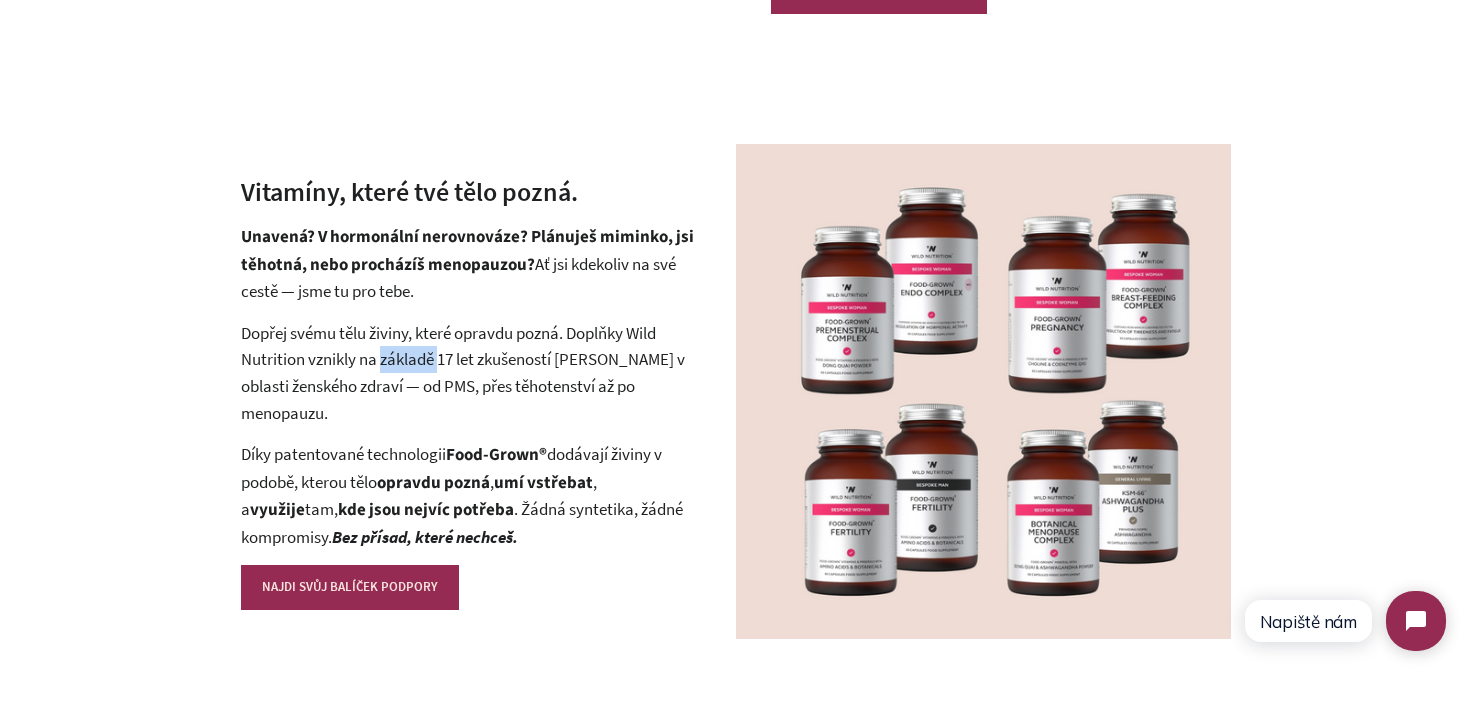 click on "Dopřej svému tělu živiny, které opravdu pozná. Doplňky Wild Nutrition vznikly na základě 17 let zkušeností Henrietty Norton v oblasti ženského zdraví — od PMS, přes těhotenství až po menopauzu." at bounding box center (471, 373) 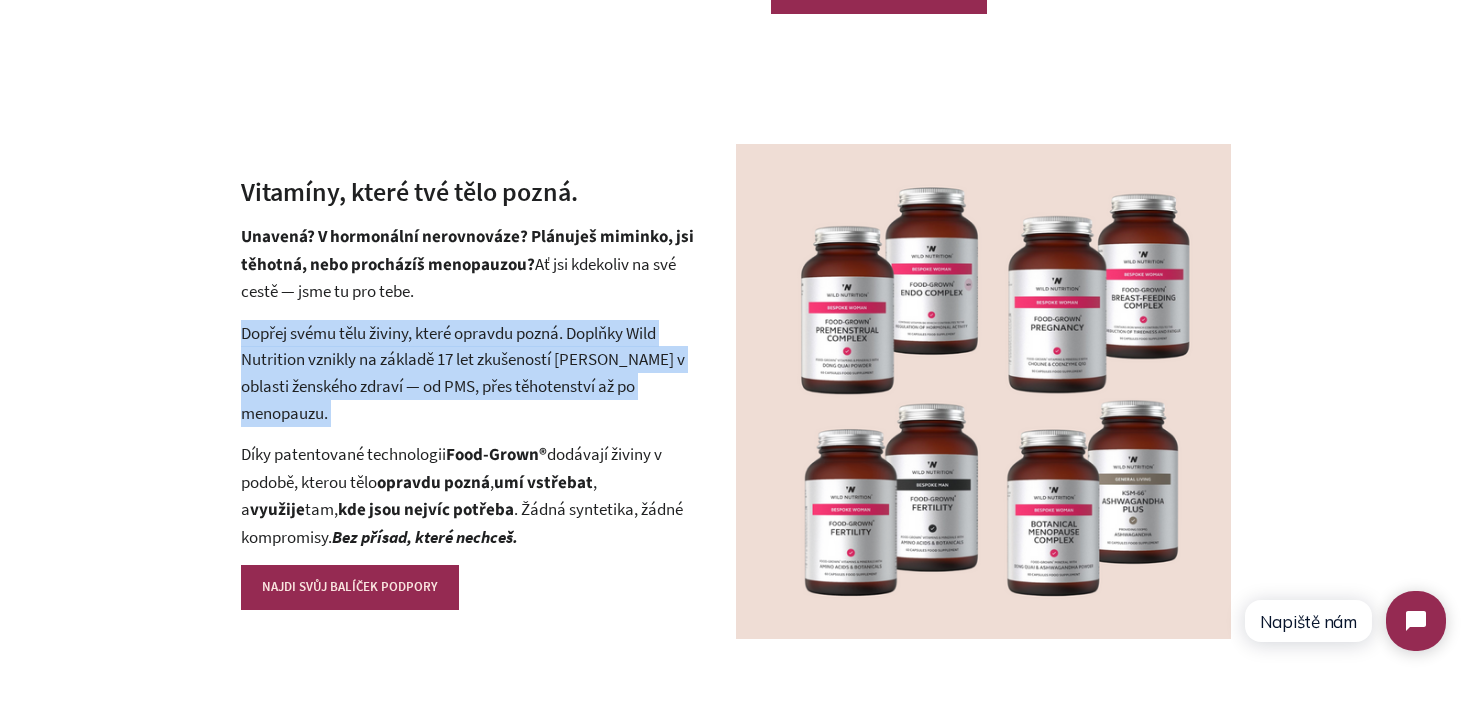 click on "Dopřej svému tělu živiny, které opravdu pozná. Doplňky Wild Nutrition vznikly na základě 17 let zkušeností Henrietty Norton v oblasti ženského zdraví — od PMS, přes těhotenství až po menopauzu." at bounding box center [471, 373] 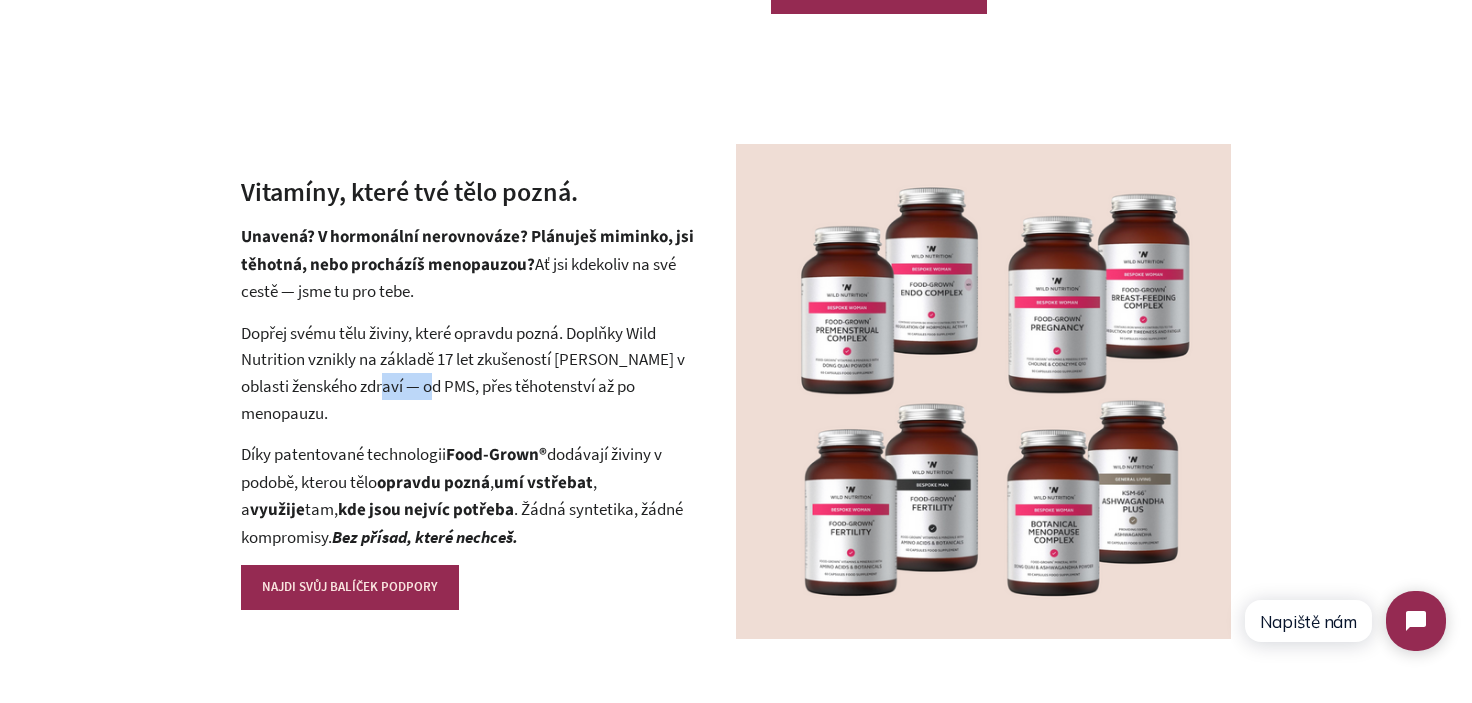 click on "Dopřej svému tělu živiny, které opravdu pozná. Doplňky Wild Nutrition vznikly na základě 17 let zkušeností Henrietty Norton v oblasti ženského zdraví — od PMS, přes těhotenství až po menopauzu." at bounding box center (471, 373) 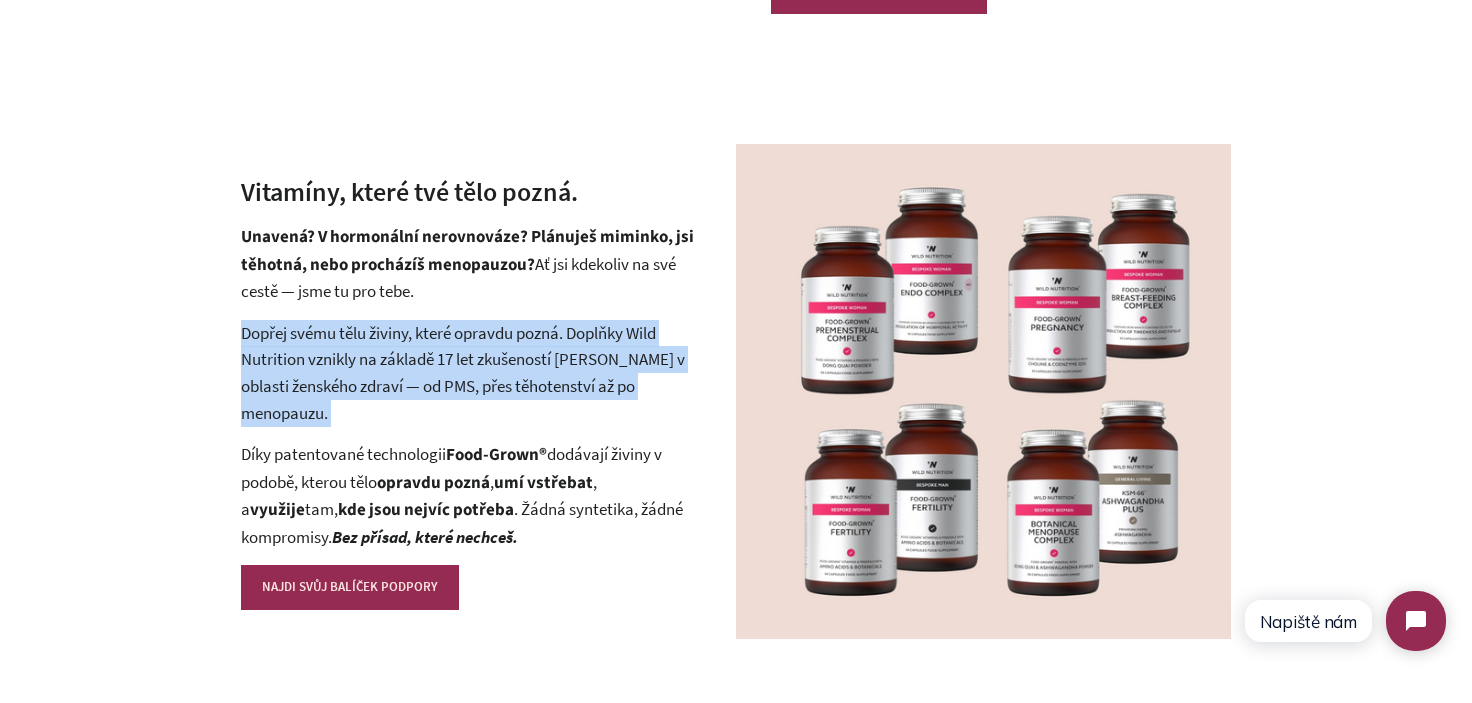 click on "Dopřej svému tělu živiny, které opravdu pozná. Doplňky Wild Nutrition vznikly na základě 17 let zkušeností Henrietty Norton v oblasti ženského zdraví — od PMS, přes těhotenství až po menopauzu." at bounding box center [471, 373] 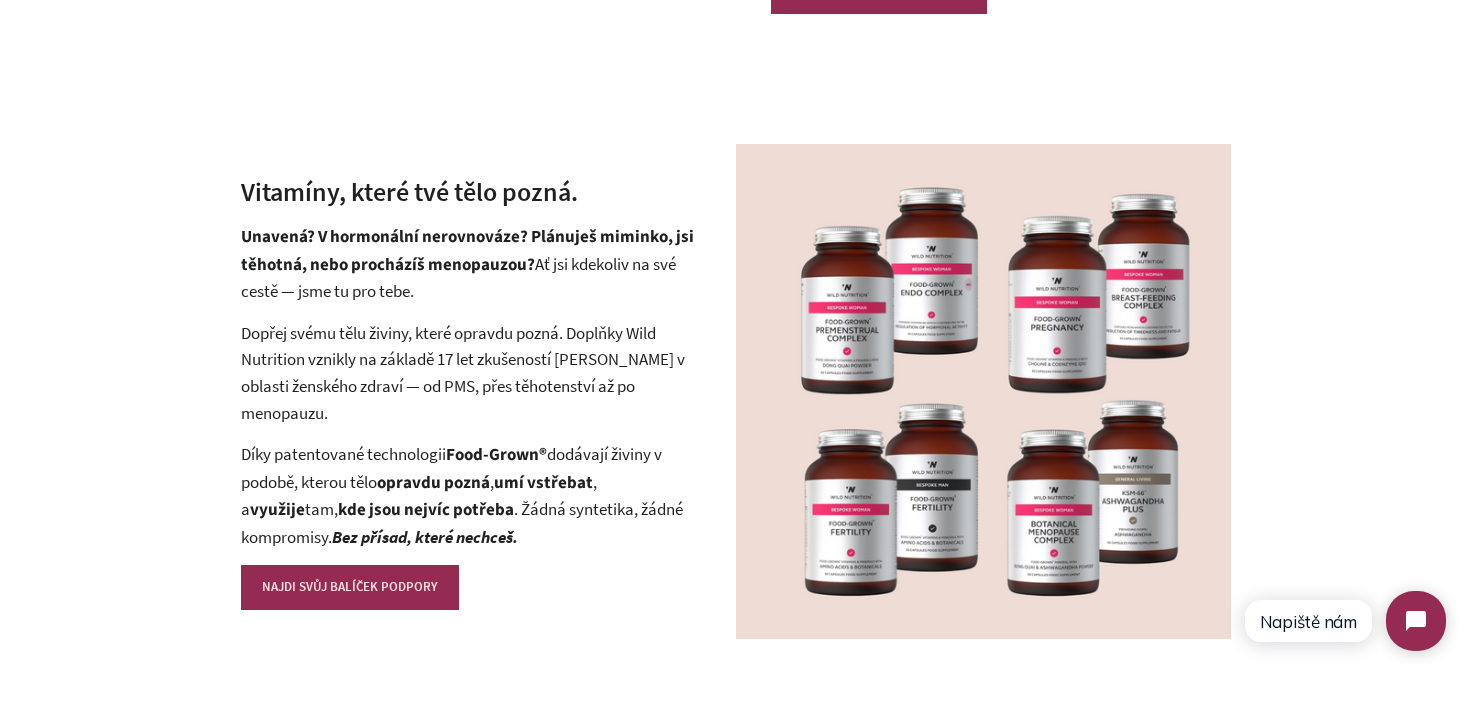 click on "Dopřej svému tělu živiny, které opravdu pozná. Doplňky Wild Nutrition vznikly na základě 17 let zkušeností Henrietty Norton v oblasti ženského zdraví — od PMS, přes těhotenství až po menopauzu." at bounding box center [471, 373] 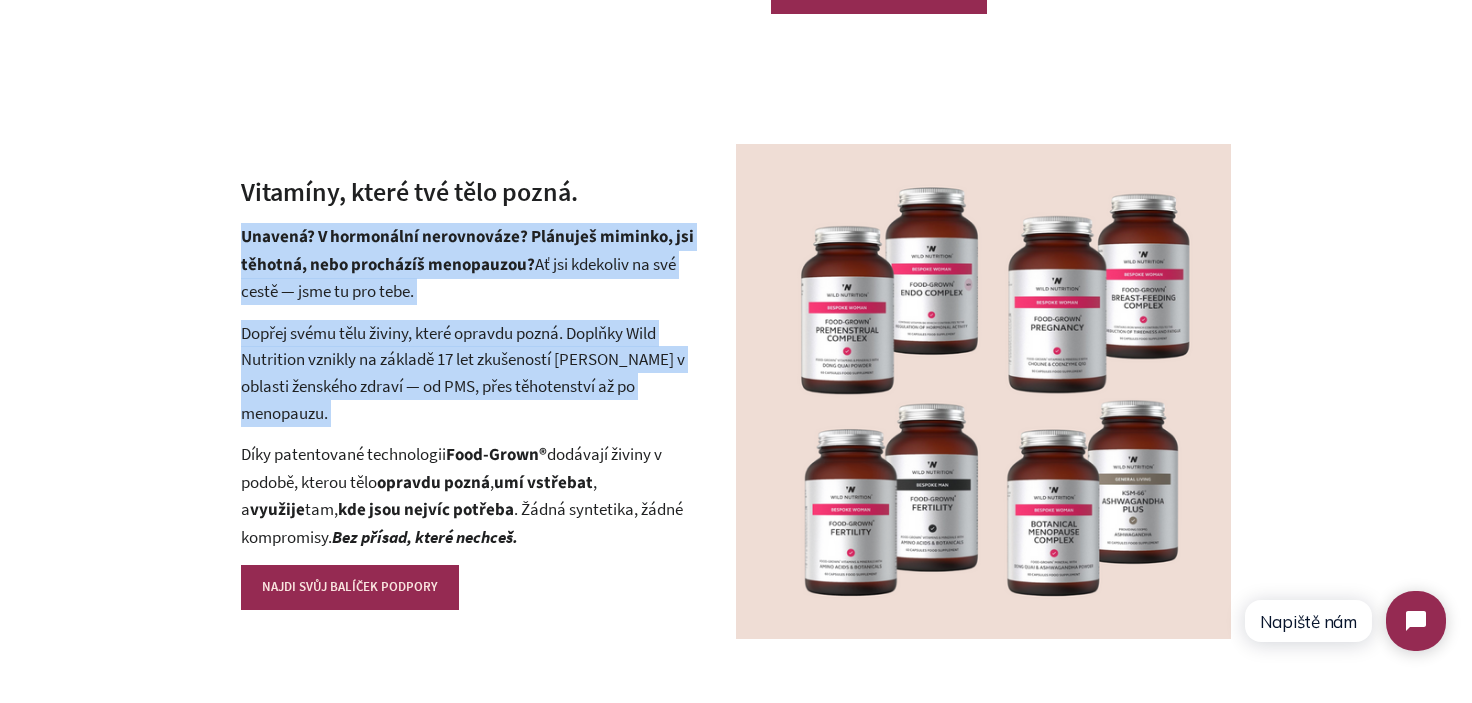 drag, startPoint x: 356, startPoint y: 411, endPoint x: 240, endPoint y: 239, distance: 207.46085 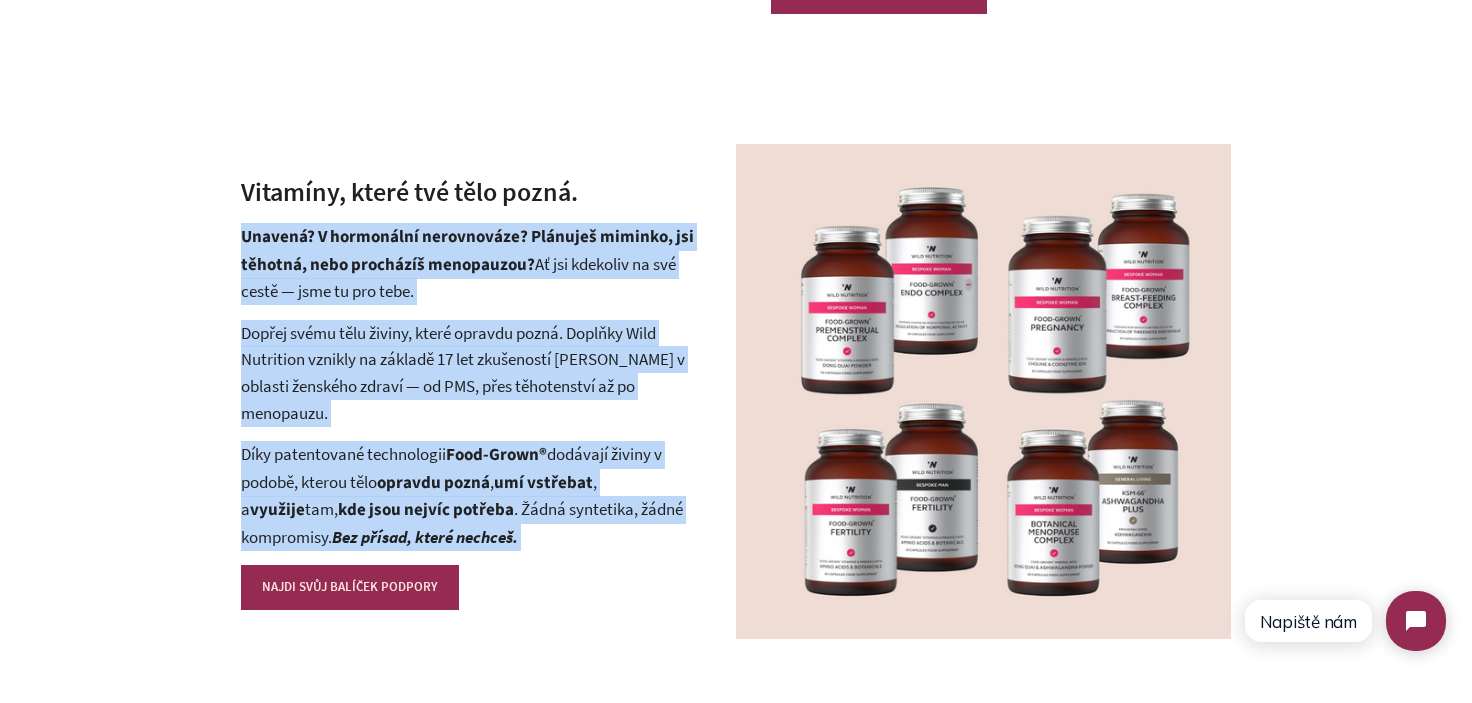 drag, startPoint x: 240, startPoint y: 239, endPoint x: 556, endPoint y: 529, distance: 428.9009 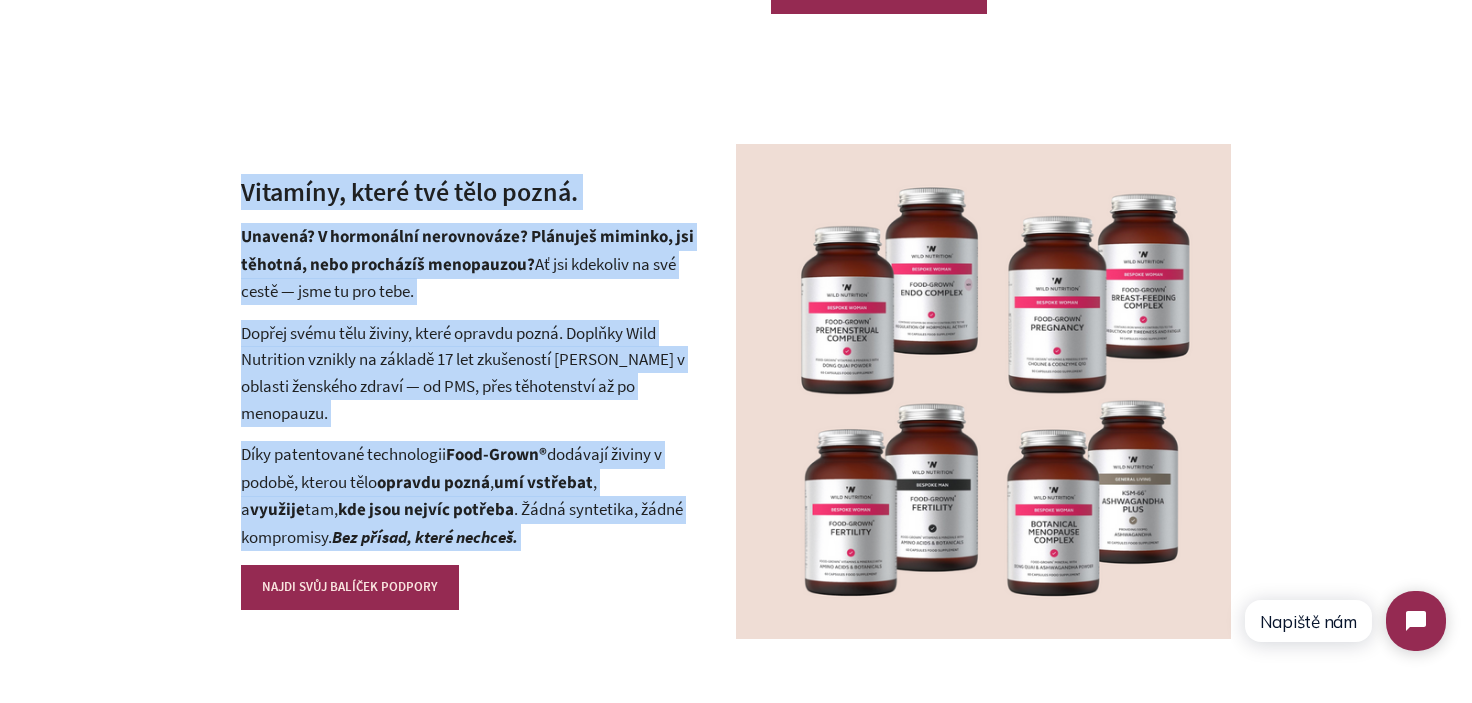 drag, startPoint x: 556, startPoint y: 529, endPoint x: 241, endPoint y: 192, distance: 461.296 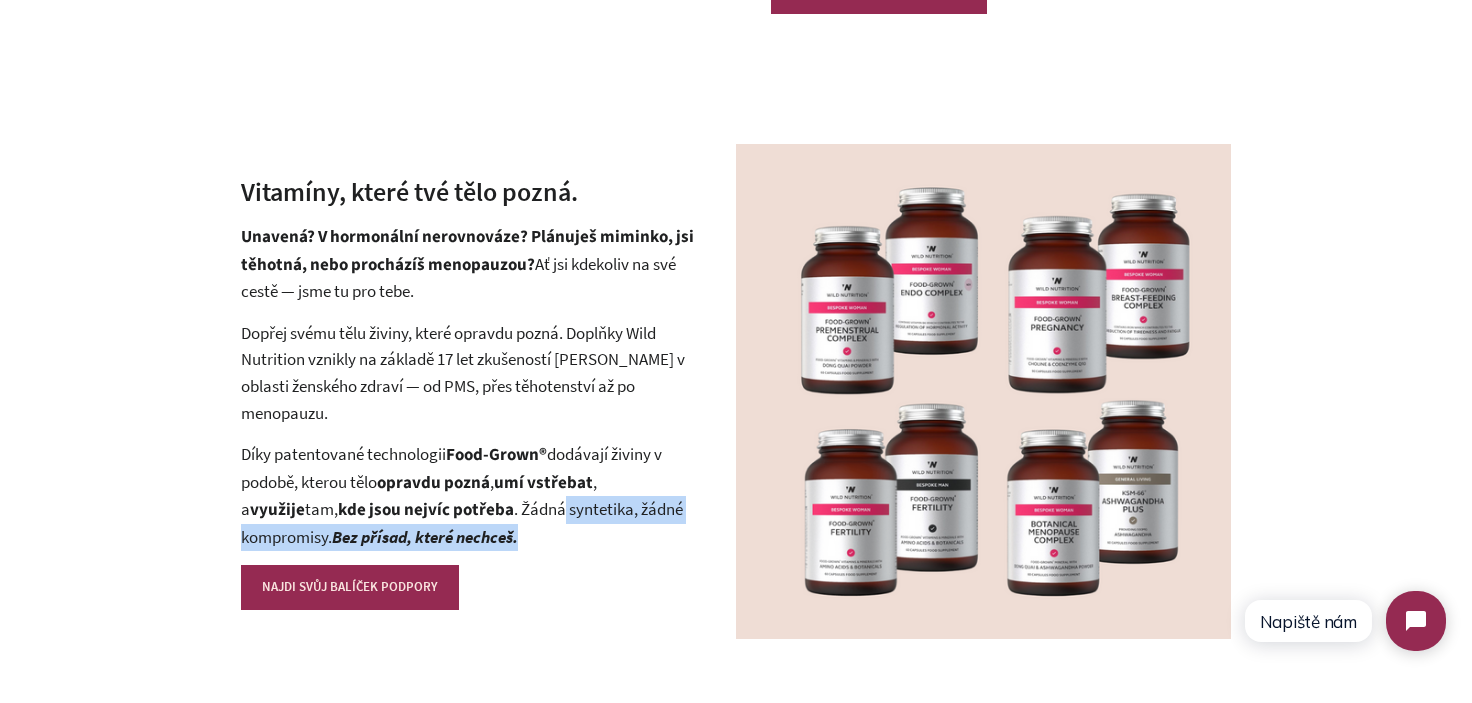 drag, startPoint x: 570, startPoint y: 538, endPoint x: 502, endPoint y: 507, distance: 74.73286 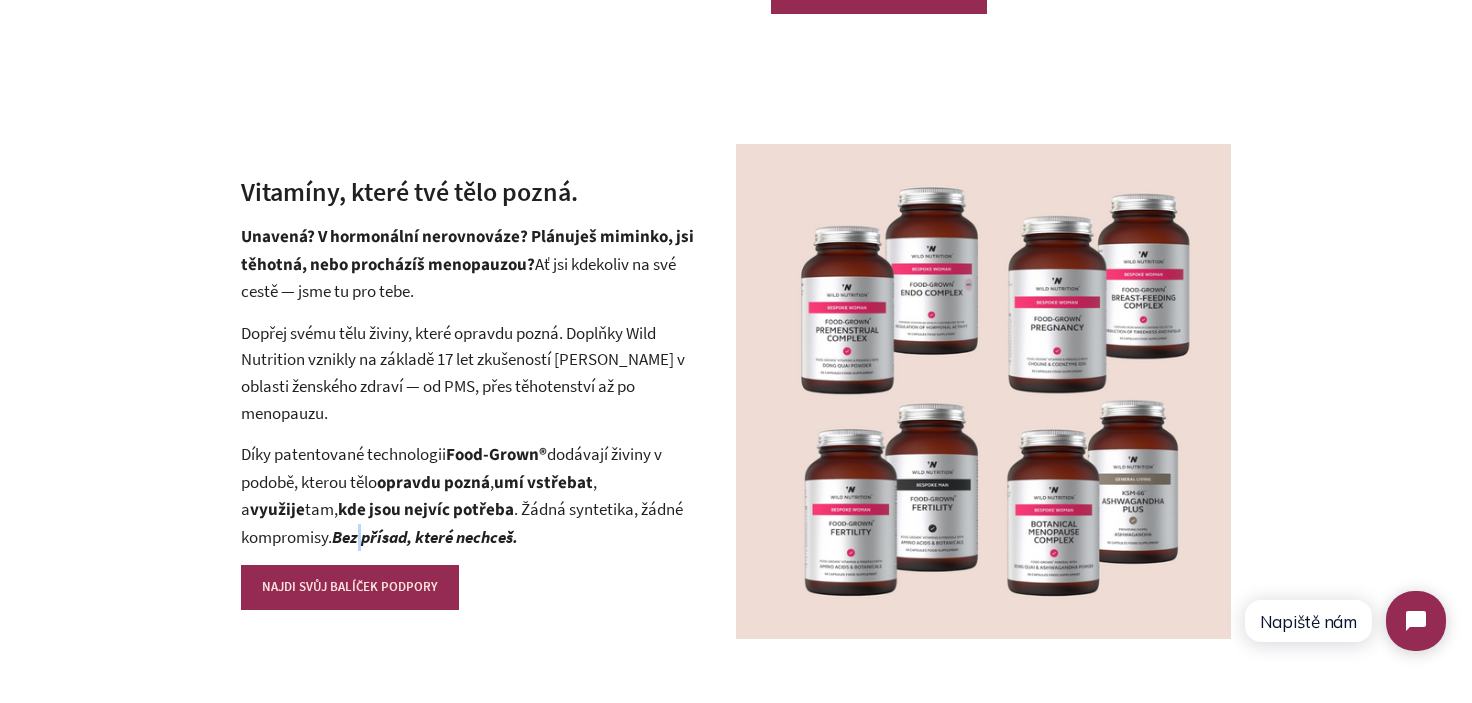 click on "Bez přísad, které nechceš." at bounding box center (425, 537) 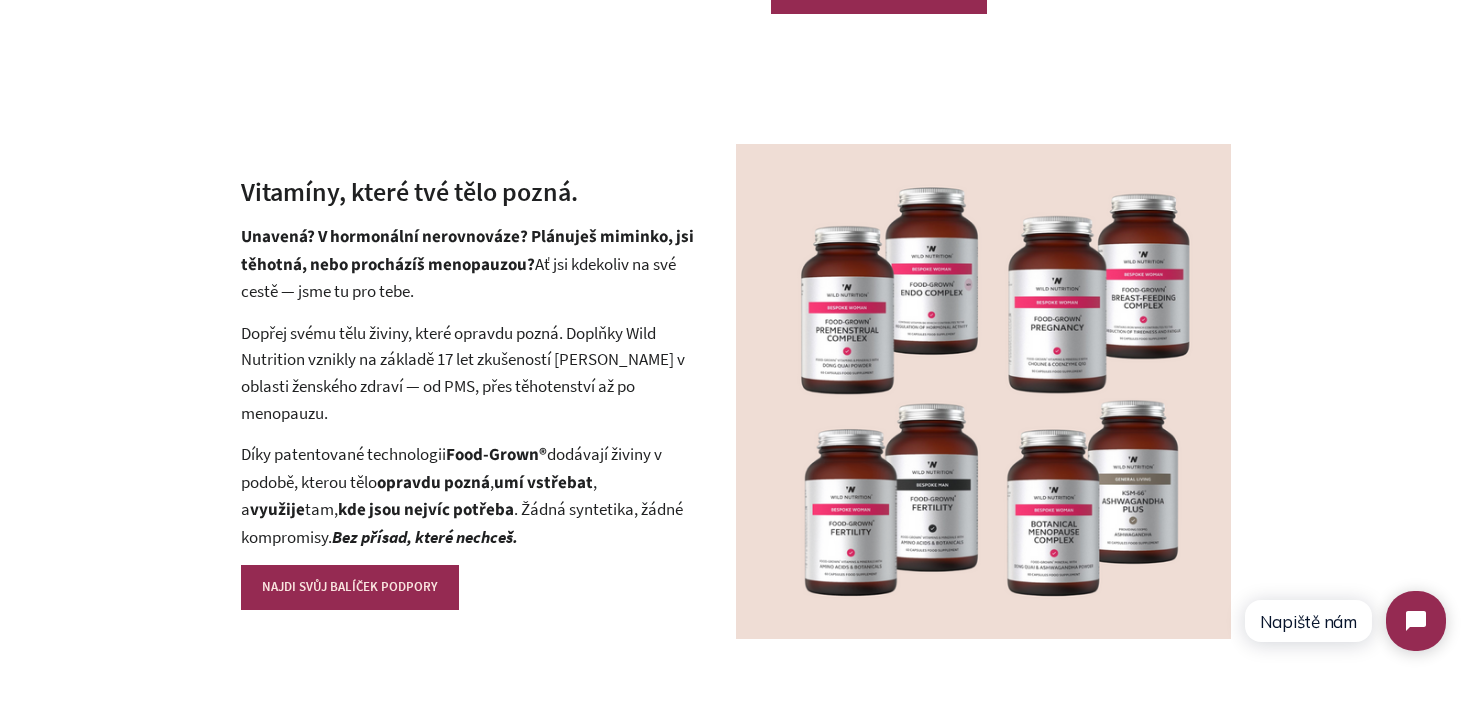 click on "Bez přísad, které nechceš." at bounding box center [425, 537] 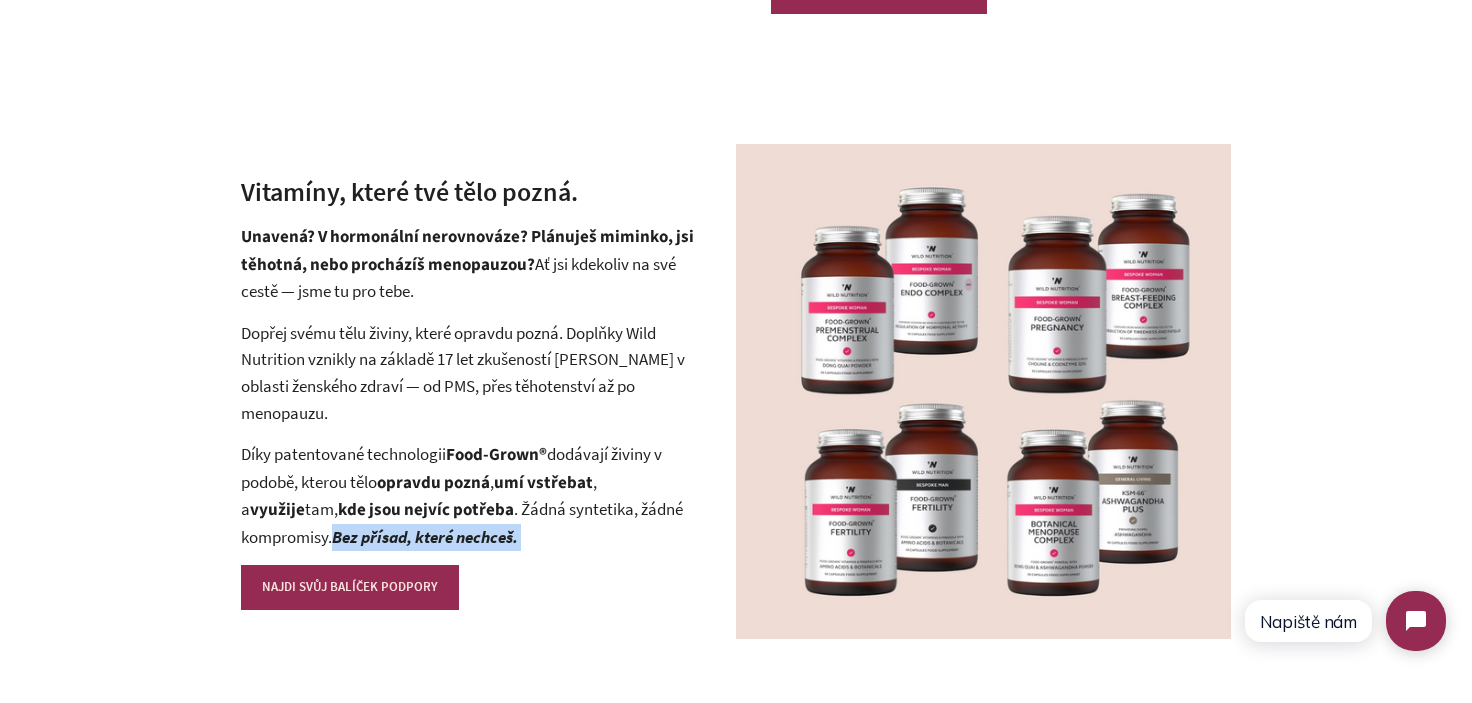 drag, startPoint x: 353, startPoint y: 539, endPoint x: 571, endPoint y: 539, distance: 218 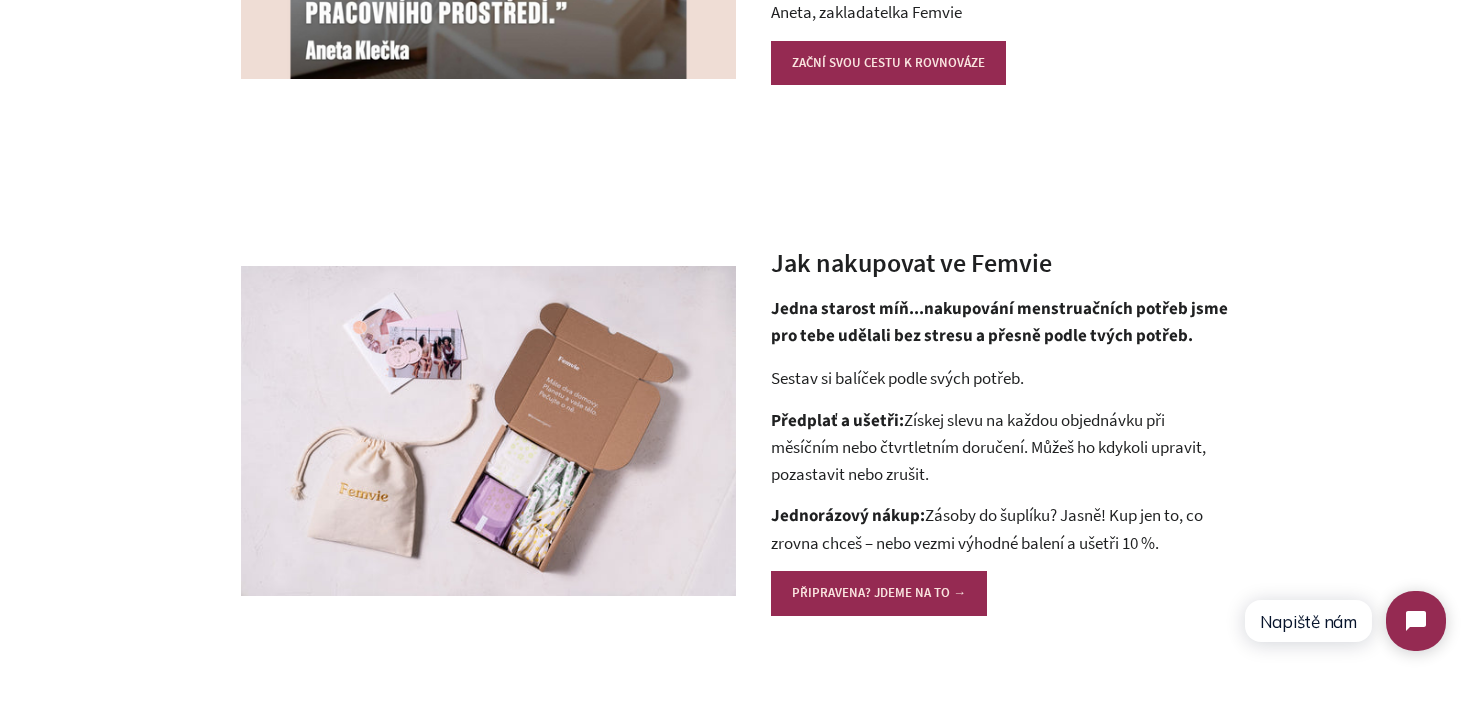 scroll, scrollTop: 1938, scrollLeft: 0, axis: vertical 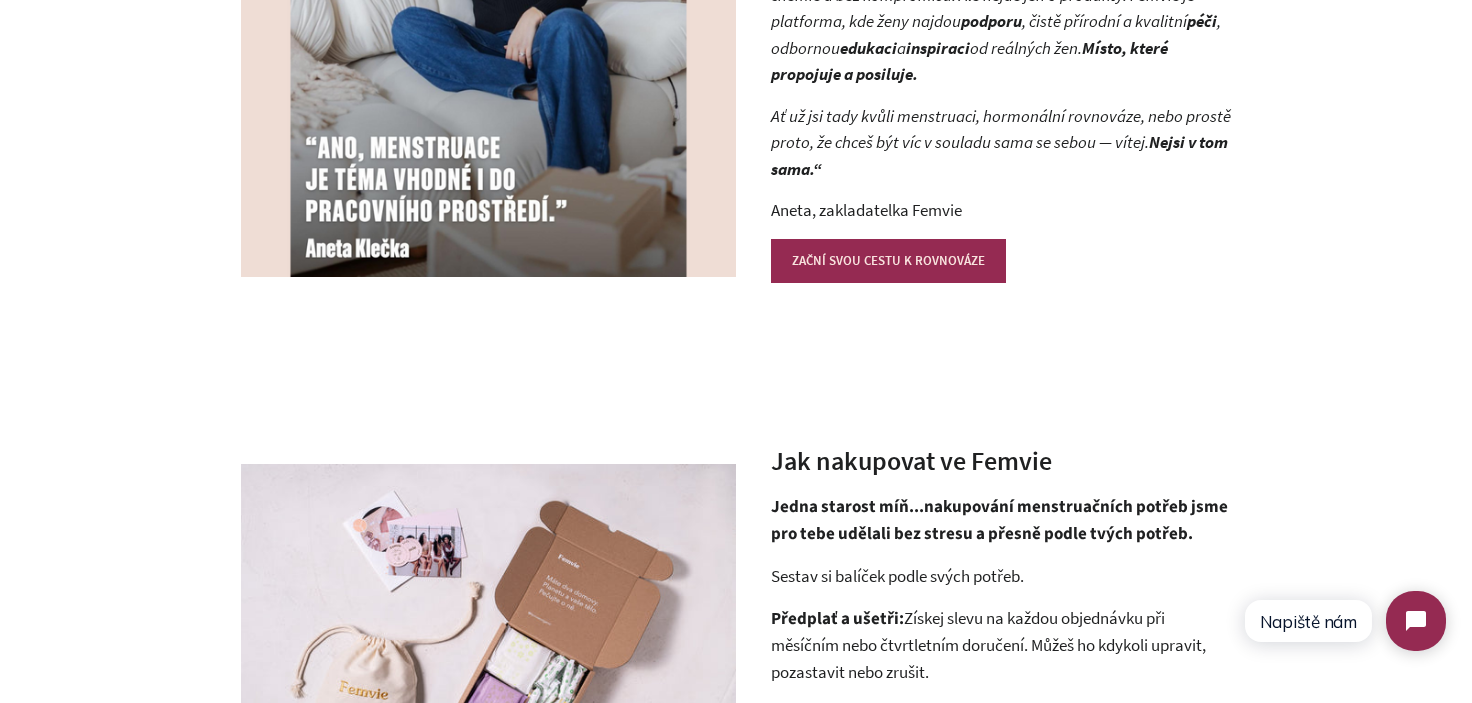 click on "Jak nakupovat ve Femvie" at bounding box center (1001, 461) 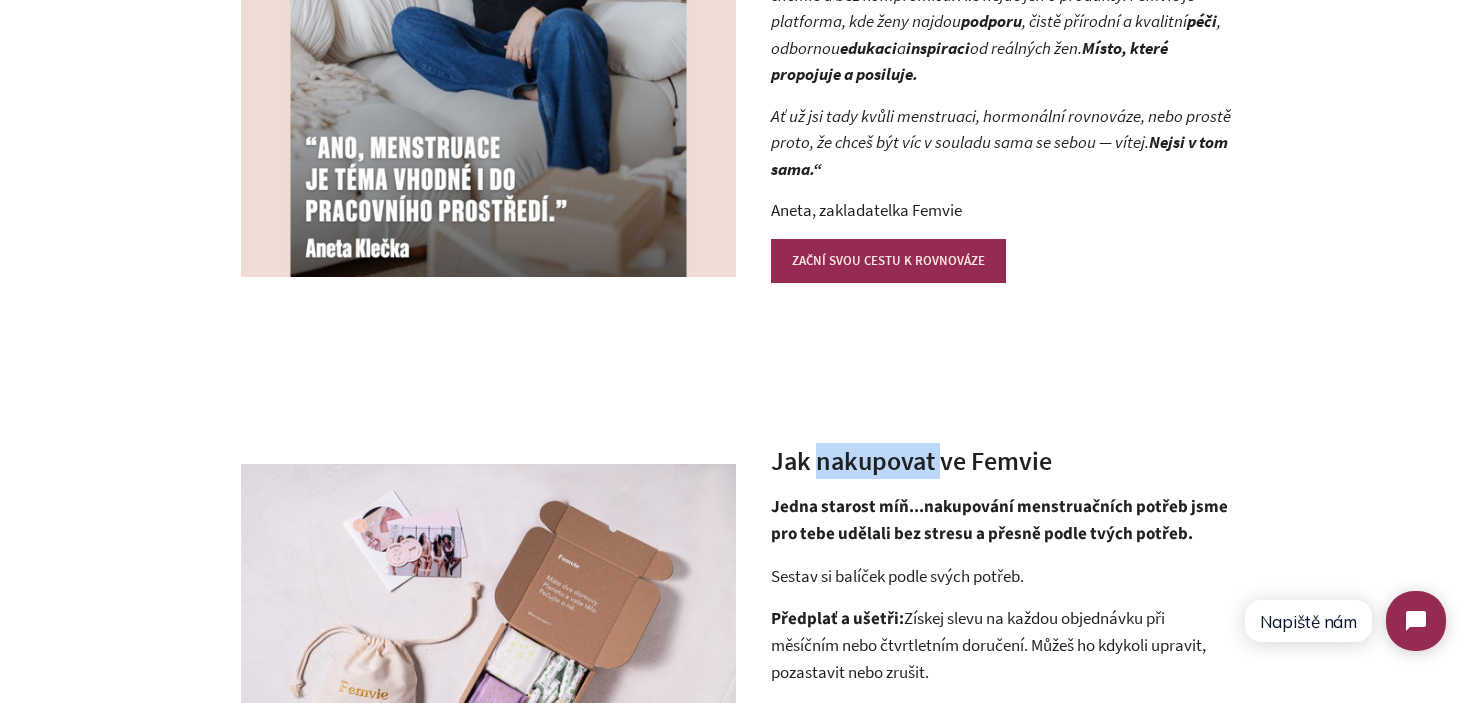 click on "Jak nakupovat ve Femvie" at bounding box center [1001, 461] 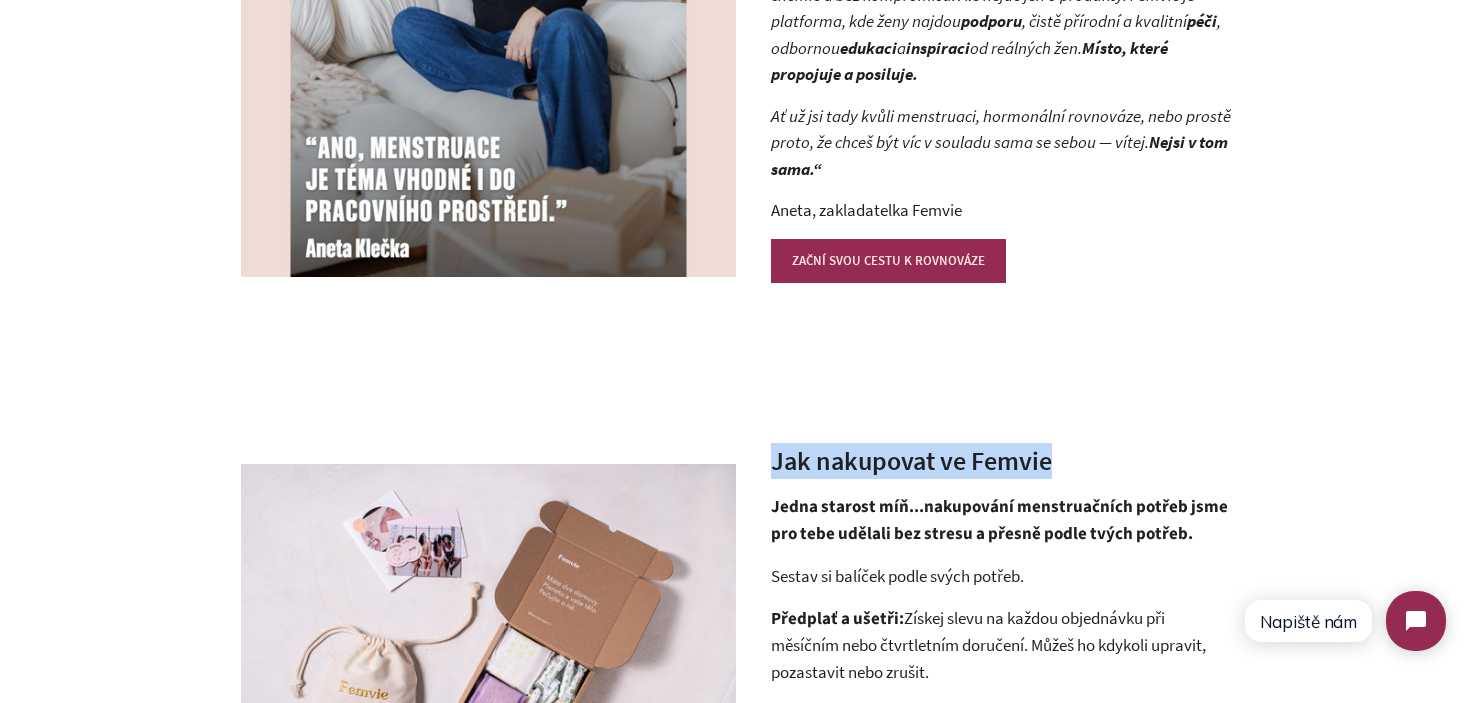 click on "Jak nakupovat ve Femvie" at bounding box center [1001, 461] 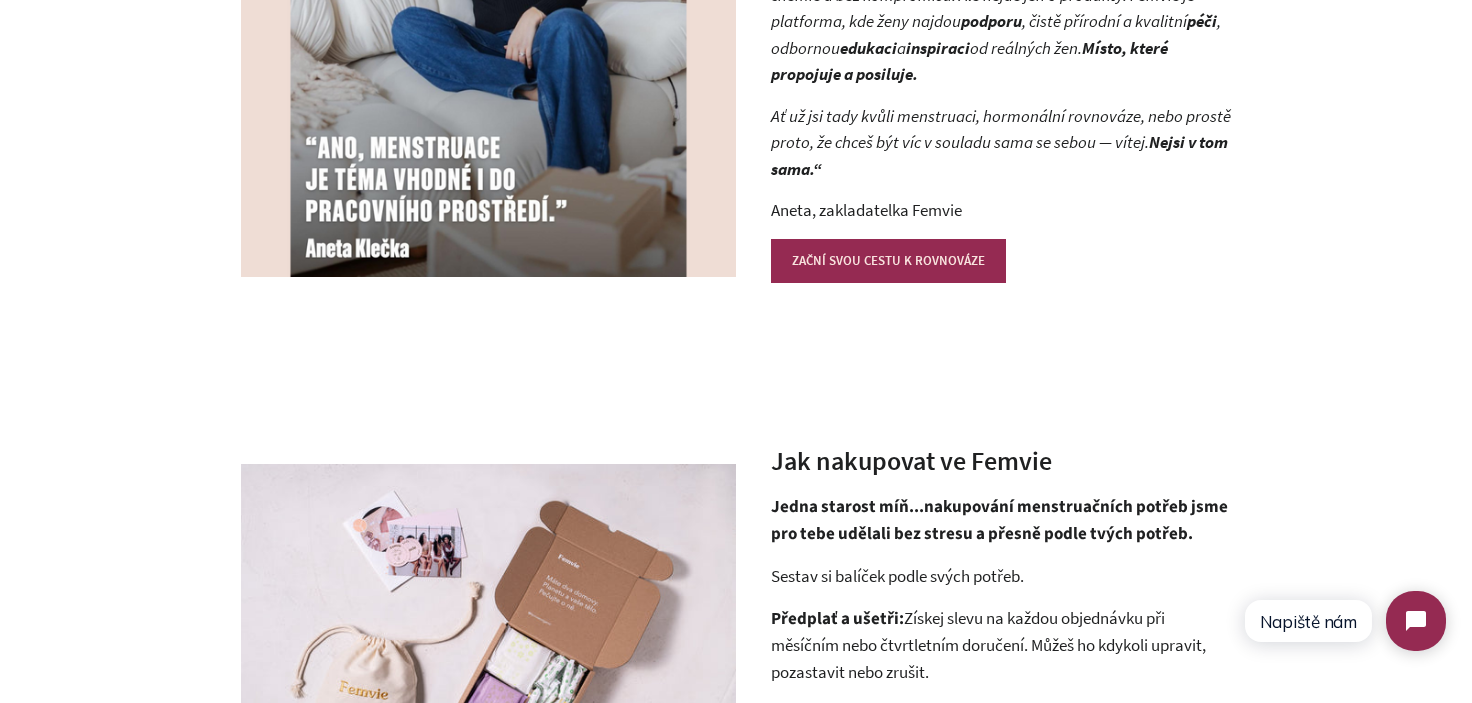 click on "Jedna starost míň...nakupování menstruačních potřeb jsme pro tebe udělali bez stresu a přesně podle tvých potřeb." at bounding box center (999, 521) 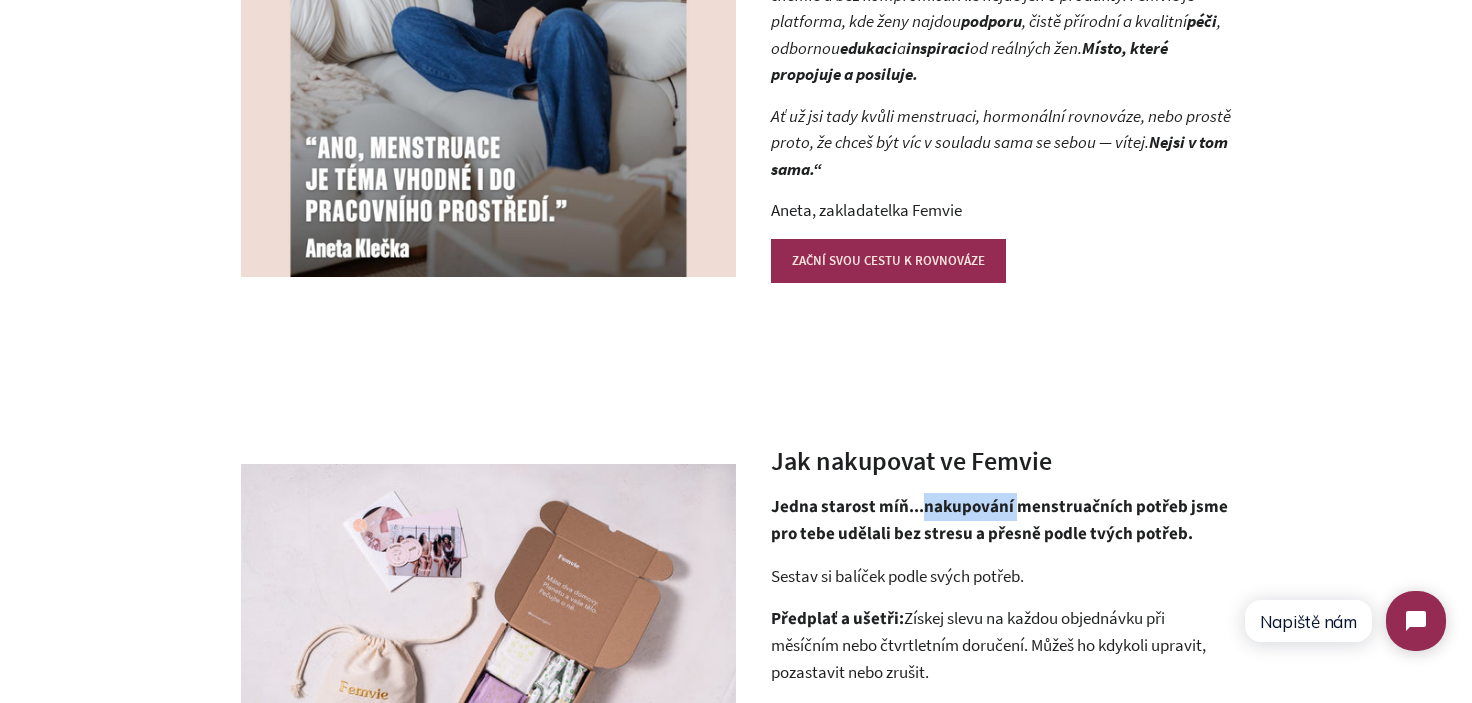 click on "Jedna starost míň...nakupování menstruačních potřeb jsme pro tebe udělali bez stresu a přesně podle tvých potřeb." at bounding box center (999, 521) 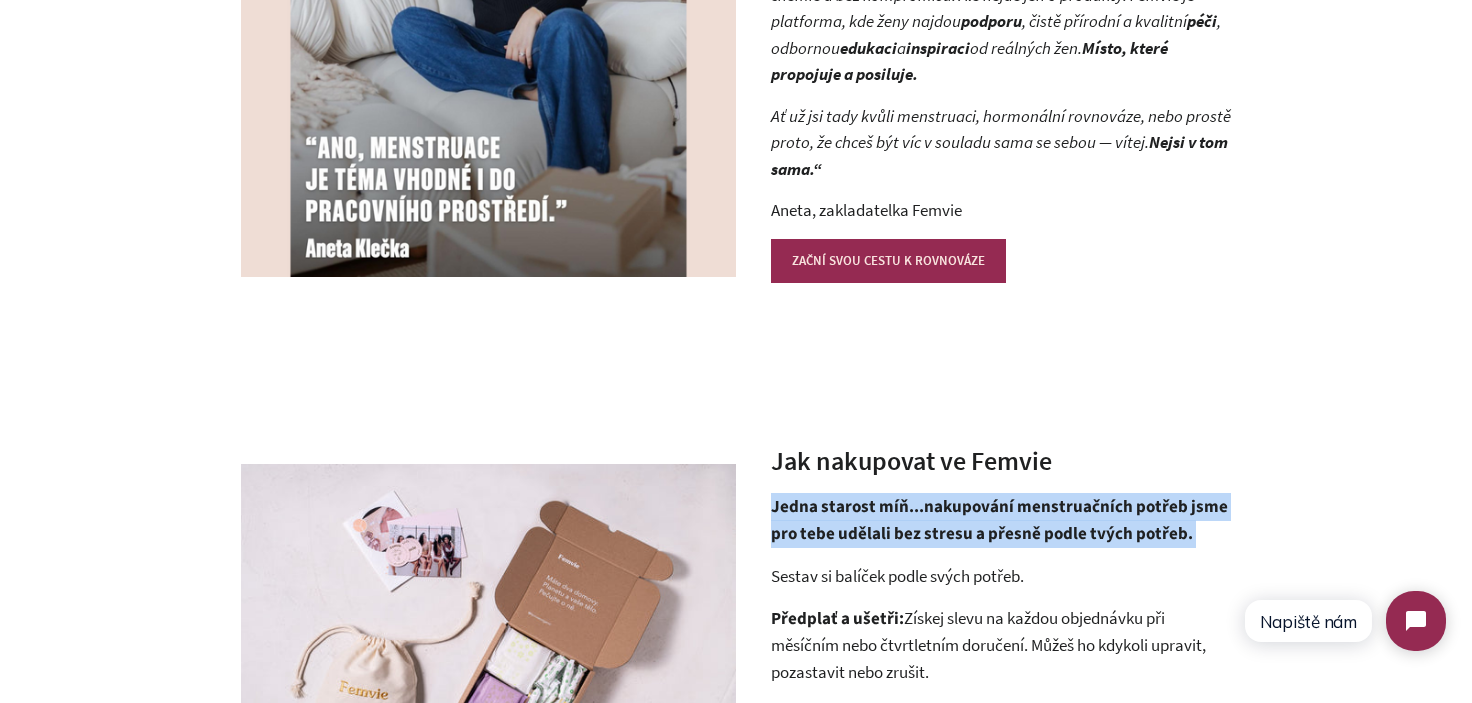 drag, startPoint x: 932, startPoint y: 508, endPoint x: 1139, endPoint y: 535, distance: 208.75345 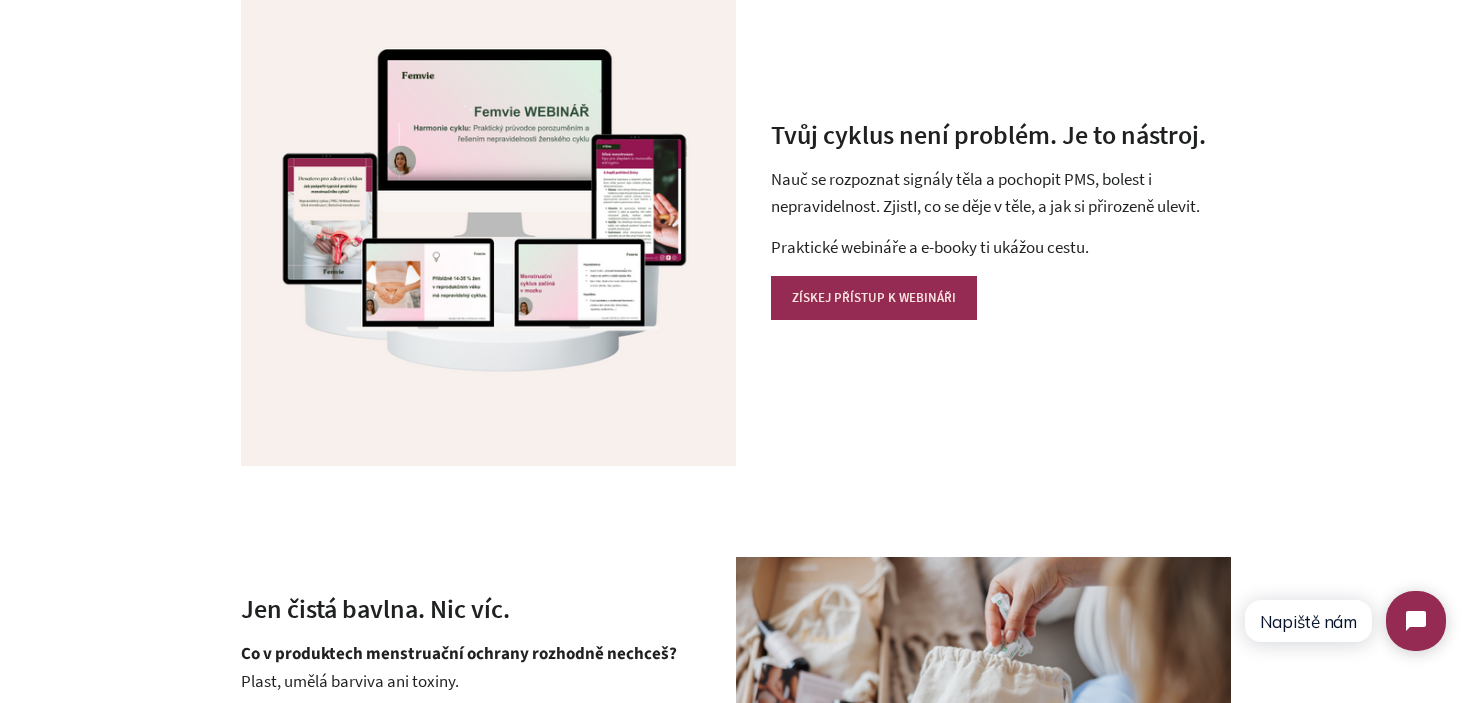 scroll, scrollTop: 3538, scrollLeft: 0, axis: vertical 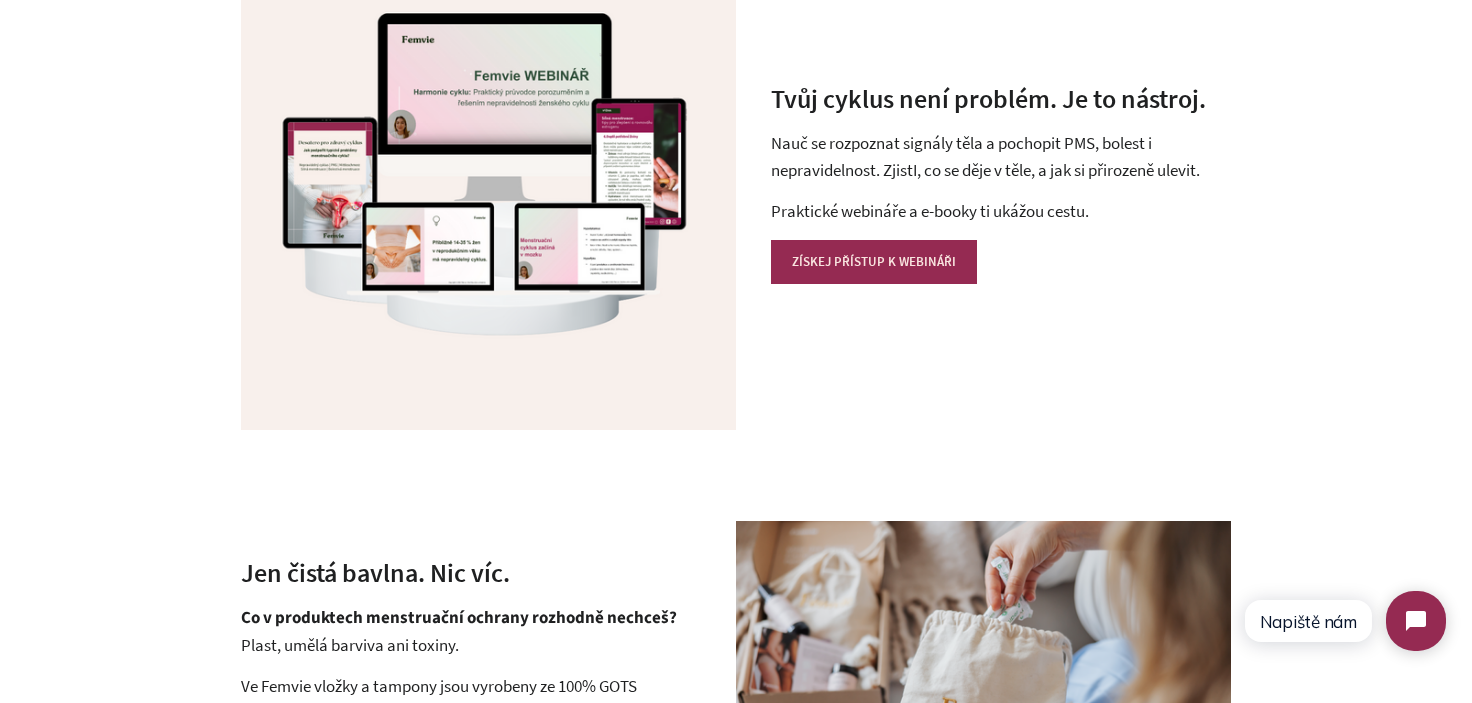 click on "Tvůj cyklus není problém. Je to nástroj." at bounding box center (1001, 99) 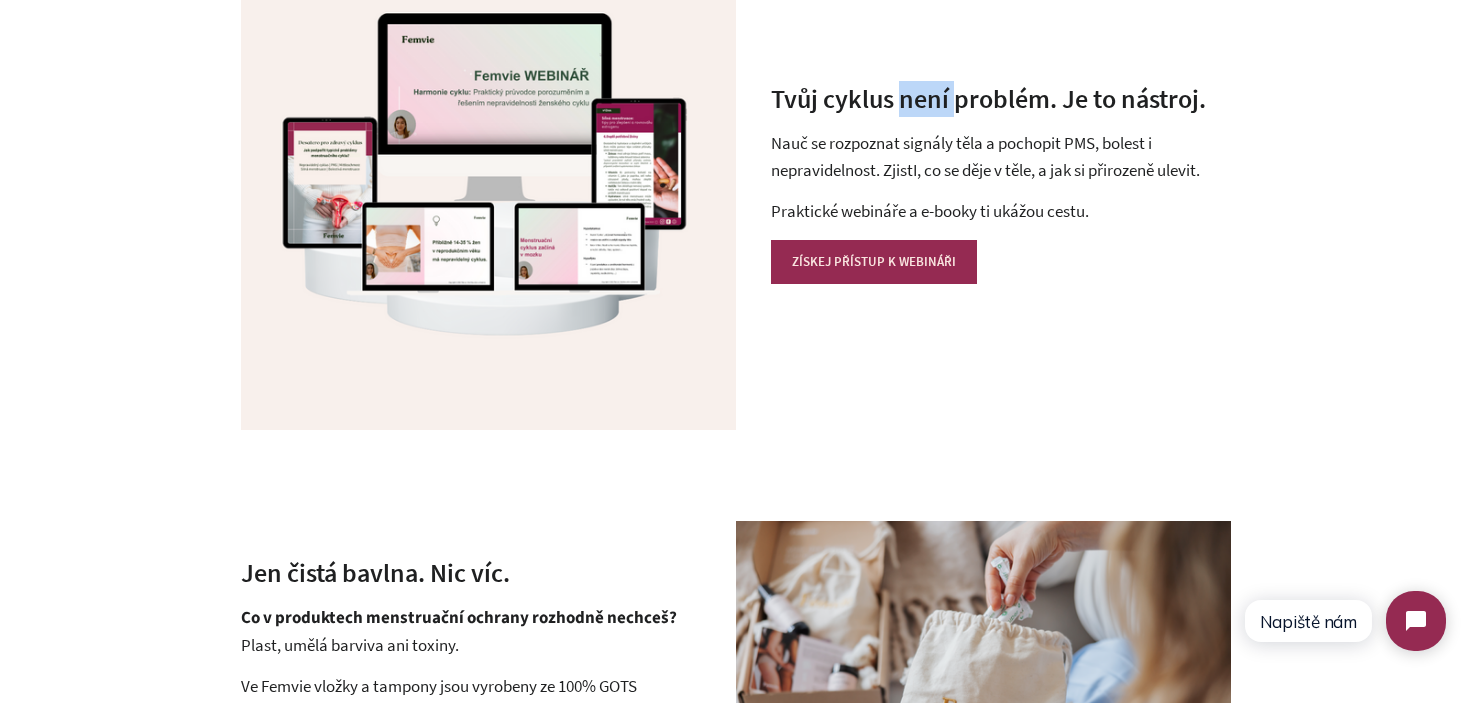 click on "Tvůj cyklus není problém. Je to nástroj." at bounding box center (1001, 99) 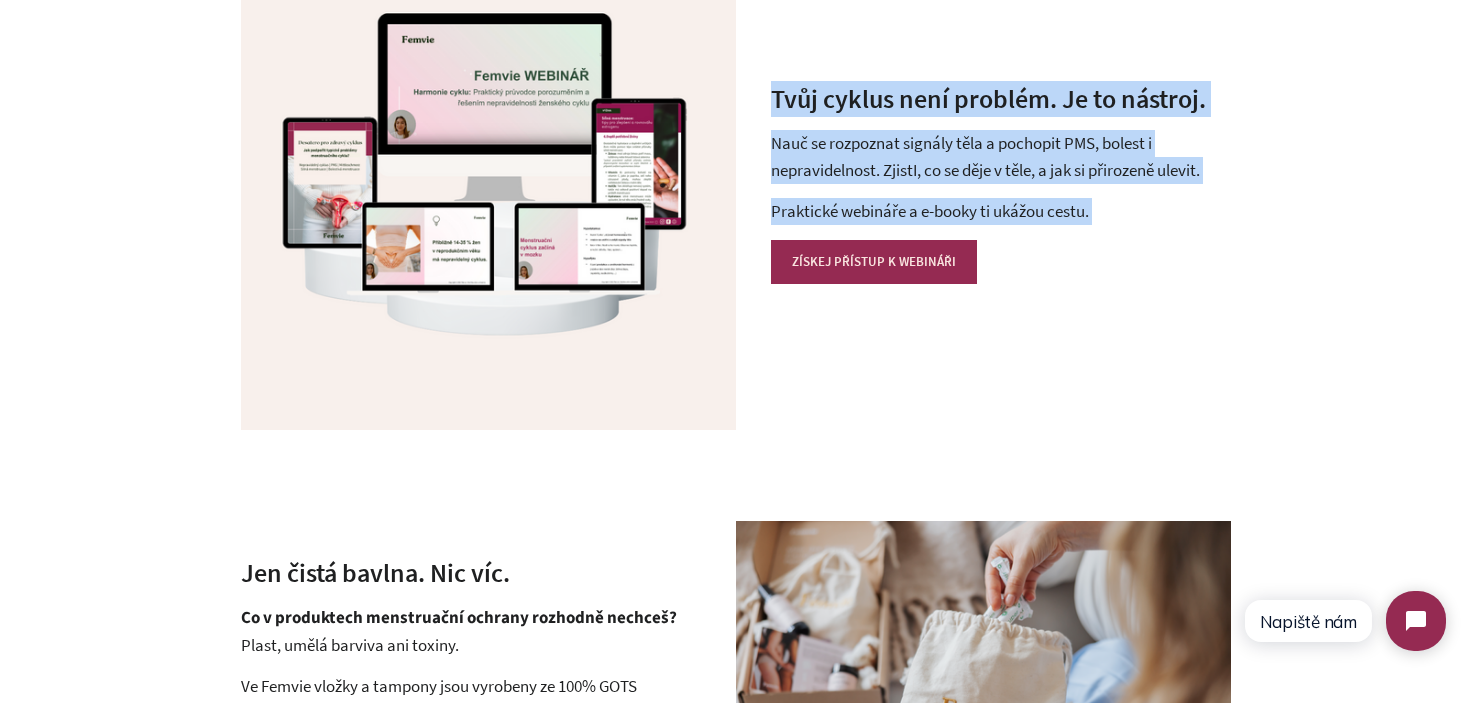 drag, startPoint x: 933, startPoint y: 110, endPoint x: 1113, endPoint y: 200, distance: 201.24612 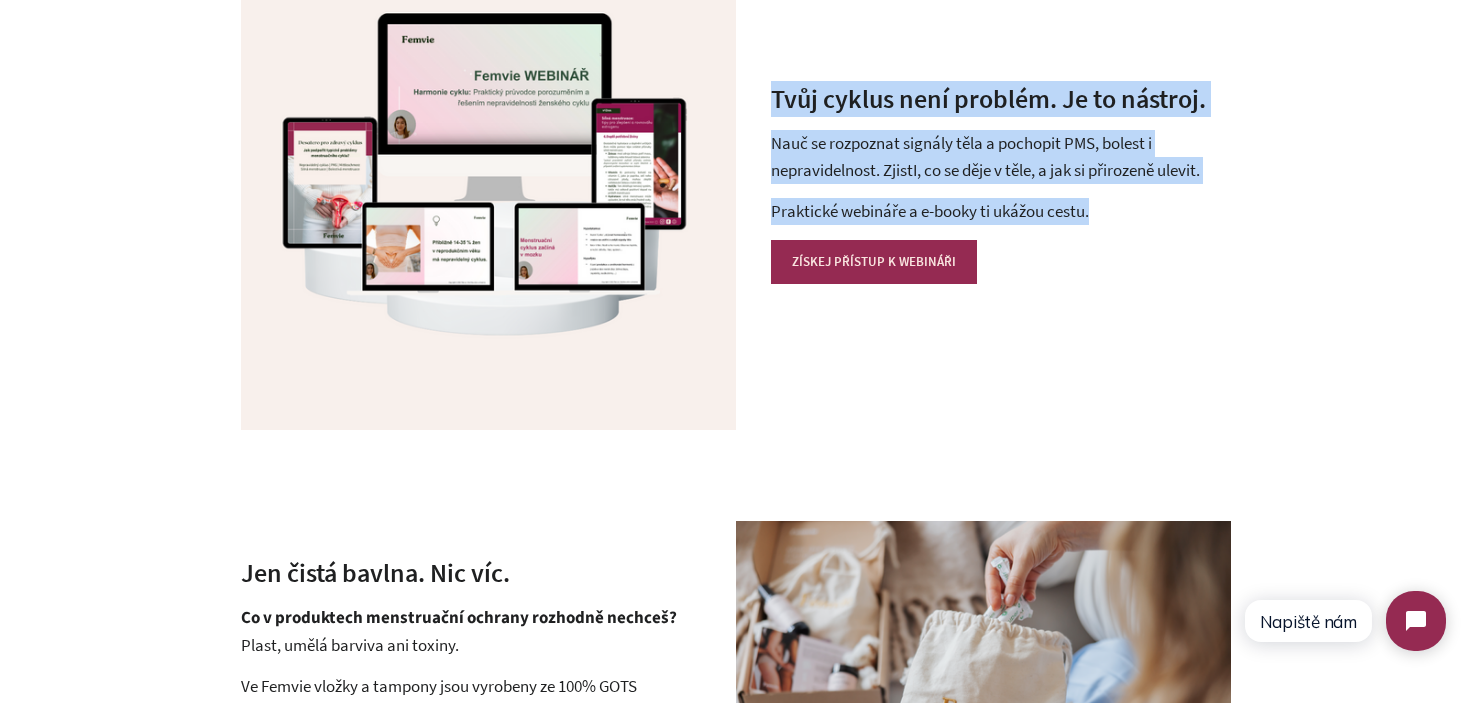 drag, startPoint x: 1117, startPoint y: 203, endPoint x: 768, endPoint y: 92, distance: 366.2267 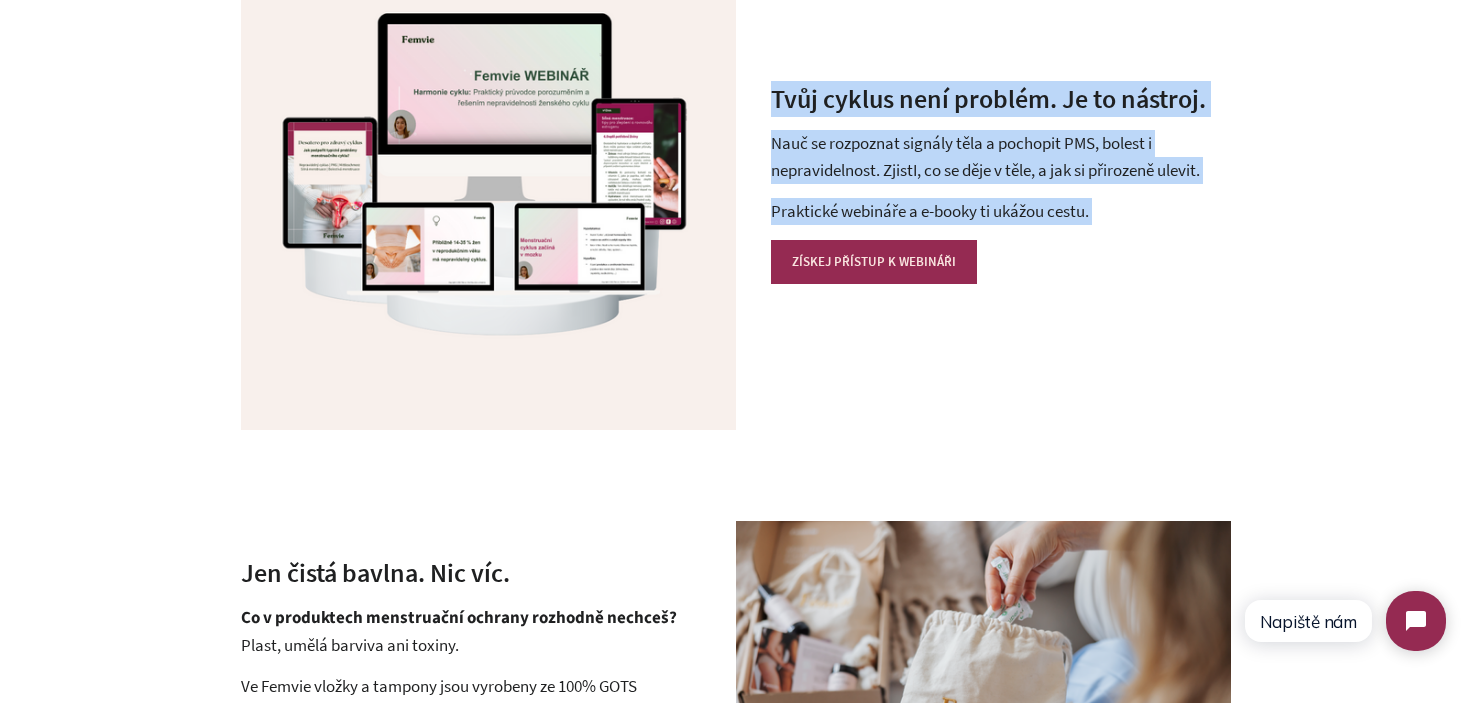 drag, startPoint x: 768, startPoint y: 92, endPoint x: 1118, endPoint y: 222, distance: 373.3631 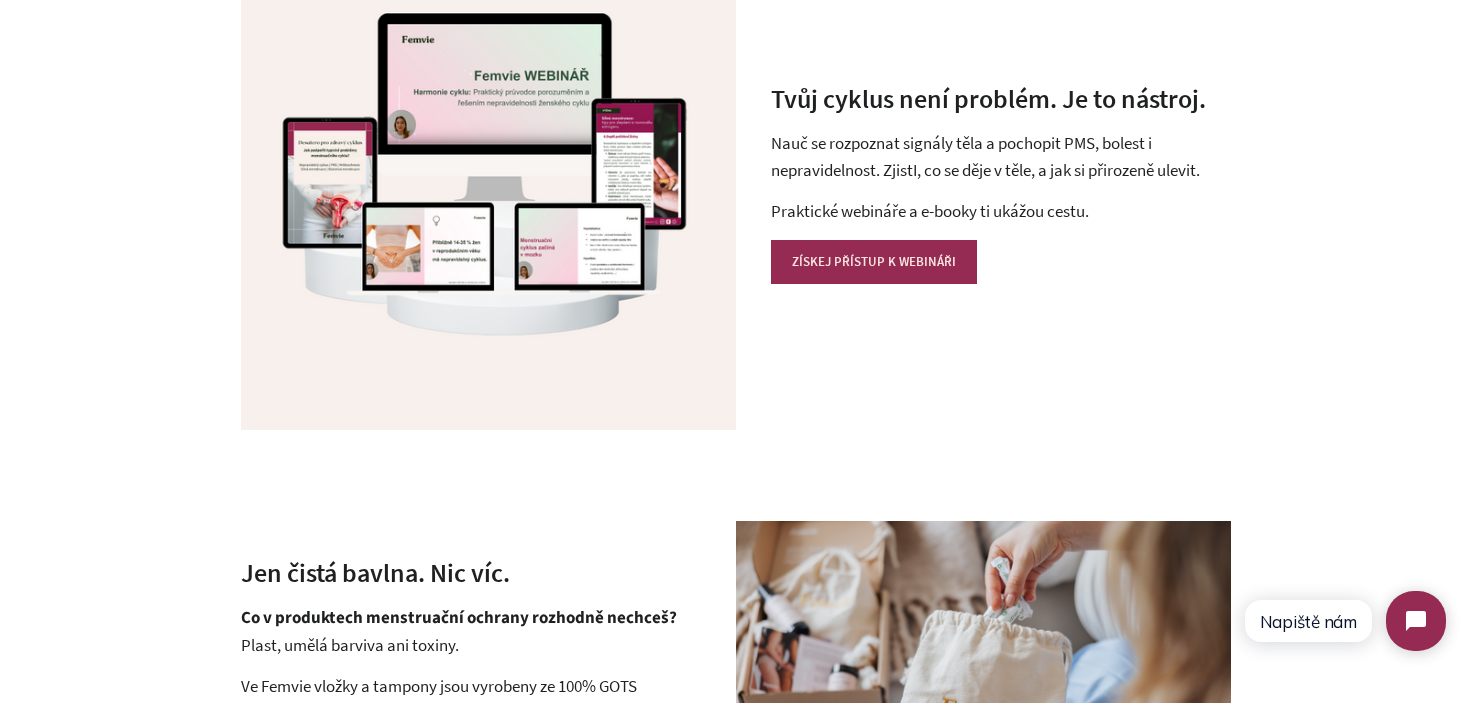 click on "Praktické webináře a e-booky ti ukážou cestu." at bounding box center (1001, 211) 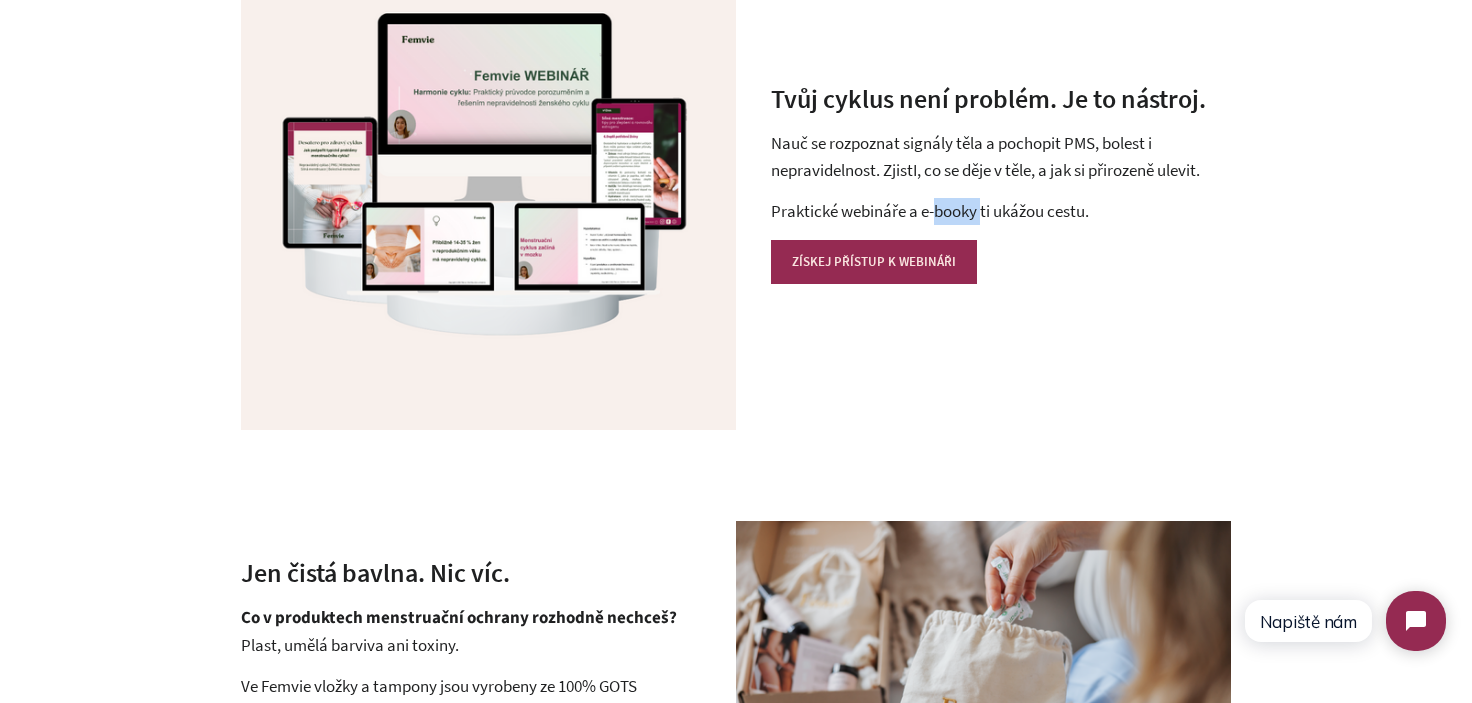 click on "Praktické webináře a e-booky ti ukážou cestu." at bounding box center [1001, 211] 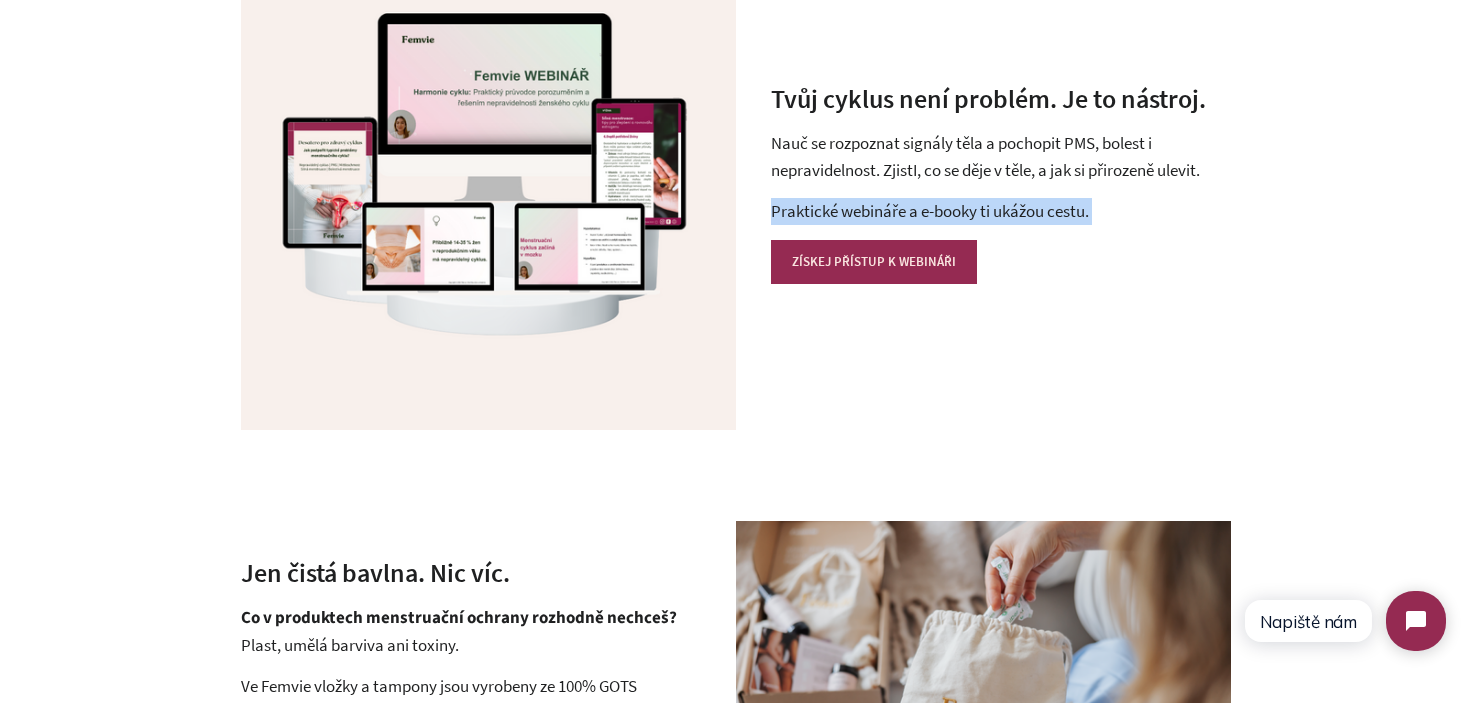 click on "Praktické webináře a e-booky ti ukážou cestu." at bounding box center [1001, 211] 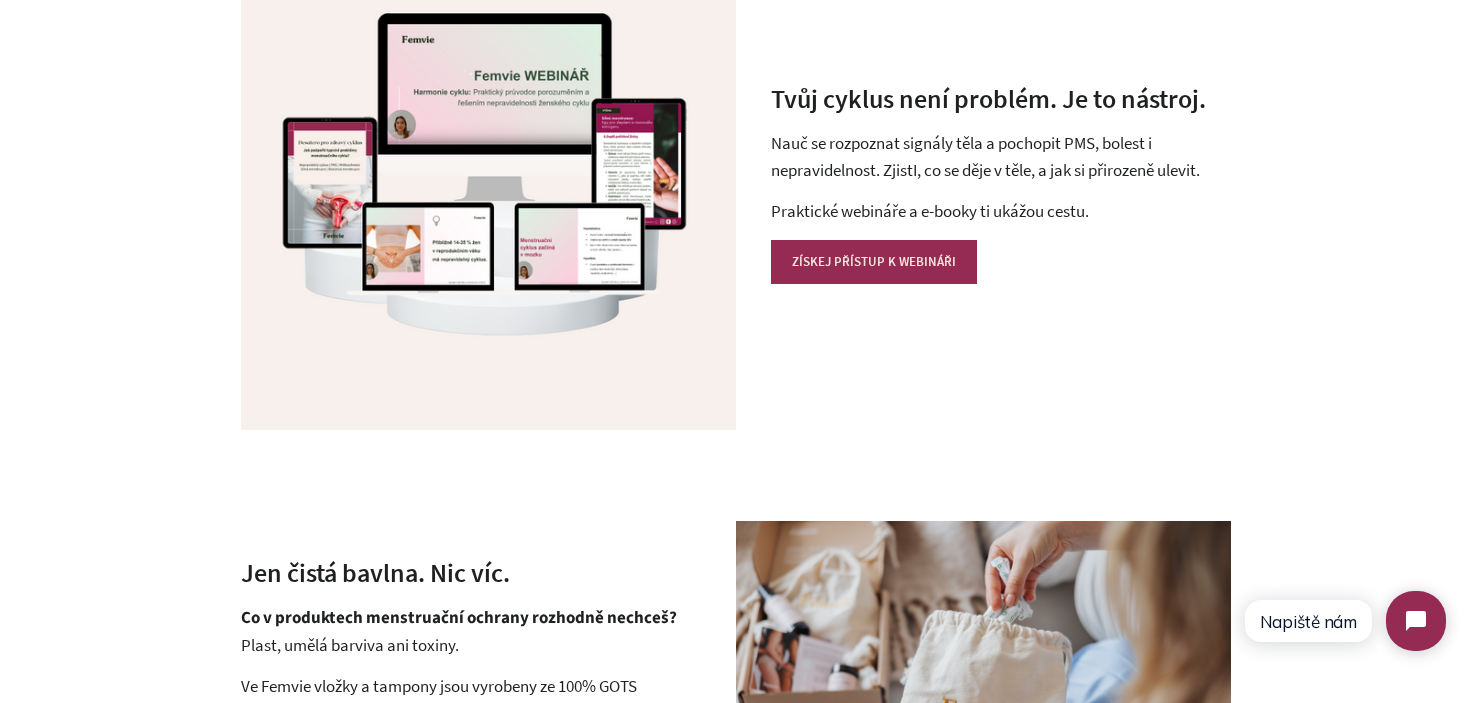 click on "Nauč se rozpoznat signály těla a pochopit PMS, bolest i nepravidelnost. ZjistI, co se děje v těle, a jak si přirozeně ulevit." at bounding box center [1001, 156] 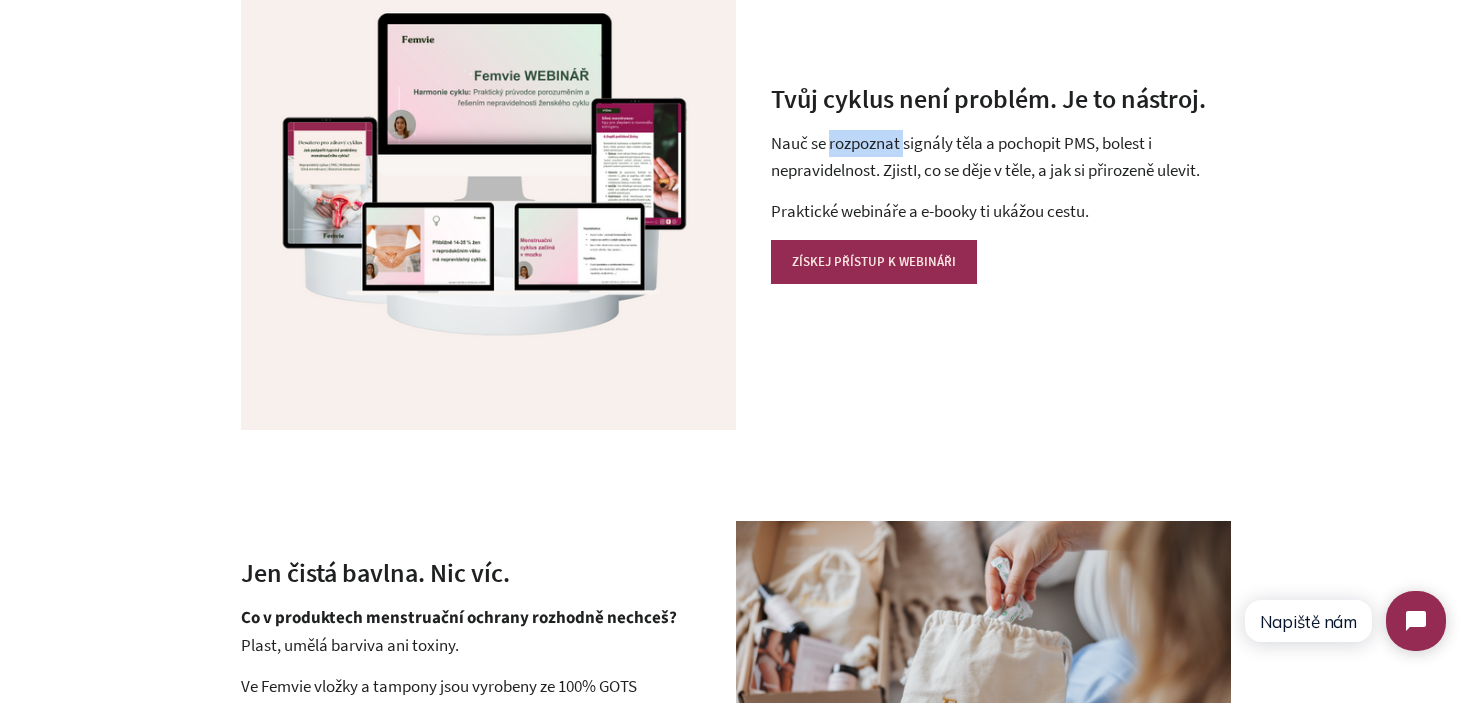 click on "Nauč se rozpoznat signály těla a pochopit PMS, bolest i nepravidelnost. ZjistI, co se děje v těle, a jak si přirozeně ulevit." at bounding box center (1001, 156) 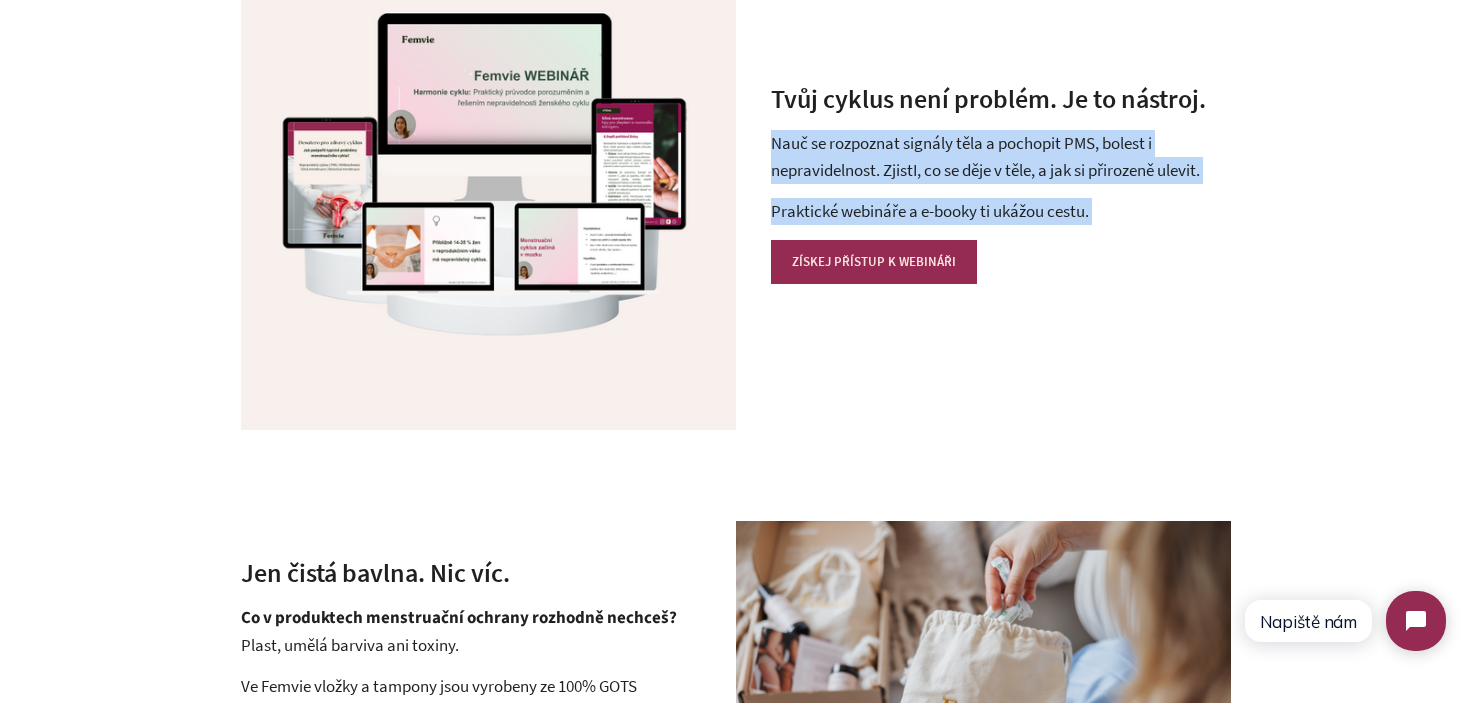 drag, startPoint x: 880, startPoint y: 151, endPoint x: 1091, endPoint y: 185, distance: 213.72179 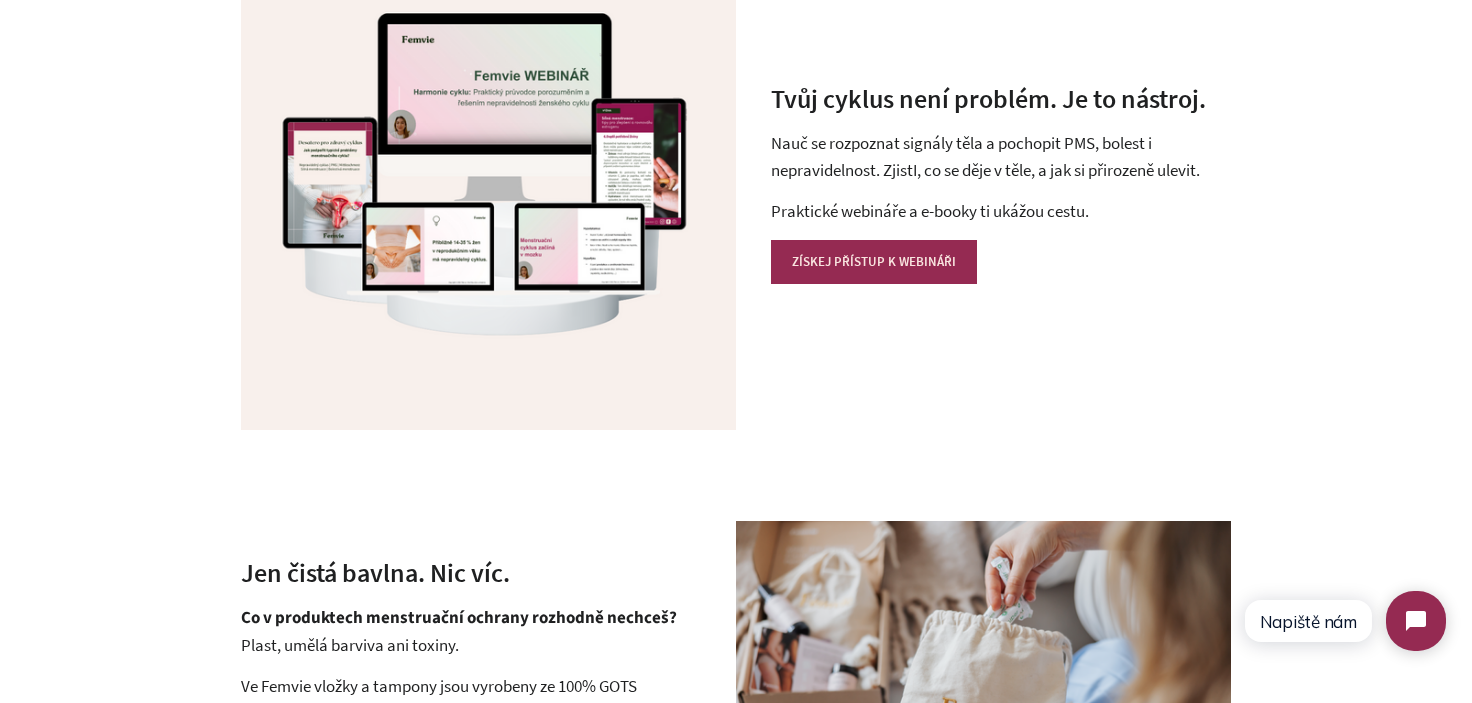 click on "Tvůj cyklus není problém. Je to nástroj." at bounding box center (1001, 99) 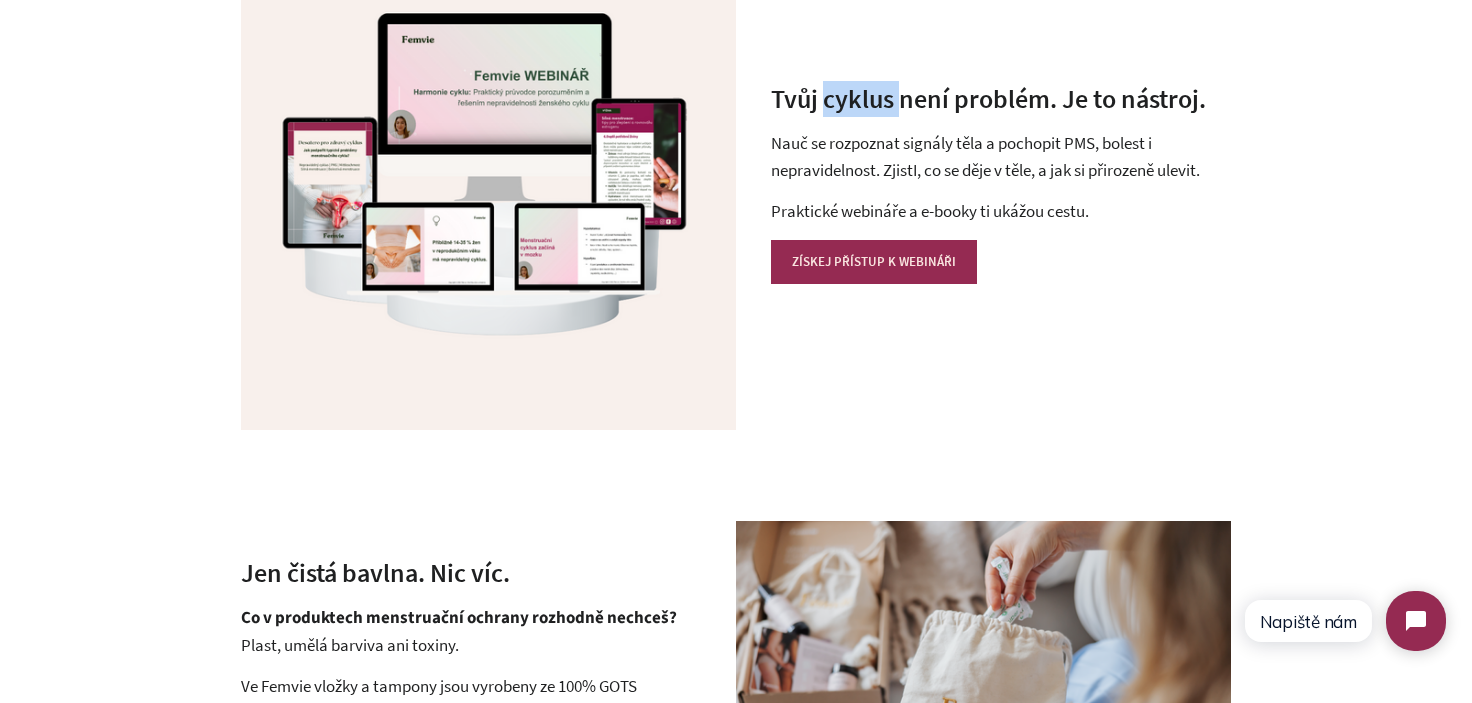 click on "Tvůj cyklus není problém. Je to nástroj." at bounding box center (1001, 99) 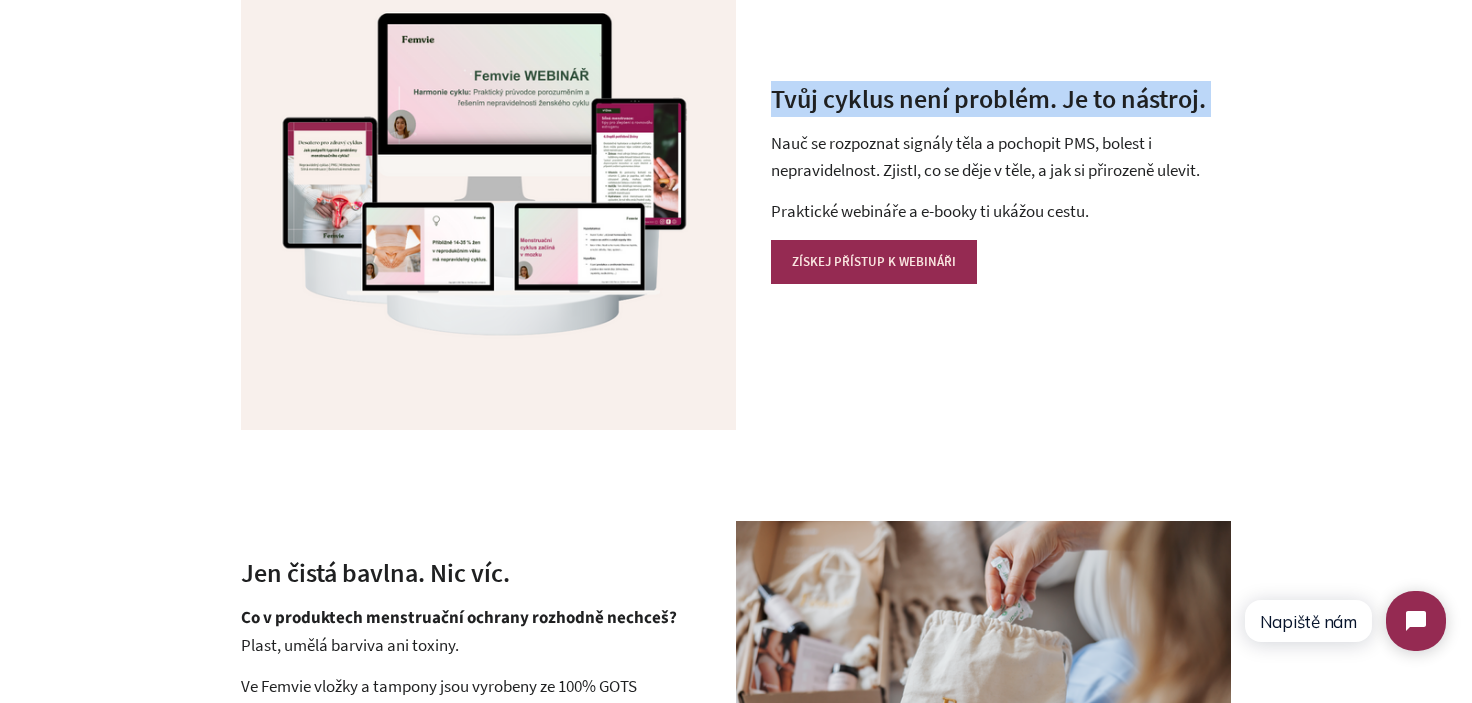click on "Tvůj cyklus není problém. Je to nástroj." at bounding box center (1001, 99) 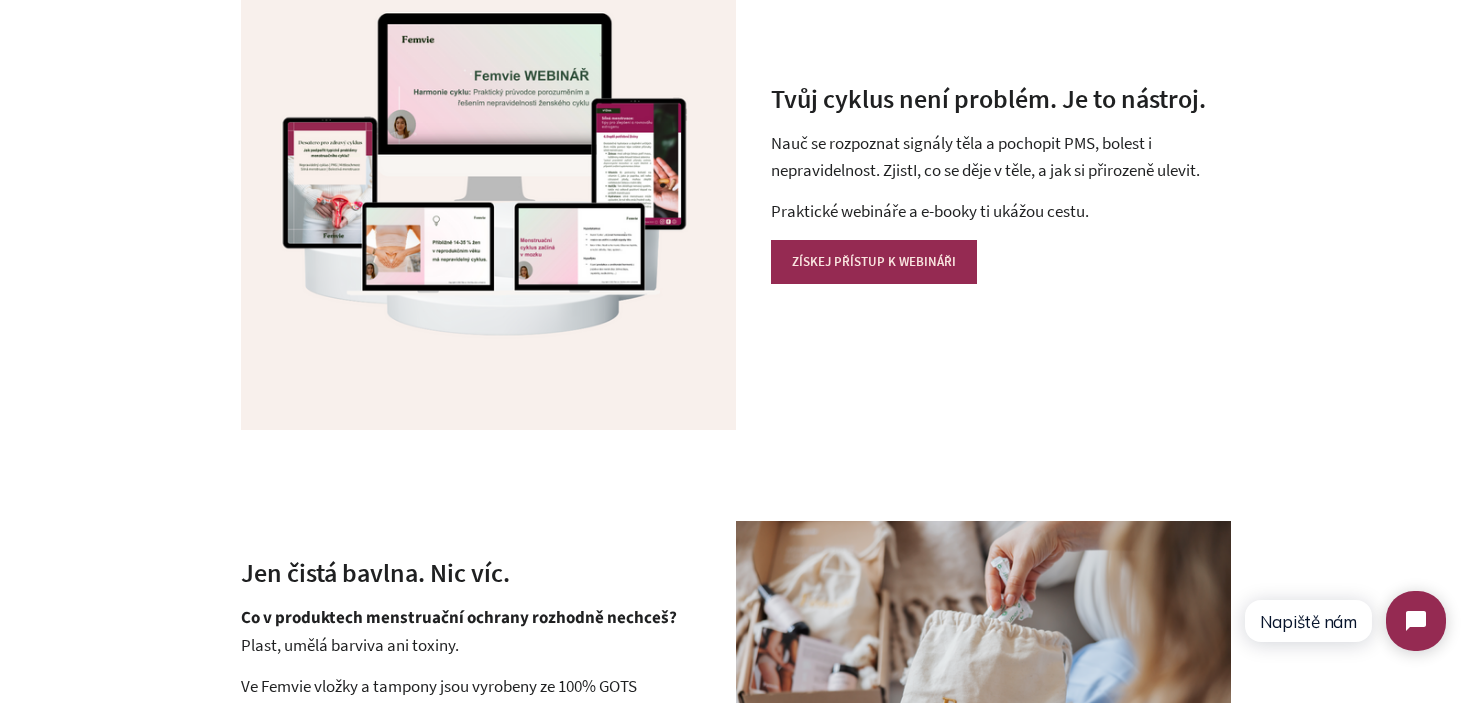 drag, startPoint x: 894, startPoint y: 130, endPoint x: 1442, endPoint y: 170, distance: 549.4579 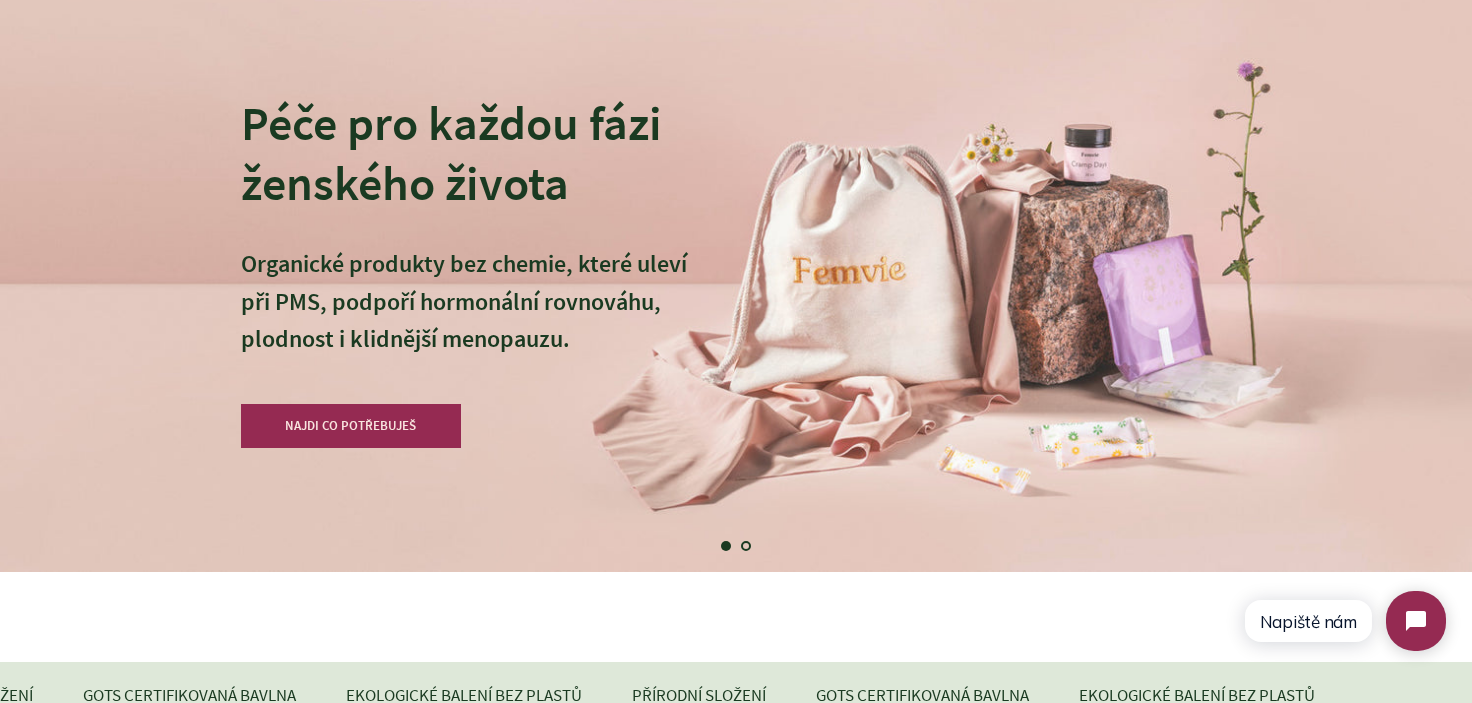 scroll, scrollTop: 0, scrollLeft: 0, axis: both 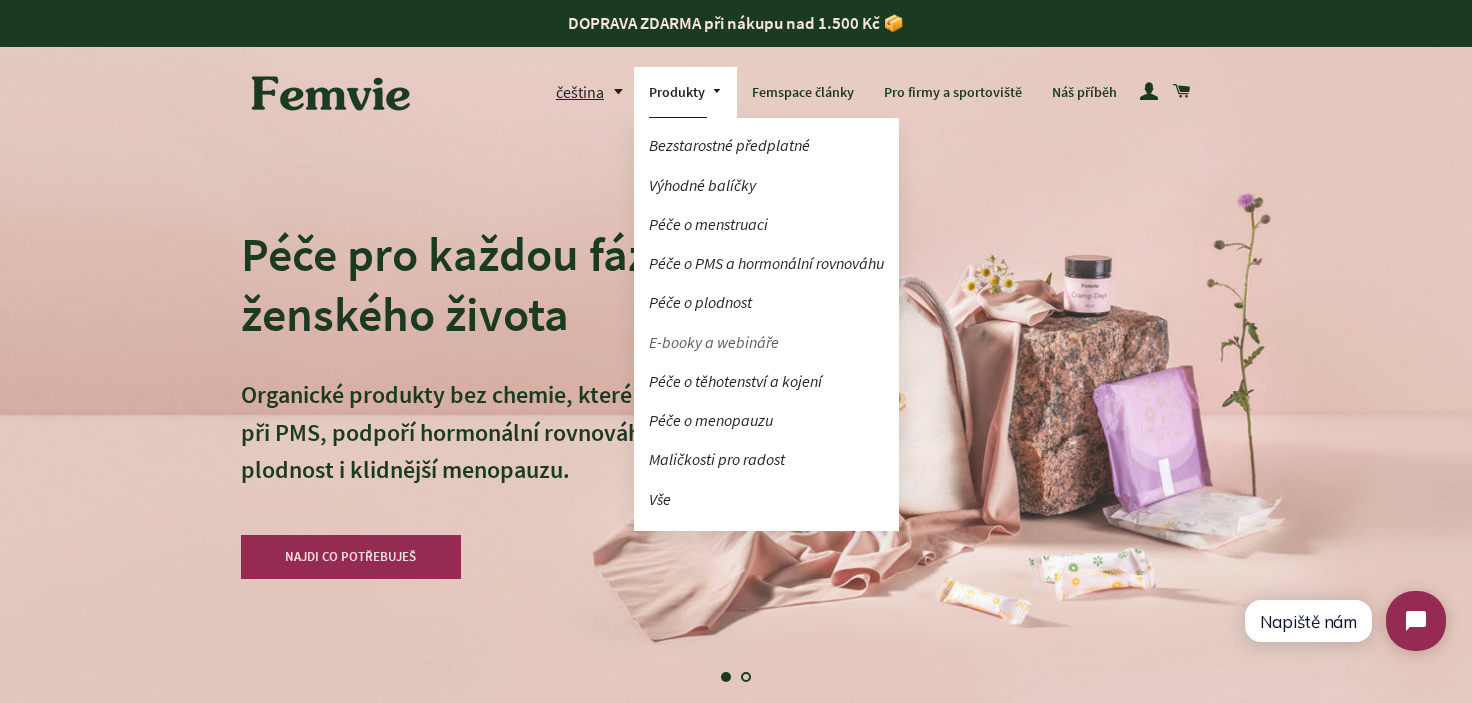 click on "E-booky a webináře" at bounding box center (766, 342) 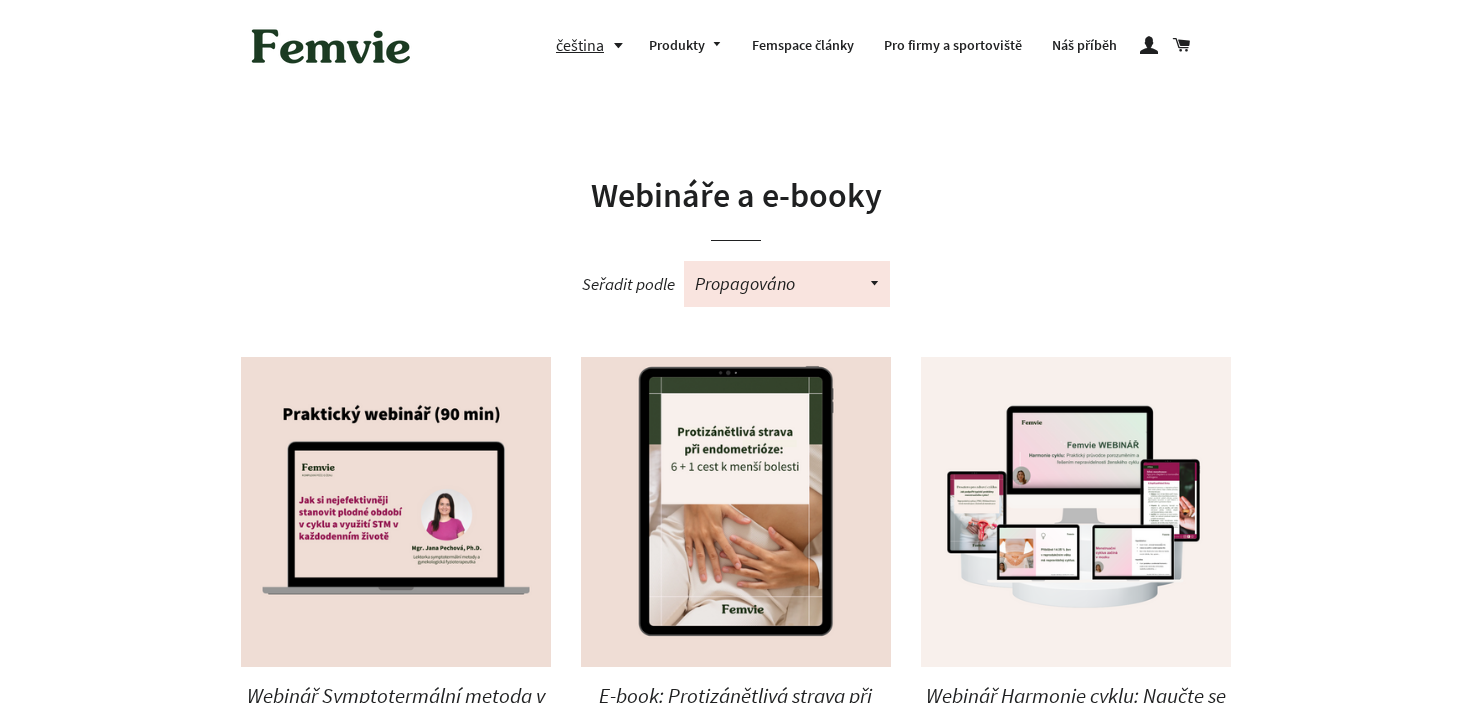 scroll, scrollTop: 0, scrollLeft: 0, axis: both 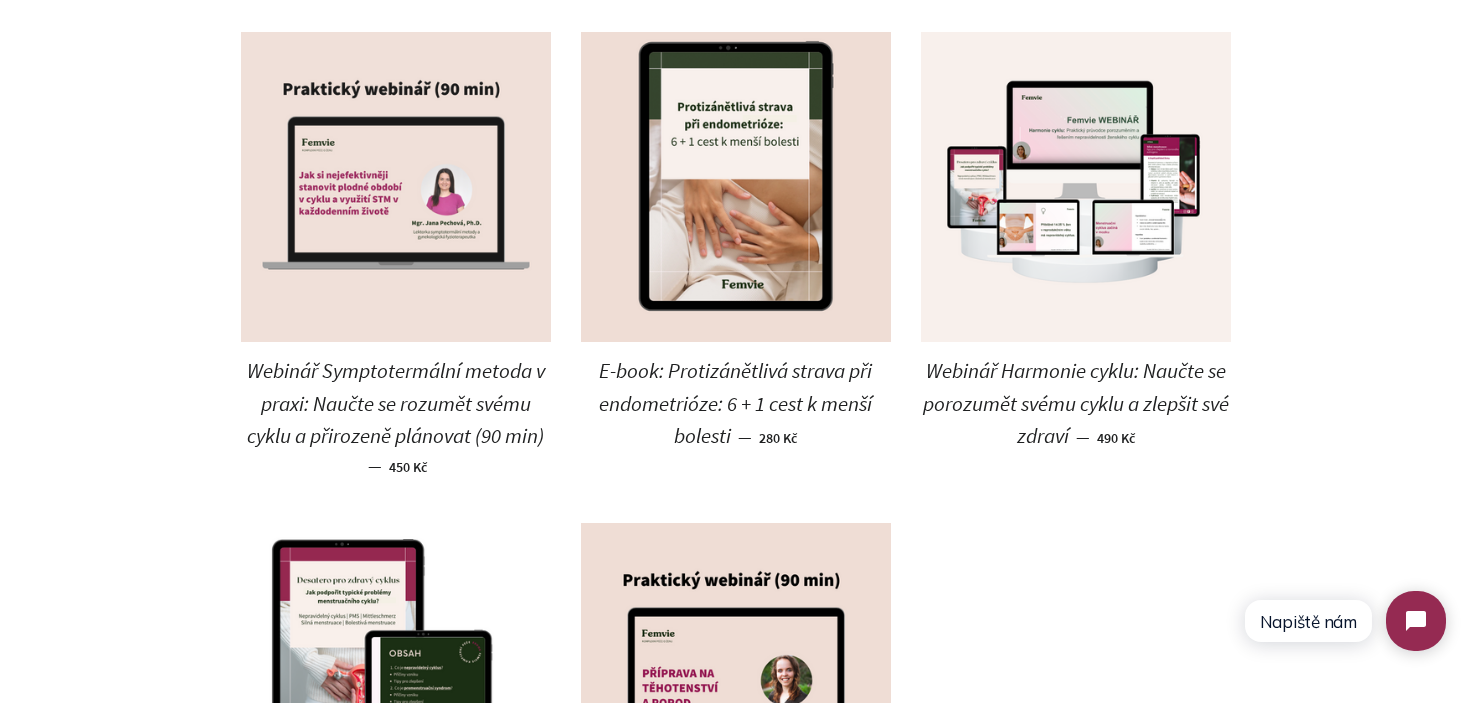 click at bounding box center [396, 187] 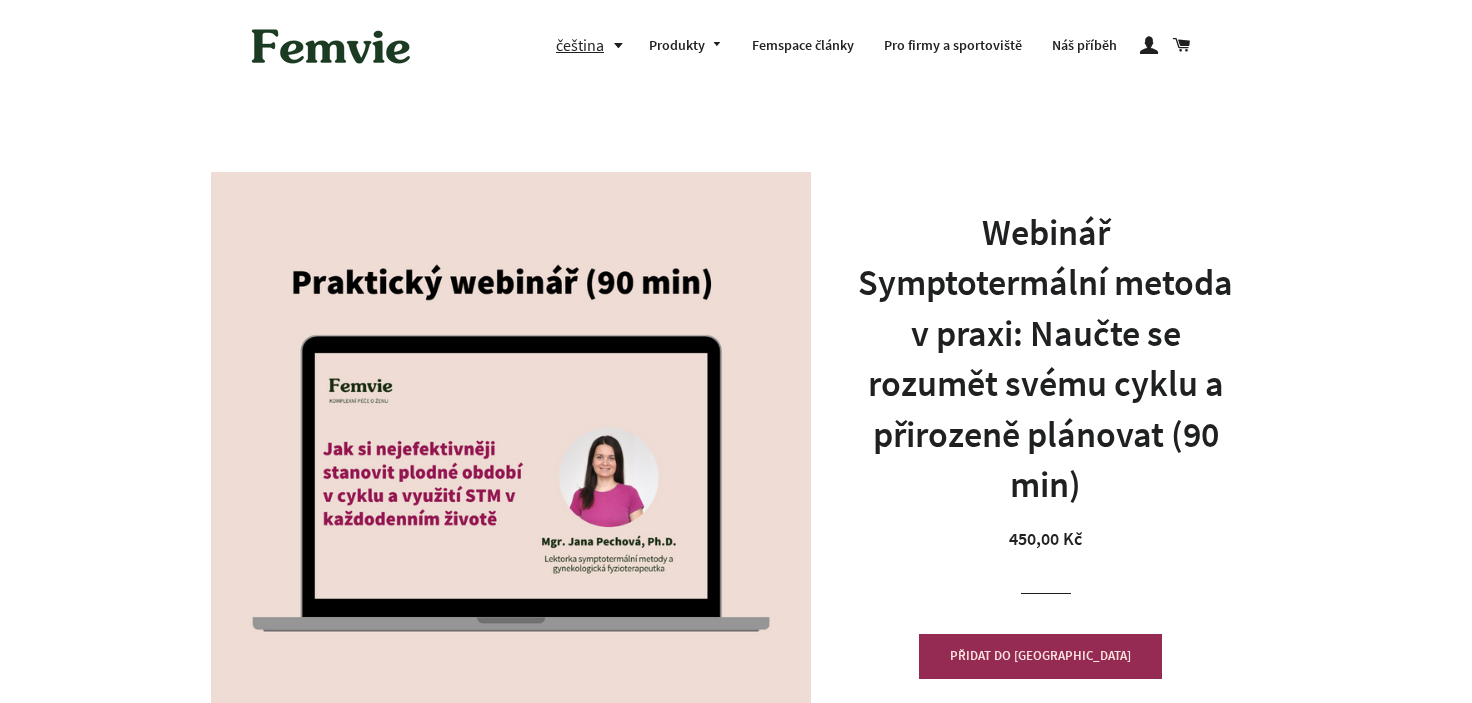 scroll, scrollTop: 0, scrollLeft: 0, axis: both 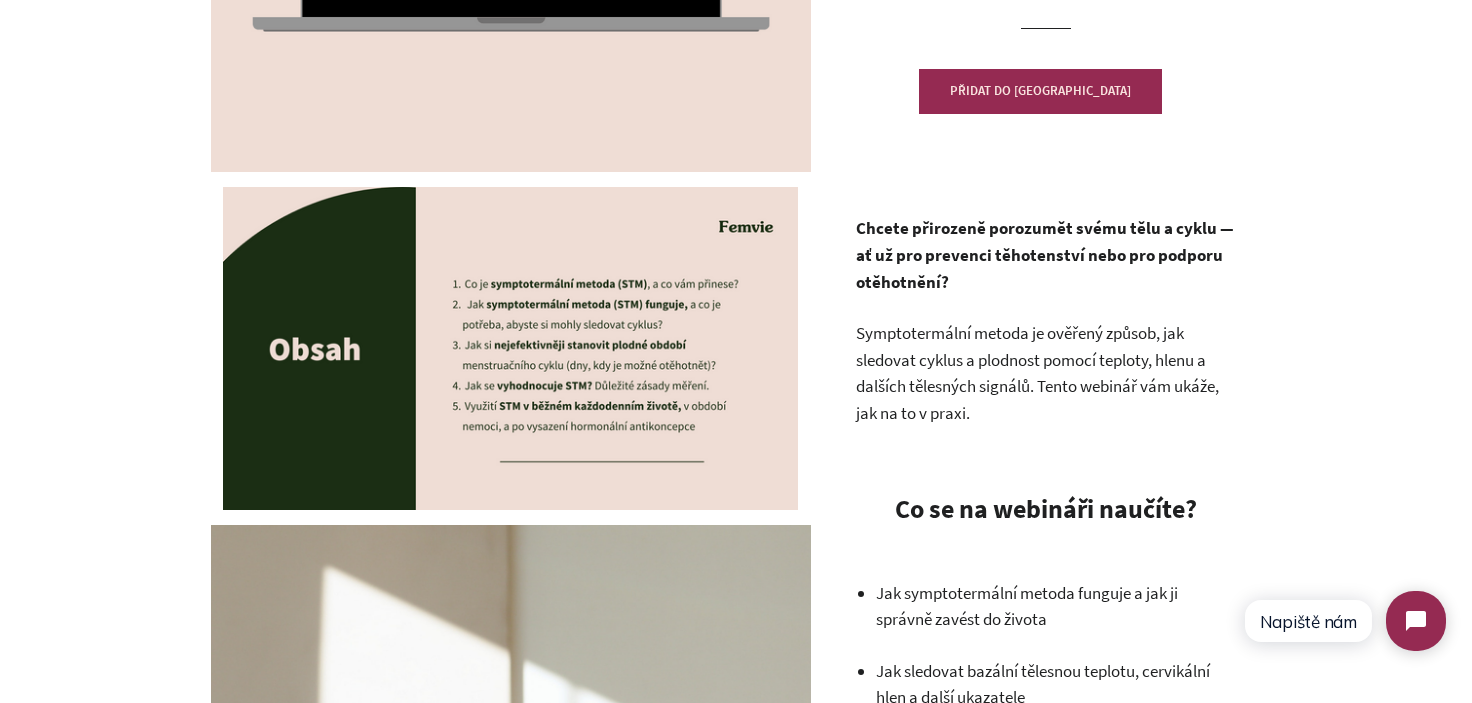 click on "Chcete přirozeně porozumět svému tělu a cyklu — ať už pro prevenci těhotenství nebo pro podporu otěhotnění?
Symptotermální metoda je ověřený způsob, jak sledovat cyklus a plodnost pomocí teploty, hlenu a dalších tělesných signálů. Tento webinář vám ukáže, jak na to v praxi.
Co se na webináři naučíte?
Jak symptotermální metoda funguje a jak ji správně zavést do života
Jak sledovat bazální tělesnou teplotu, cervikální hlen a další ukazatele
Jak vyhodnocovat plodné a neplodné dny
Nejčastější chyby a jak se jim vyhnout
Jak metodu využít při prevenci těhotenství i při snaze otěhotnět
Obdržíte:
Videonahrávku webináře
Prezentaci v pdf
Výpisky z webináře
Tabulku k tisku pro měření cyklu pomocí STM
Pro koho je webinář vhodný?
Pro ženy, které chtějí  přirozeně plánovat těhotenství nebo ho naopak odkládat
, l" at bounding box center [1046, 1484] 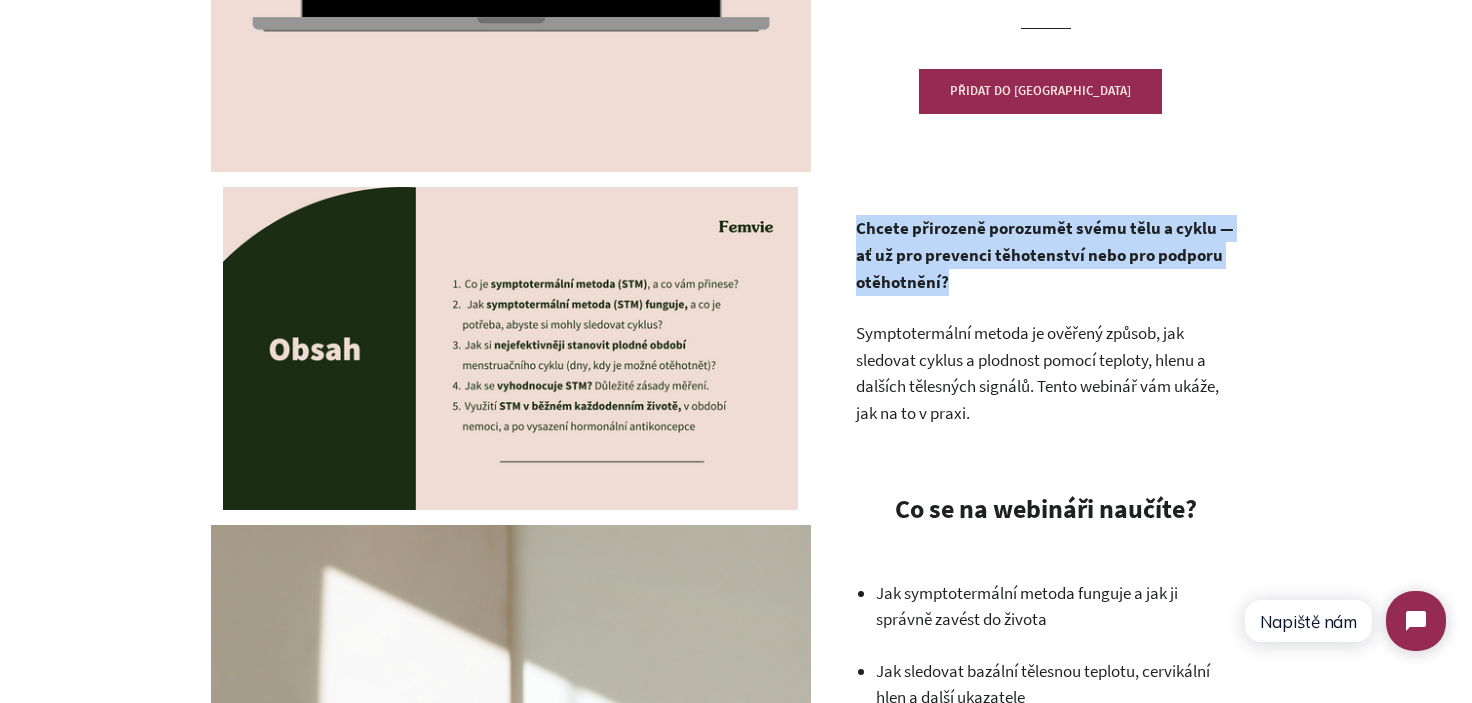 click on "Chcete přirozeně porozumět svému tělu a cyklu — ať už pro prevenci těhotenství nebo pro podporu otěhotnění?" at bounding box center [1046, 255] 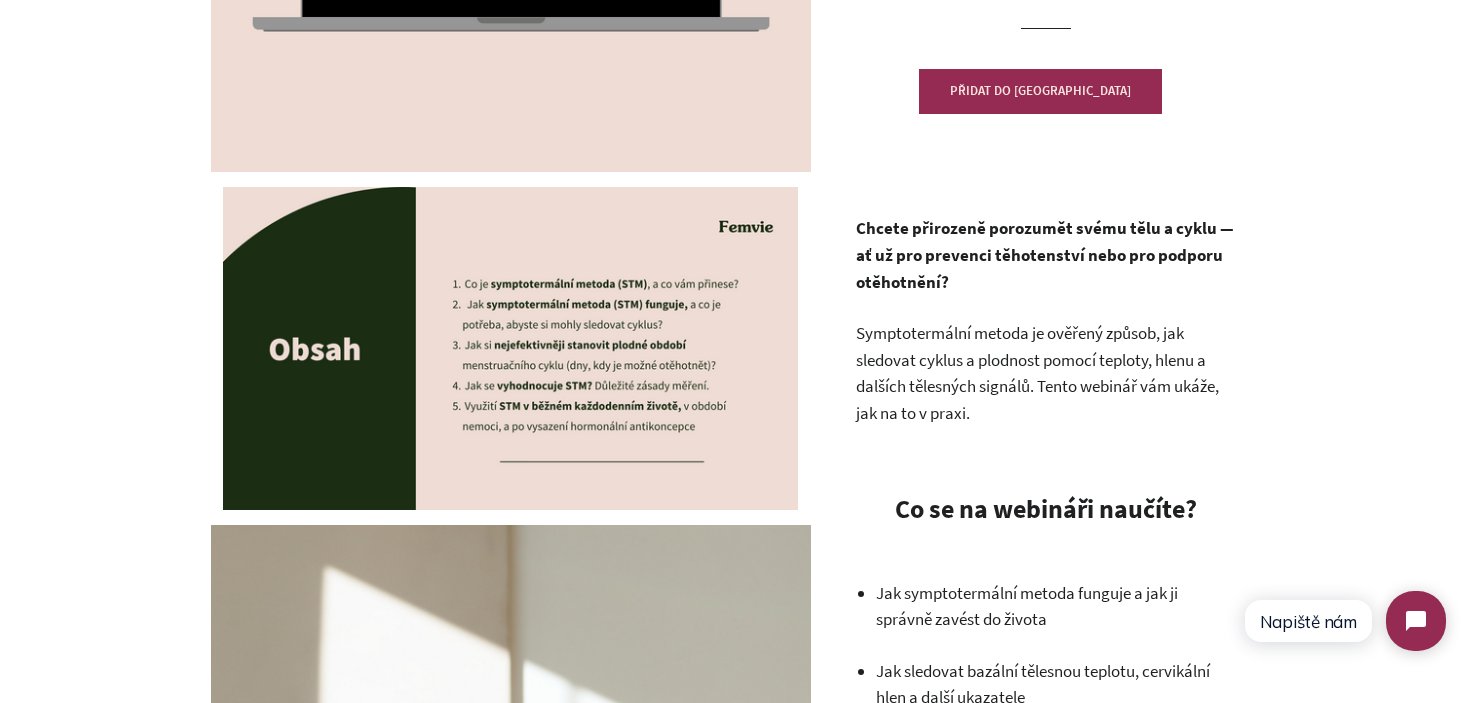 click on "Chcete přirozeně porozumět svému tělu a cyklu — ať už pro prevenci těhotenství nebo pro podporu otěhotnění?" at bounding box center (1046, 255) 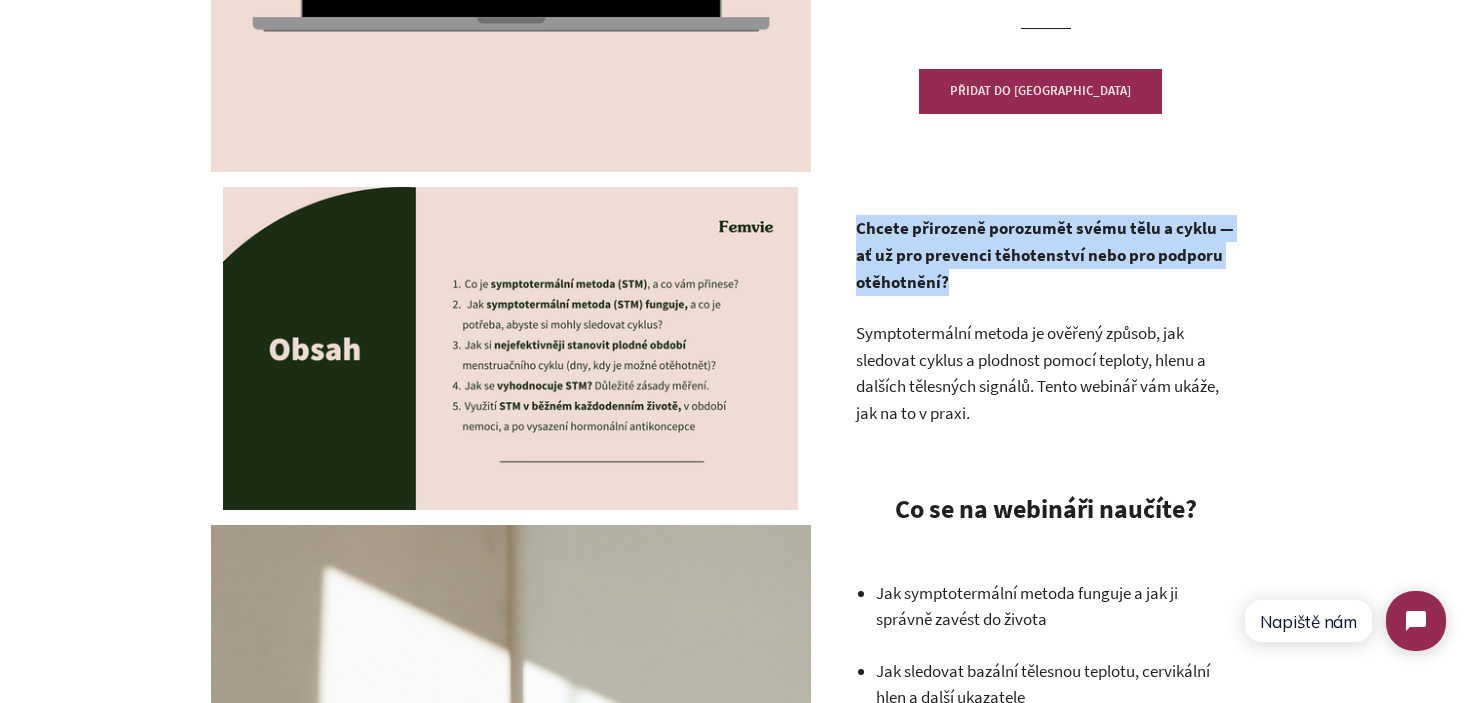 click on "Chcete přirozeně porozumět svému tělu a cyklu — ať už pro prevenci těhotenství nebo pro podporu otěhotnění?" at bounding box center (1046, 255) 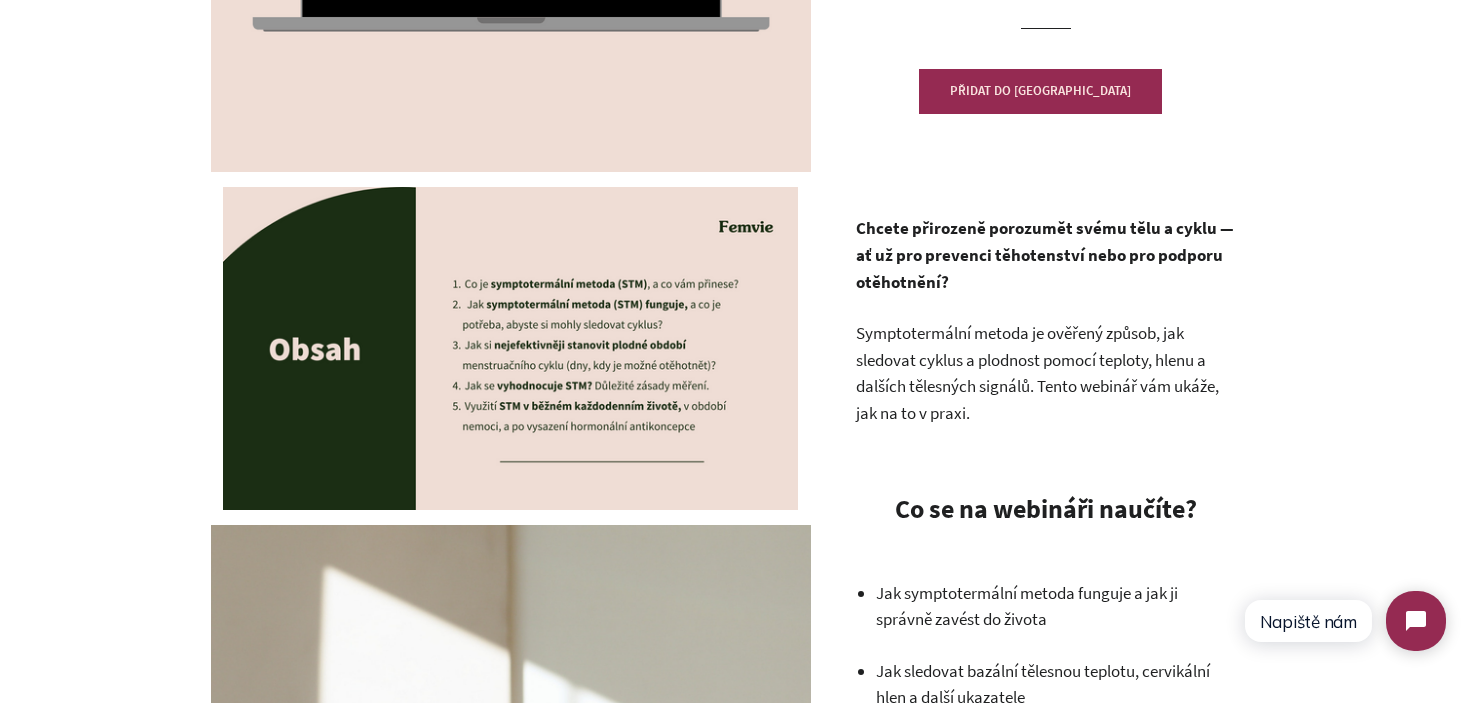 click on "Symptotermální metoda je ověřený způsob, jak sledovat cyklus a plodnost pomocí teploty, hlenu a dalších tělesných signálů. Tento webinář vám ukáže, jak na to v praxi." at bounding box center (1037, 373) 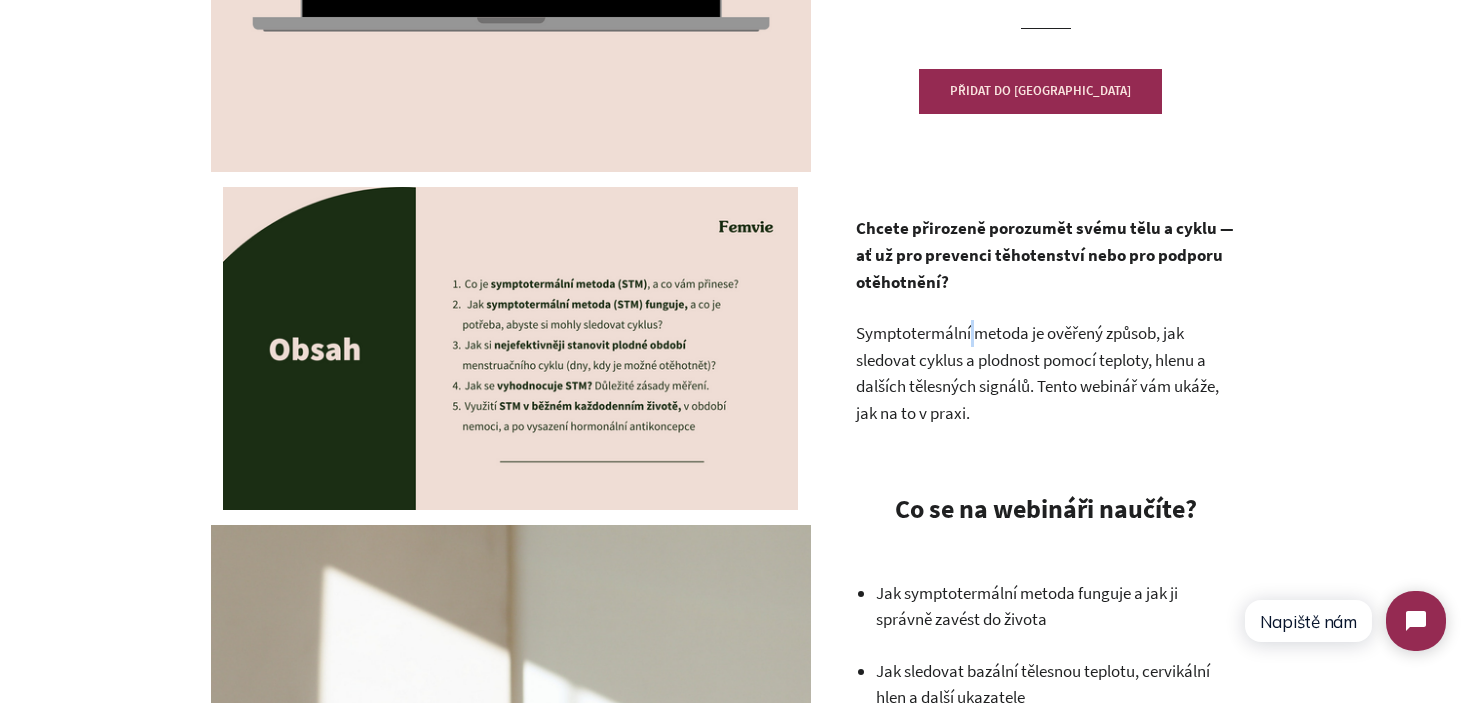 click on "Symptotermální metoda je ověřený způsob, jak sledovat cyklus a plodnost pomocí teploty, hlenu a dalších tělesných signálů. Tento webinář vám ukáže, jak na to v praxi." at bounding box center [1037, 373] 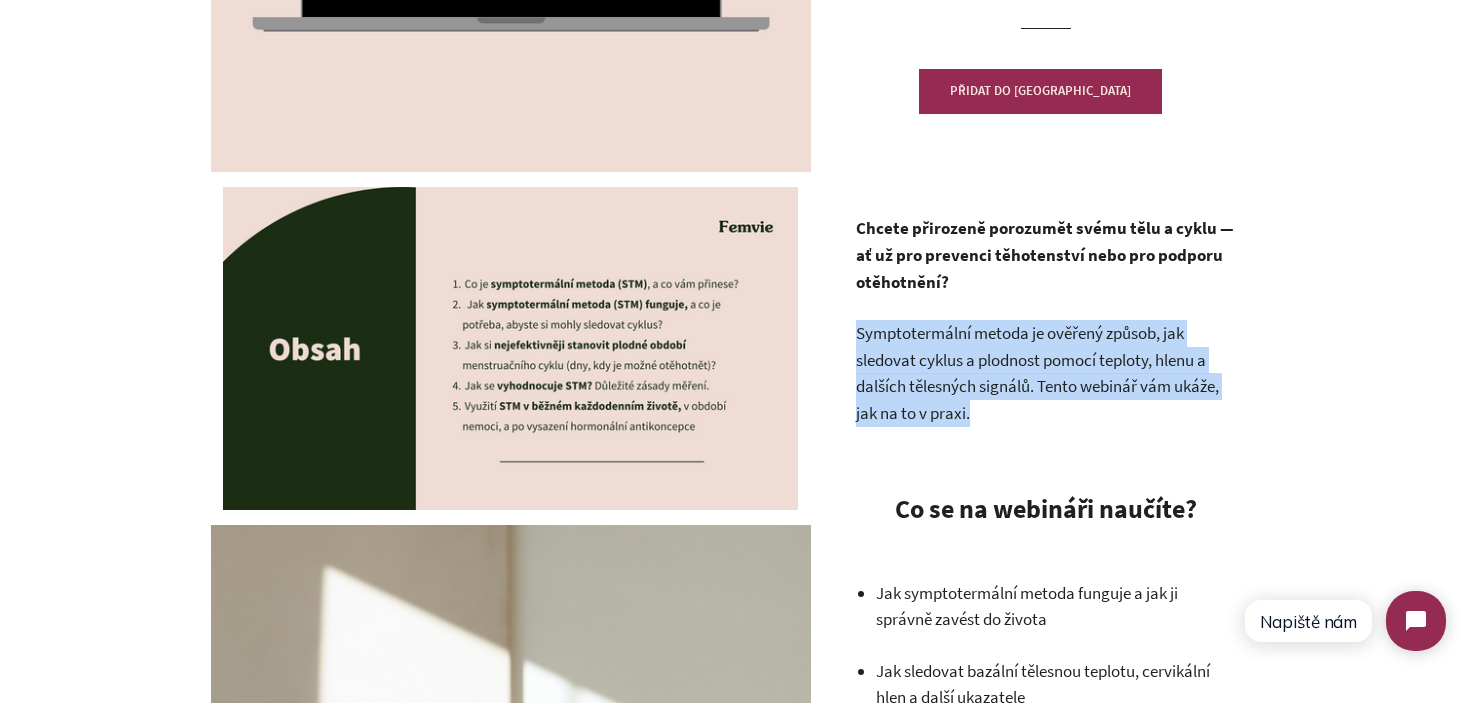 drag, startPoint x: 970, startPoint y: 332, endPoint x: 990, endPoint y: 391, distance: 62.297672 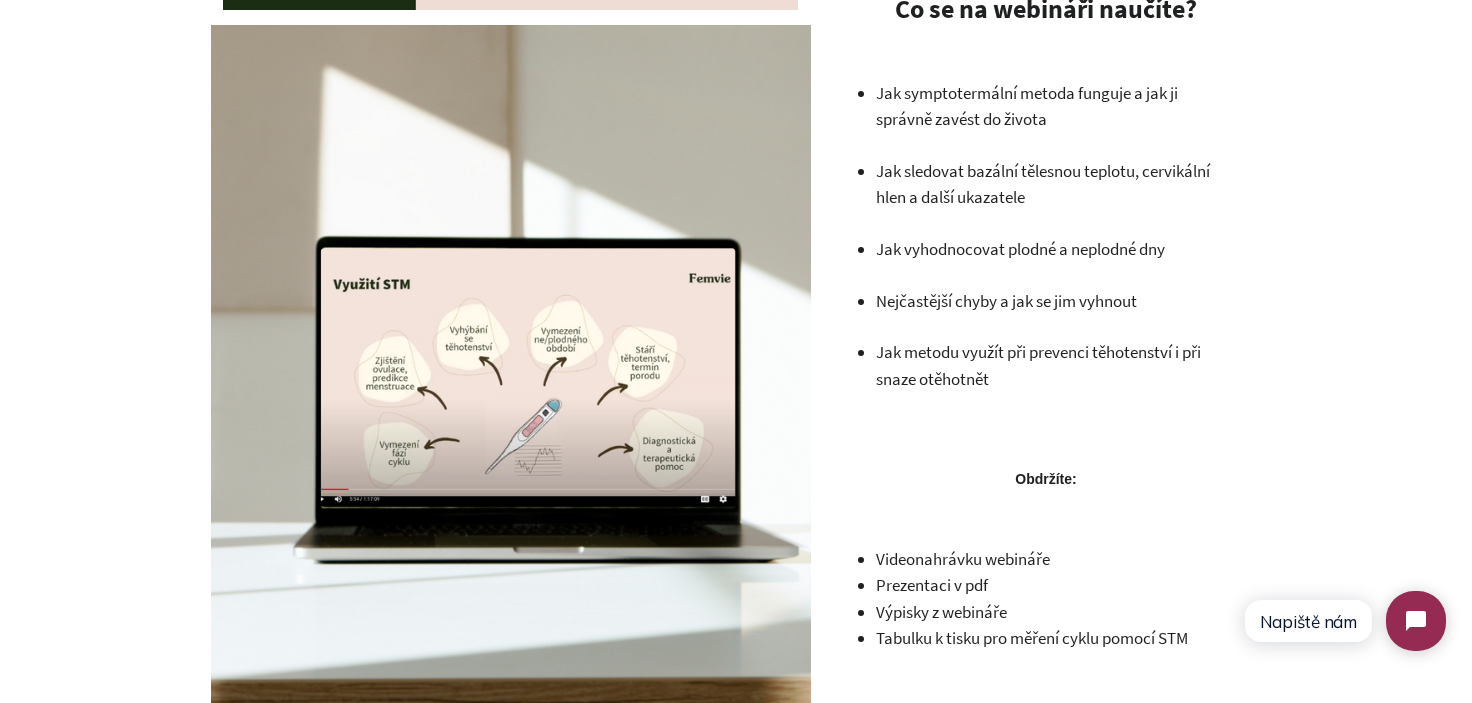 click on "Chcete přirozeně porozumět svému tělu a cyklu — ať už pro prevenci těhotenství nebo pro podporu otěhotnění?
Symptotermální metoda je ověřený způsob, jak sledovat cyklus a plodnost pomocí teploty, hlenu a dalších tělesných signálů. Tento webinář vám ukáže, jak na to v praxi.
Co se na webináři naučíte?
Jak symptotermální metoda funguje a jak ji správně zavést do života
Jak sledovat bazální tělesnou teplotu, cervikální hlen a další ukazatele
Jak vyhodnocovat plodné a neplodné dny
Nejčastější chyby a jak se jim vyhnout
Jak metodu využít při prevenci těhotenství i při snaze otěhotnět
Obdržíte:
Videonahrávku webináře
Prezentaci v pdf
Výpisky z webináře
Tabulku k tisku pro měření cyklu pomocí STM
Pro koho je webinář vhodný?
Pro ženy, které chtějí  přirozeně plánovat těhotenství nebo ho naopak odkládat
, l" at bounding box center (1046, 984) 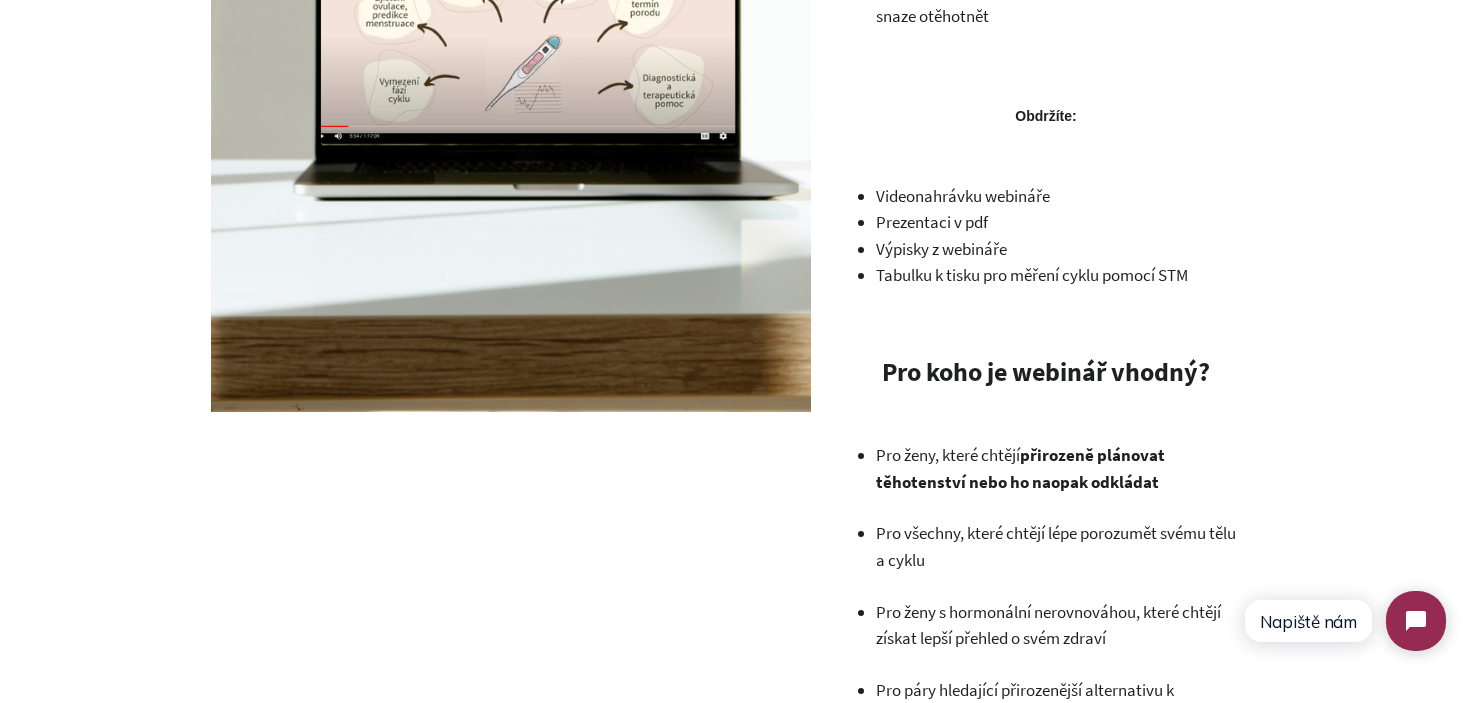 scroll, scrollTop: 1700, scrollLeft: 0, axis: vertical 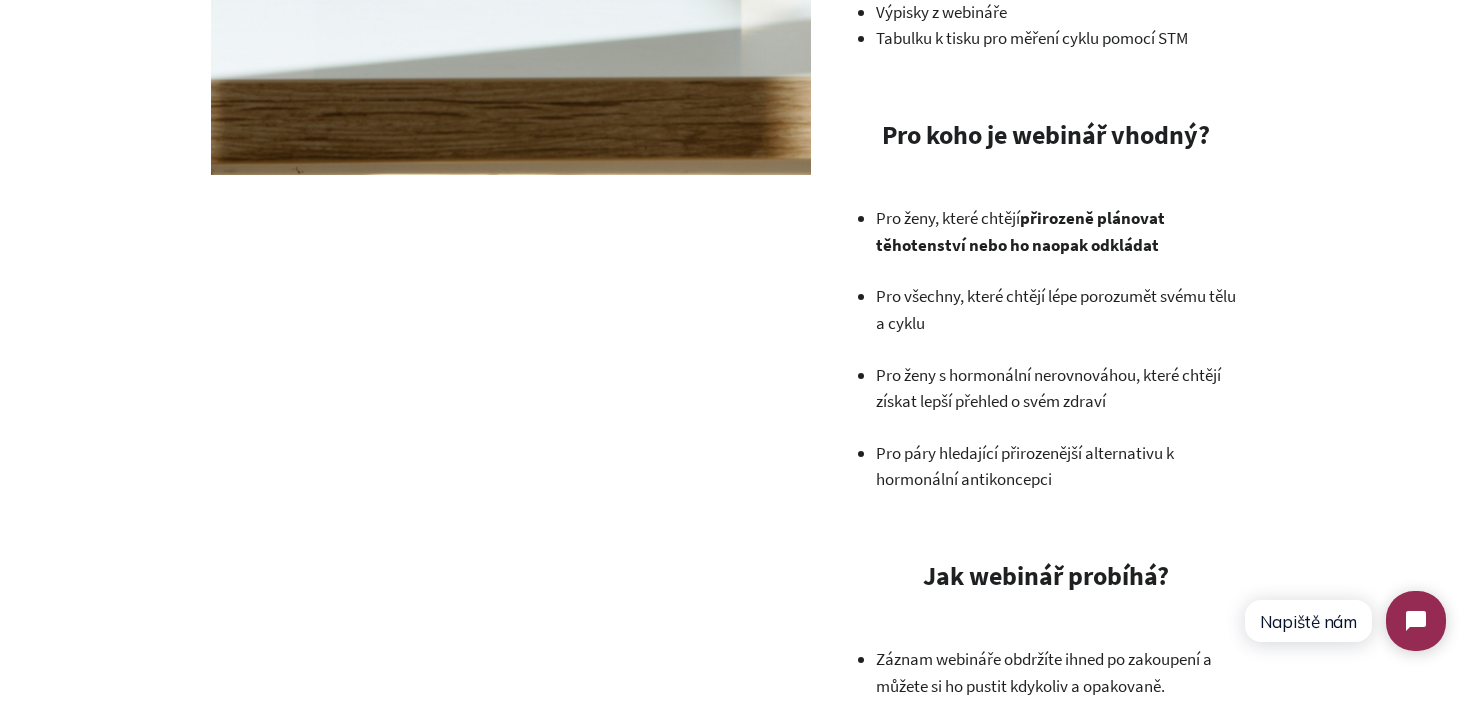 click on "Pro ženy, které chtějí  přirozeně plánovat těhotenství nebo ho naopak odkládat
Pro všechny, které chtějí lépe porozumět svému tělu a cyklu
Pro ženy s hormonální nerovnováhou, které chtějí získat lepší přehled o svém zdraví
Pro páry hledající přirozenější alternativu k hormonální antikoncepci" at bounding box center (1056, 349) 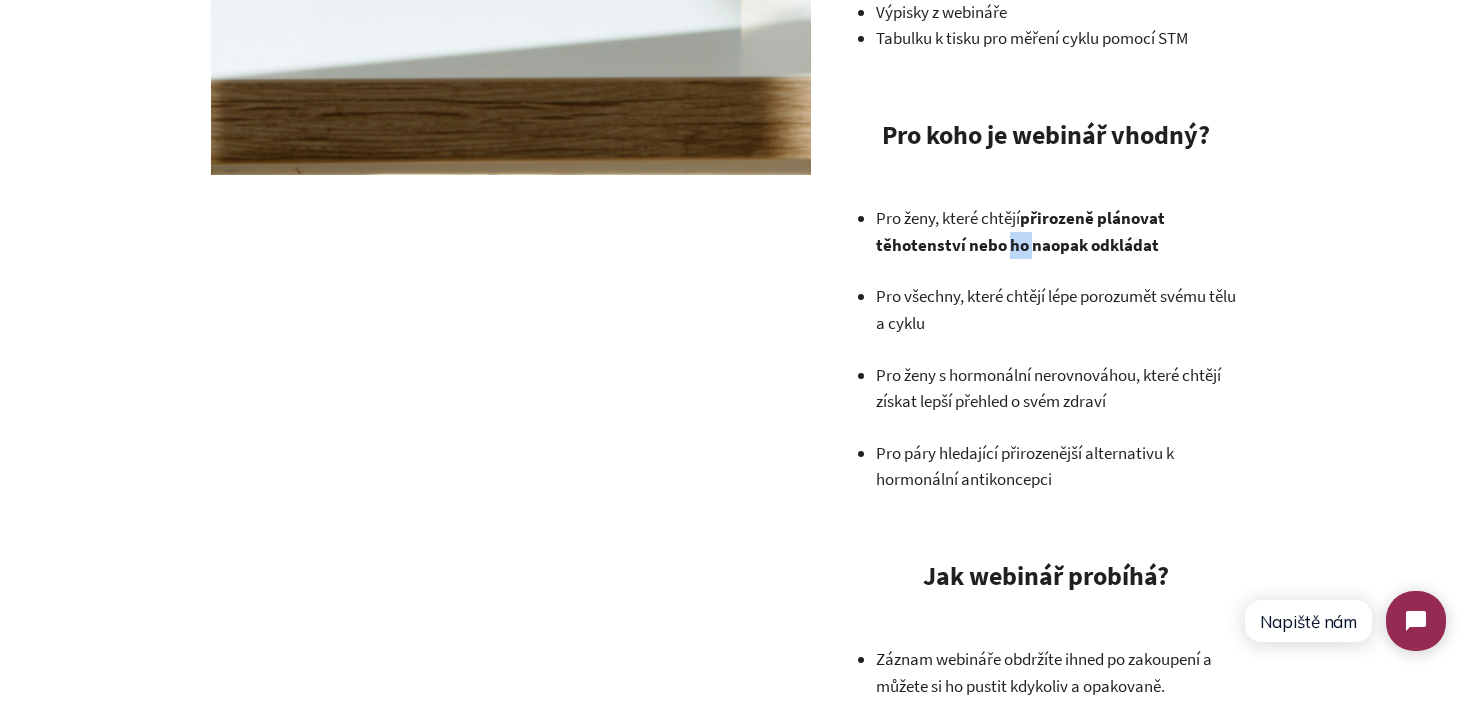 click on "přirozeně plánovat těhotenství nebo ho naopak odkládat" at bounding box center (1020, 231) 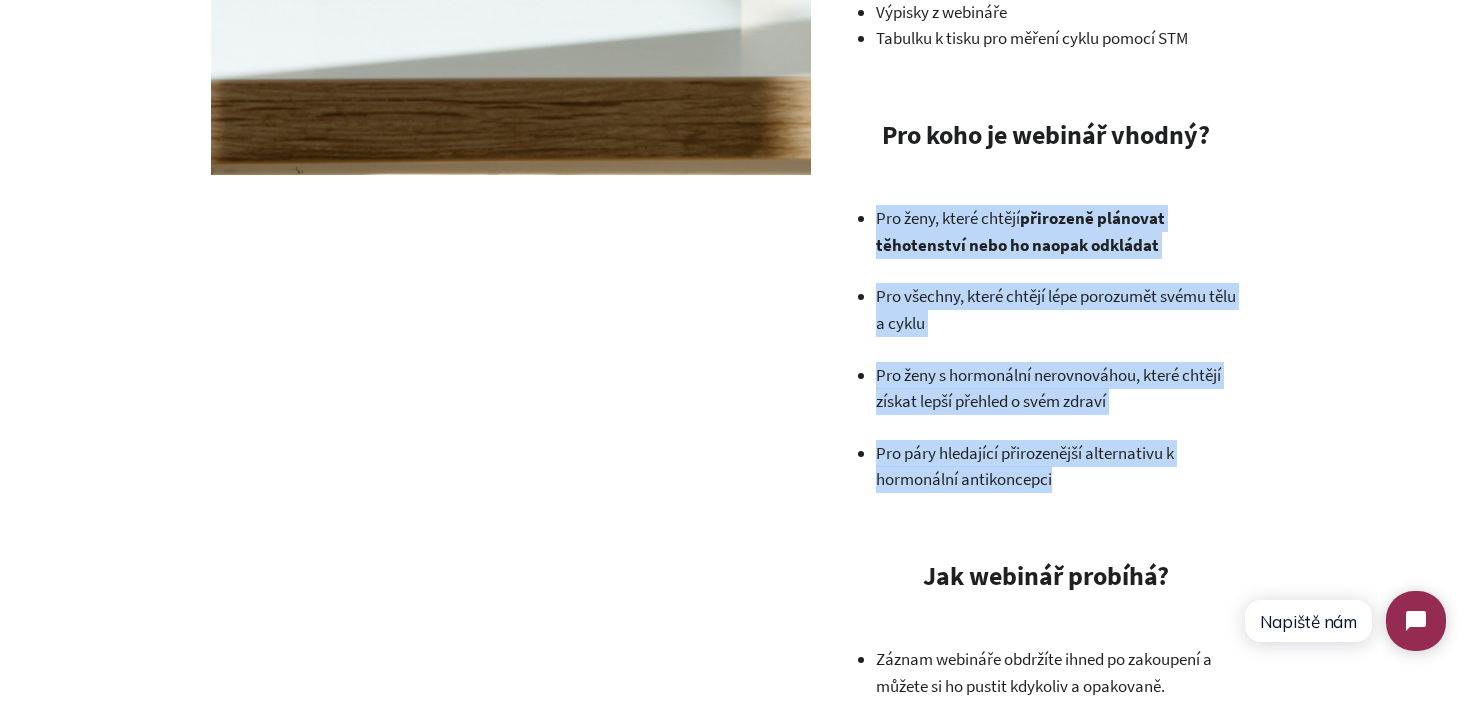 drag, startPoint x: 1005, startPoint y: 243, endPoint x: 1087, endPoint y: 465, distance: 236.6601 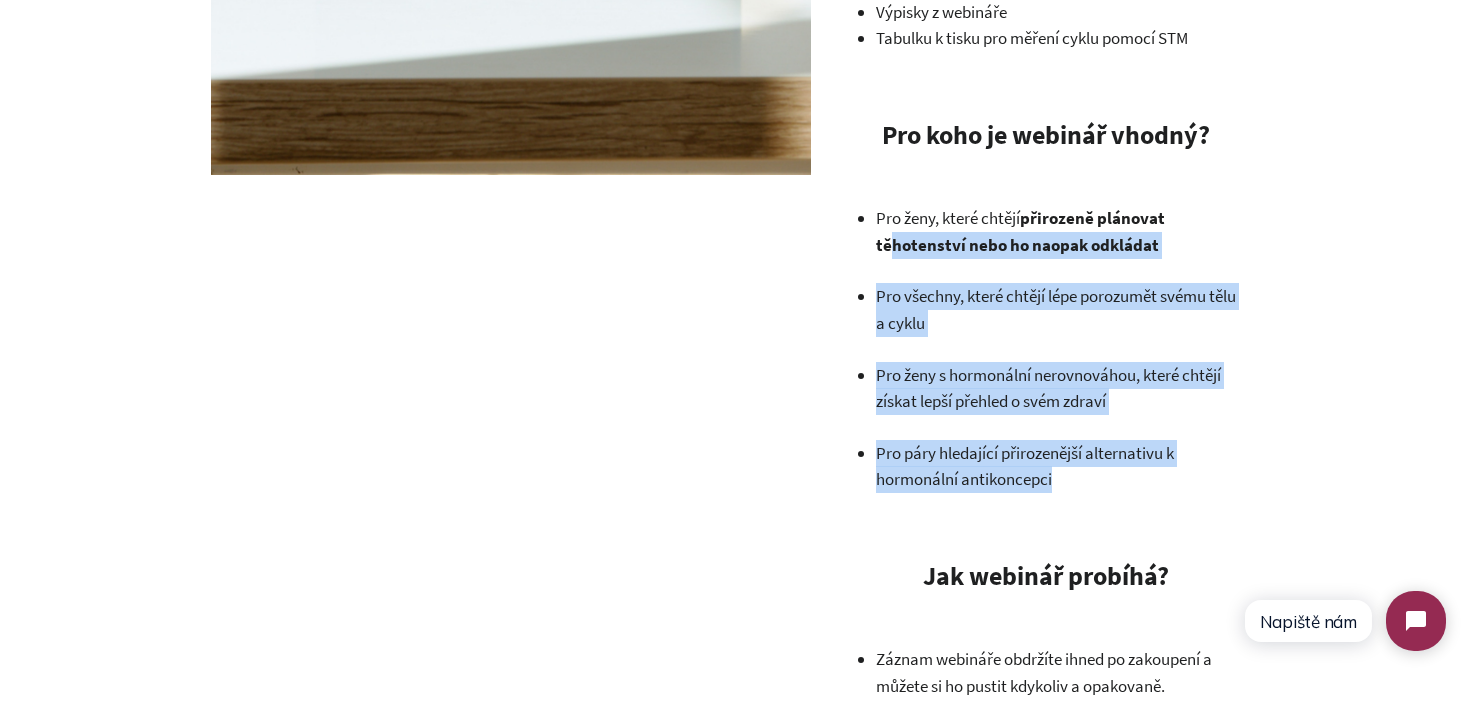 drag, startPoint x: 1091, startPoint y: 475, endPoint x: 889, endPoint y: 235, distance: 313.69412 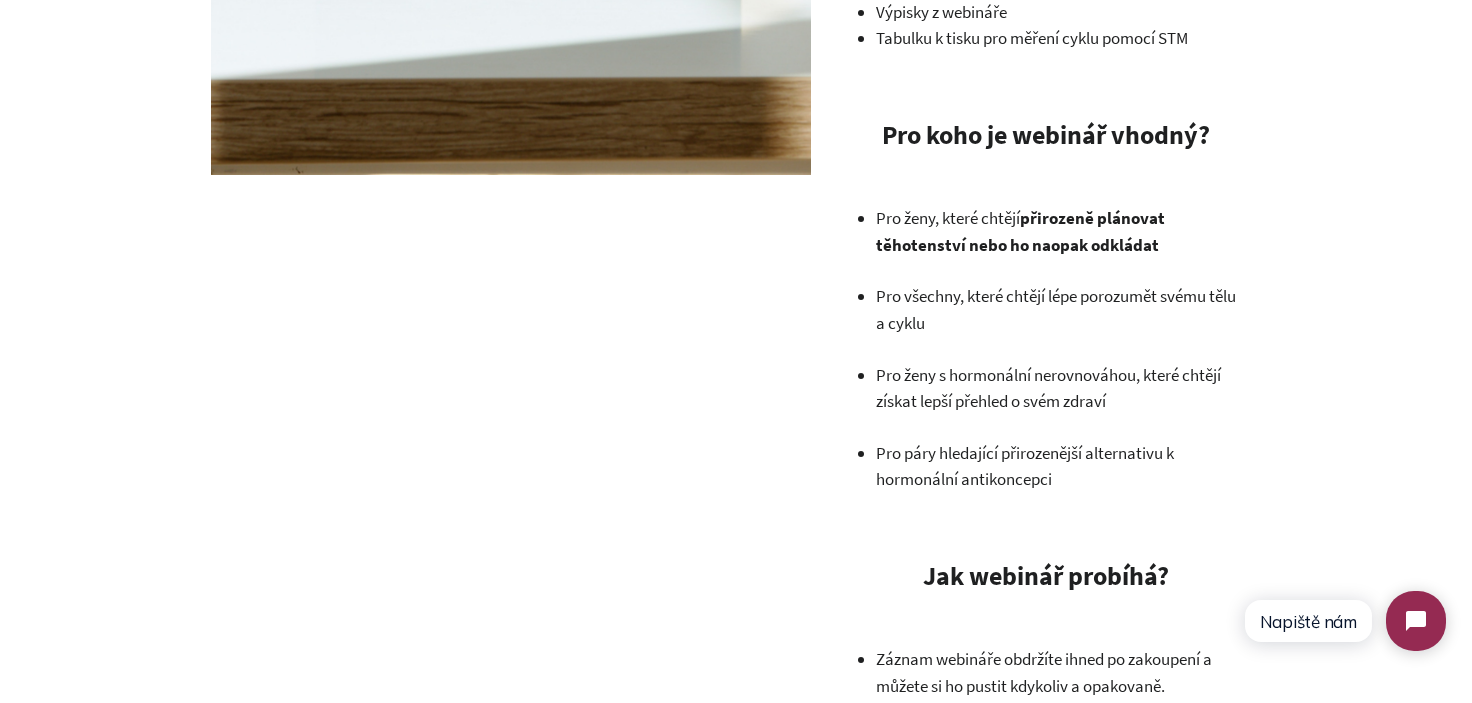 scroll, scrollTop: 2000, scrollLeft: 0, axis: vertical 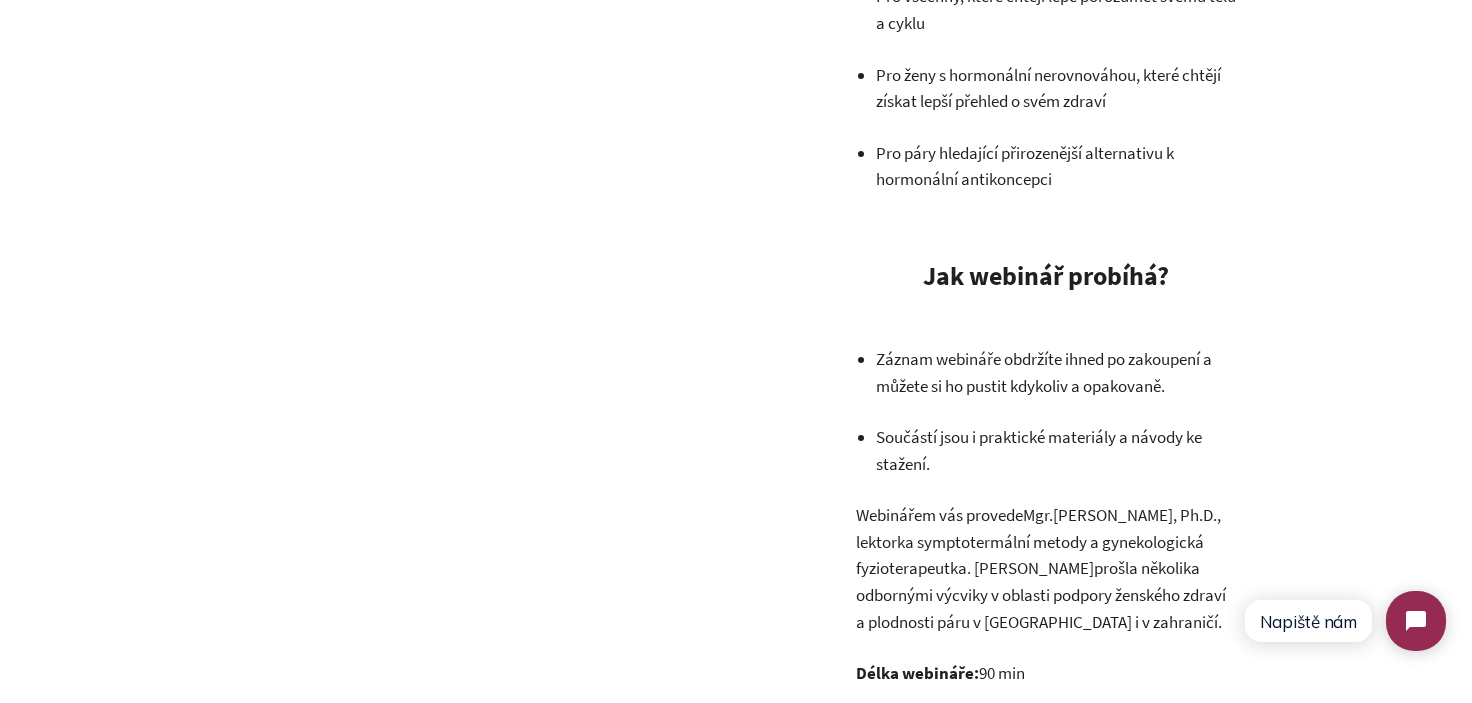 click on "Záznam webináře obdržíte ihned po zakoupení a můžete si ho pustit kdykoliv a opakovaně." at bounding box center (1056, 372) 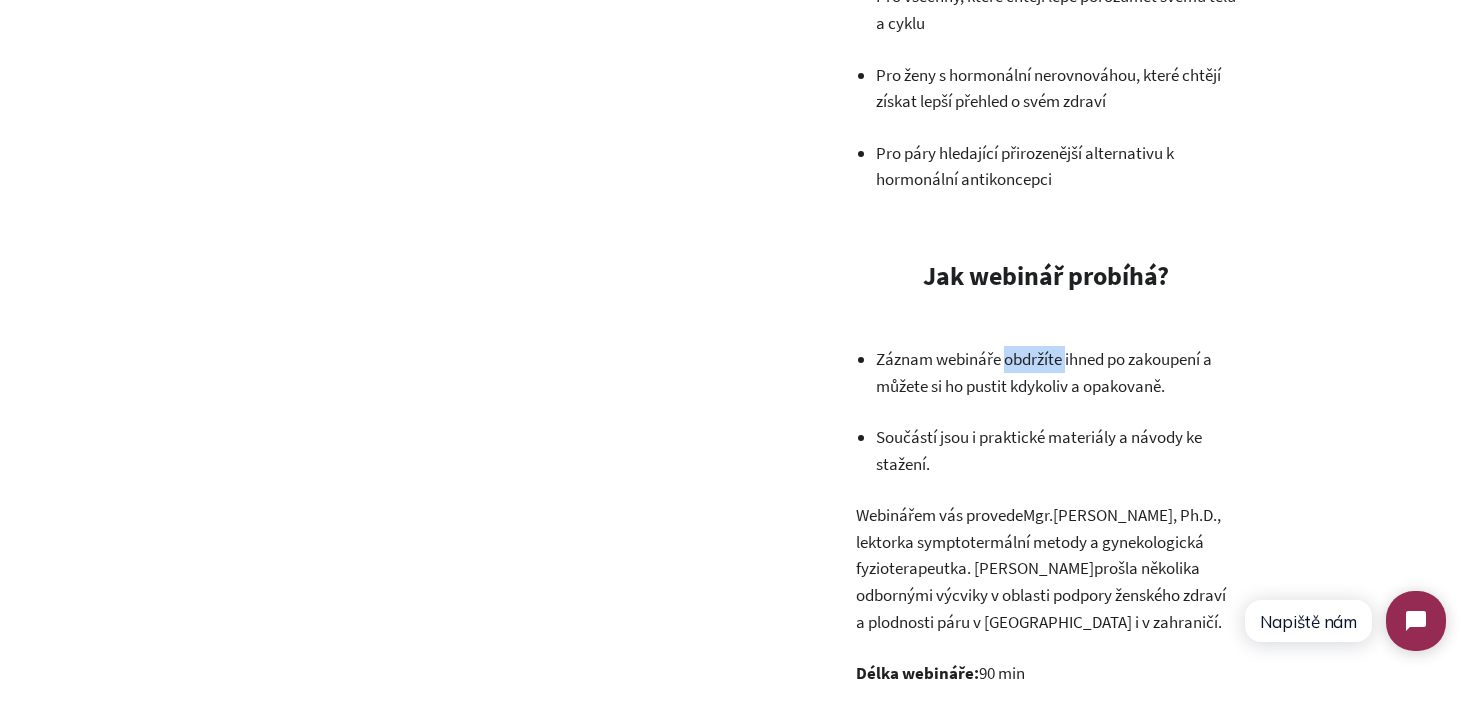 click on "Záznam webináře obdržíte ihned po zakoupení a můžete si ho pustit kdykoliv a opakovaně." at bounding box center [1056, 372] 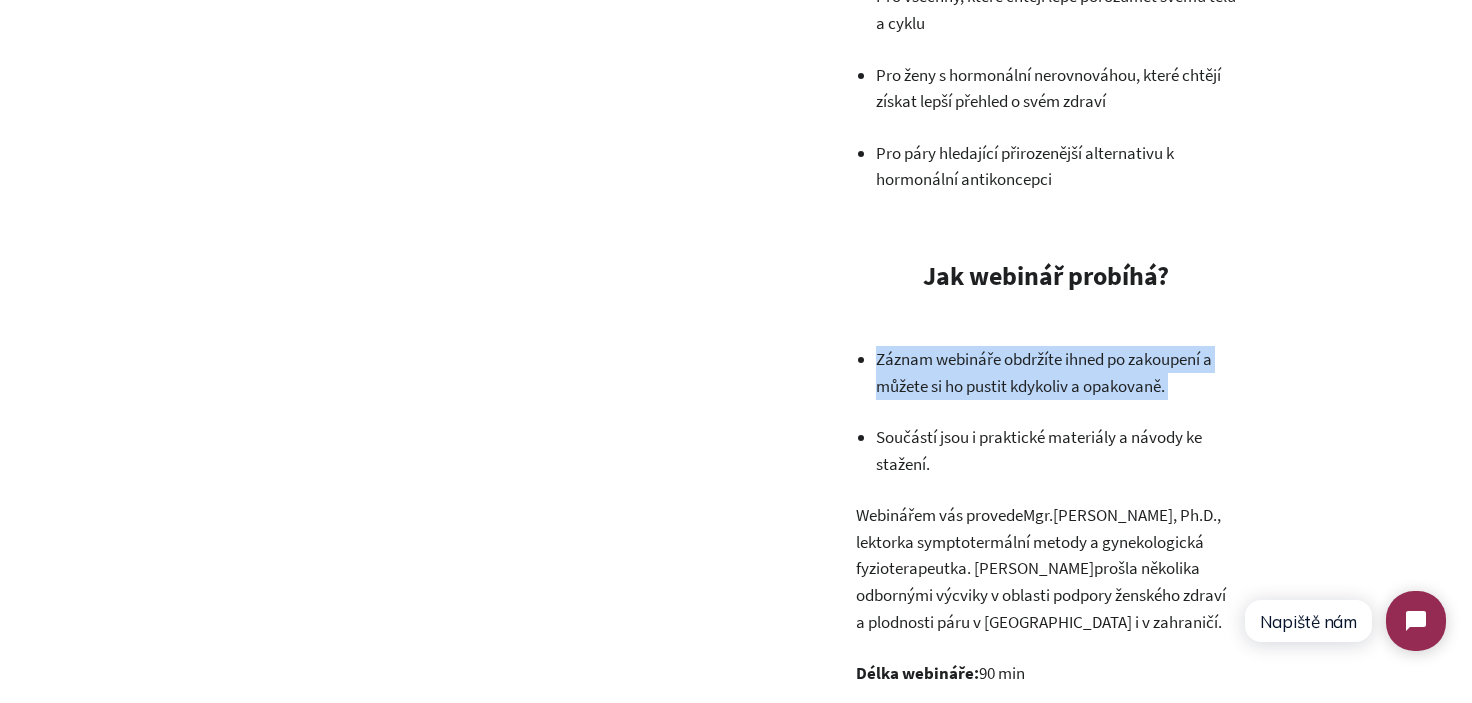 click on "Záznam webináře obdržíte ihned po zakoupení a můžete si ho pustit kdykoliv a opakovaně." at bounding box center [1056, 372] 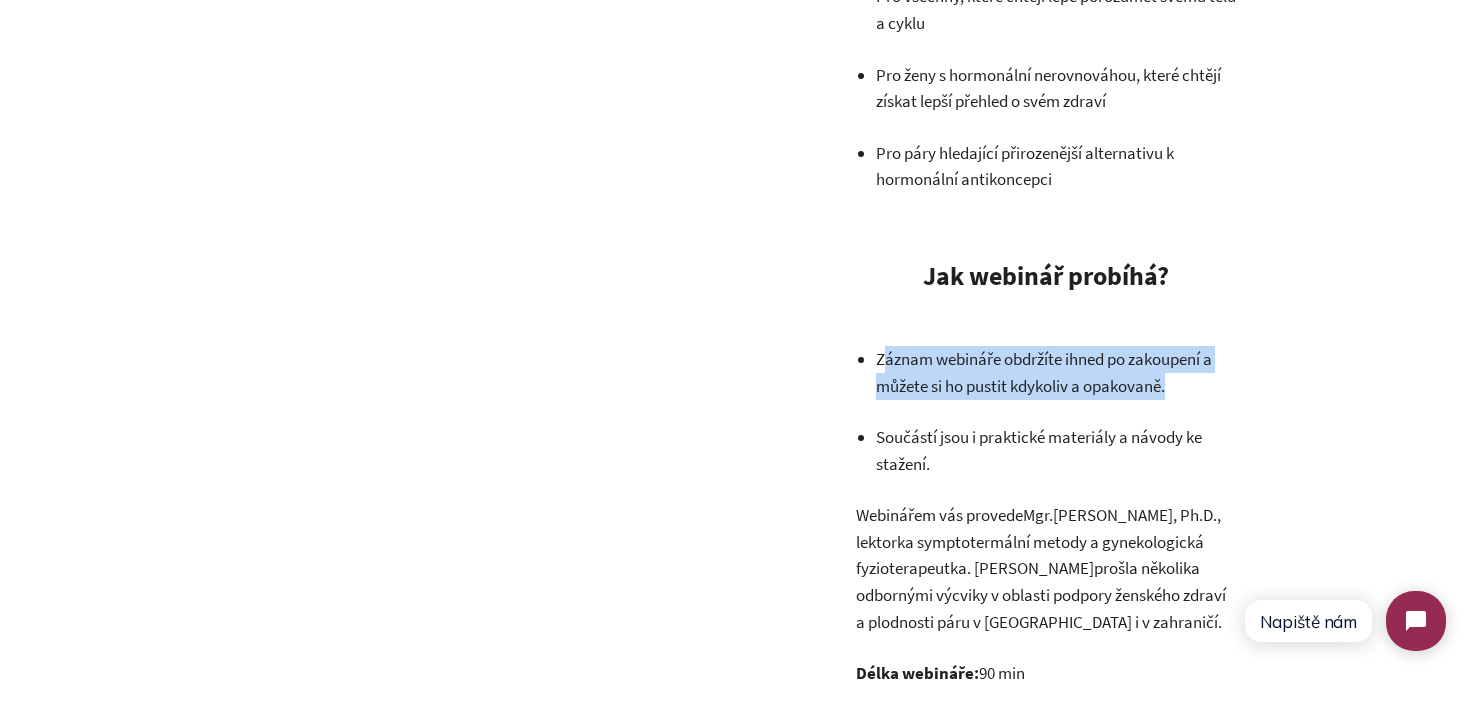 drag, startPoint x: 1189, startPoint y: 387, endPoint x: 882, endPoint y: 363, distance: 307.93668 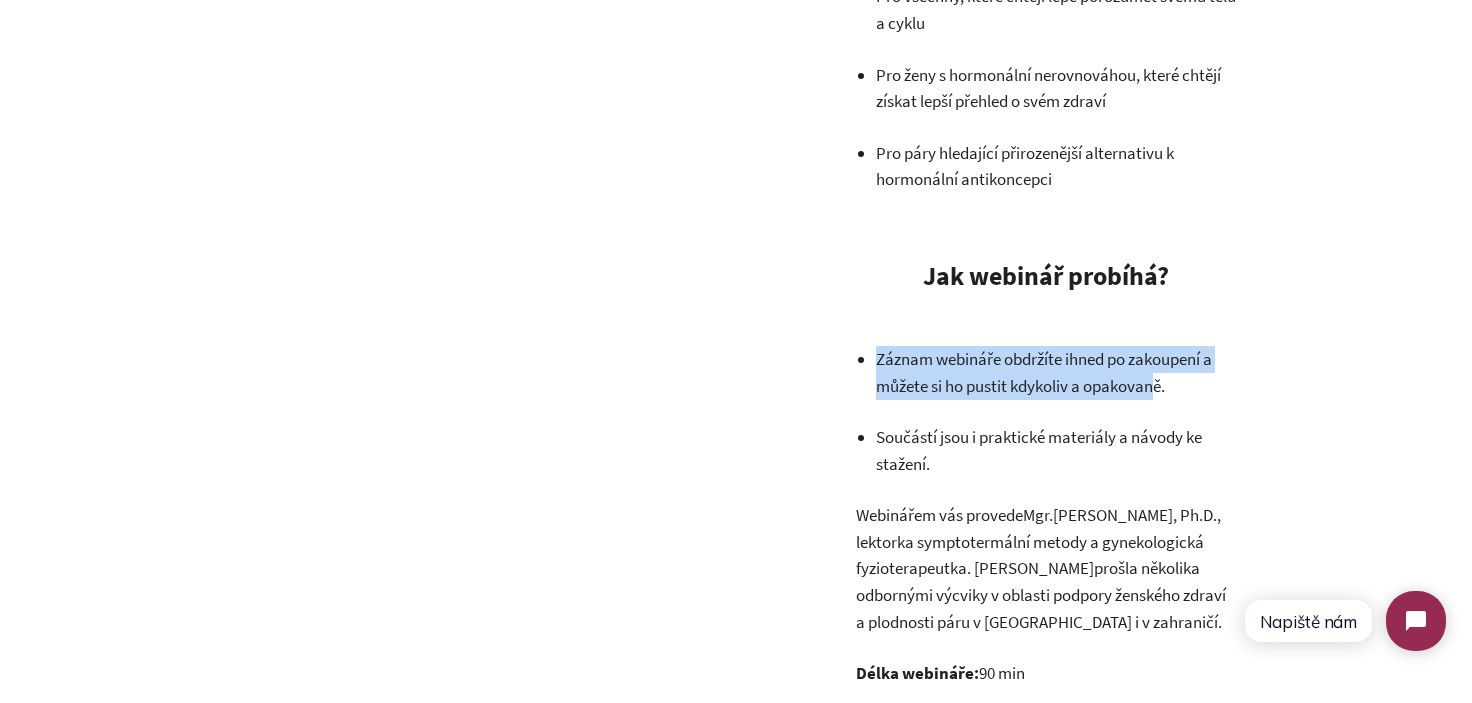 drag, startPoint x: 879, startPoint y: 363, endPoint x: 1179, endPoint y: 387, distance: 300.95847 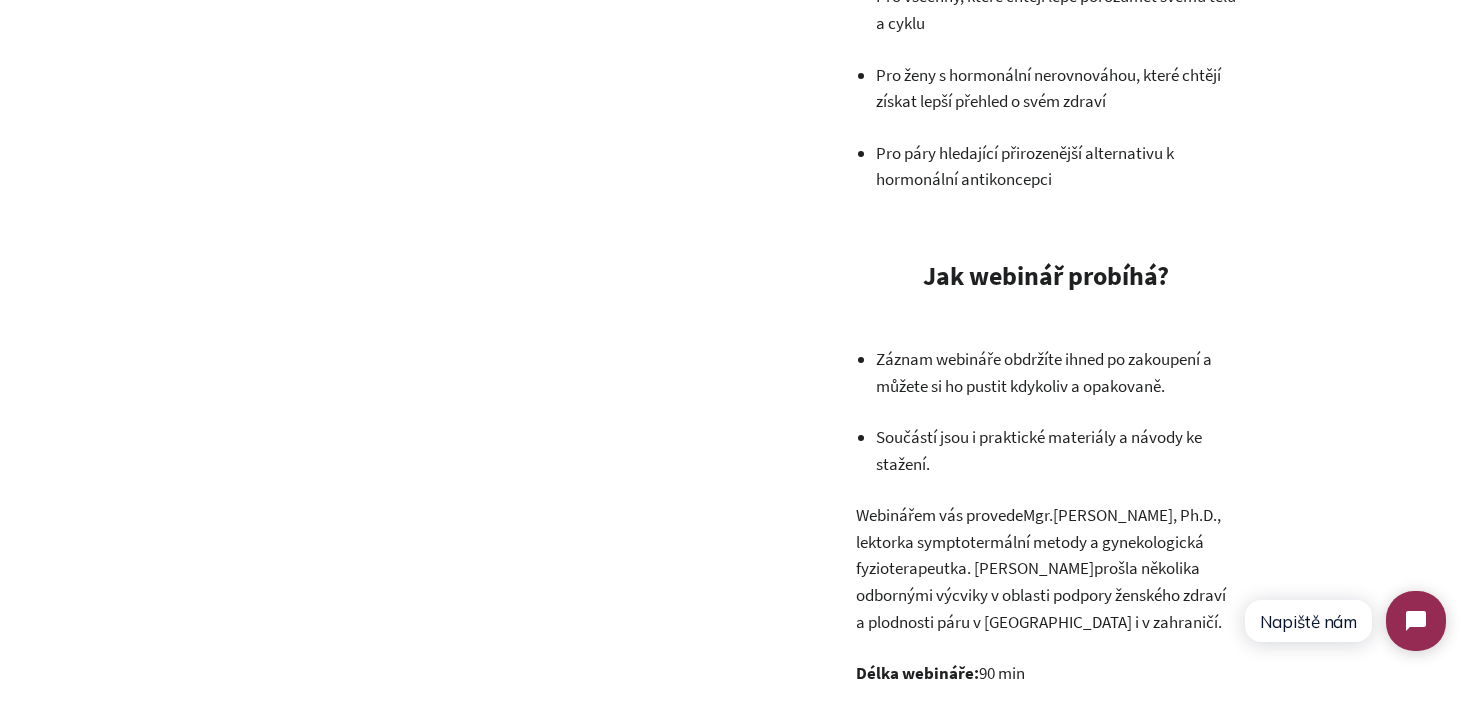 click on "Záznam webináře obdržíte ihned po zakoupení a můžete si ho pustit kdykoliv a opakovaně." at bounding box center [1056, 372] 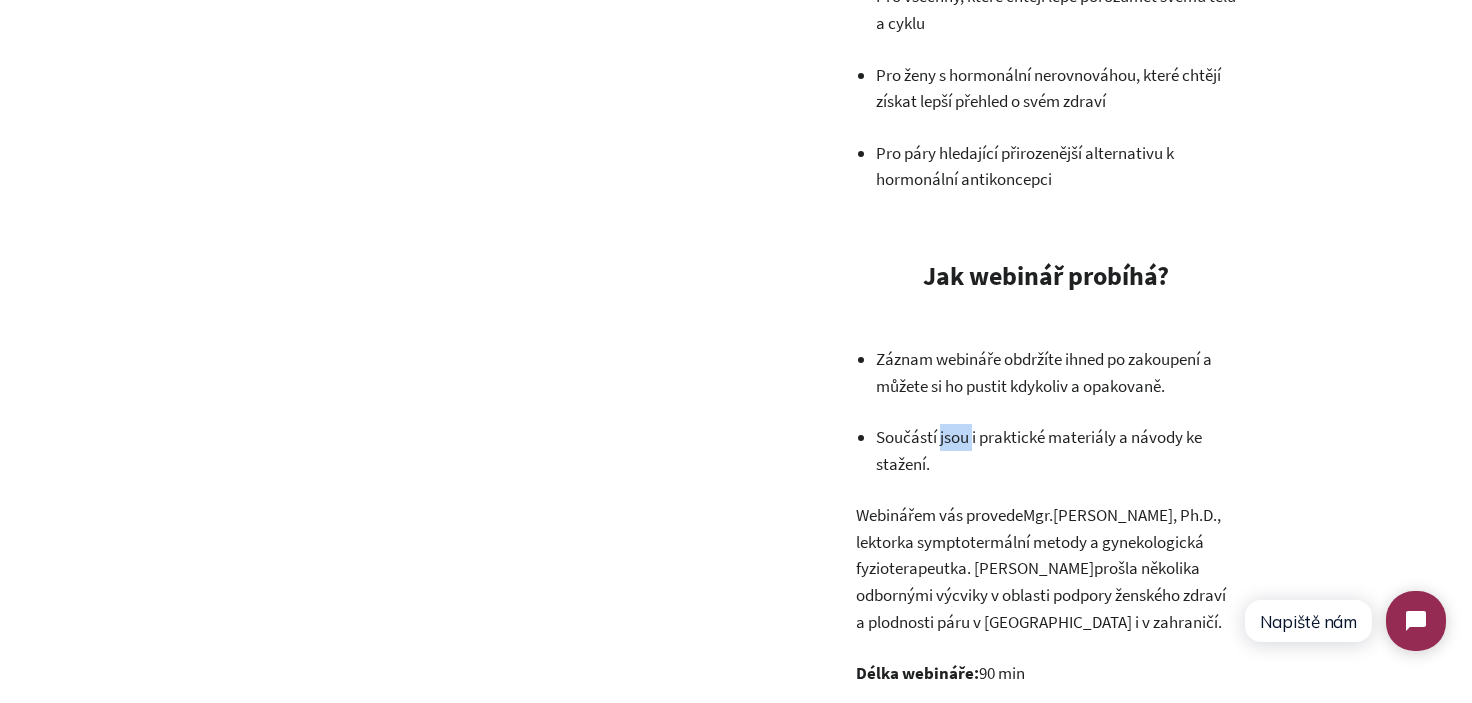 click on "Součástí jsou i praktické materiály a návody ke stažení." at bounding box center [1056, 450] 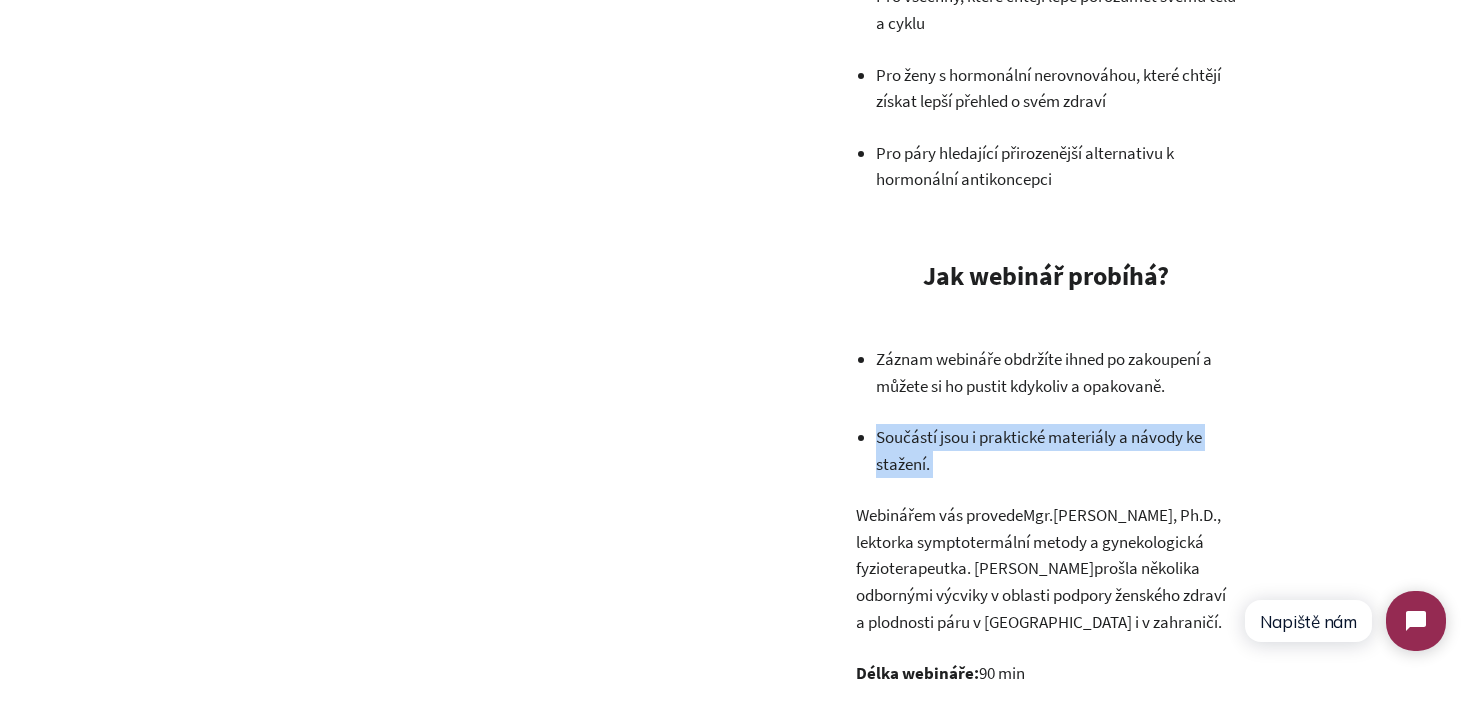 click on "Součástí jsou i praktické materiály a návody ke stažení." at bounding box center (1056, 450) 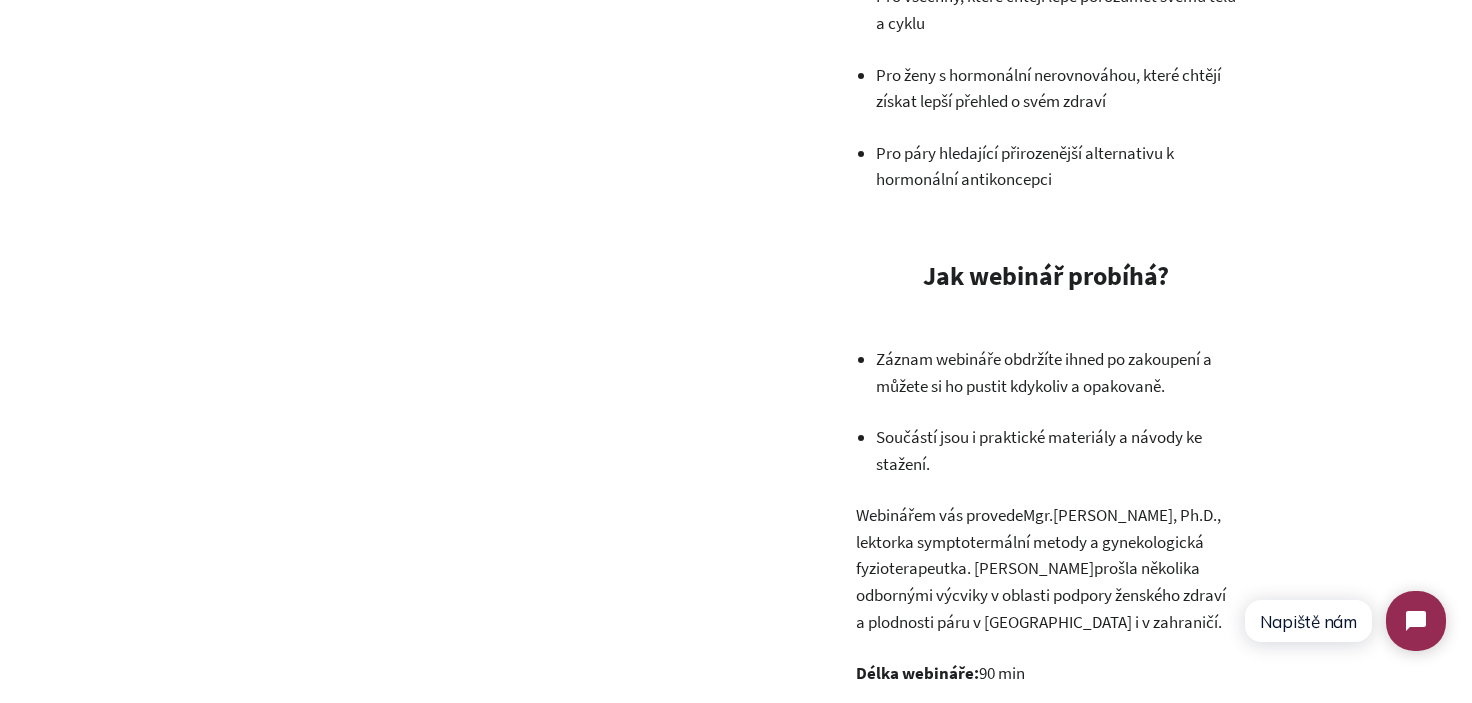 click on "Součástí jsou i praktické materiály a návody ke stažení." at bounding box center [1056, 450] 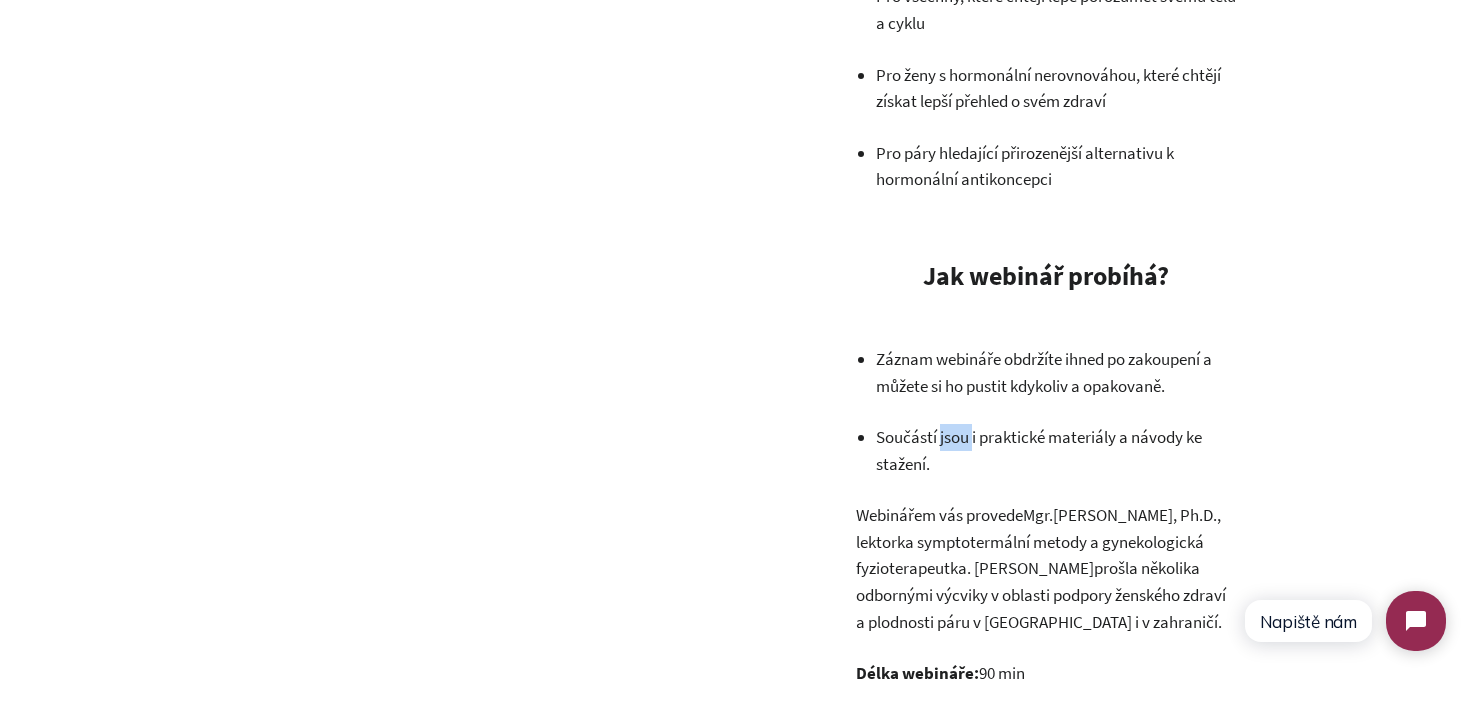 click on "Součástí jsou i praktické materiály a návody ke stažení." at bounding box center [1056, 450] 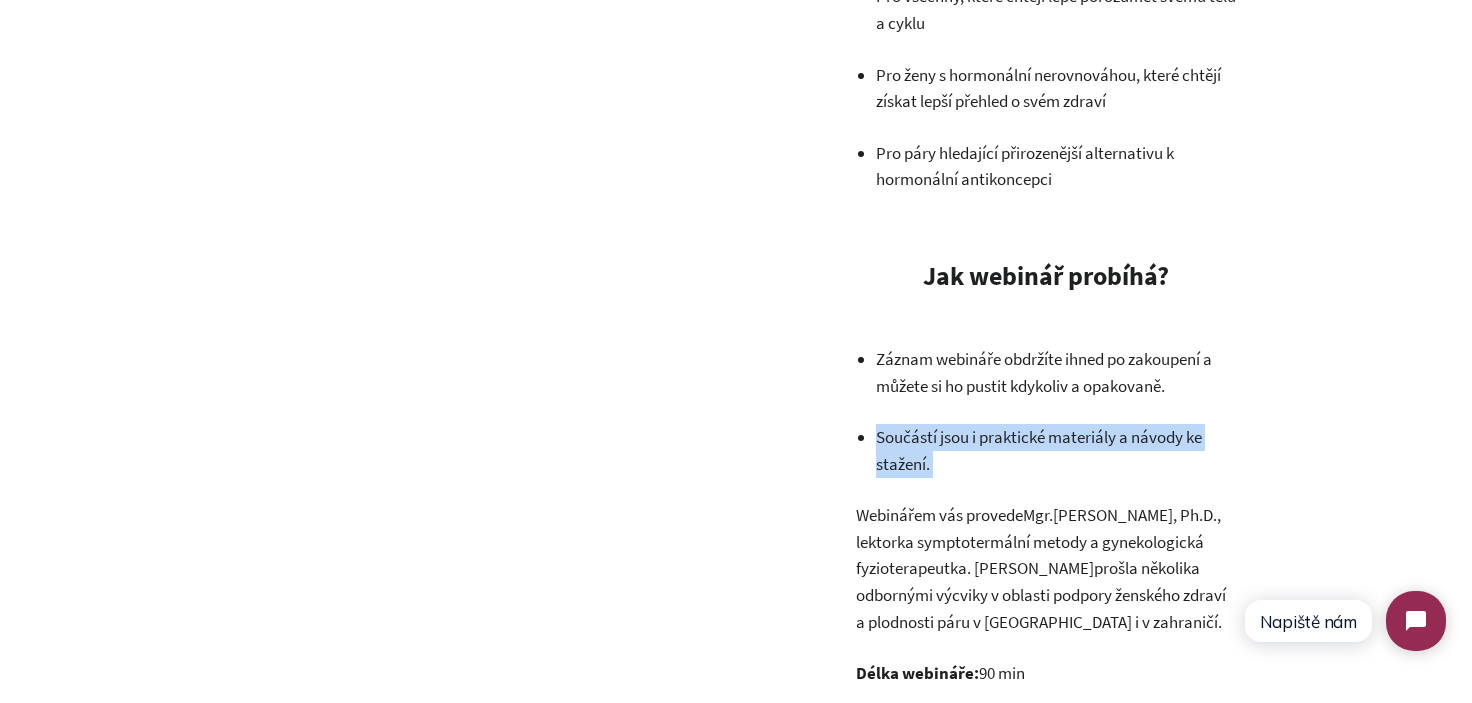 click on "Součástí jsou i praktické materiály a návody ke stažení." at bounding box center (1056, 450) 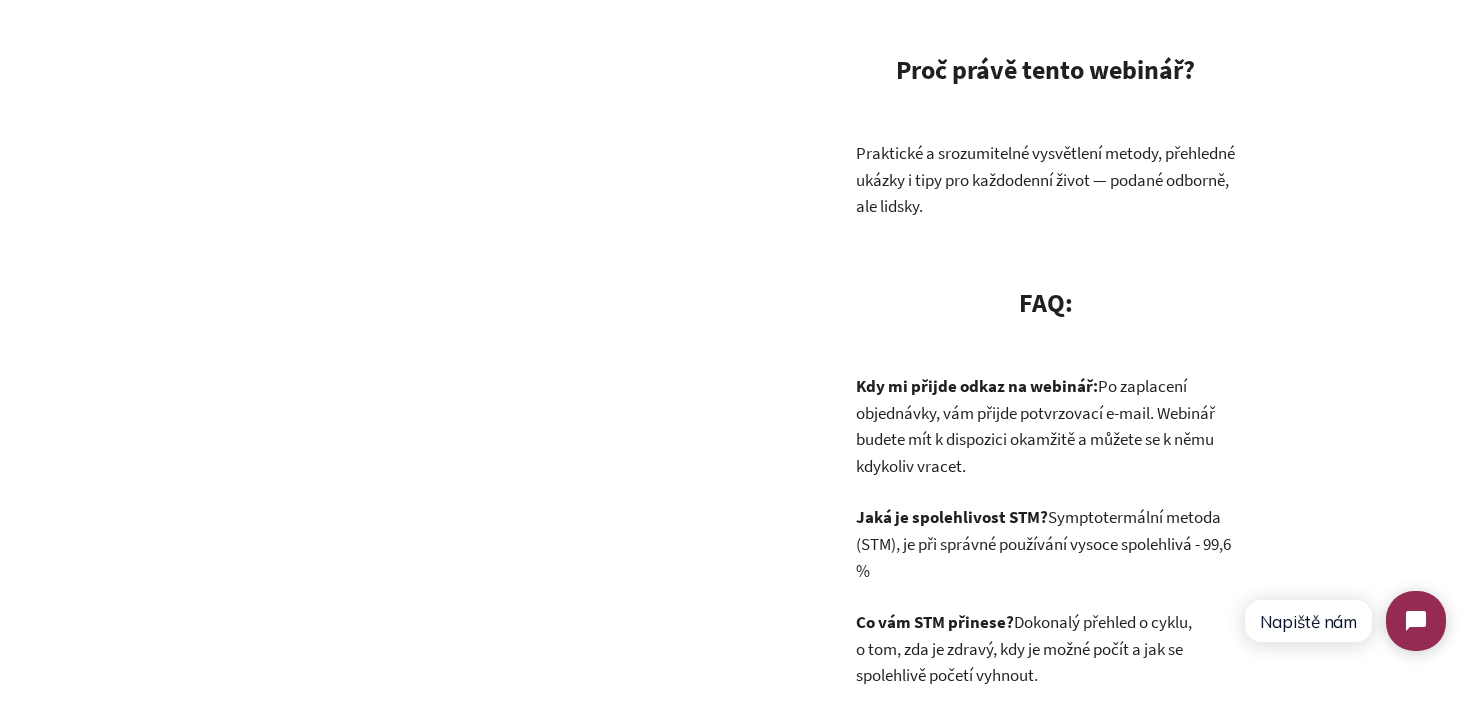 scroll, scrollTop: 2800, scrollLeft: 0, axis: vertical 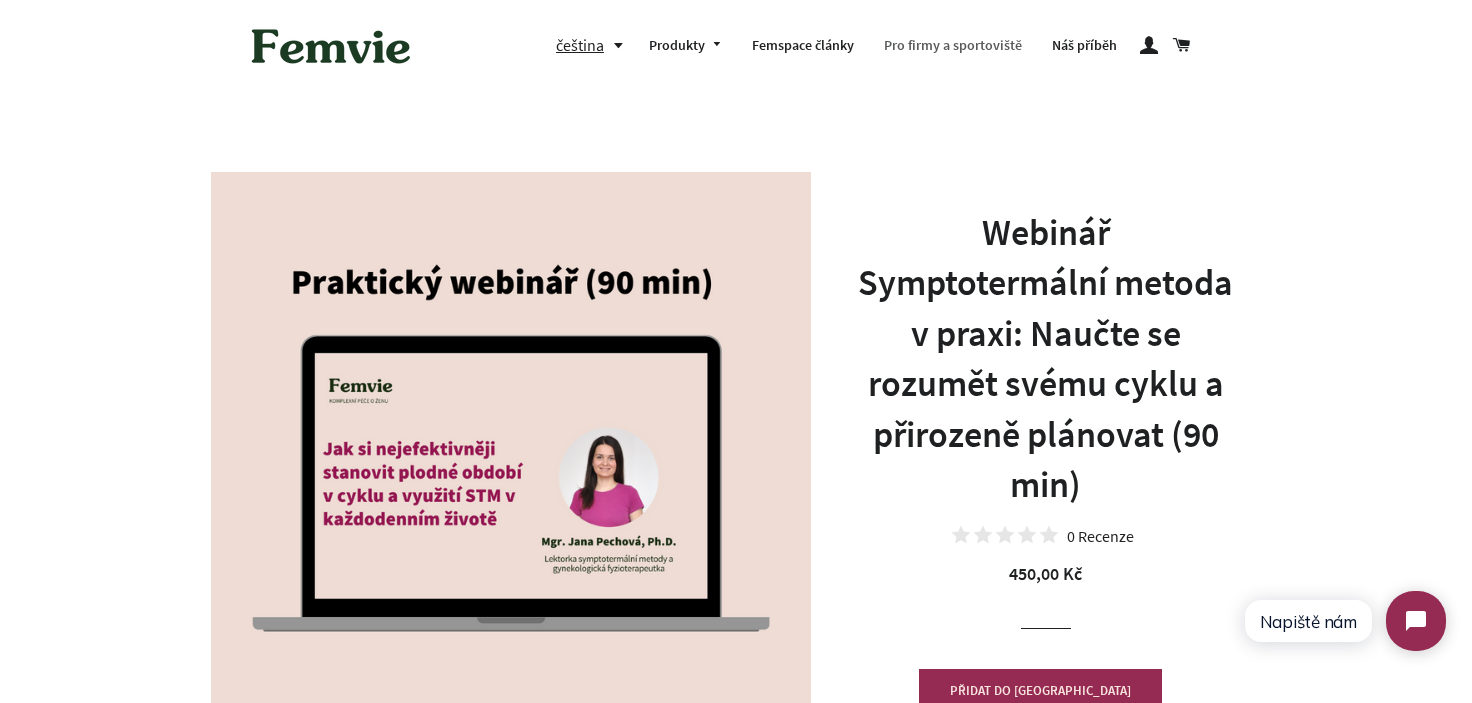 click on "Pro firmy a sportoviště" at bounding box center [953, 46] 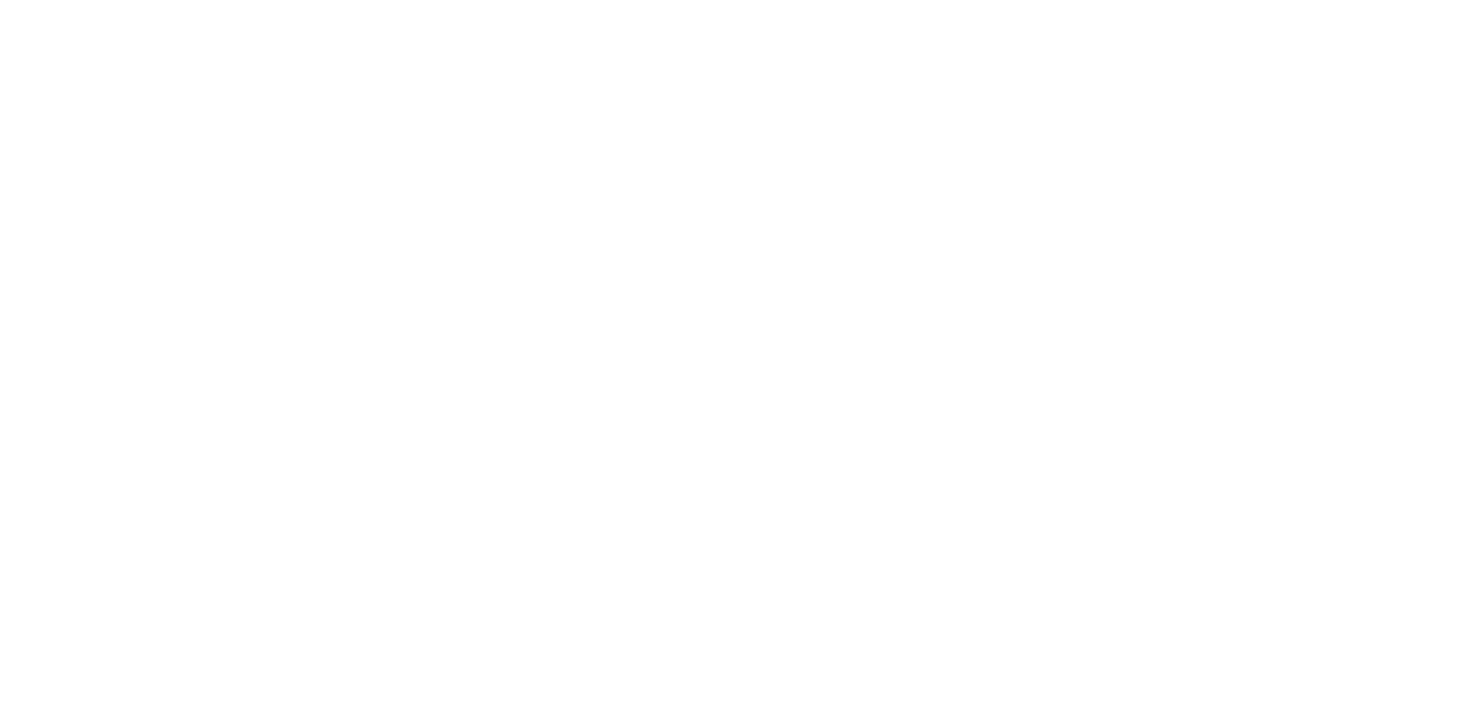 scroll, scrollTop: 0, scrollLeft: 0, axis: both 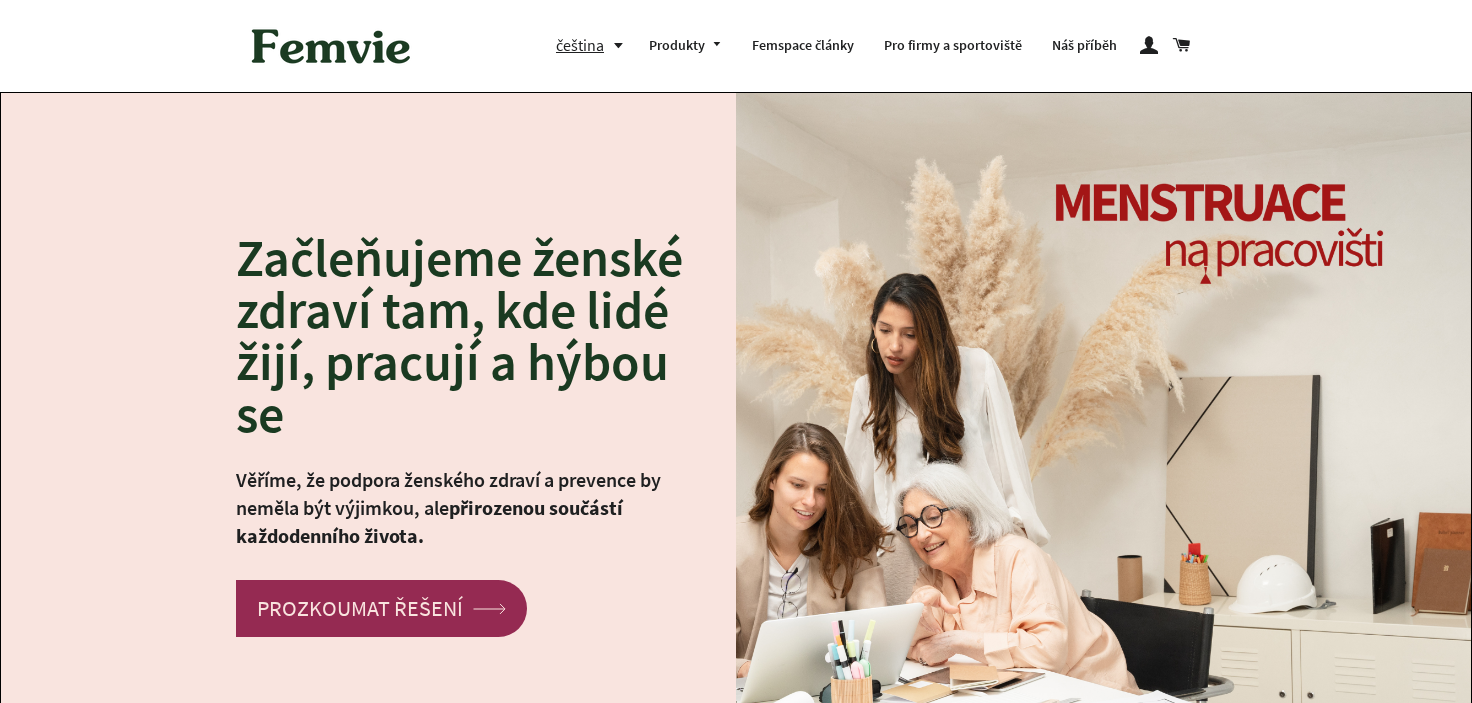click on "Začleňujeme ženské zdraví tam, kde lidé žijí, pracují a hýbou se" at bounding box center [471, 336] 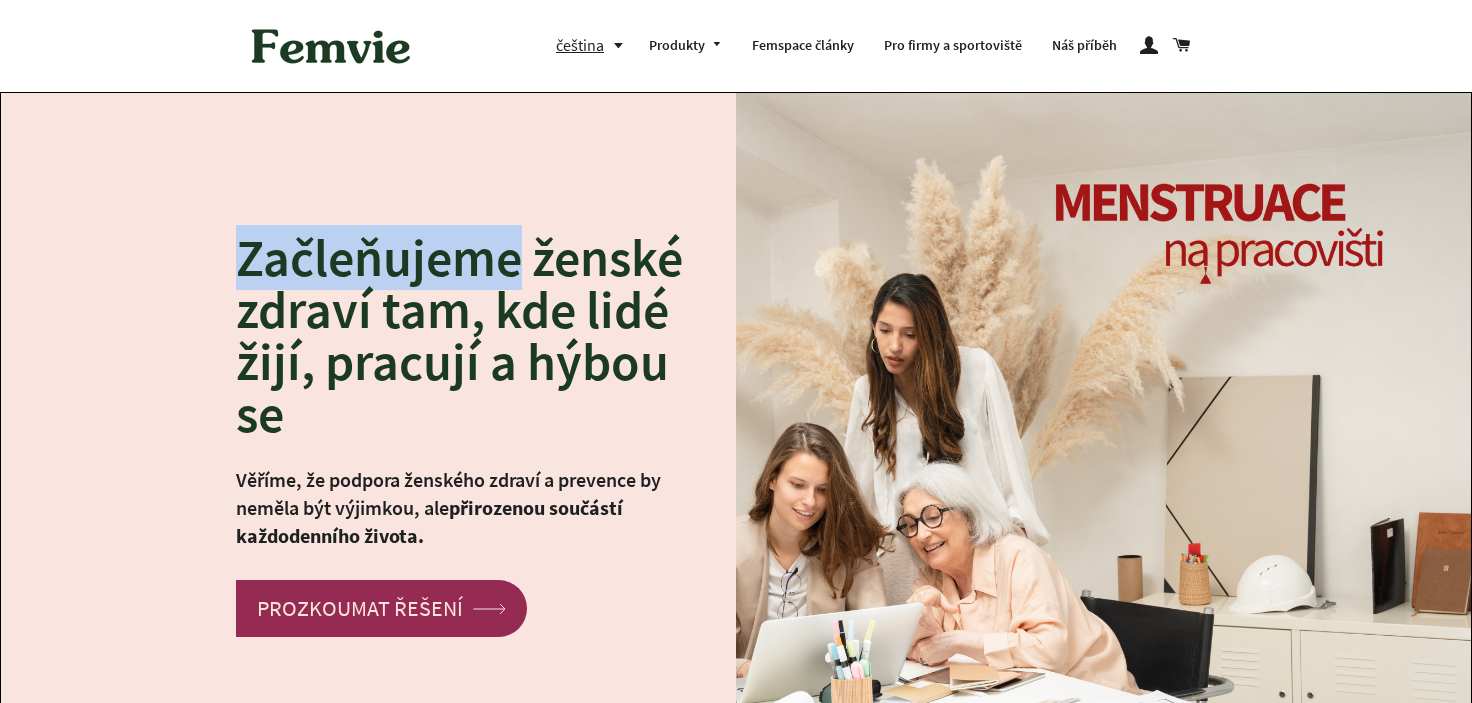 click on "Začleňujeme ženské zdraví tam, kde lidé žijí, pracují a hýbou se" at bounding box center [471, 336] 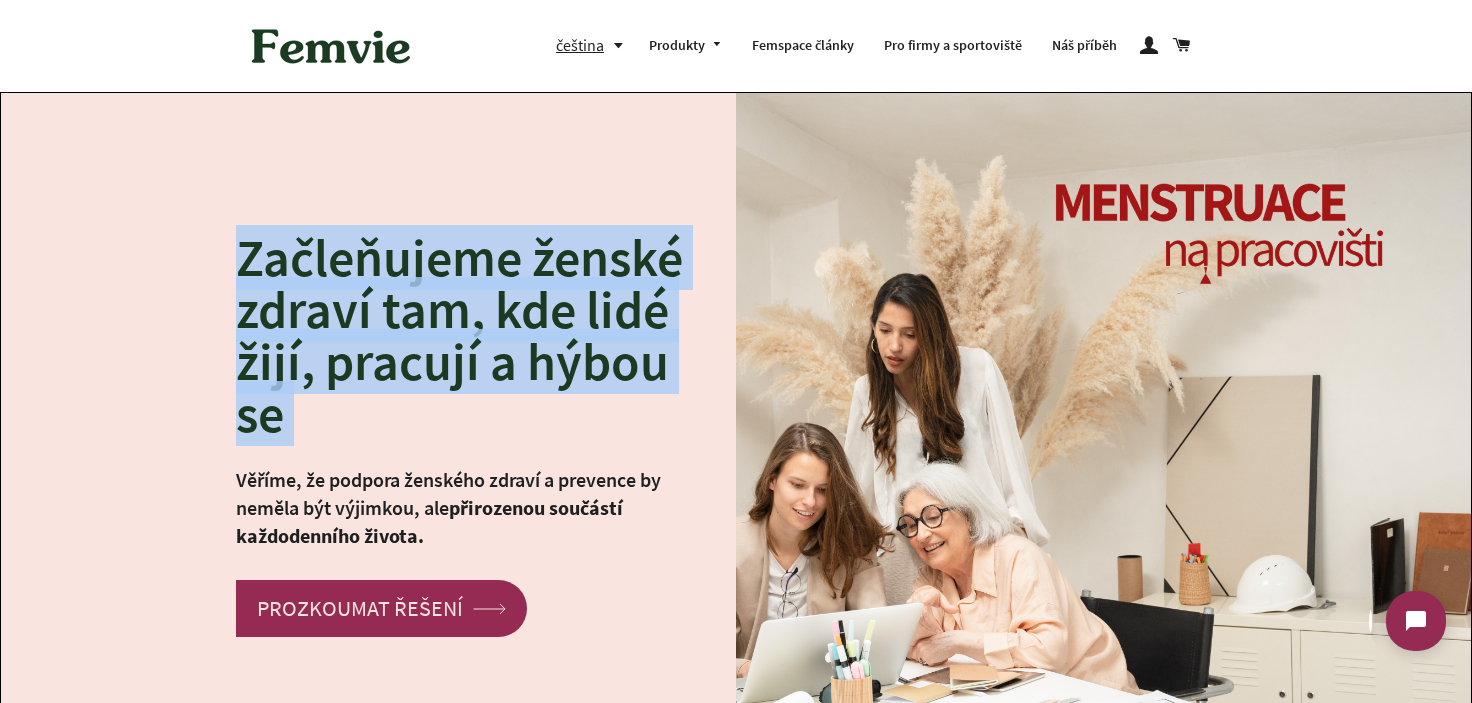 scroll, scrollTop: 0, scrollLeft: 0, axis: both 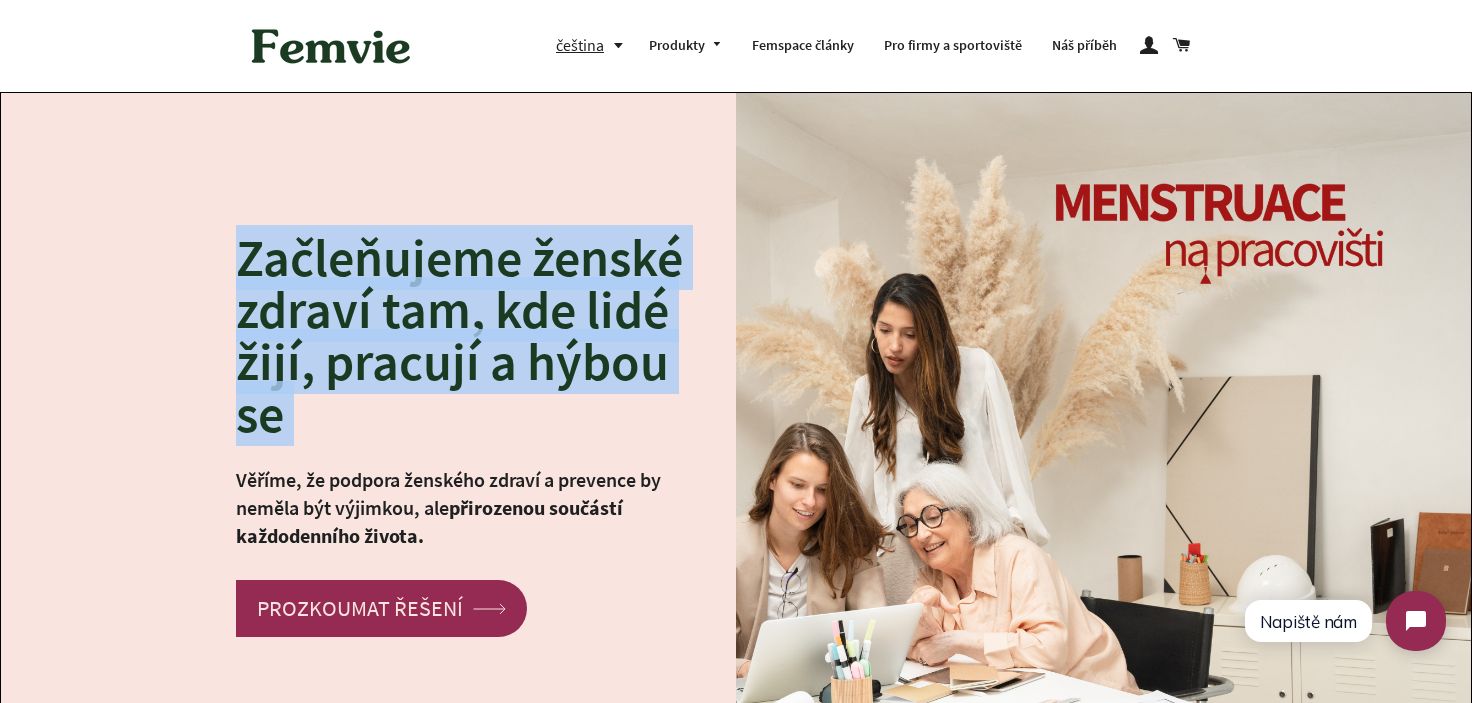 click on "Začleňujeme ženské zdraví tam, kde lidé žijí, pracují a hýbou se
Věříme, že podpora ženského zdraví a prevence by neměla být výjimkou, ale  přirozenou součástí každodenního života.
PROZKOUMAT ŘEŠENÍ
arrow
Created with Sketch." at bounding box center [368, 434] 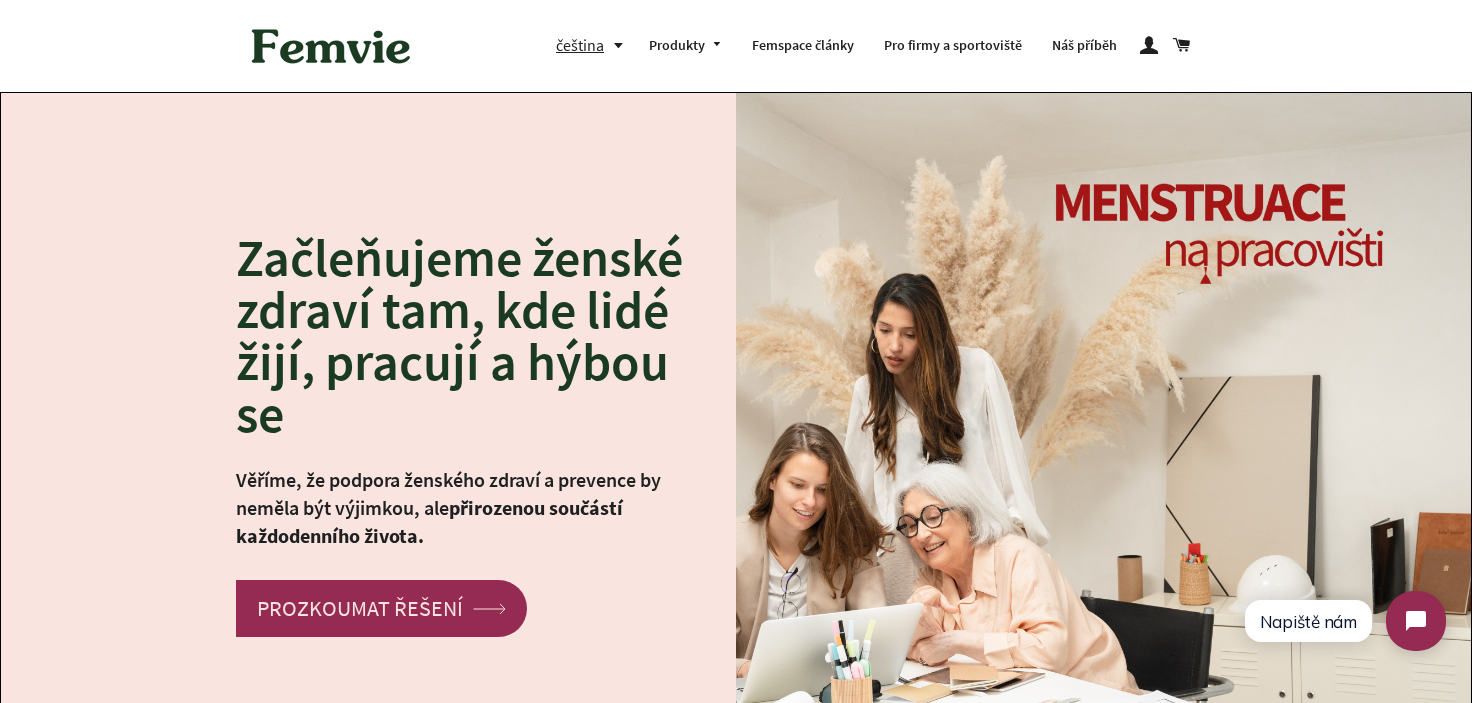 click on "Začleňujeme ženské zdraví tam, kde lidé žijí, pracují a hýbou se" at bounding box center (471, 336) 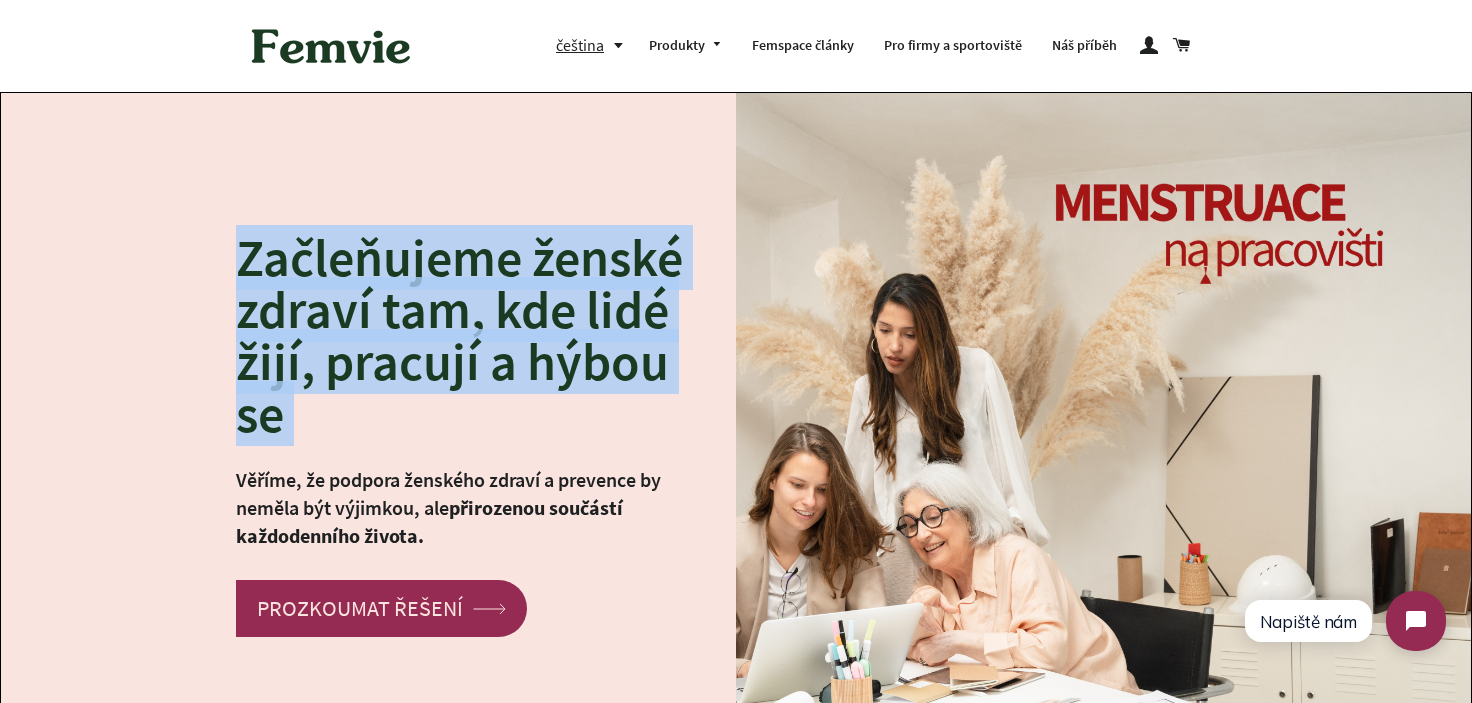 drag, startPoint x: 243, startPoint y: 258, endPoint x: 337, endPoint y: 412, distance: 180.42172 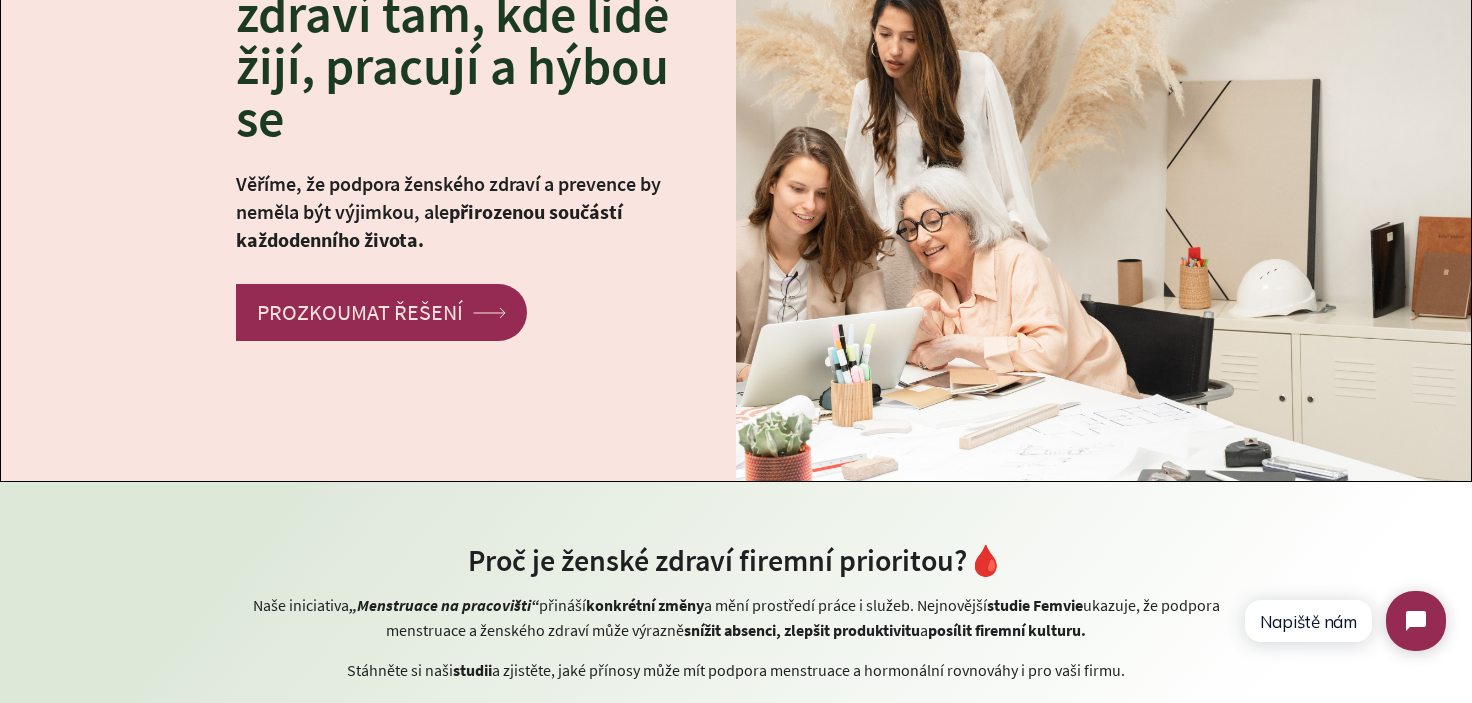 scroll, scrollTop: 300, scrollLeft: 0, axis: vertical 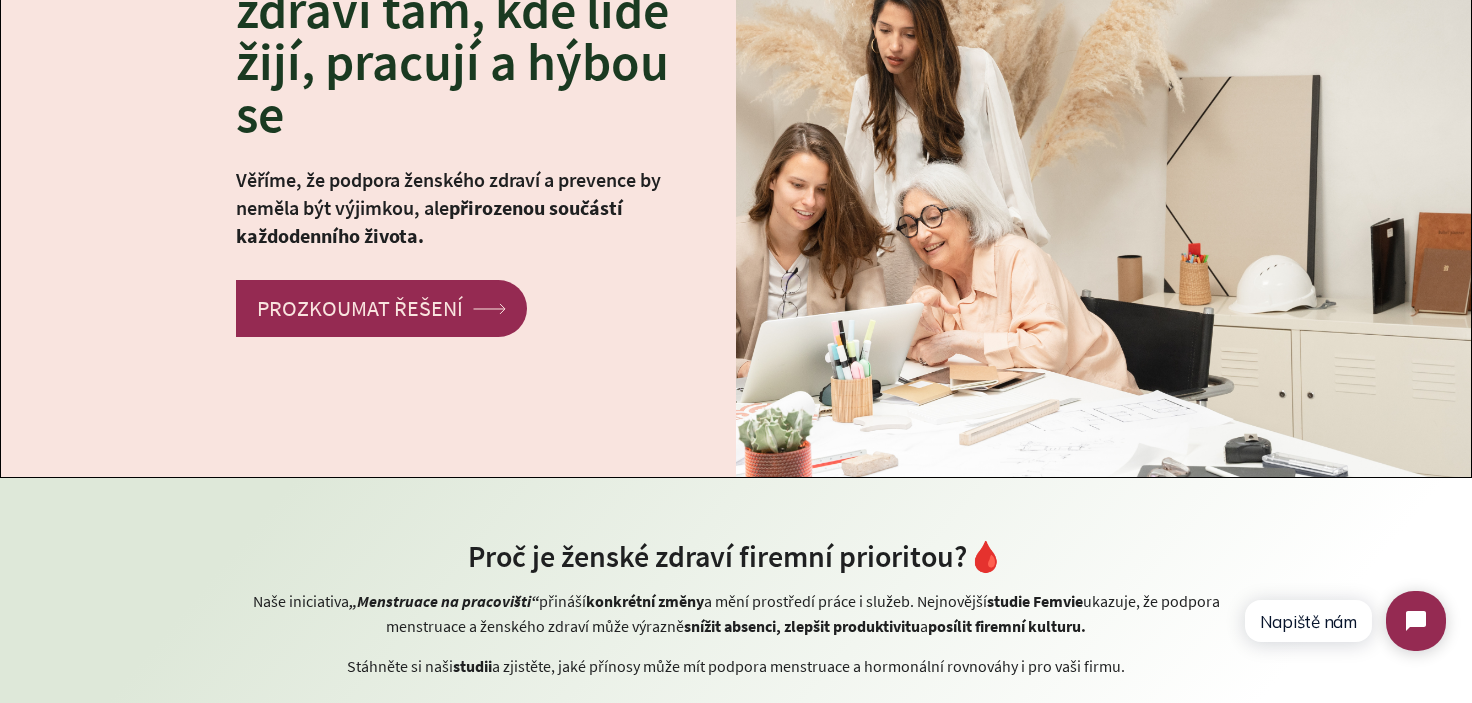 click on "Věříme, že podpora ženského zdraví a prevence by neměla být výjimkou, ale  přirozenou součástí každodenního života." at bounding box center [471, 208] 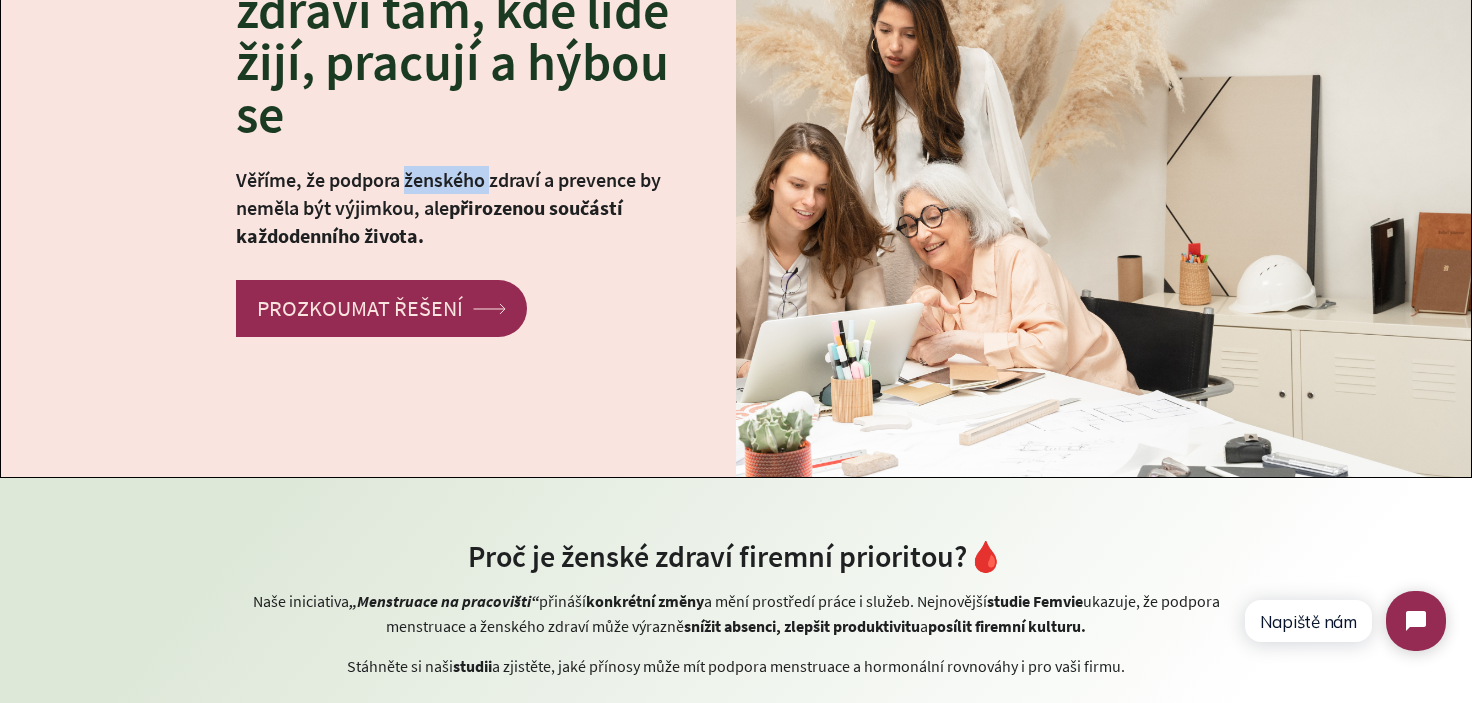 click on "Věříme, že podpora ženského zdraví a prevence by neměla být výjimkou, ale  přirozenou součástí každodenního života." at bounding box center [471, 208] 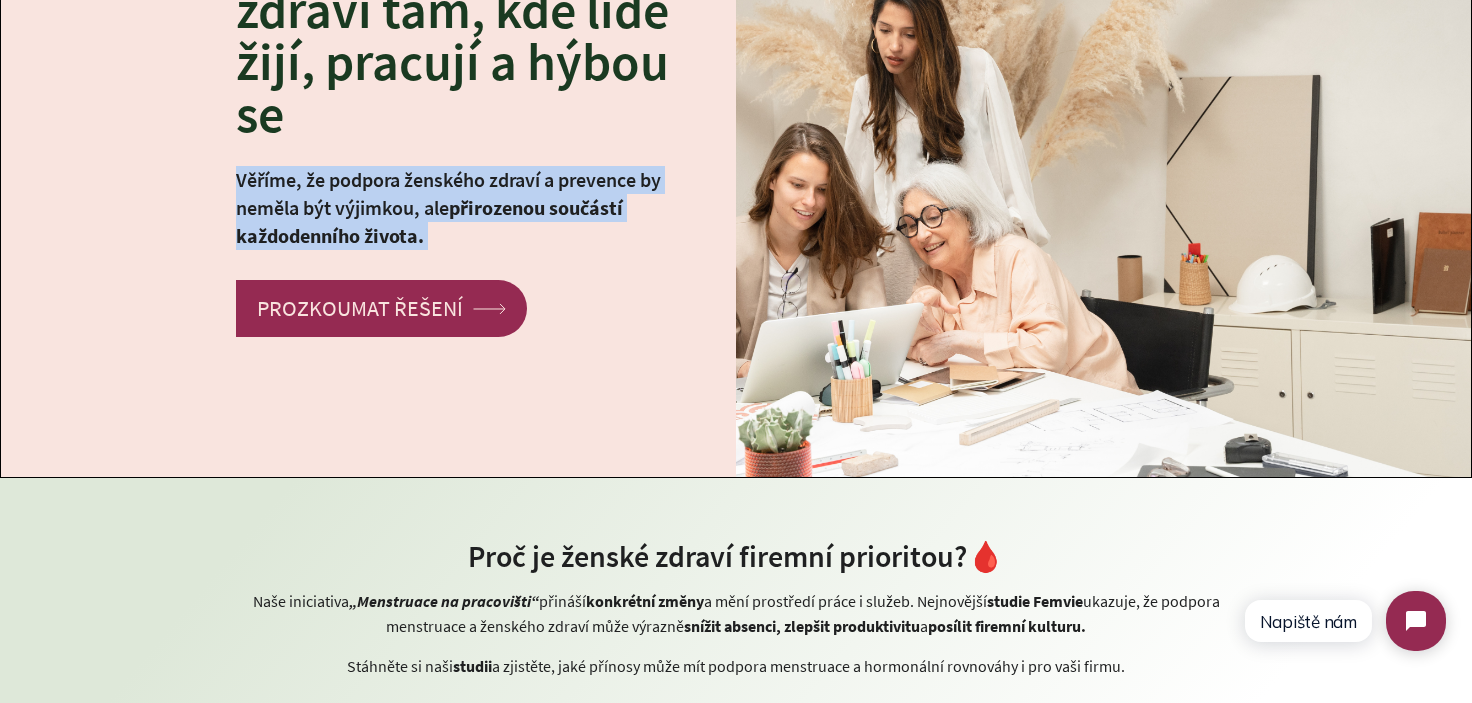 click on "Věříme, že podpora ženského zdraví a prevence by neměla být výjimkou, ale  přirozenou součástí každodenního života." at bounding box center (471, 208) 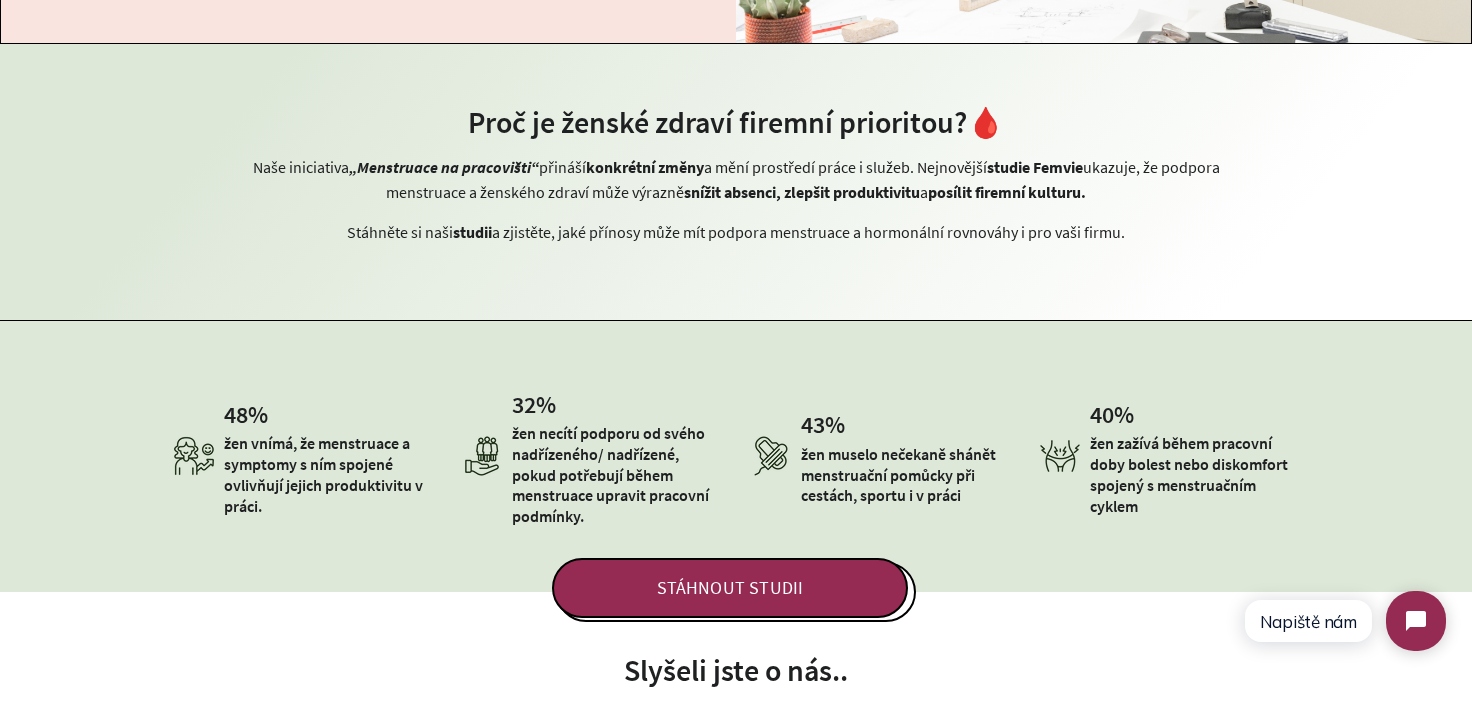 scroll, scrollTop: 700, scrollLeft: 0, axis: vertical 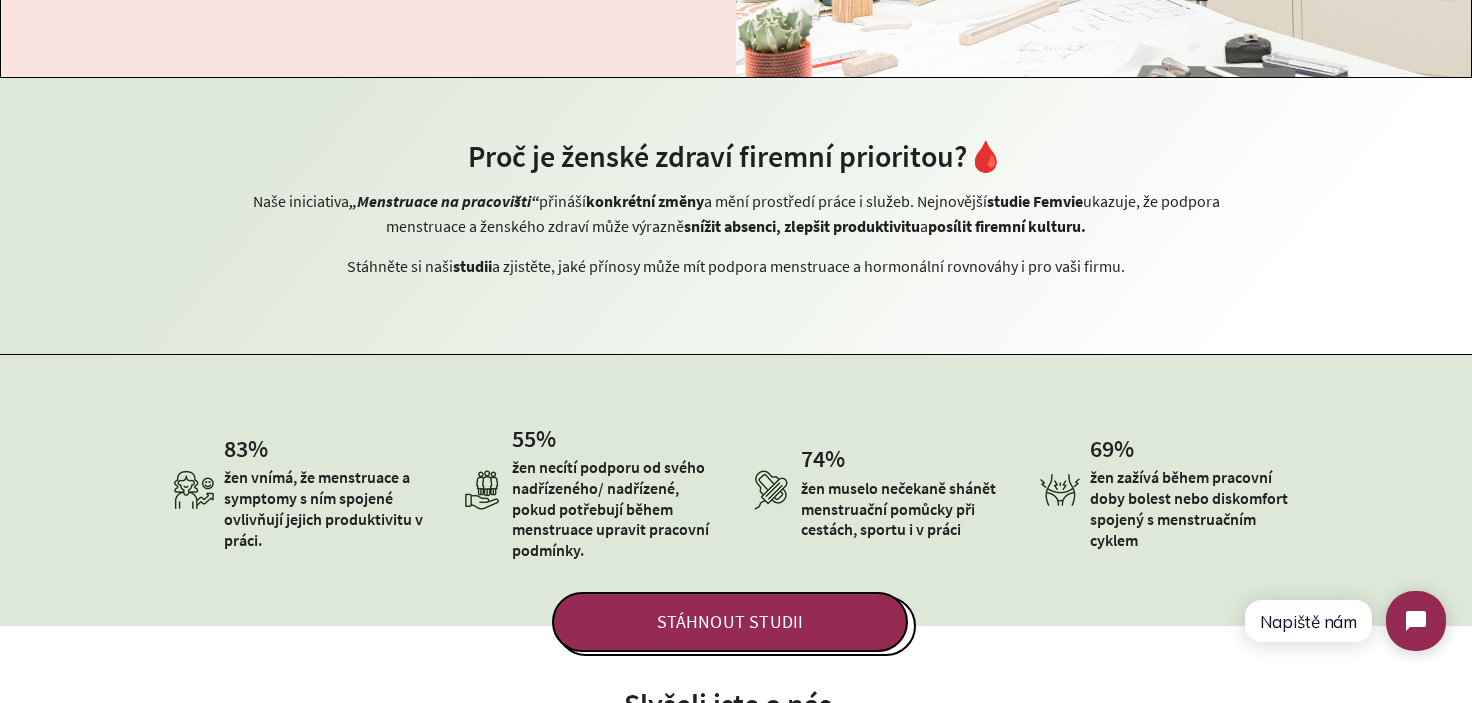 click on "Proč je ženské zdraví firemní prioritou?🩸" at bounding box center (736, 156) 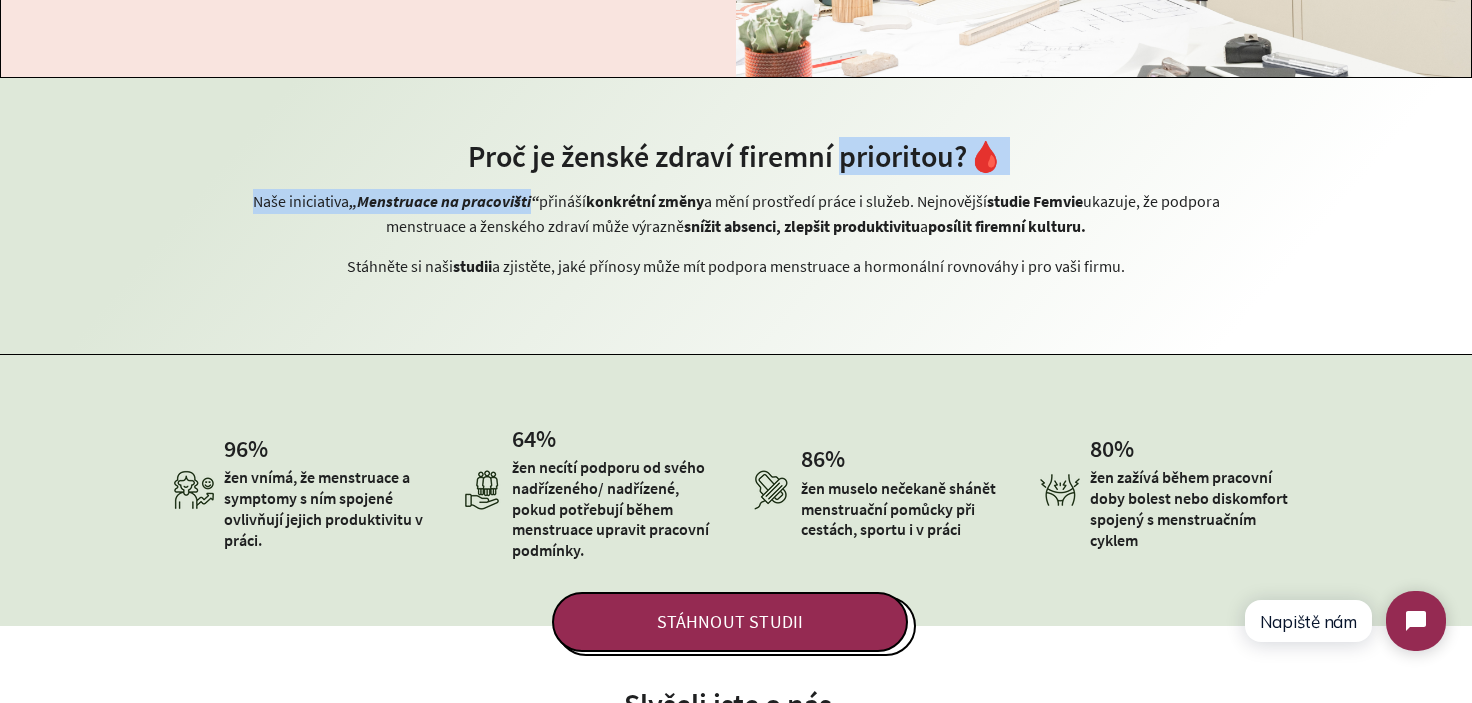 drag, startPoint x: 880, startPoint y: 165, endPoint x: 504, endPoint y: 182, distance: 376.38412 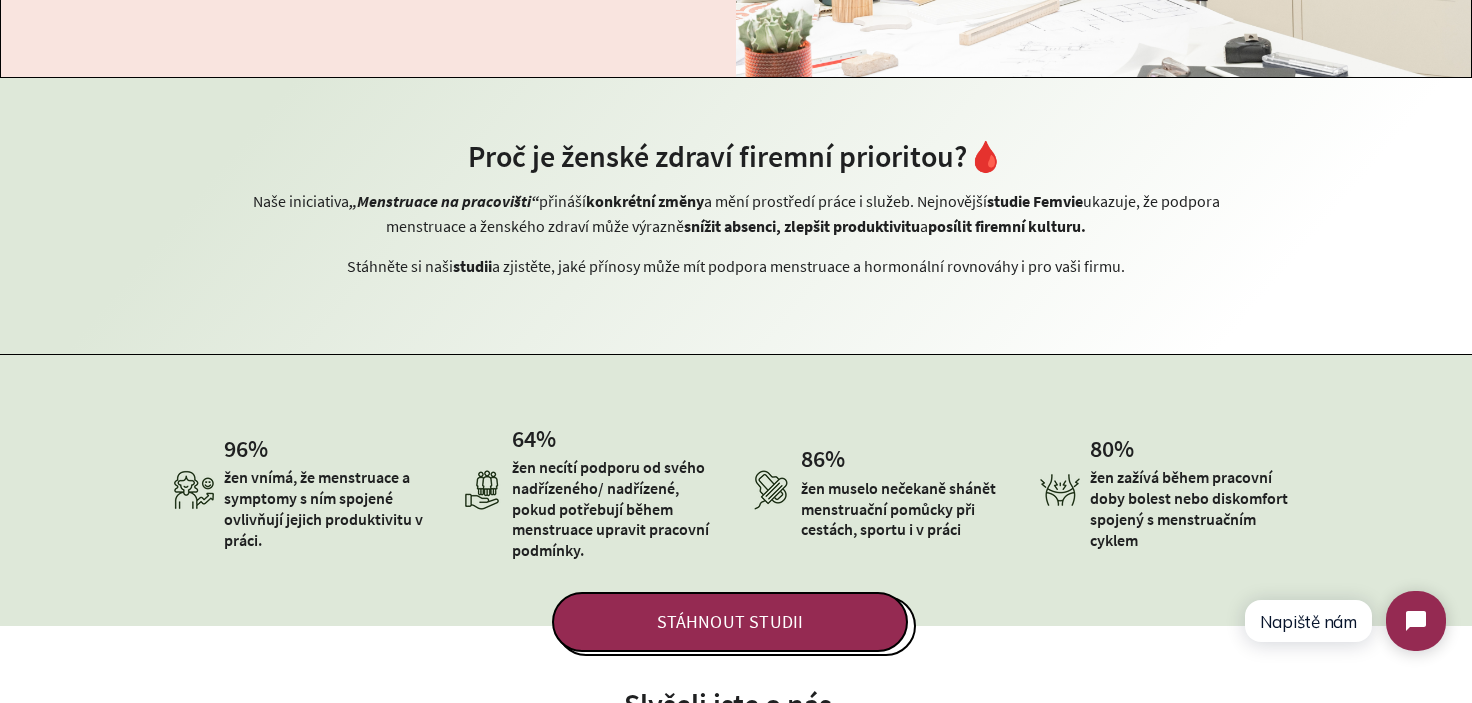click on "Proč je ženské zdraví firemní prioritou?🩸" at bounding box center (736, 156) 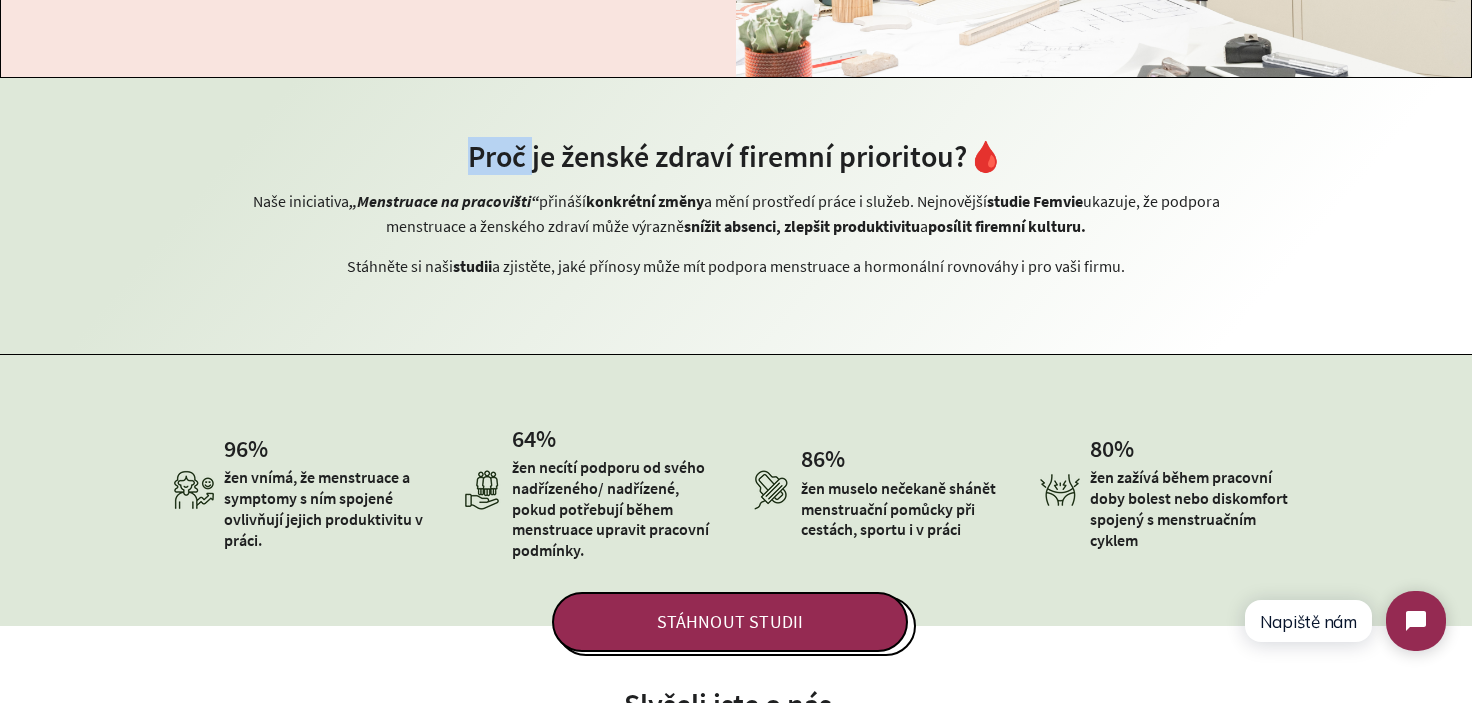 click on "Proč je ženské zdraví firemní prioritou?🩸" at bounding box center (736, 156) 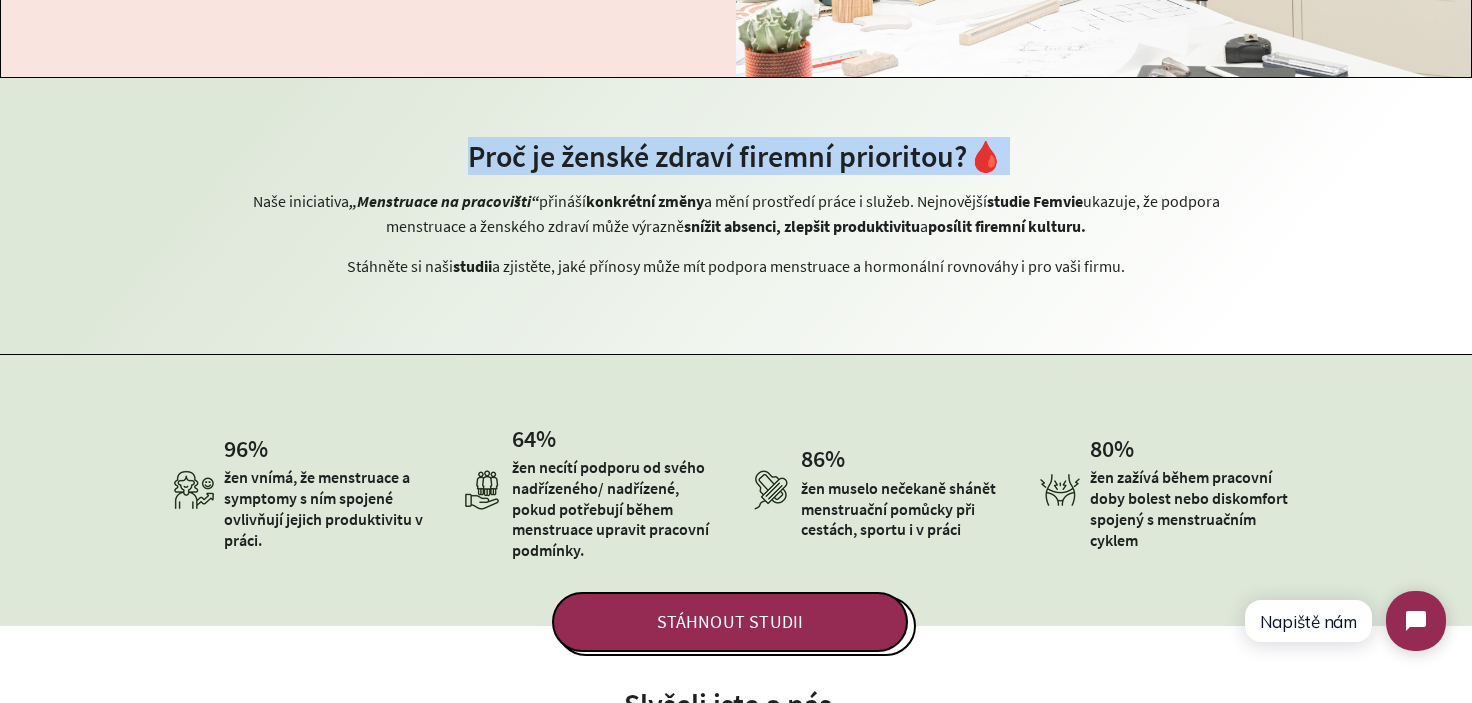 click on "Proč je ženské zdraví firemní prioritou?🩸" at bounding box center [736, 156] 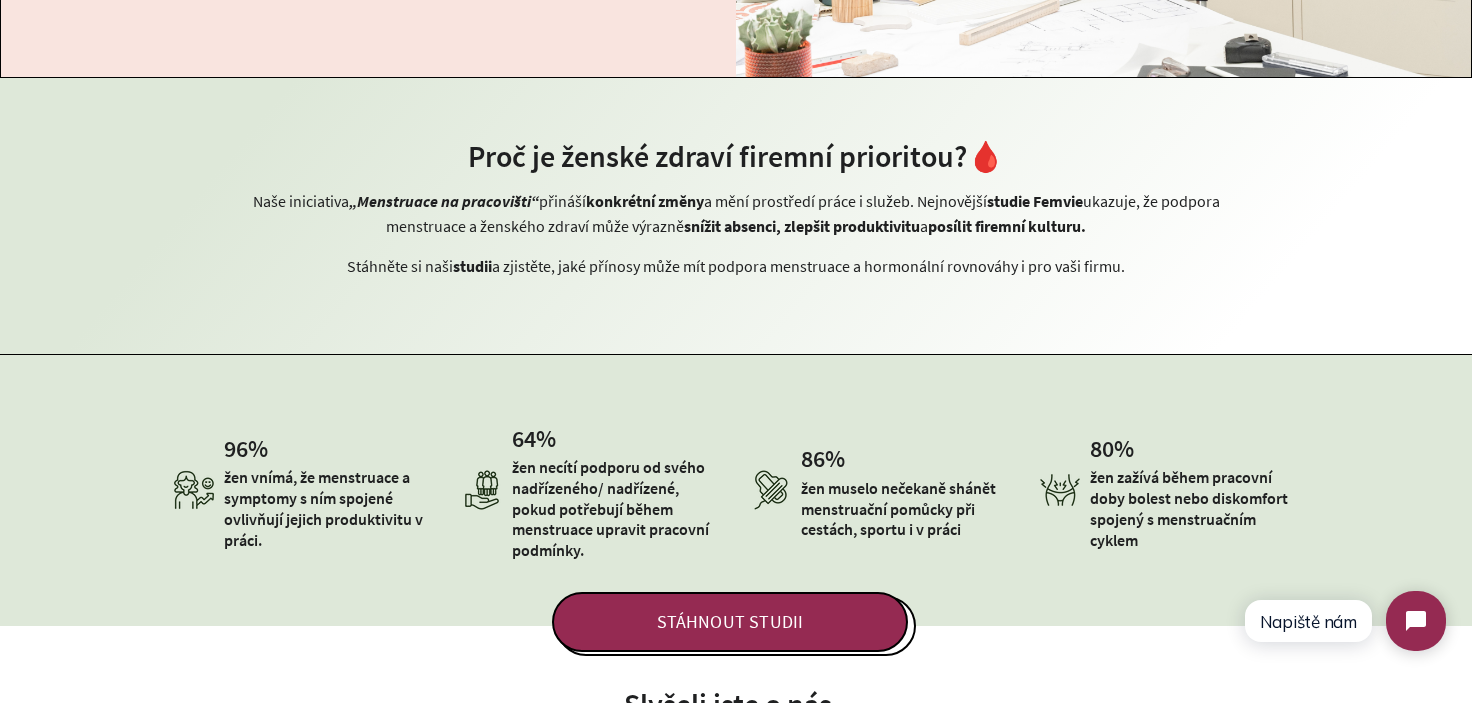click on "„Menstruace na pracovišti“" at bounding box center (444, 201) 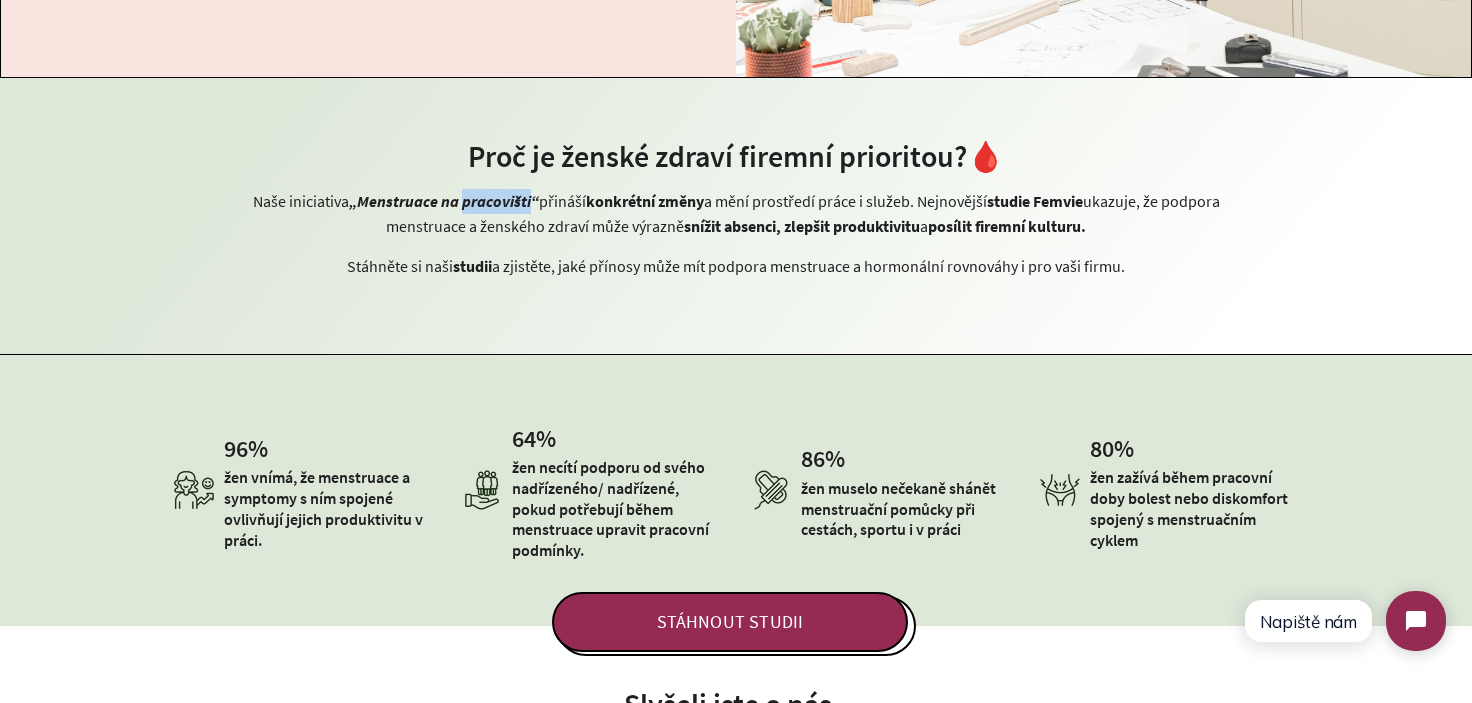 click on "„Menstruace na pracovišti“" at bounding box center [444, 201] 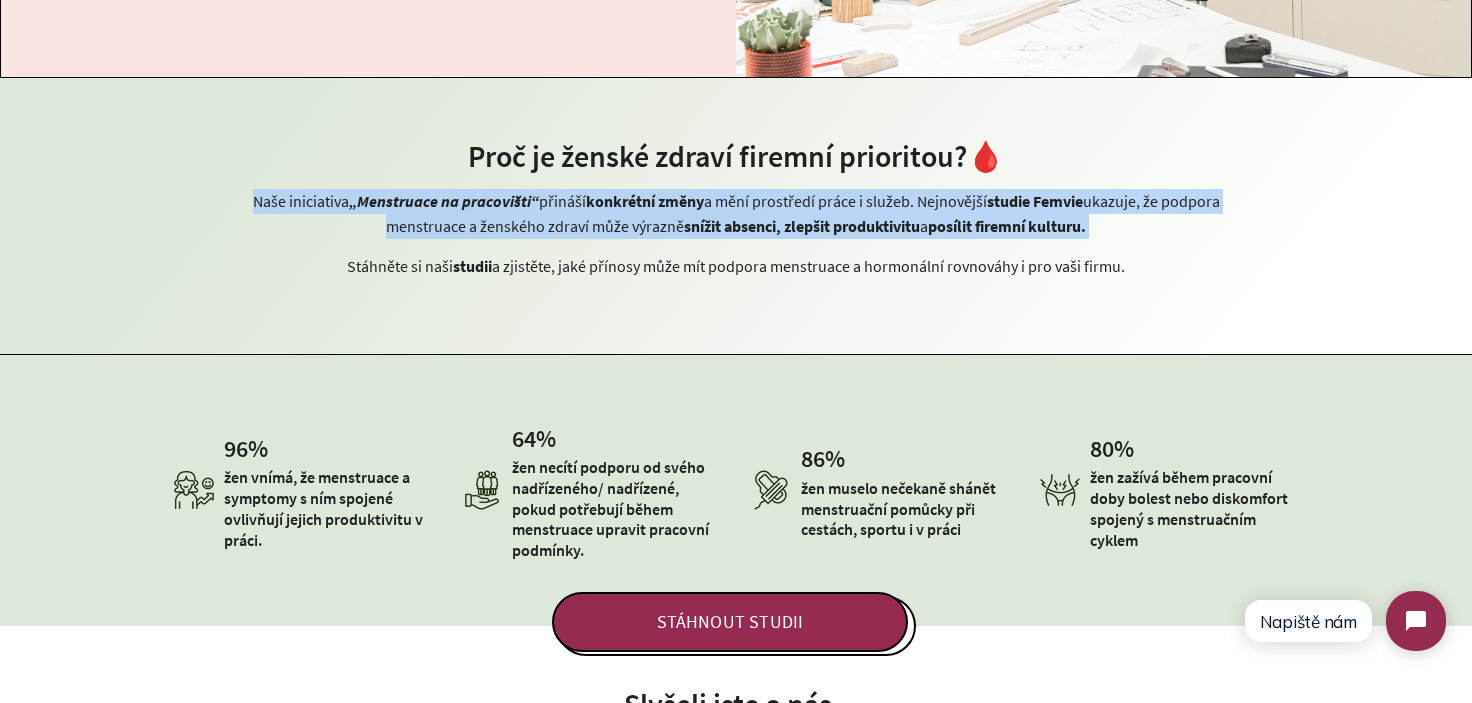 click on "„Menstruace na pracovišti“" at bounding box center (444, 201) 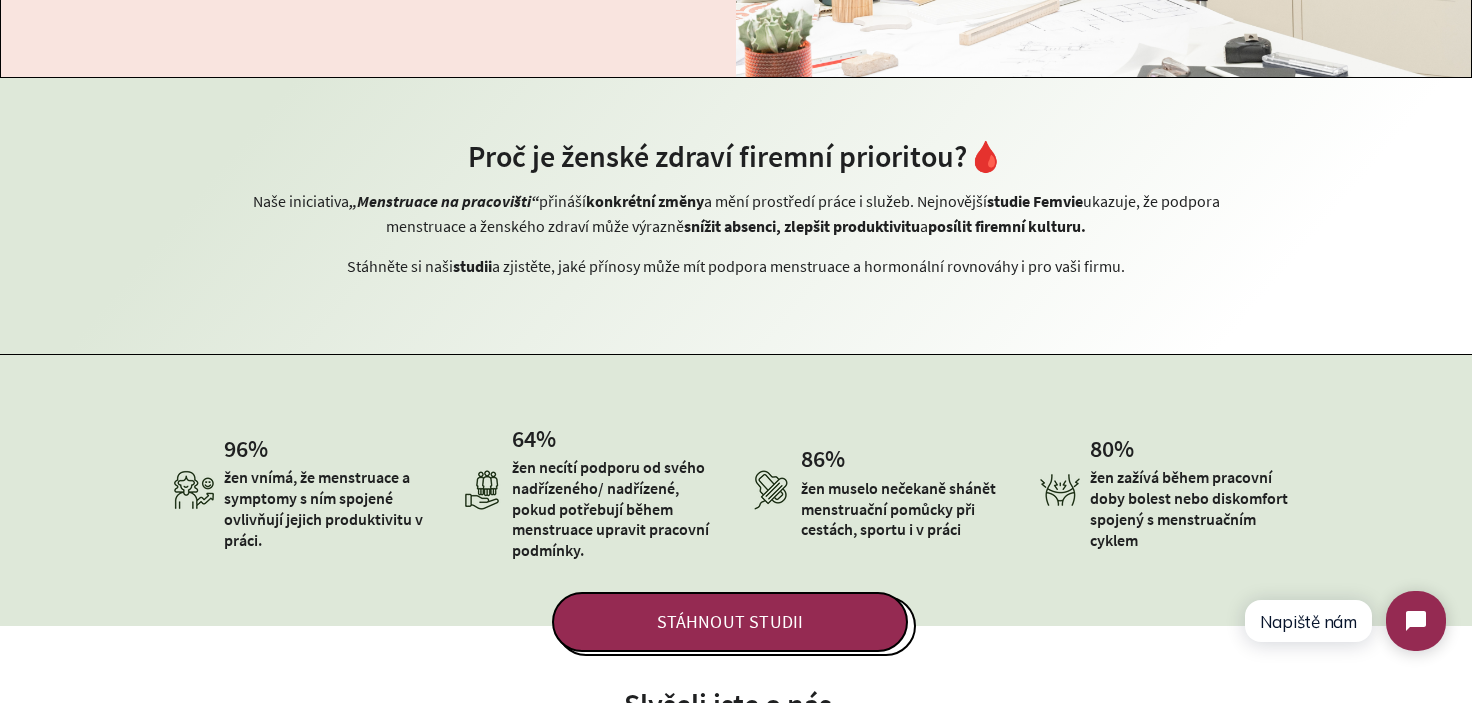 click on "Naše iniciativa  „Menstruace na pracovišti“  přináší  konkrétní   změny  a mění prostředí práce i služeb. Nejnovější  studie Femvie  ukazuje, že podpora menstruace a ženského zdraví může výrazně  snížit absenci,   zlepšit produktivitu  a  posílit firemní kulturu. Stáhněte si naši  studii  a zjistěte, jaké přínosy může mít podpora menstruace a hormonální rovnováhy i pro vaši firmu." at bounding box center (736, 234) 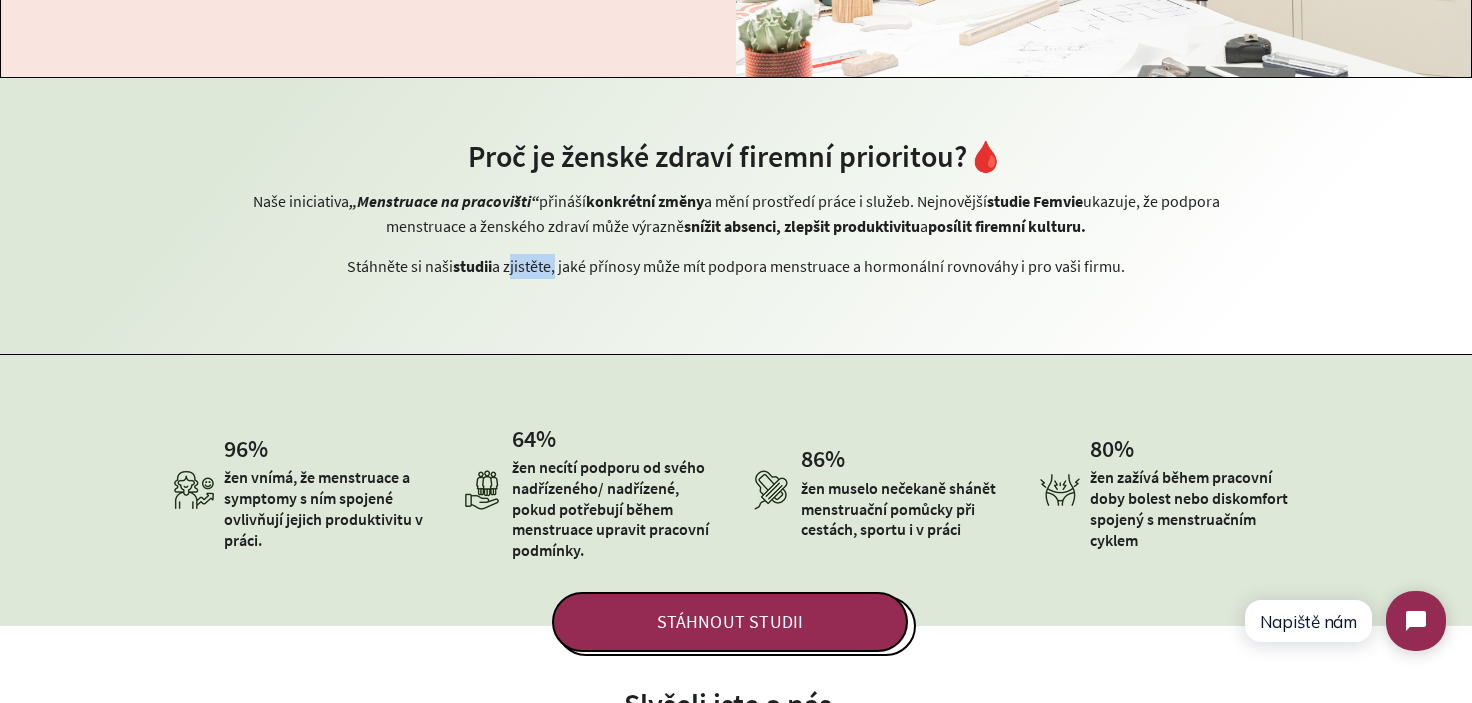 click on "Naše iniciativa  „Menstruace na pracovišti“  přináší  konkrétní   změny  a mění prostředí práce i služeb. Nejnovější  studie Femvie  ukazuje, že podpora menstruace a ženského zdraví může výrazně  snížit absenci,   zlepšit produktivitu  a  posílit firemní kulturu. Stáhněte si naši  studii  a zjistěte, jaké přínosy může mít podpora menstruace a hormonální rovnováhy i pro vaši firmu." at bounding box center [736, 234] 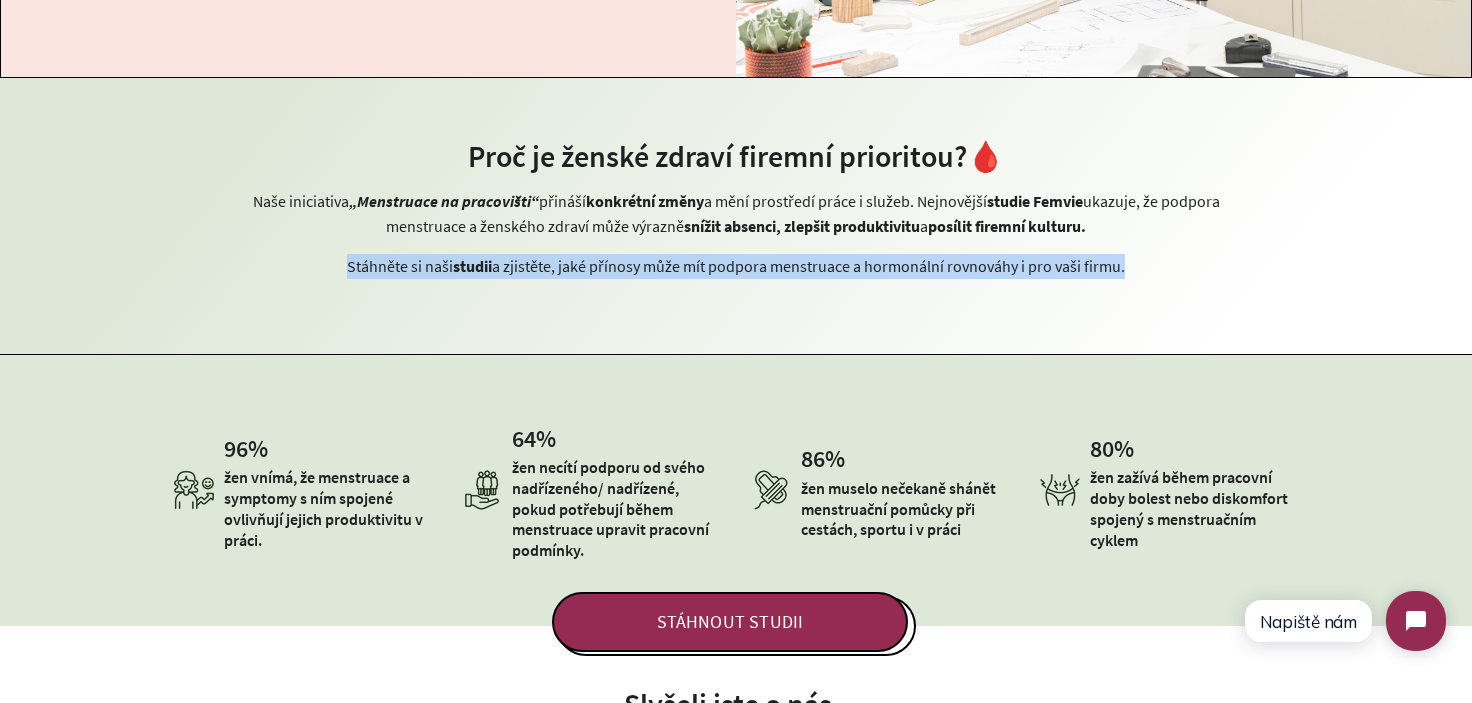 click on "Naše iniciativa  „Menstruace na pracovišti“  přináší  konkrétní   změny  a mění prostředí práce i služeb. Nejnovější  studie Femvie  ukazuje, že podpora menstruace a ženského zdraví může výrazně  snížit absenci,   zlepšit produktivitu  a  posílit firemní kulturu. Stáhněte si naši  studii  a zjistěte, jaké přínosy může mít podpora menstruace a hormonální rovnováhy i pro vaši firmu." at bounding box center (736, 234) 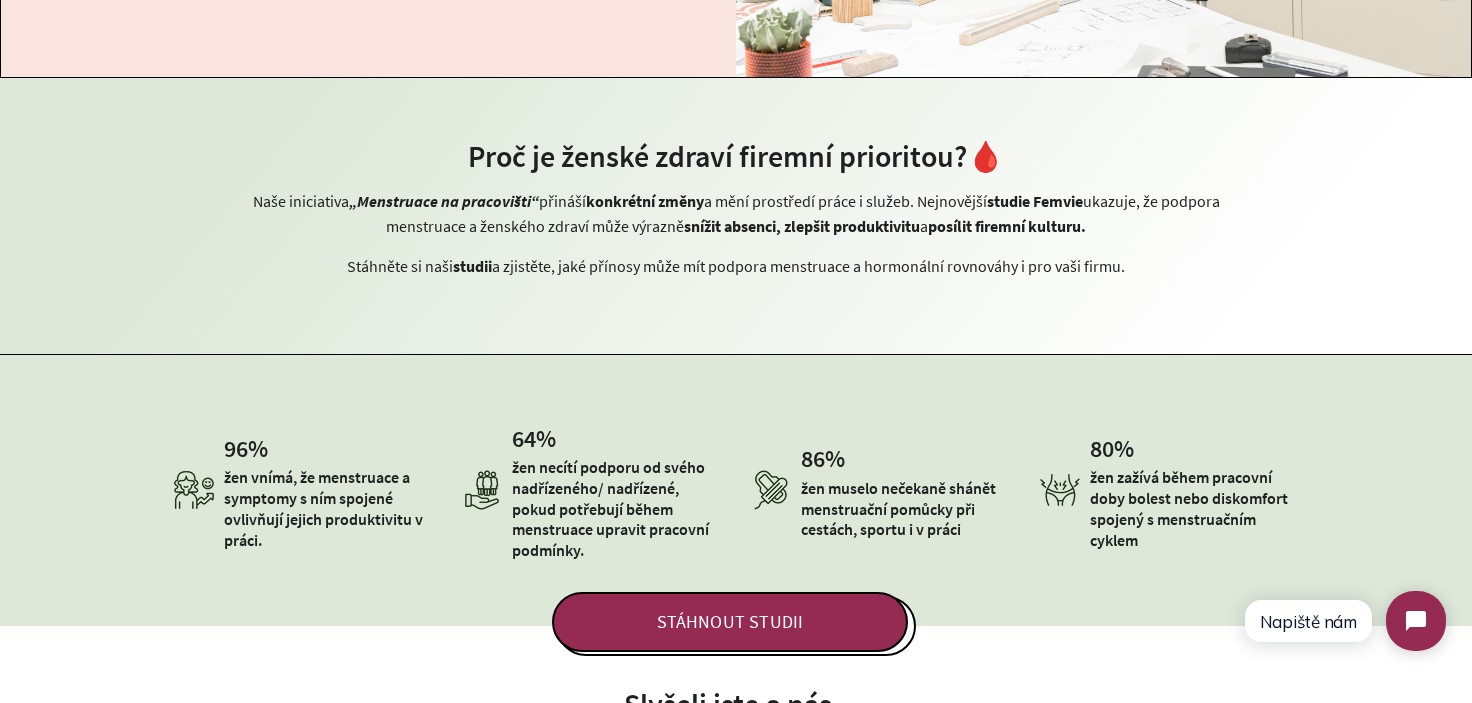 click on "Naše iniciativa  „Menstruace na pracovišti“  přináší  konkrétní   změny  a mění prostředí práce i služeb. Nejnovější  studie Femvie  ukazuje, že podpora menstruace a ženského zdraví může výrazně  snížit absenci,   zlepšit produktivitu  a  posílit firemní kulturu." at bounding box center [736, 214] 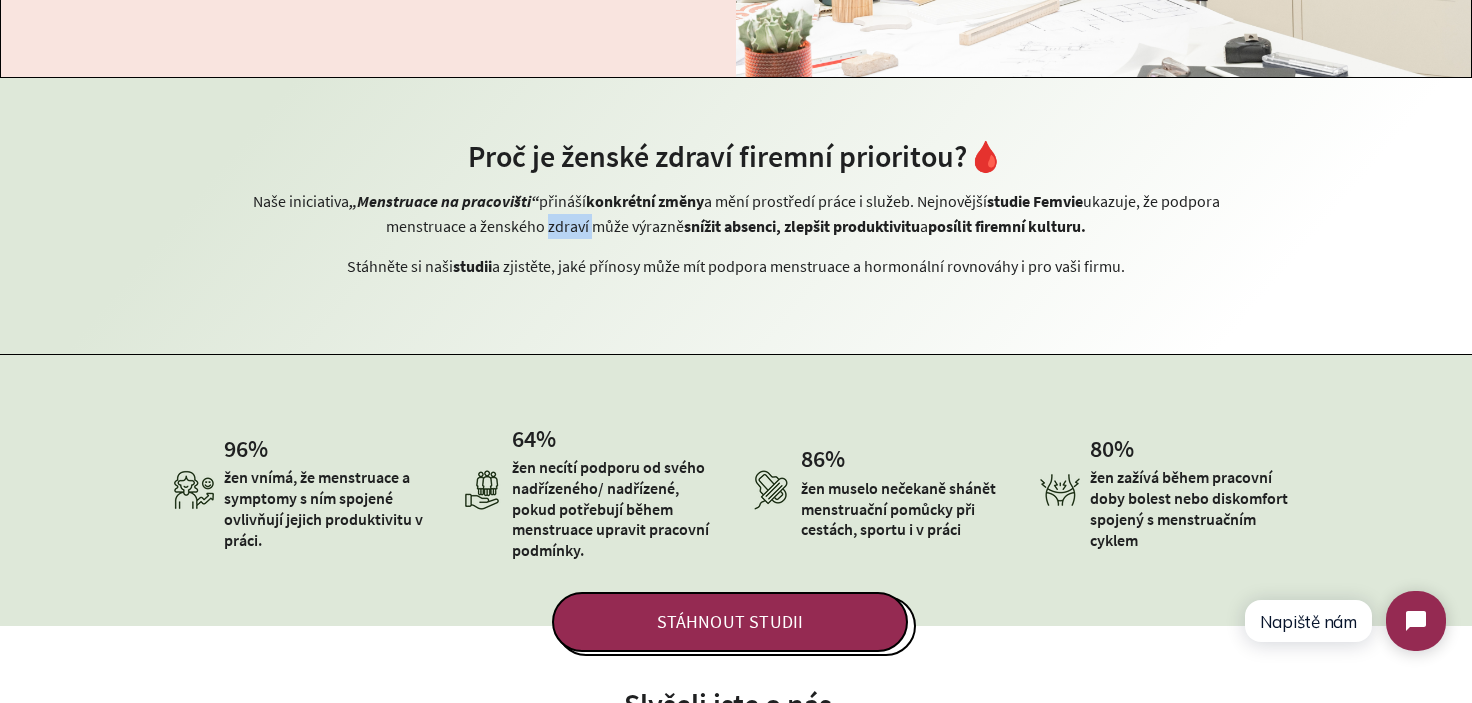 click on "Naše iniciativa  „Menstruace na pracovišti“  přináší  konkrétní   změny  a mění prostředí práce i služeb. Nejnovější  studie Femvie  ukazuje, že podpora menstruace a ženského zdraví může výrazně  snížit absenci,   zlepšit produktivitu  a  posílit firemní kulturu." at bounding box center [736, 214] 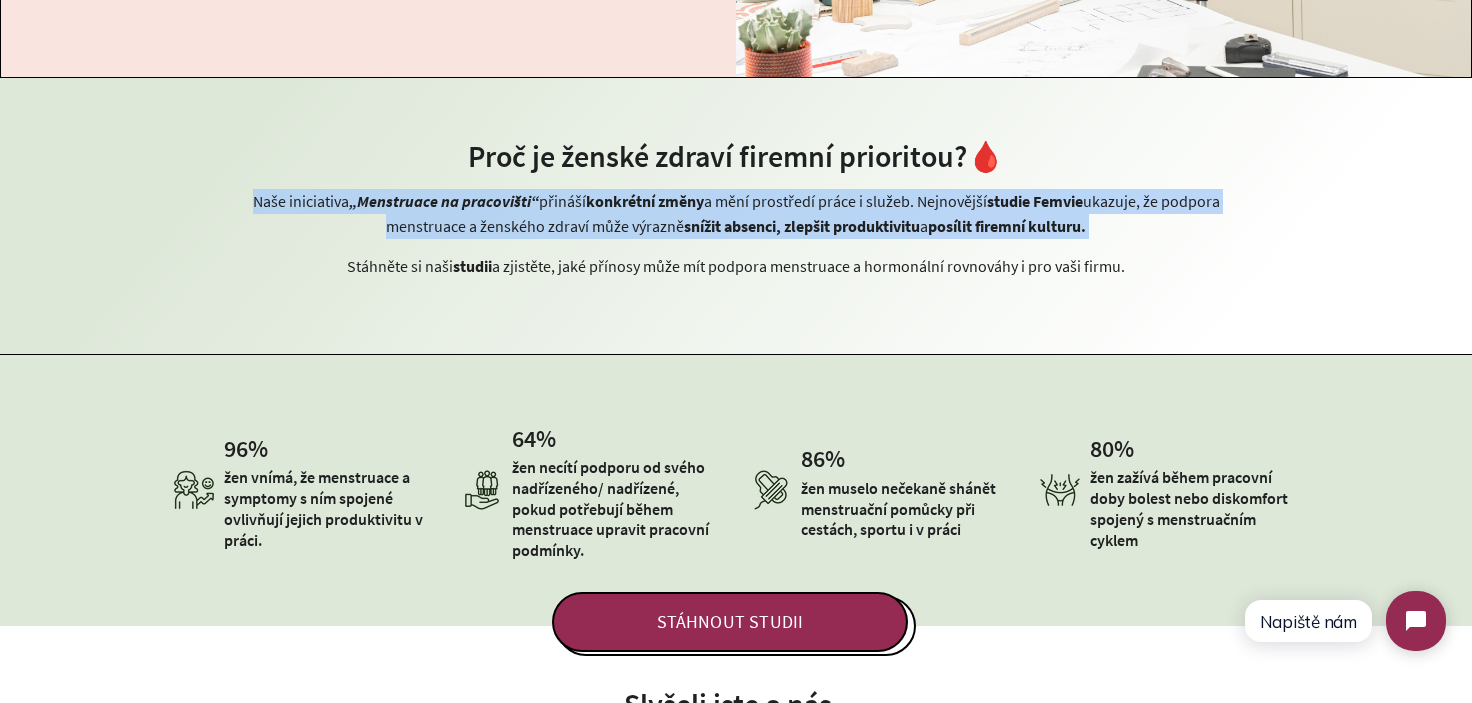 click on "Naše iniciativa  „Menstruace na pracovišti“  přináší  konkrétní   změny  a mění prostředí práce i služeb. Nejnovější  studie Femvie  ukazuje, že podpora menstruace a ženského zdraví může výrazně  snížit absenci,   zlepšit produktivitu  a  posílit firemní kulturu." at bounding box center [736, 214] 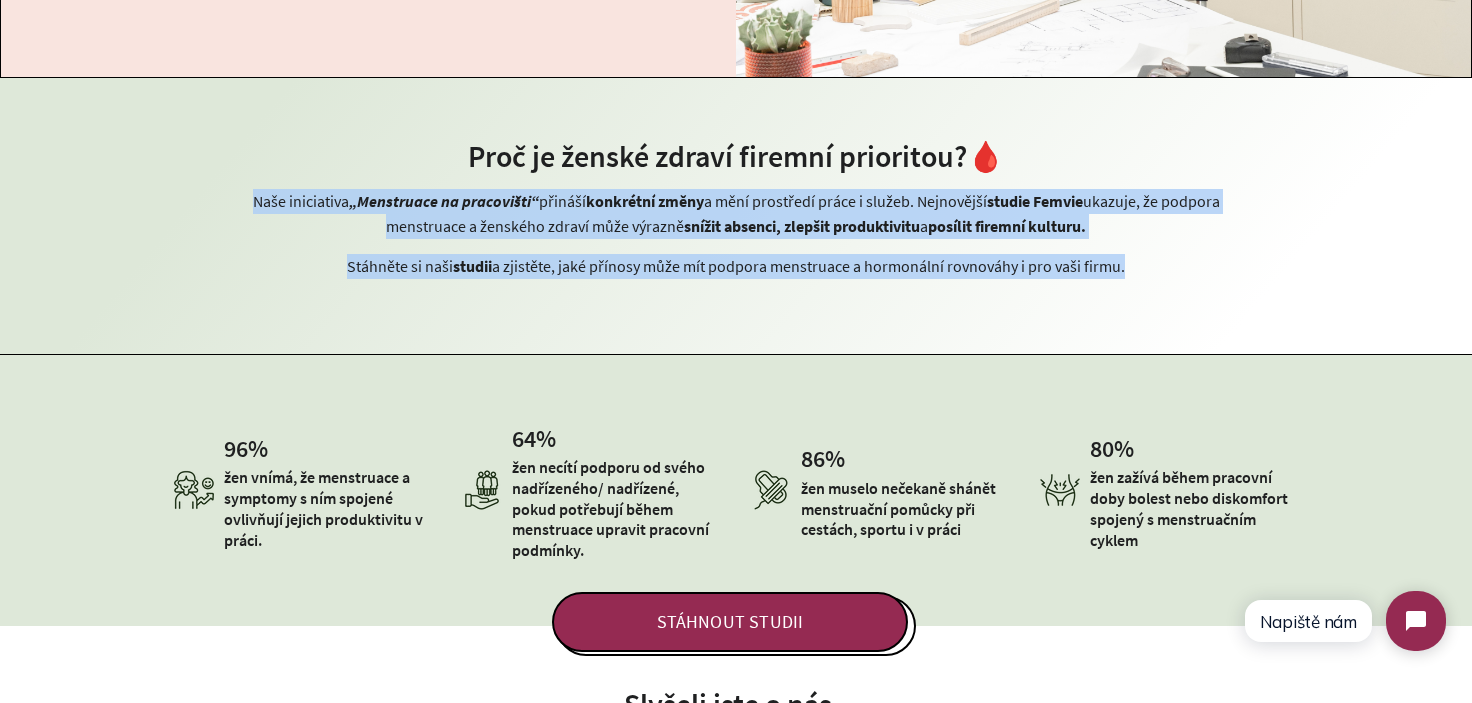 drag, startPoint x: 565, startPoint y: 234, endPoint x: 582, endPoint y: 286, distance: 54.708317 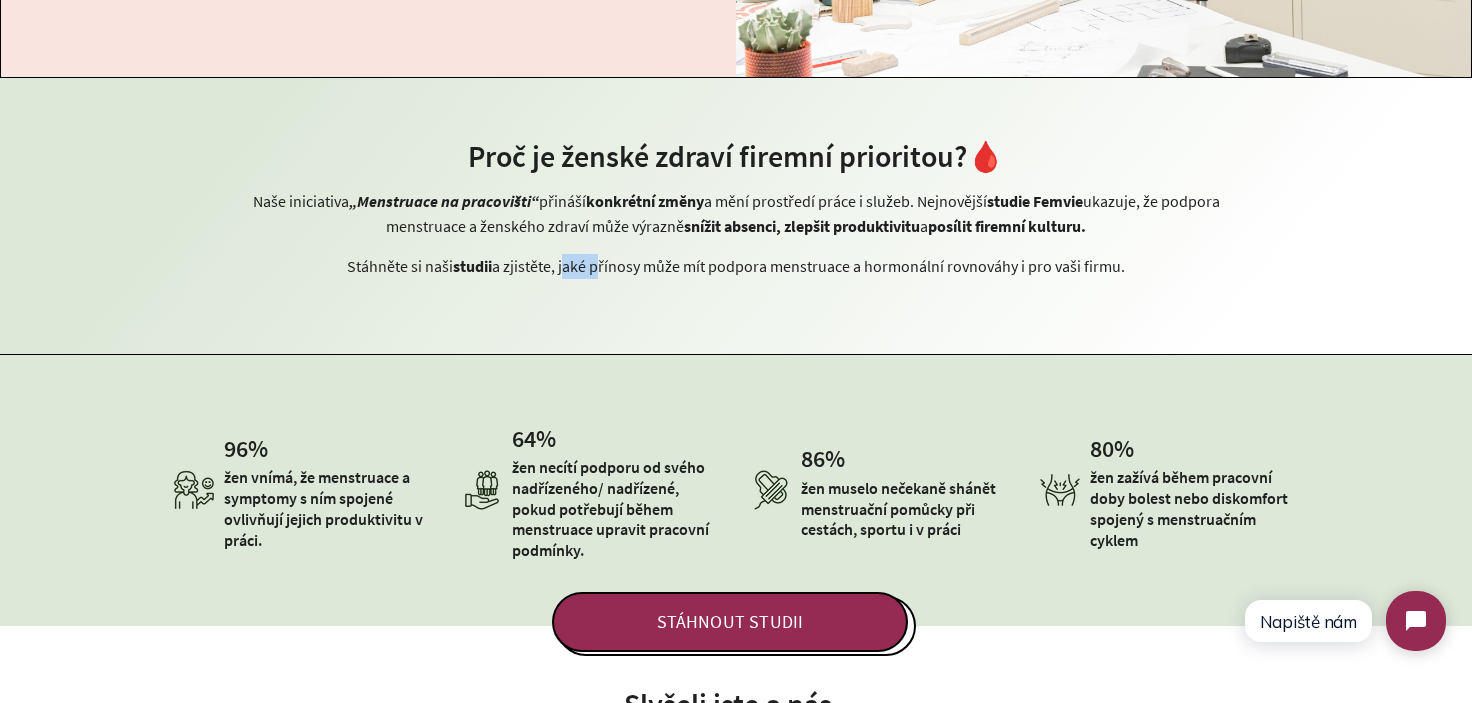 click on "Proč je ženské zdraví firemní prioritou?🩸
Naše iniciativa  „Menstruace na pracovišti“  přináší  konkrétní   změny  a mění prostředí práce i služeb. Nejnovější  studie Femvie  ukazuje, že podpora menstruace a ženského zdraví může výrazně  snížit absenci,   zlepšit produktivitu  a  posílit firemní kulturu. Stáhněte si naši  studii  a zjistěte, jaké přínosy může mít podpora menstruace a hormonální rovnováhy i pro vaši firmu." at bounding box center (736, 216) 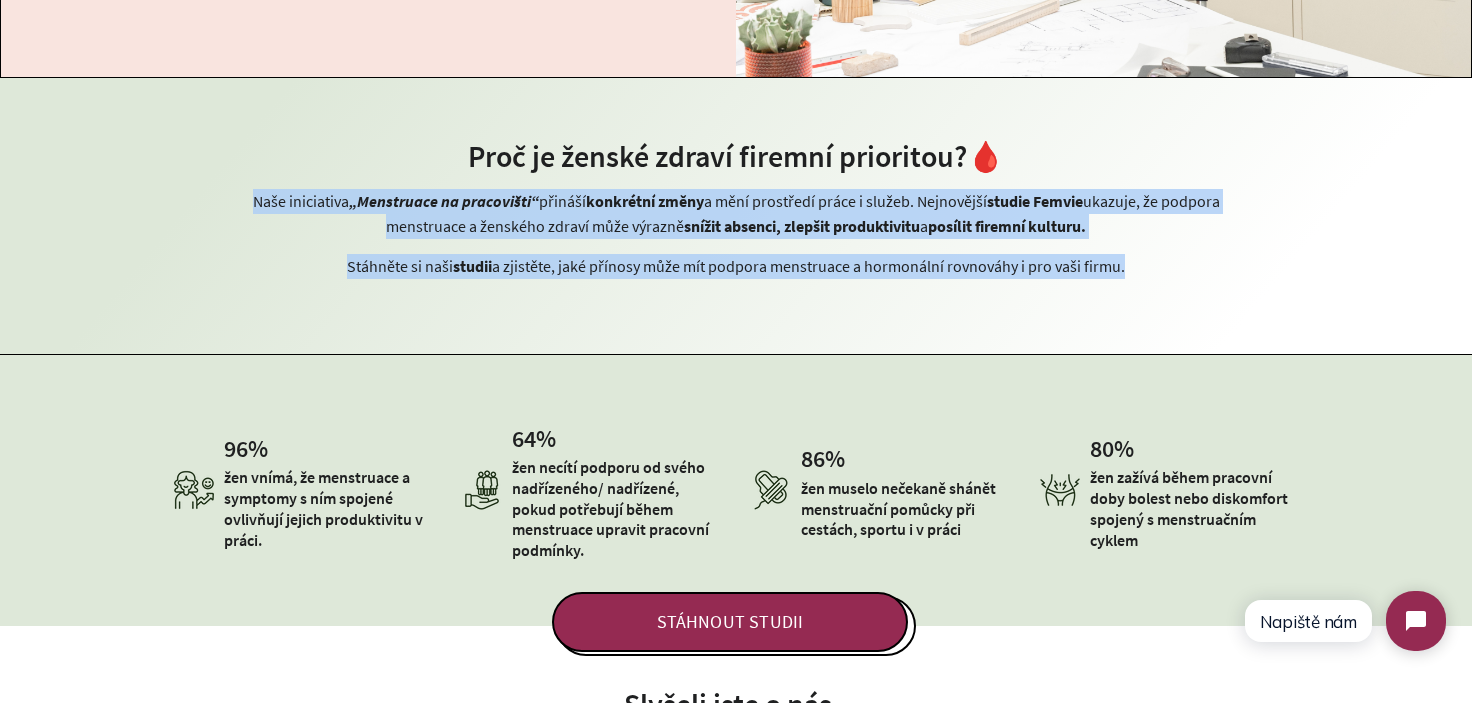 drag, startPoint x: 582, startPoint y: 283, endPoint x: 539, endPoint y: 218, distance: 77.93587 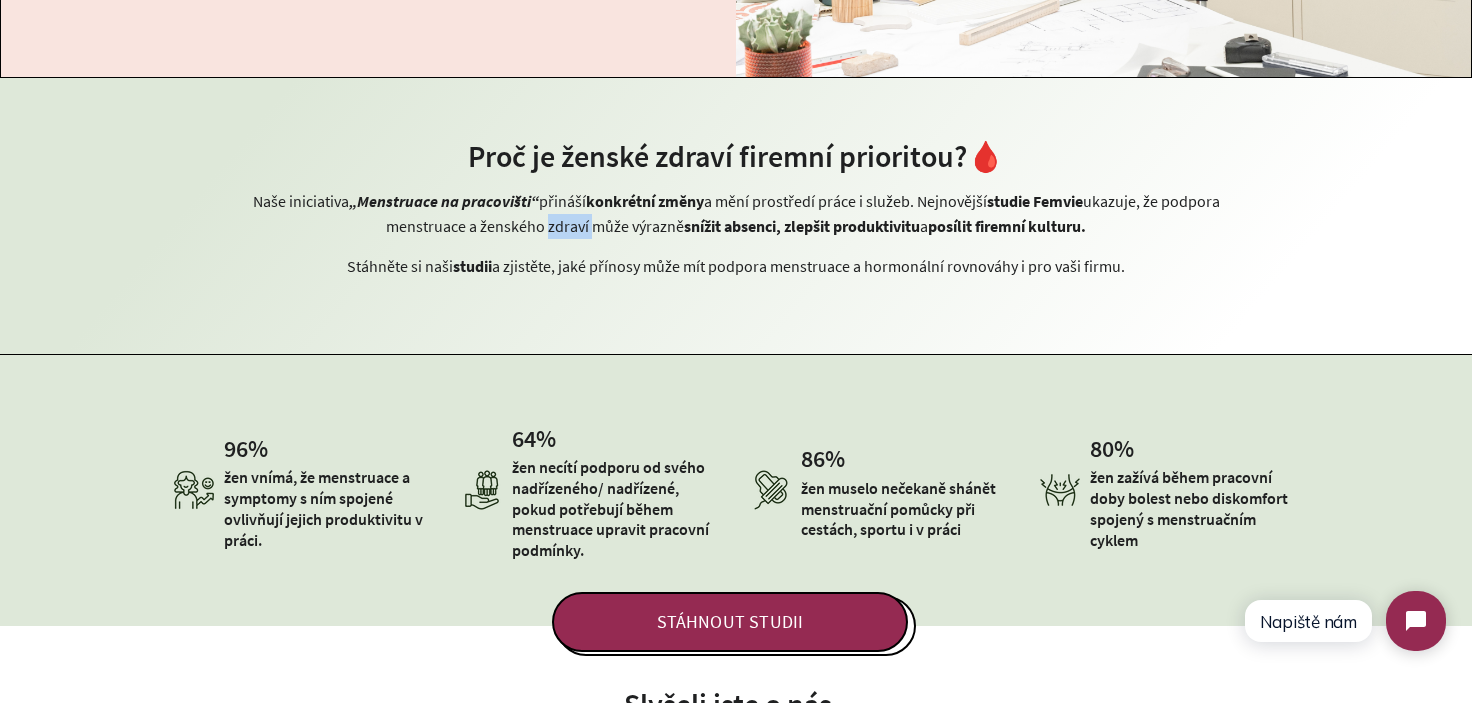 click on "Naše iniciativa  „Menstruace na pracovišti“  přináší  konkrétní   změny  a mění prostředí práce i služeb. Nejnovější  studie Femvie  ukazuje, že podpora menstruace a ženského zdraví může výrazně  snížit absenci,   zlepšit produktivitu  a  posílit firemní kulturu." at bounding box center (736, 214) 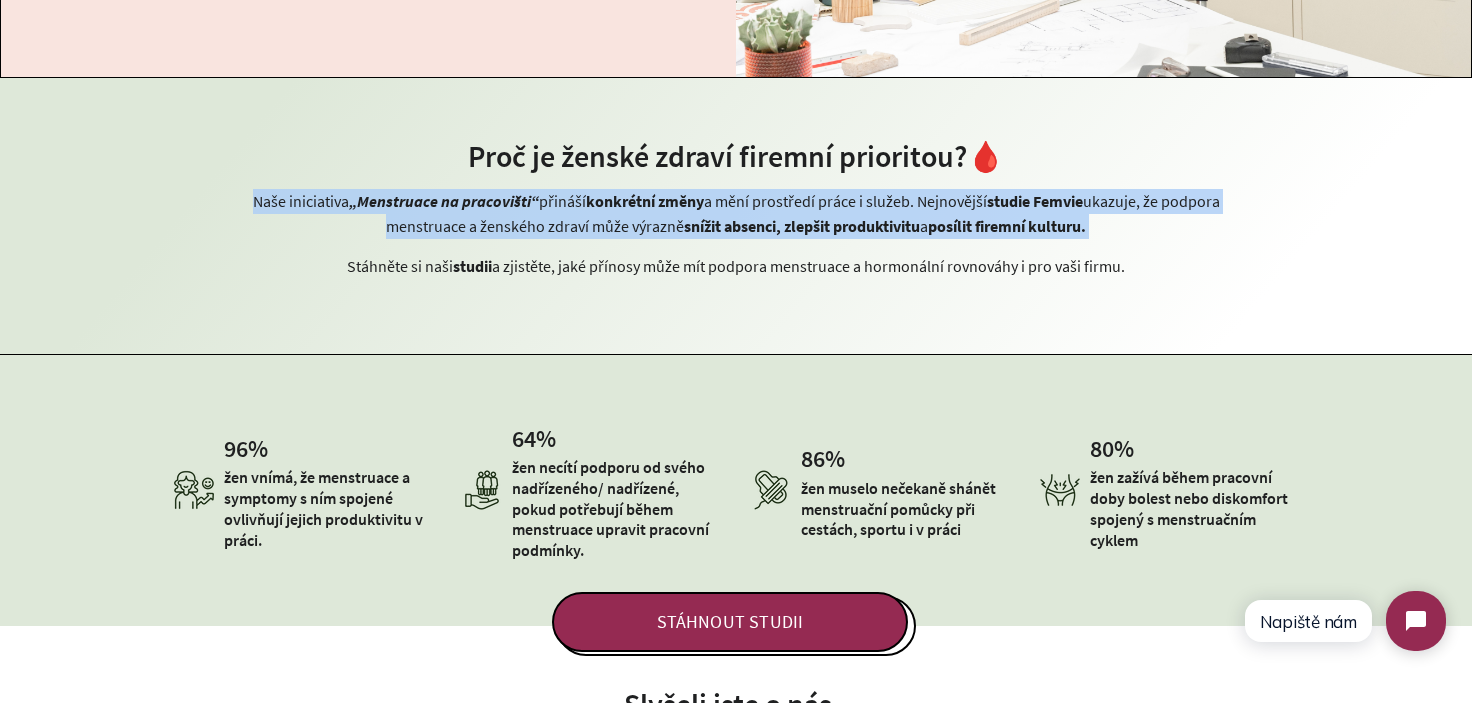 click on "Naše iniciativa  „Menstruace na pracovišti“  přináší  konkrétní   změny  a mění prostředí práce i služeb. Nejnovější  studie Femvie  ukazuje, že podpora menstruace a ženského zdraví může výrazně  snížit absenci,   zlepšit produktivitu  a  posílit firemní kulturu." at bounding box center [736, 214] 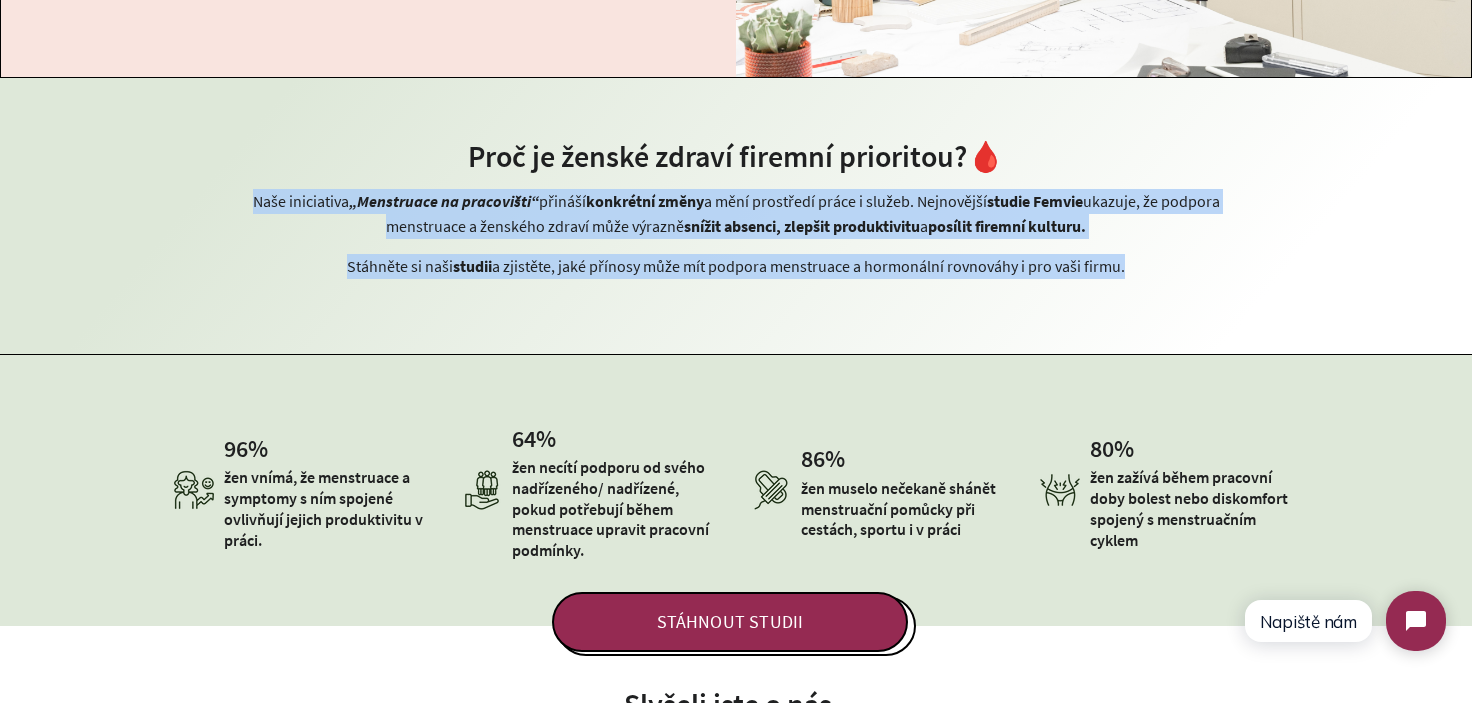 drag, startPoint x: 539, startPoint y: 218, endPoint x: 563, endPoint y: 278, distance: 64.62198 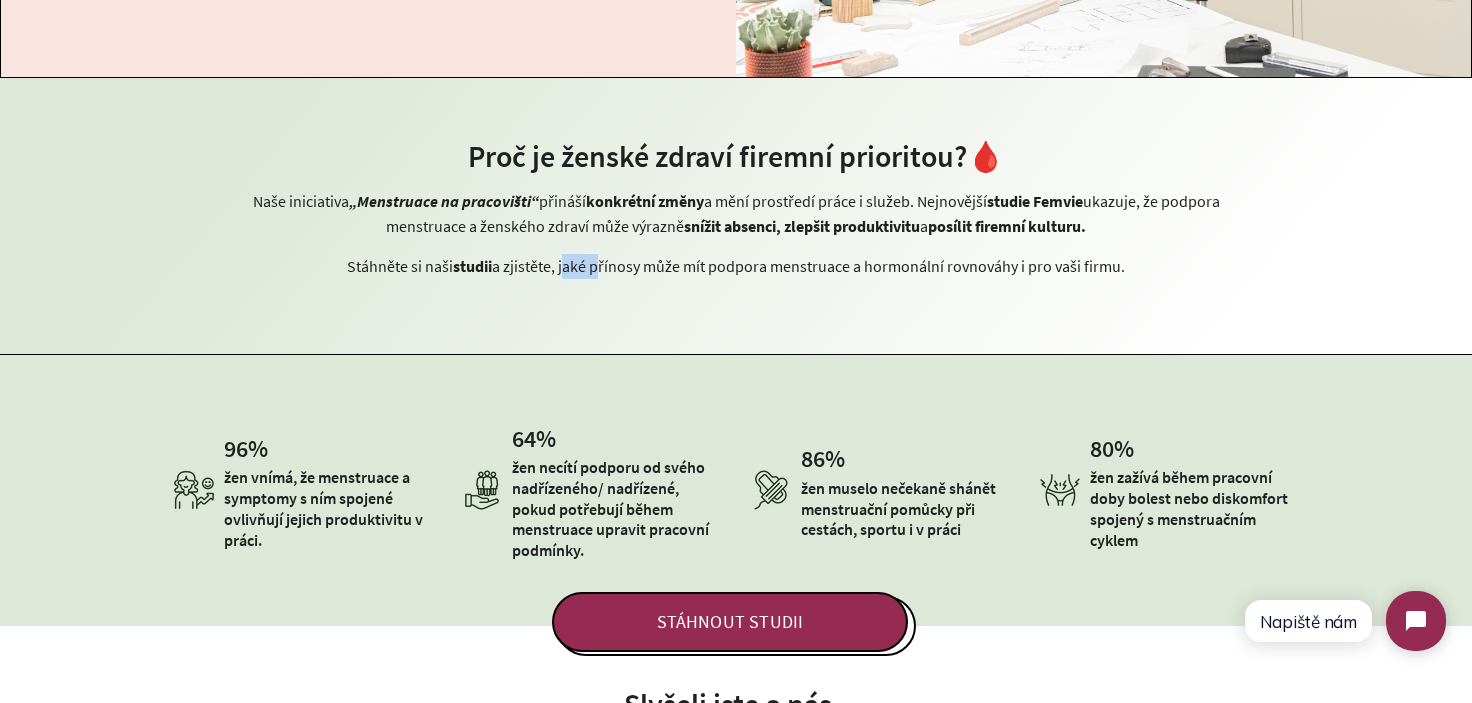 click on "Stáhněte si naši  studii  a zjistěte, jaké přínosy může mít podpora menstruace a hormonální rovnováhy i pro vaši firmu." at bounding box center [736, 266] 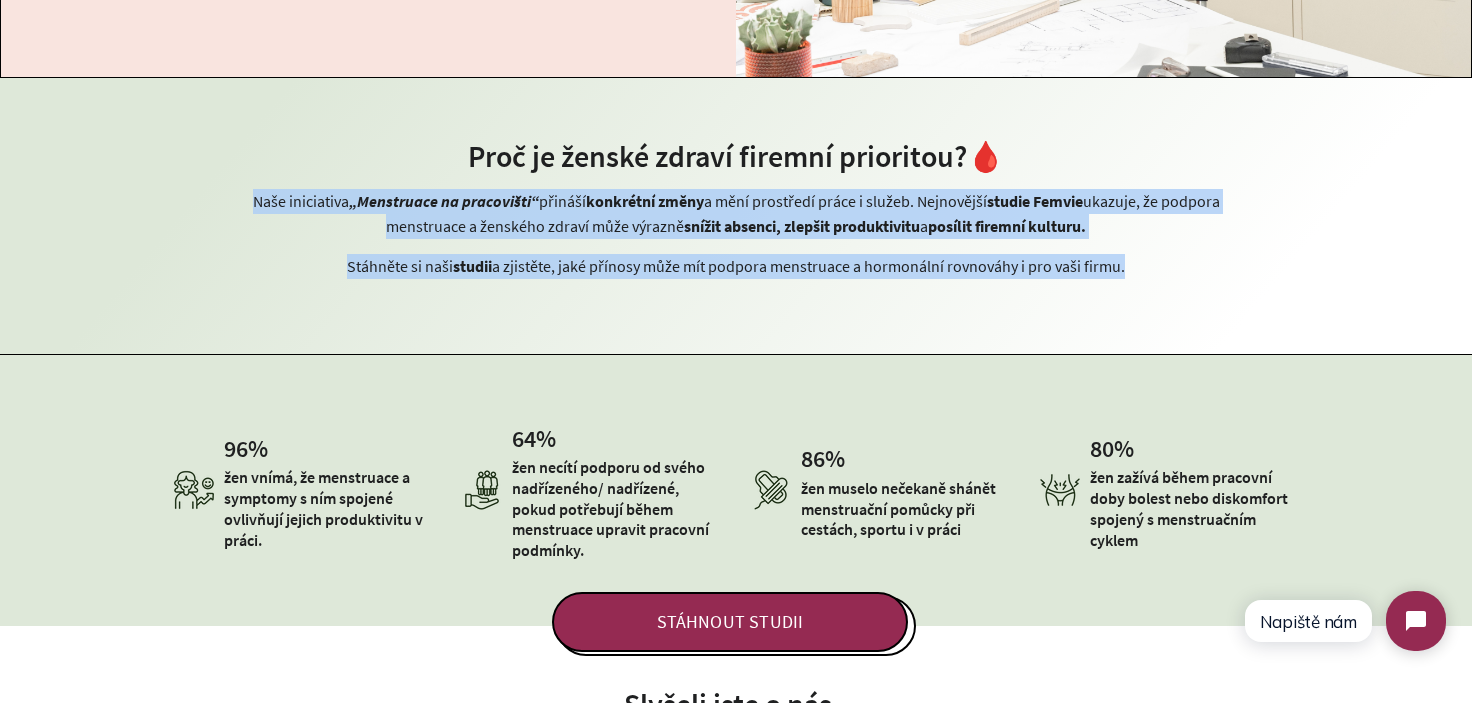 drag, startPoint x: 563, startPoint y: 278, endPoint x: 513, endPoint y: 219, distance: 77.33692 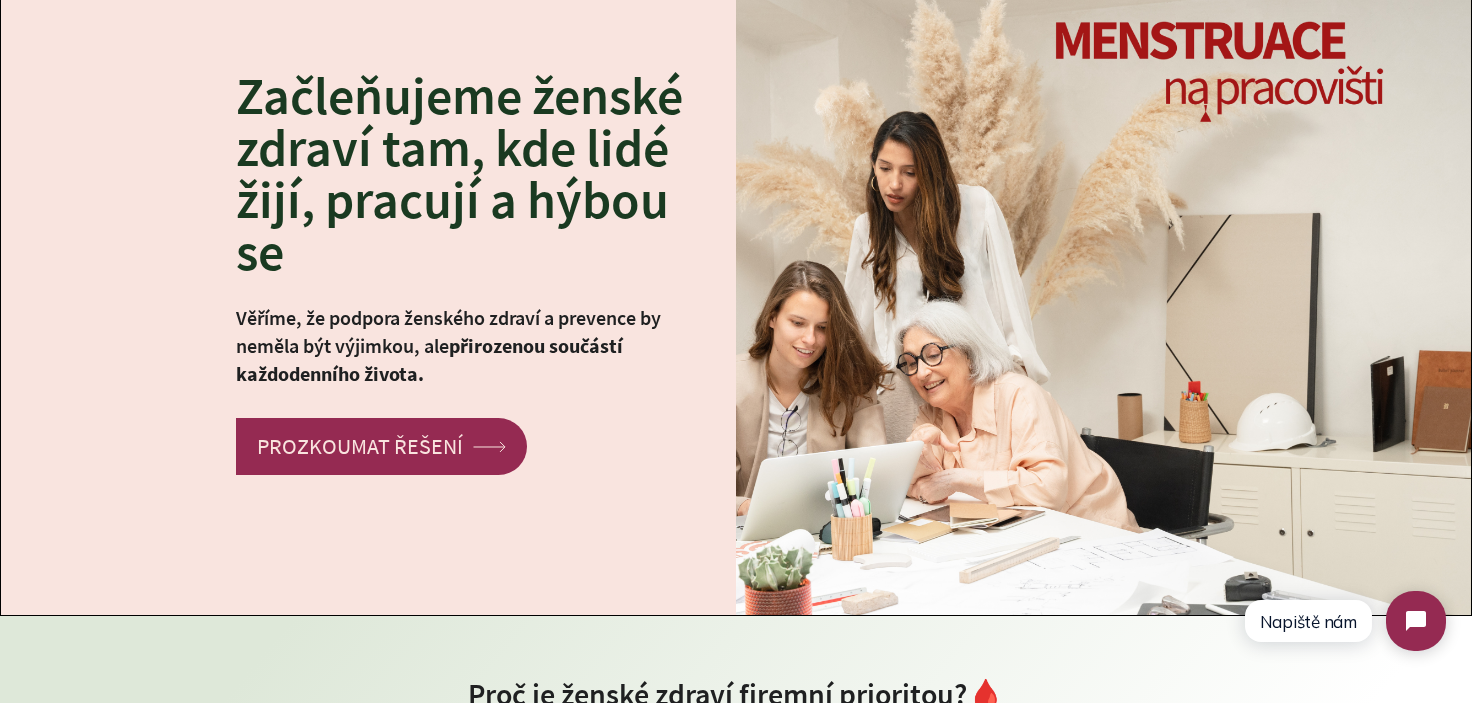 scroll, scrollTop: 200, scrollLeft: 0, axis: vertical 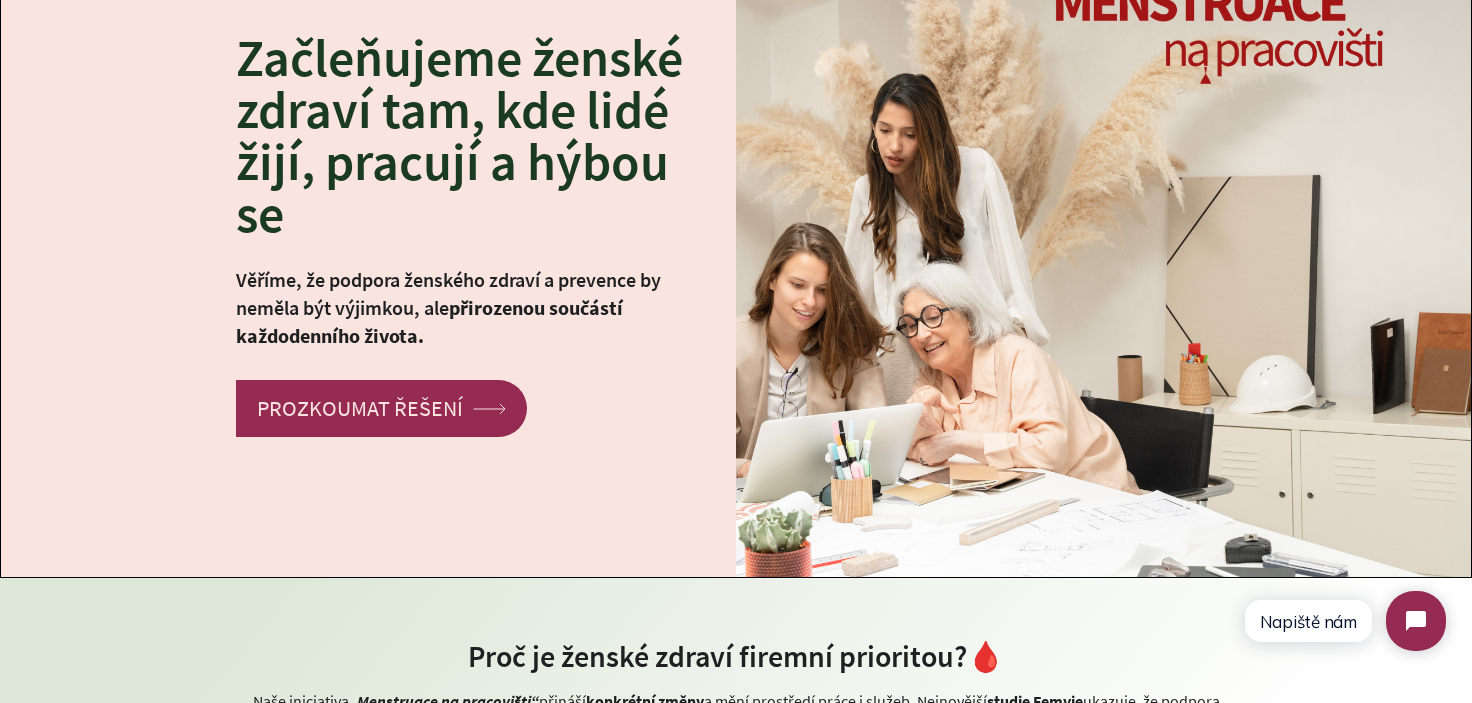 click on "přirozenou součástí každodenního života." at bounding box center [429, 321] 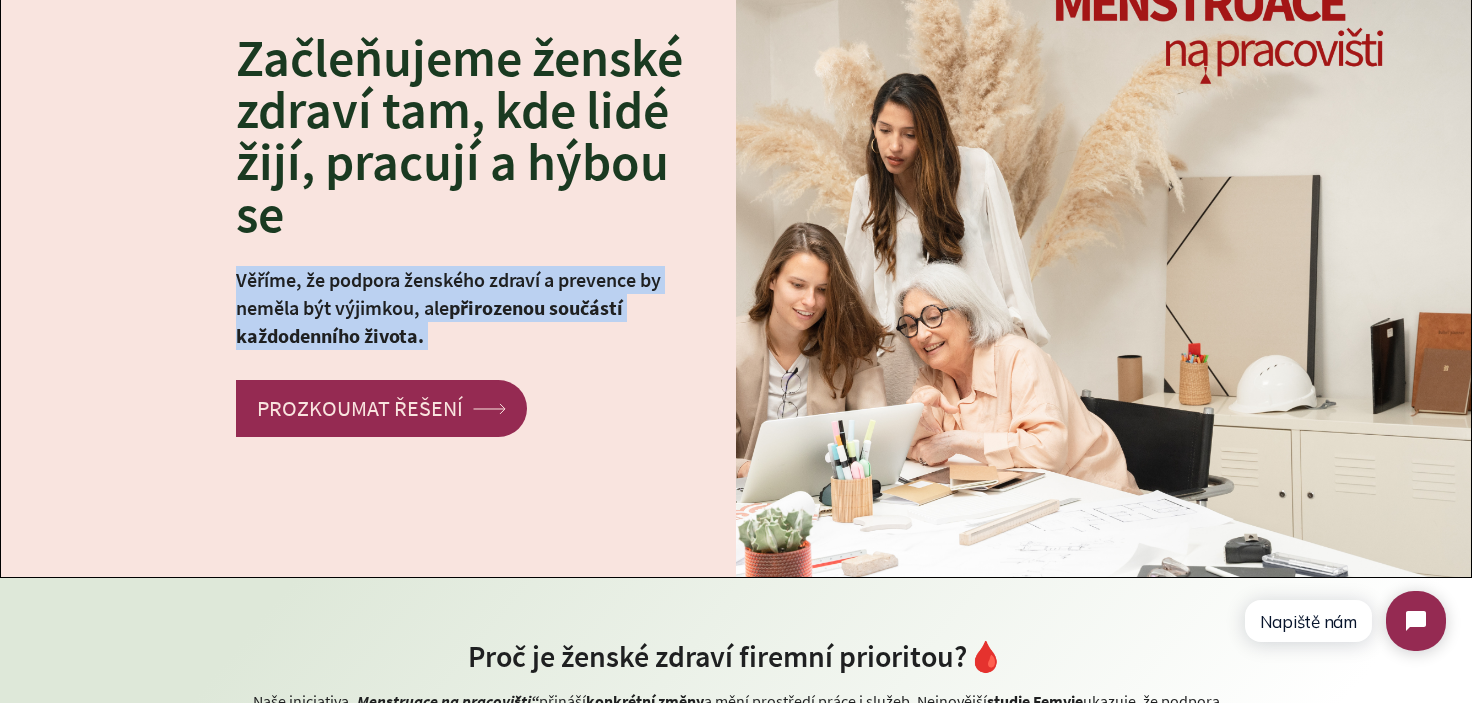 click on "přirozenou součástí každodenního života." at bounding box center [429, 321] 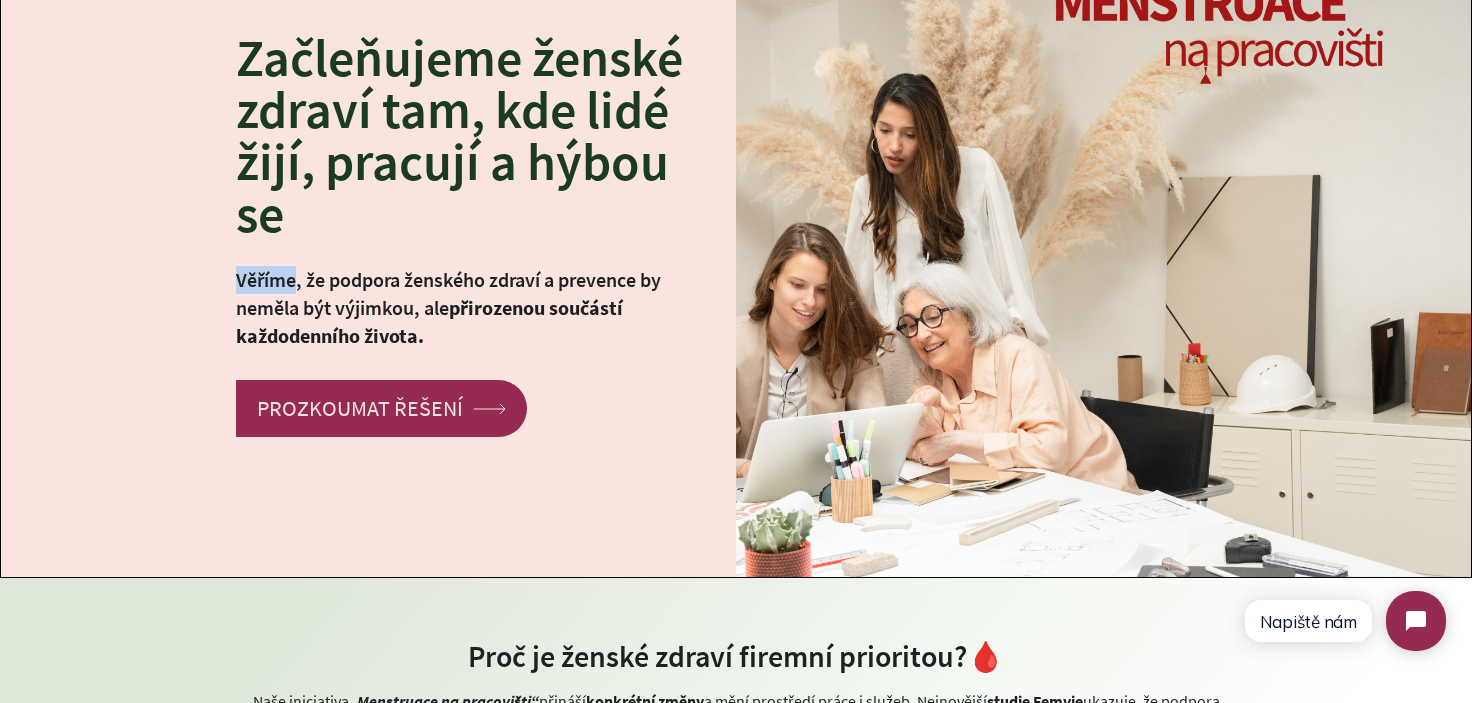 click on "Věříme, že podpora ženského zdraví a prevence by neměla být výjimkou, ale  přirozenou součástí každodenního života." at bounding box center [471, 308] 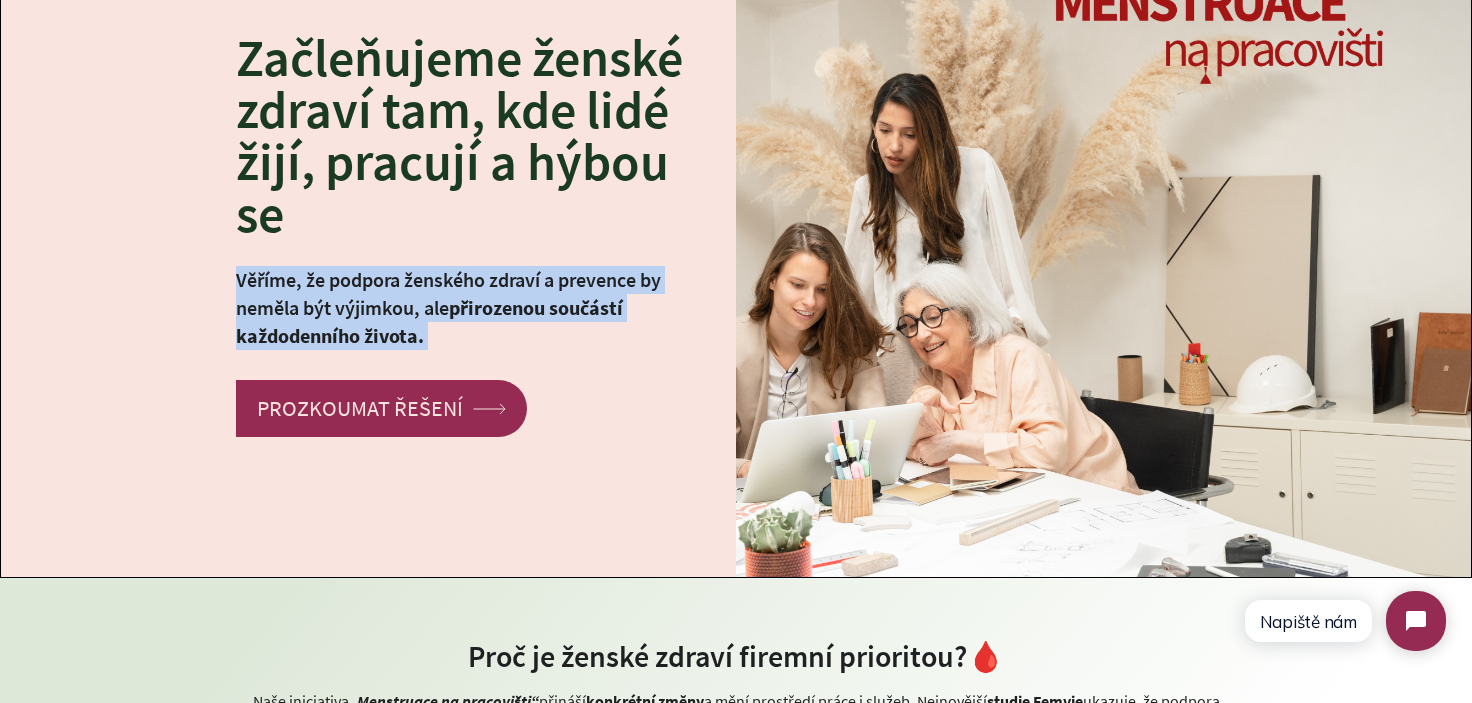 drag, startPoint x: 249, startPoint y: 282, endPoint x: 440, endPoint y: 327, distance: 196.22946 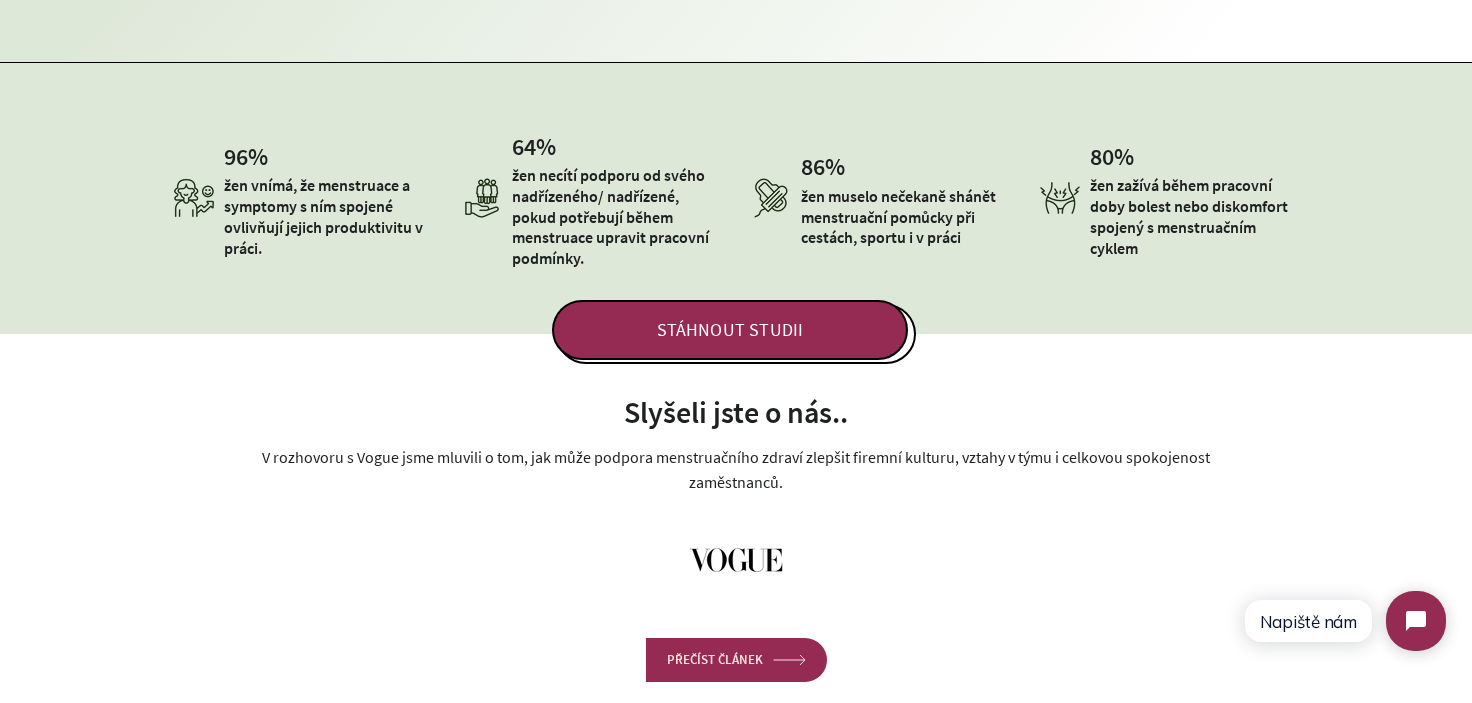 scroll, scrollTop: 1000, scrollLeft: 0, axis: vertical 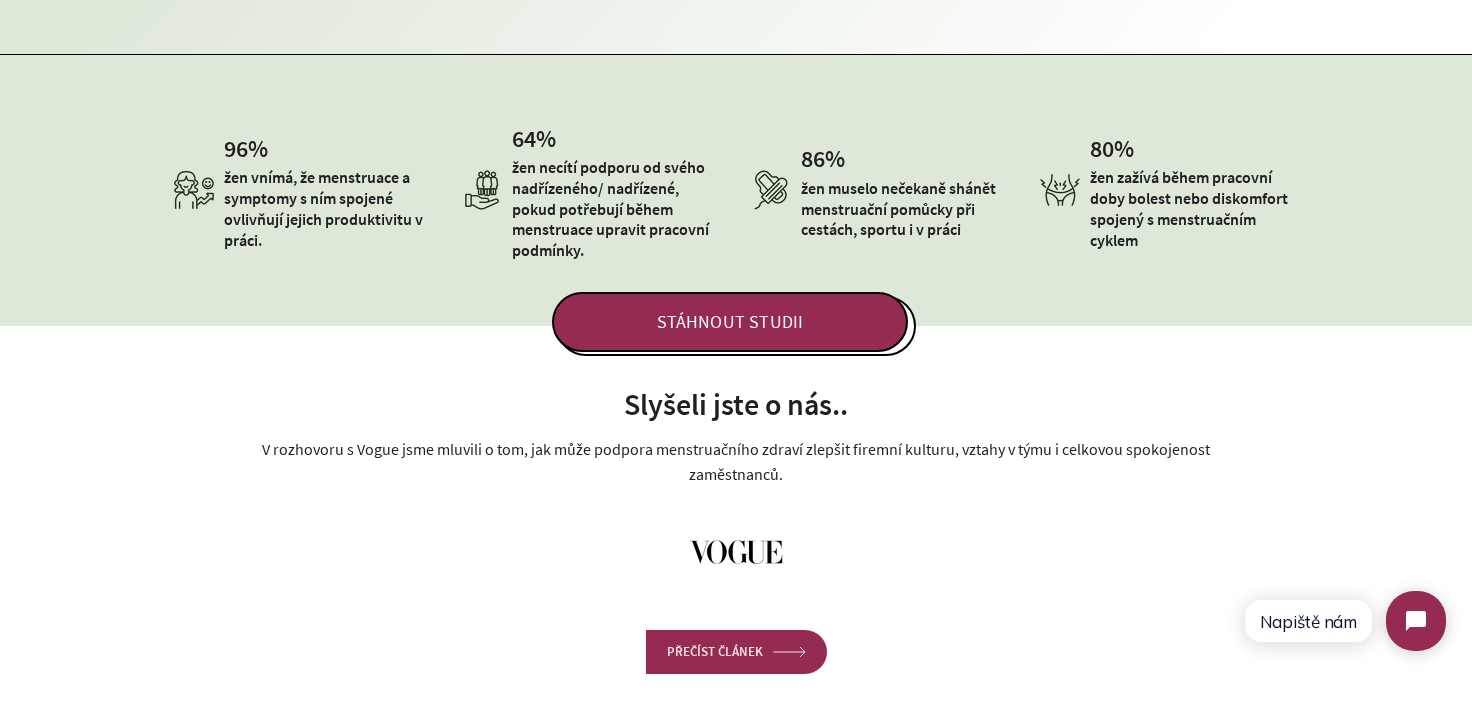 click on "96" at bounding box center (236, 148) 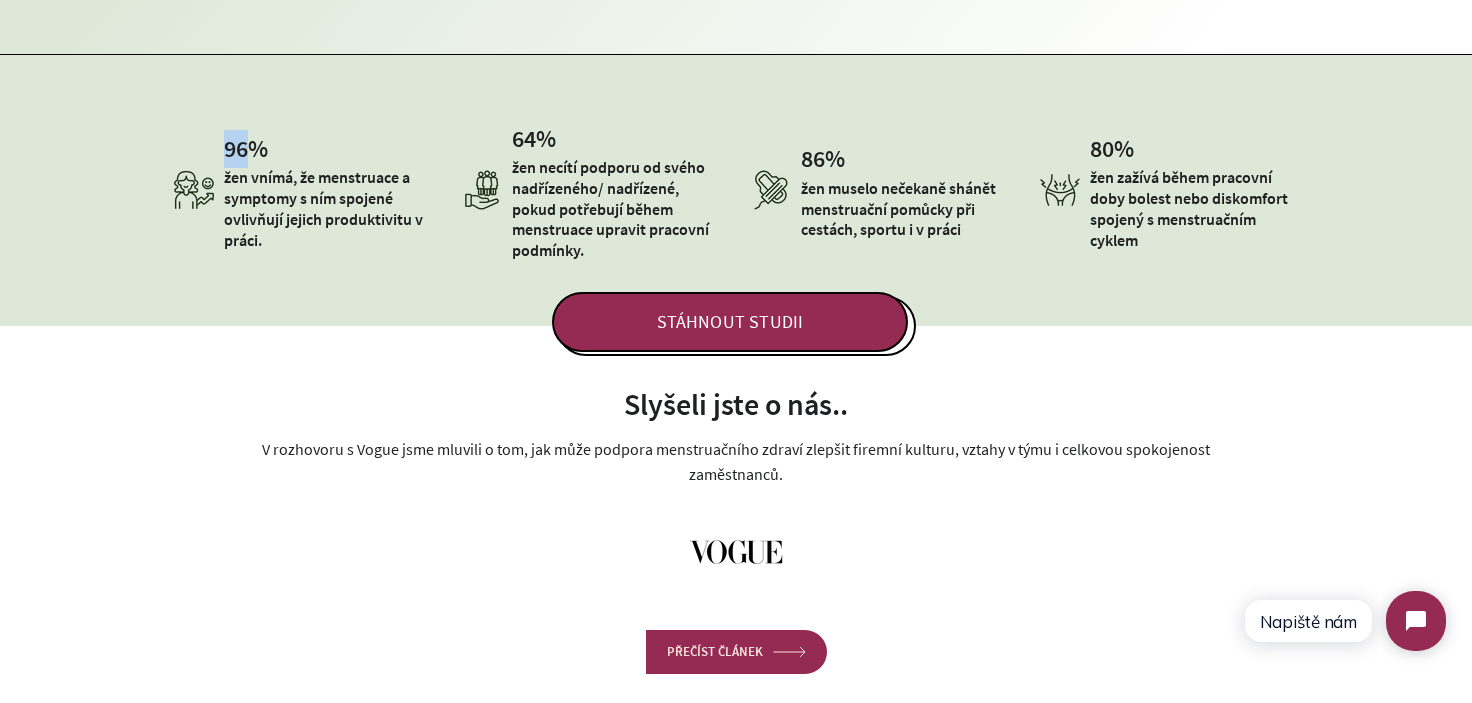 click on "96" at bounding box center (236, 148) 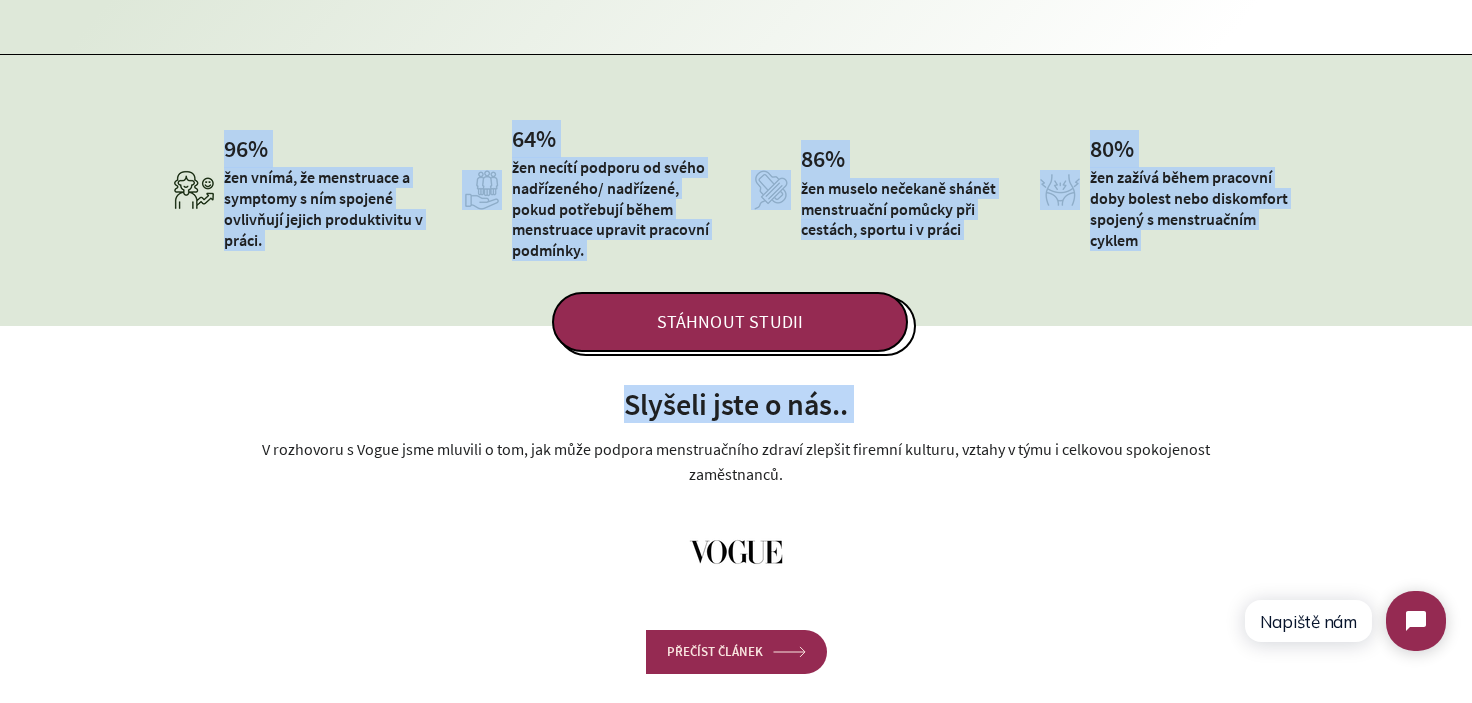 drag, startPoint x: 232, startPoint y: 161, endPoint x: 1010, endPoint y: 220, distance: 780.23395 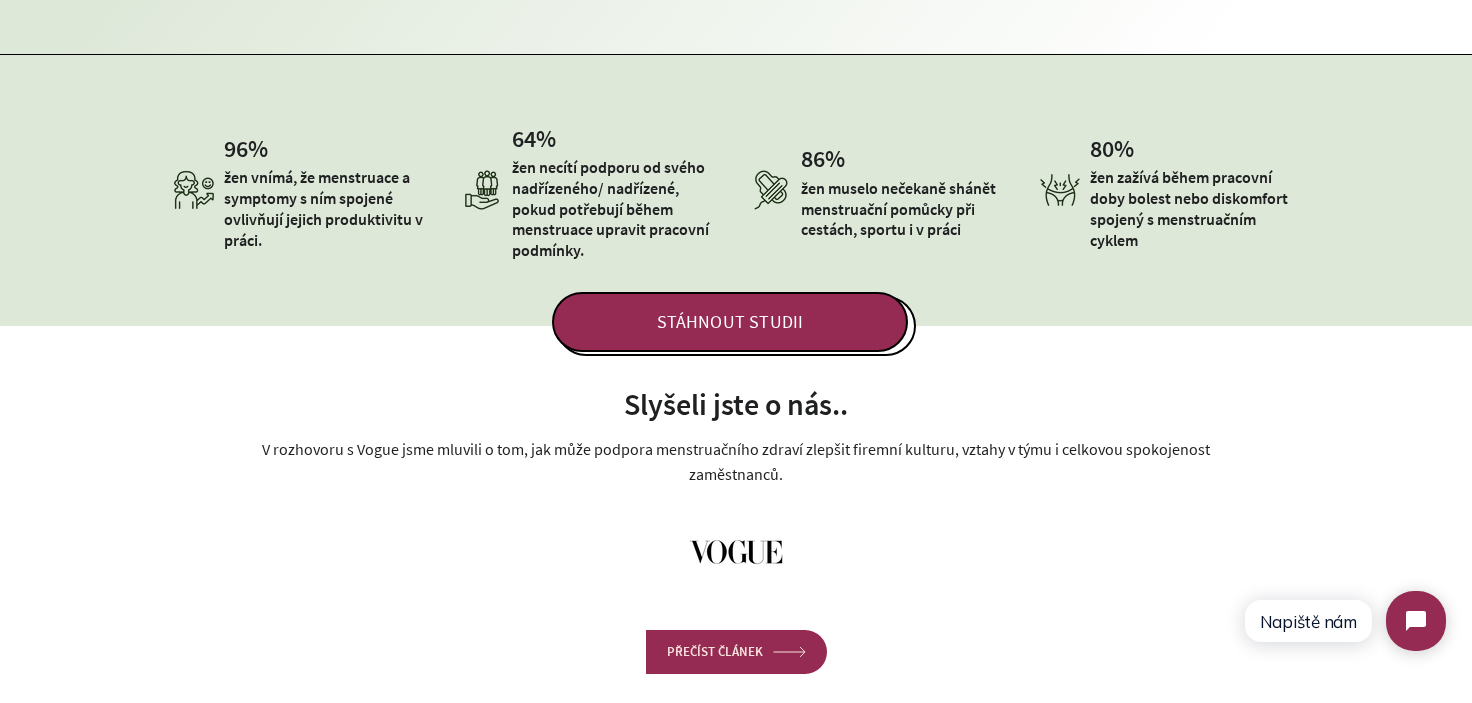 click on "STÁHNOUT STUDII" at bounding box center (736, 286) 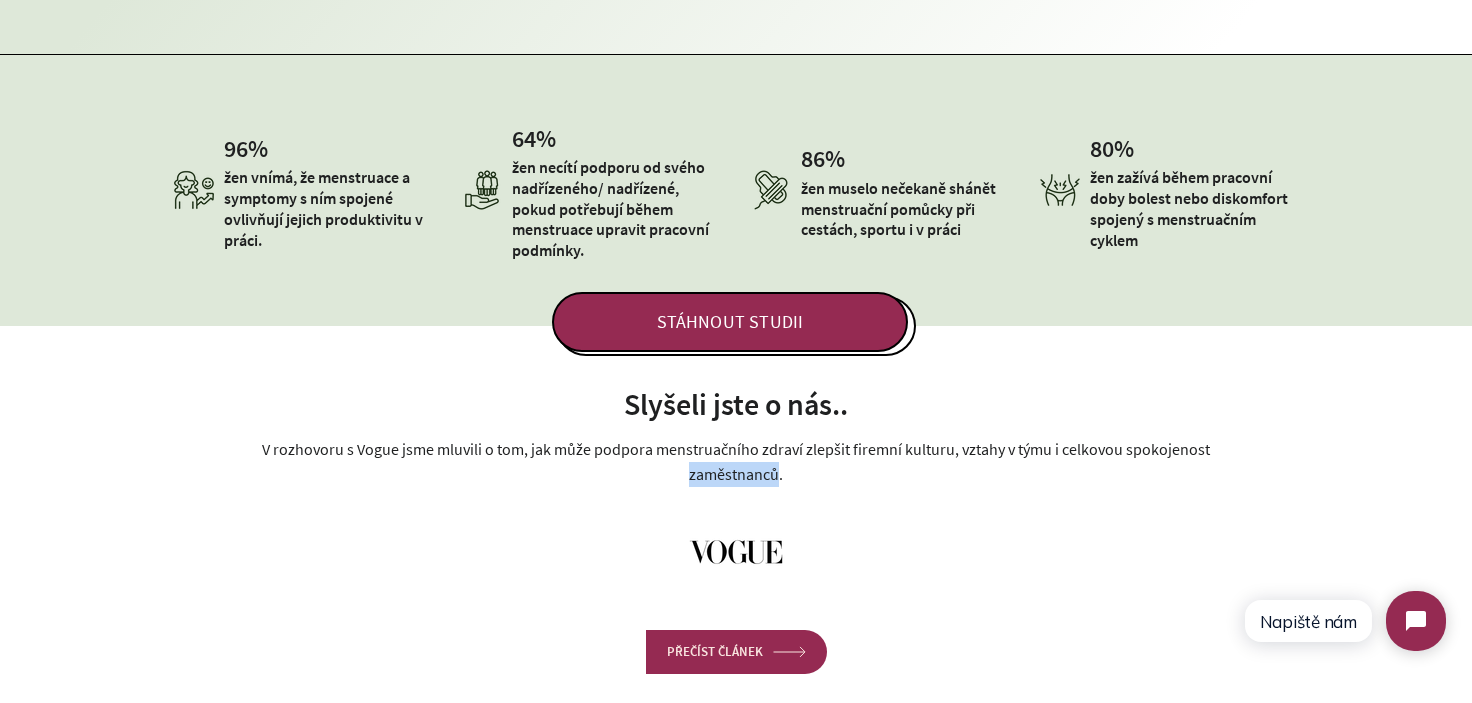 click on "V rozhovoru s Vogue jsme mluvili o tom, jak může podpora menstruačního zdraví zlepšit firemní kulturu, vztahy v týmu i celkovou spokojenost zaměstnanců." at bounding box center [736, 462] 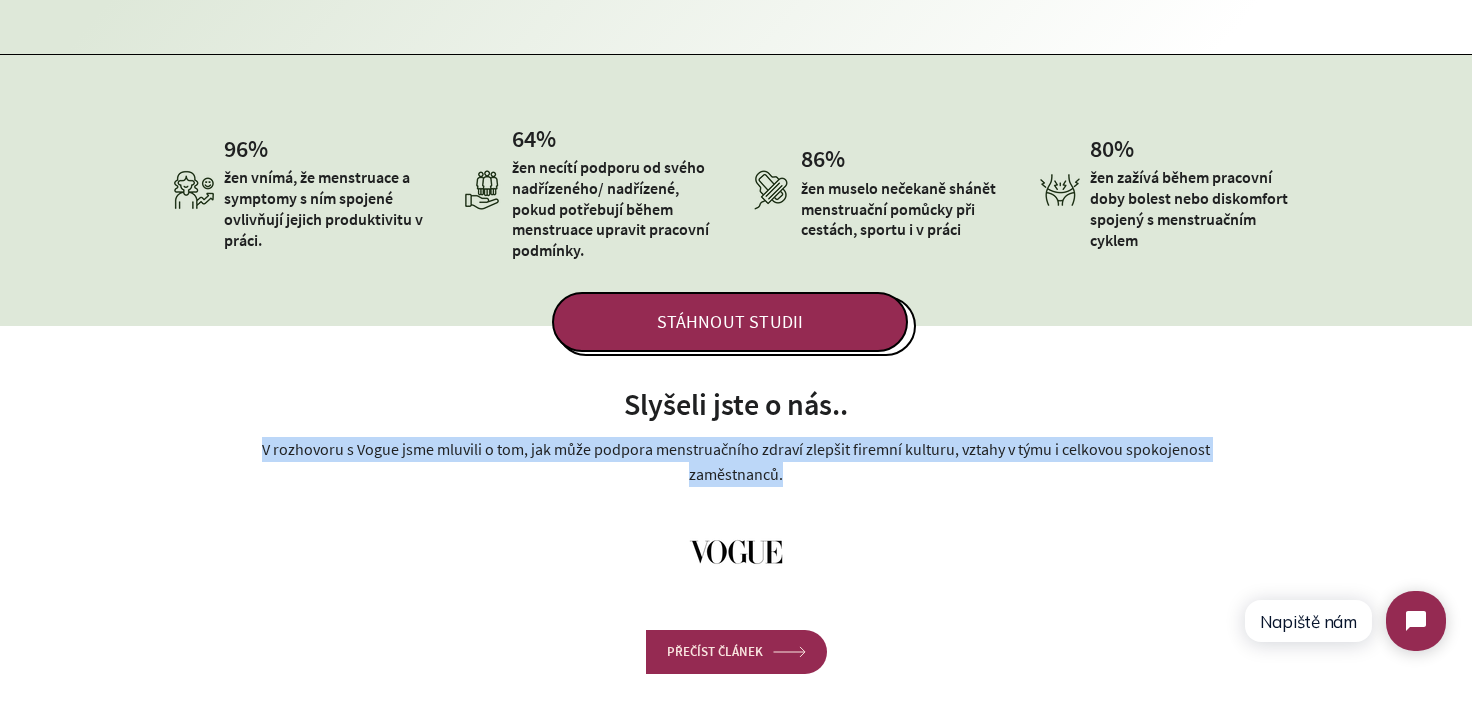 click on "V rozhovoru s Vogue jsme mluvili o tom, jak může podpora menstruačního zdraví zlepšit firemní kulturu, vztahy v týmu i celkovou spokojenost zaměstnanců." at bounding box center (736, 462) 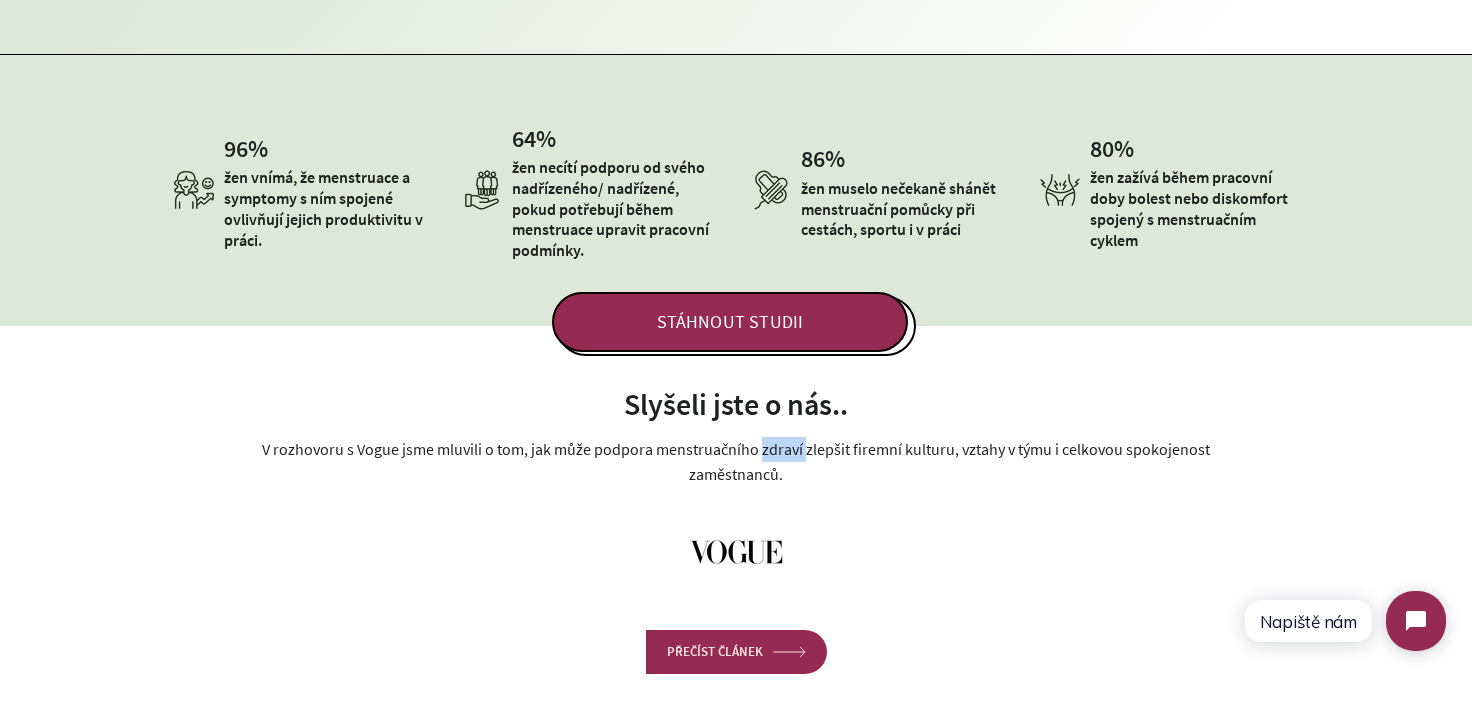 click on "V rozhovoru s Vogue jsme mluvili o tom, jak může podpora menstruačního zdraví zlepšit firemní kulturu, vztahy v týmu i celkovou spokojenost zaměstnanců." at bounding box center (736, 462) 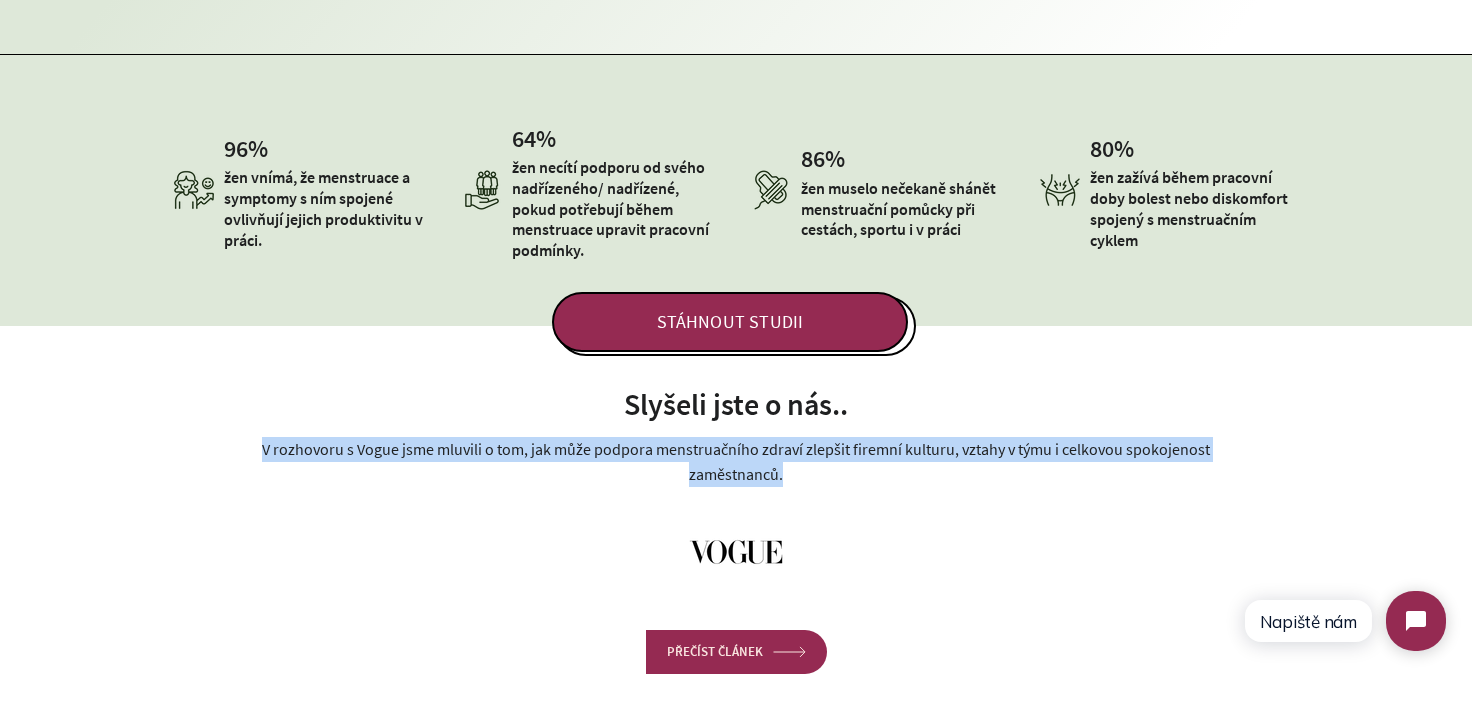 click on "V rozhovoru s Vogue jsme mluvili o tom, jak může podpora menstruačního zdraví zlepšit firemní kulturu, vztahy v týmu i celkovou spokojenost zaměstnanců." at bounding box center (736, 462) 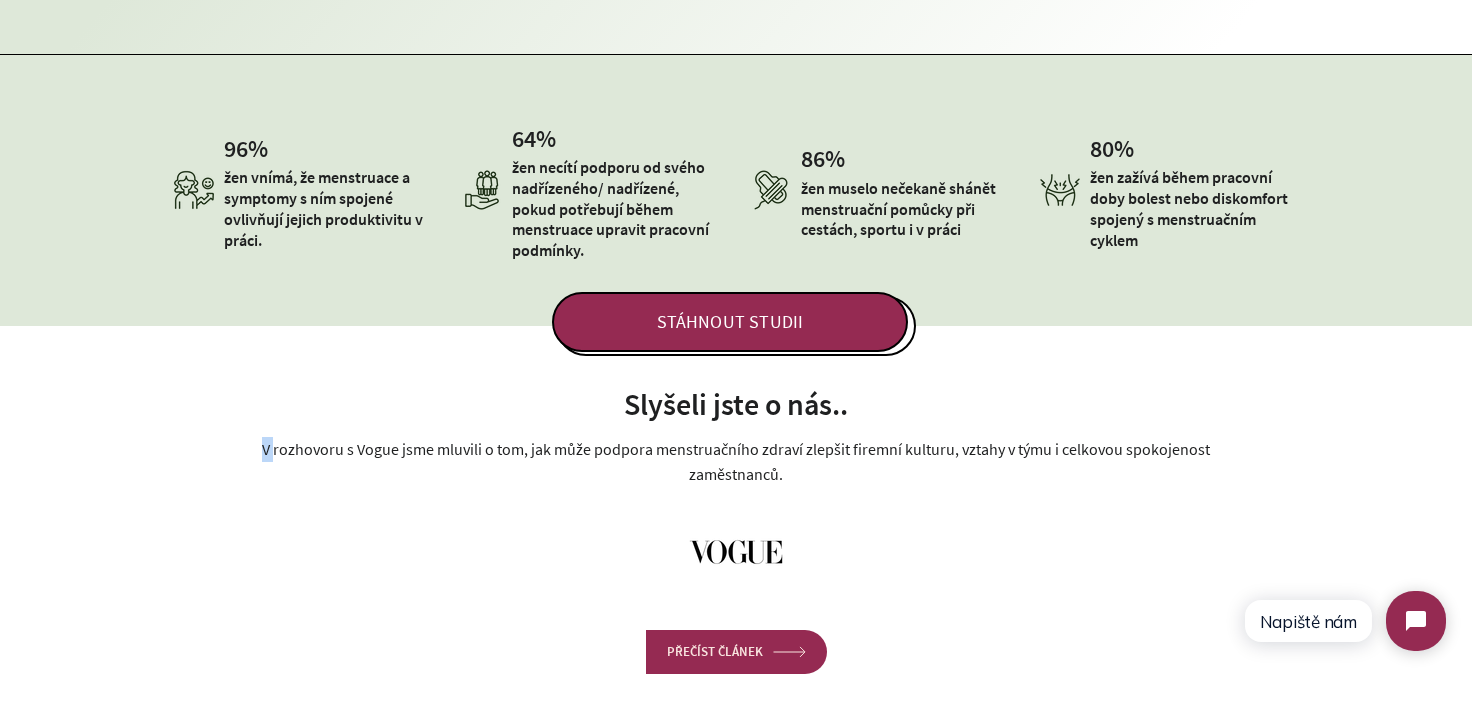 click on "V rozhovoru s Vogue jsme mluvili o tom, jak může podpora menstruačního zdraví zlepšit firemní kulturu, vztahy v týmu i celkovou spokojenost zaměstnanců." at bounding box center (736, 462) 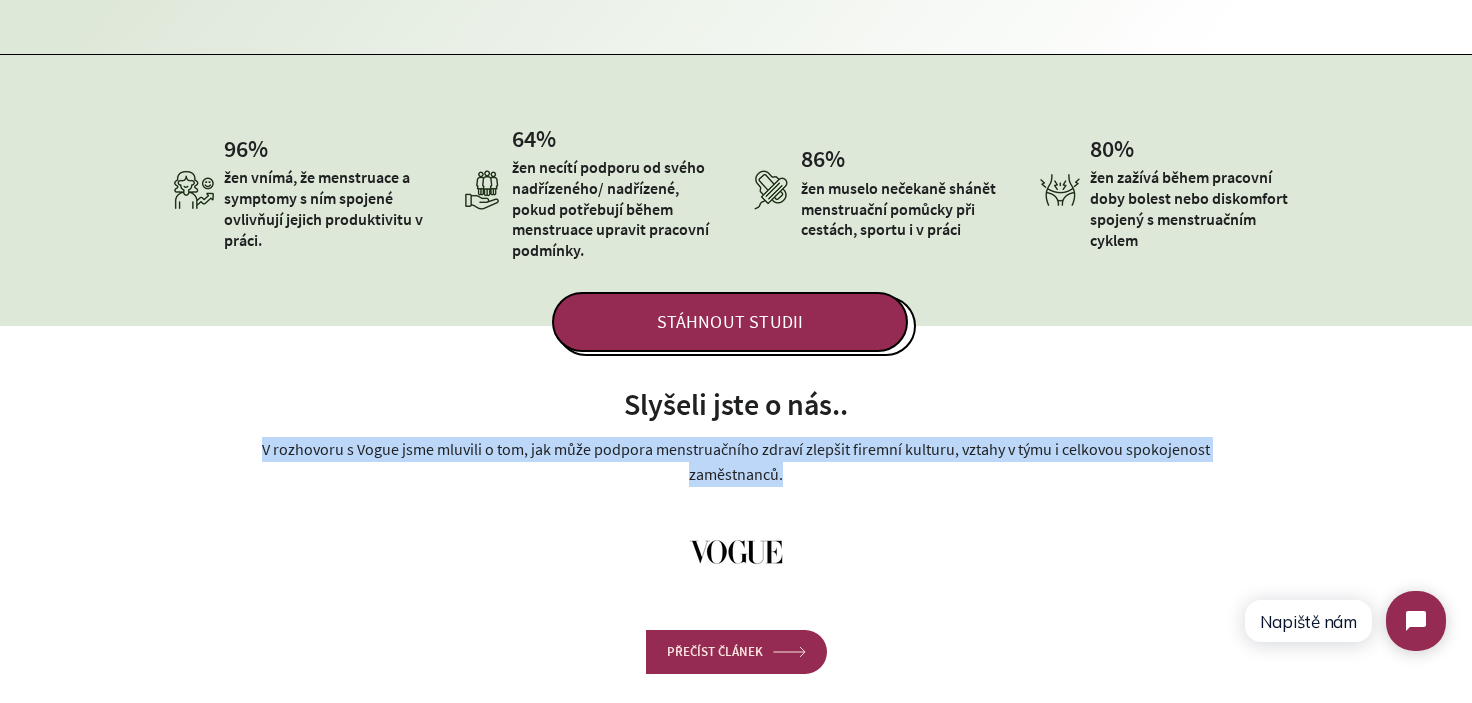 drag, startPoint x: 268, startPoint y: 446, endPoint x: 769, endPoint y: 466, distance: 501.39905 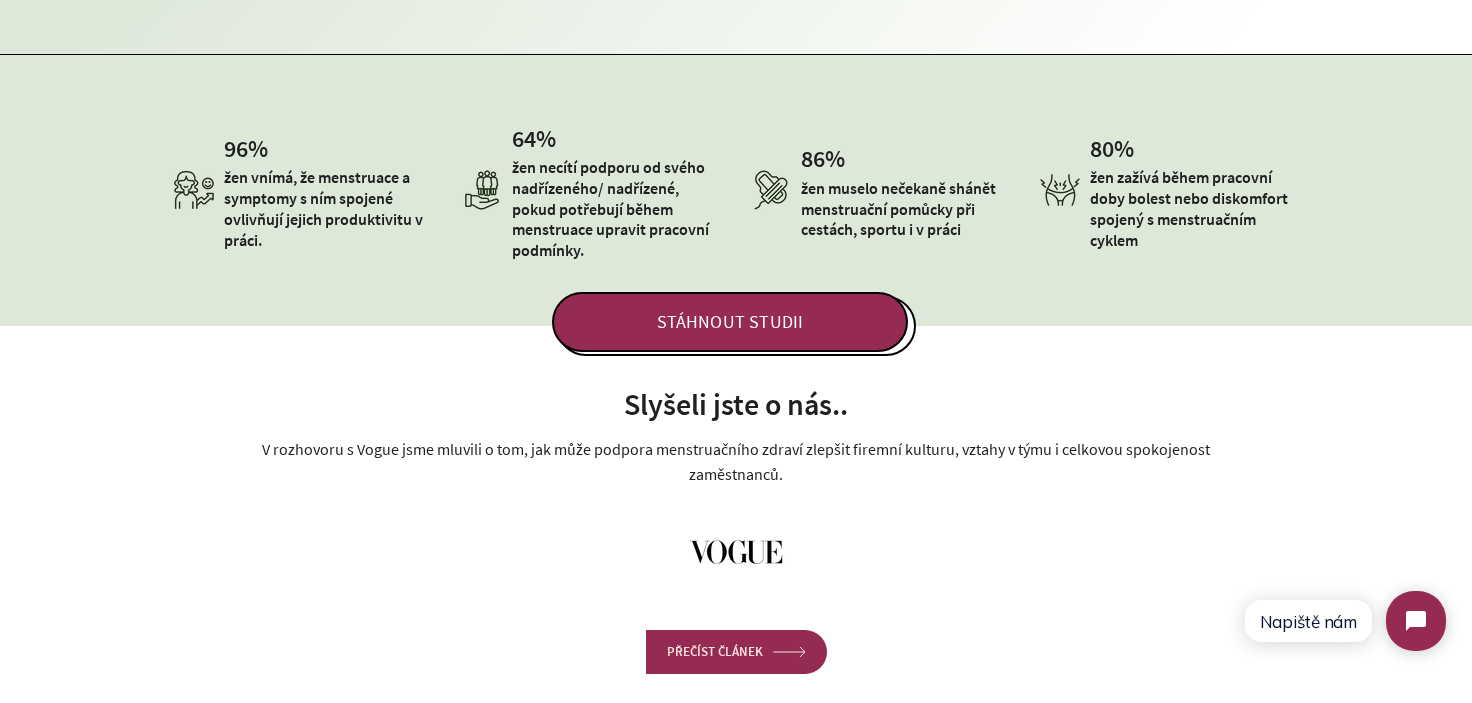 click on "V rozhovoru s Vogue jsme mluvili o tom, jak může podpora menstruačního zdraví zlepšit firemní kulturu, vztahy v týmu i celkovou spokojenost zaměstnanců." at bounding box center (736, 462) 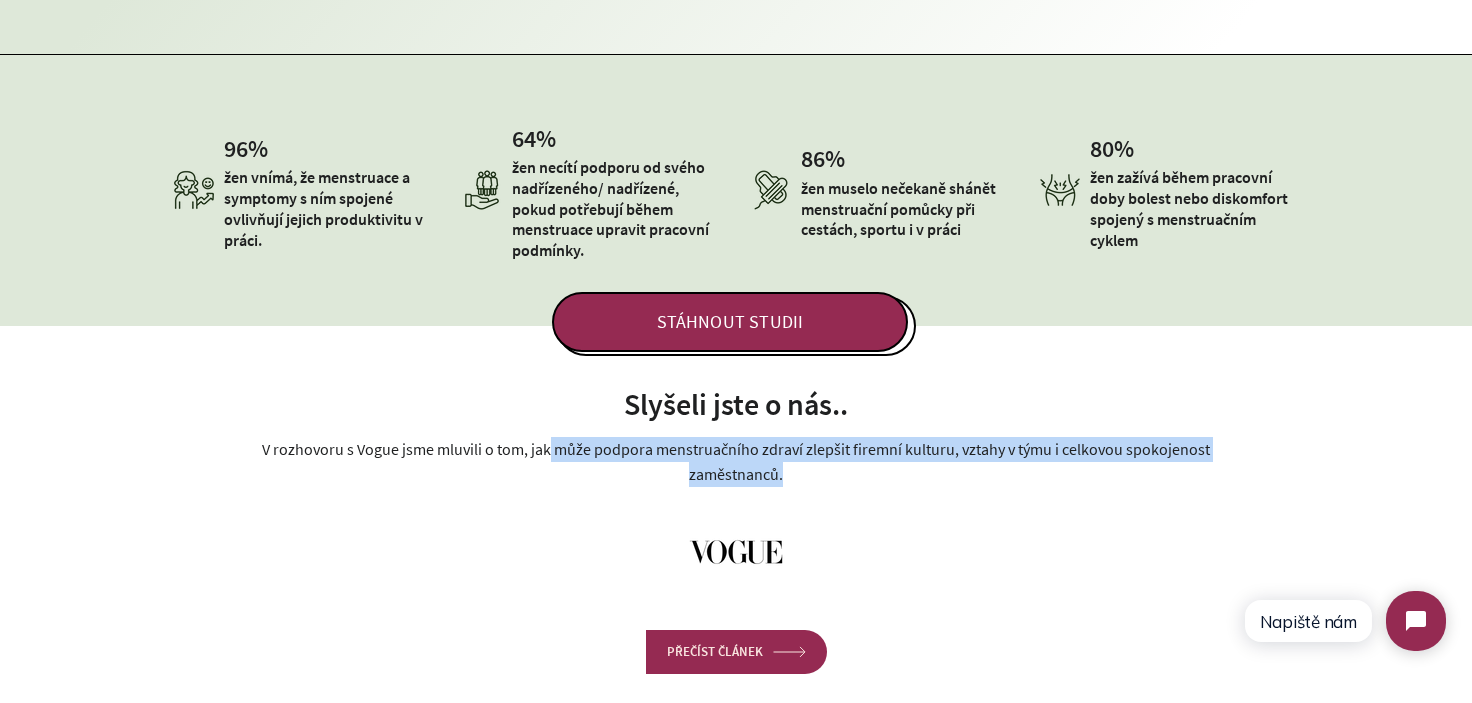 drag, startPoint x: 795, startPoint y: 467, endPoint x: 540, endPoint y: 451, distance: 255.50146 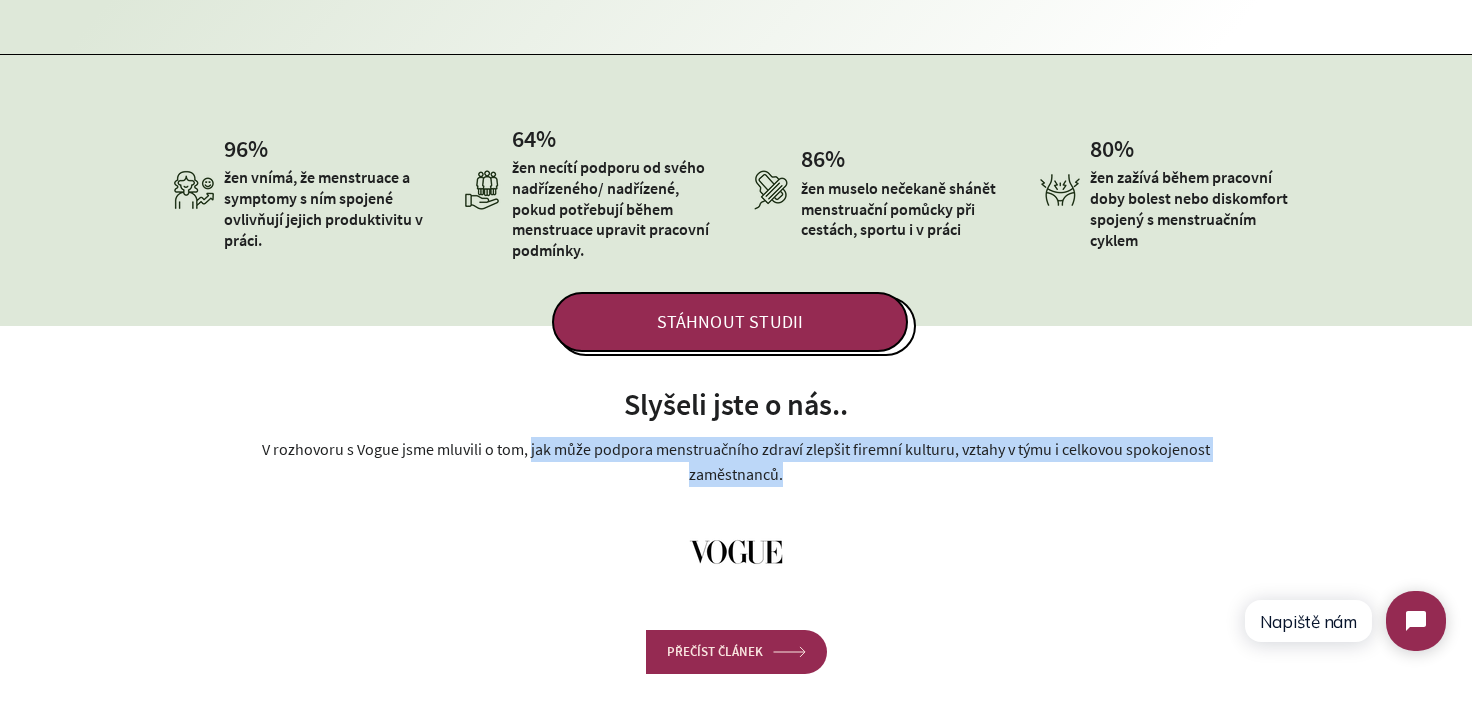 click on "V rozhovoru s Vogue jsme mluvili o tom, jak může podpora menstruačního zdraví zlepšit firemní kulturu, vztahy v týmu i celkovou spokojenost zaměstnanců." at bounding box center [736, 462] 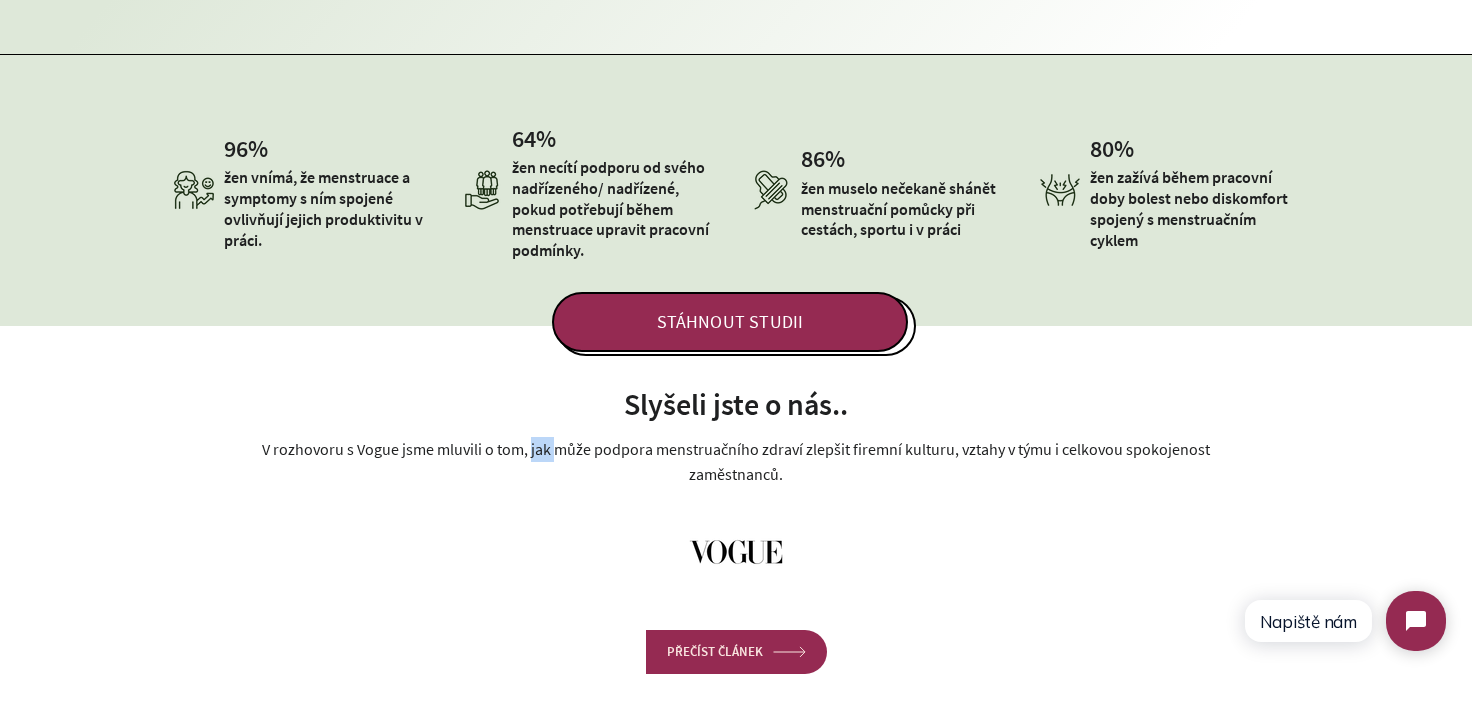 click on "V rozhovoru s Vogue jsme mluvili o tom, jak může podpora menstruačního zdraví zlepšit firemní kulturu, vztahy v týmu i celkovou spokojenost zaměstnanců." at bounding box center [736, 462] 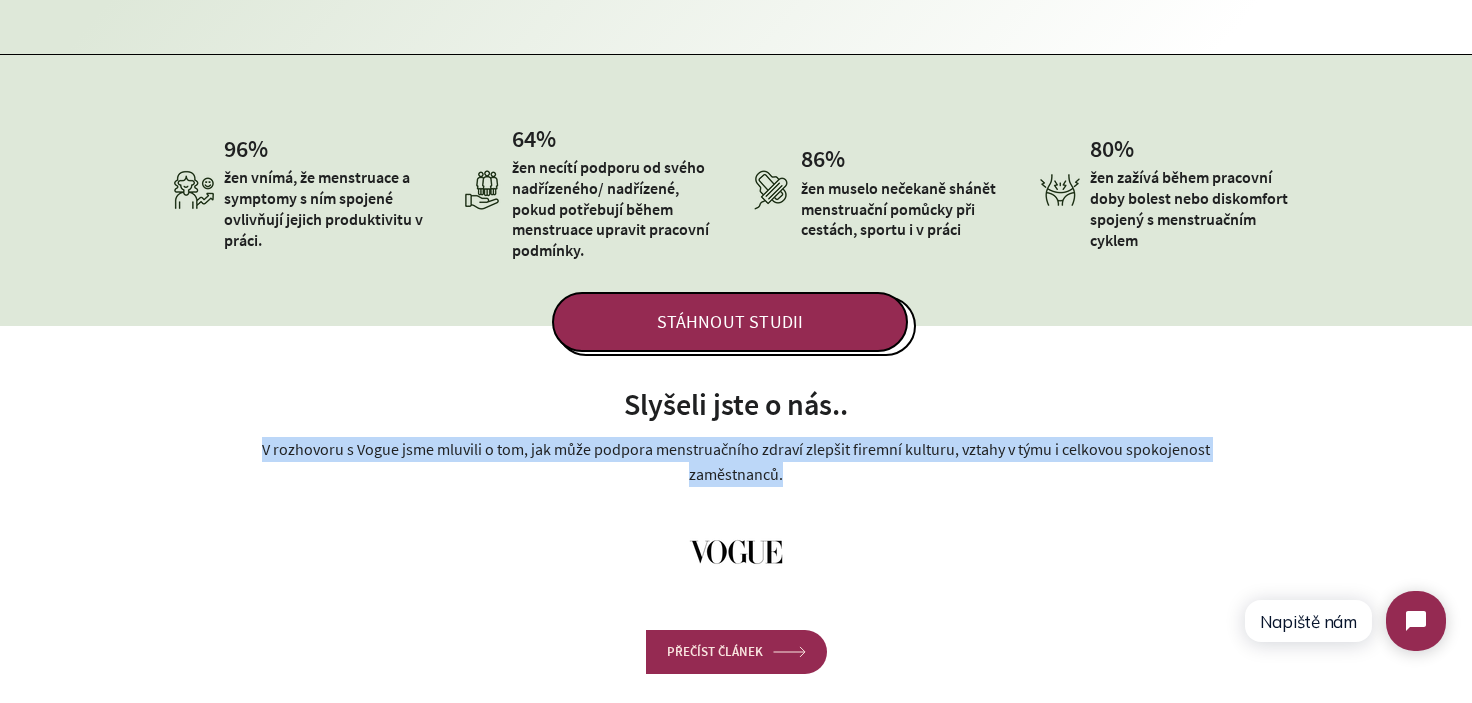click on "V rozhovoru s Vogue jsme mluvili o tom, jak může podpora menstruačního zdraví zlepšit firemní kulturu, vztahy v týmu i celkovou spokojenost zaměstnanců." at bounding box center [736, 462] 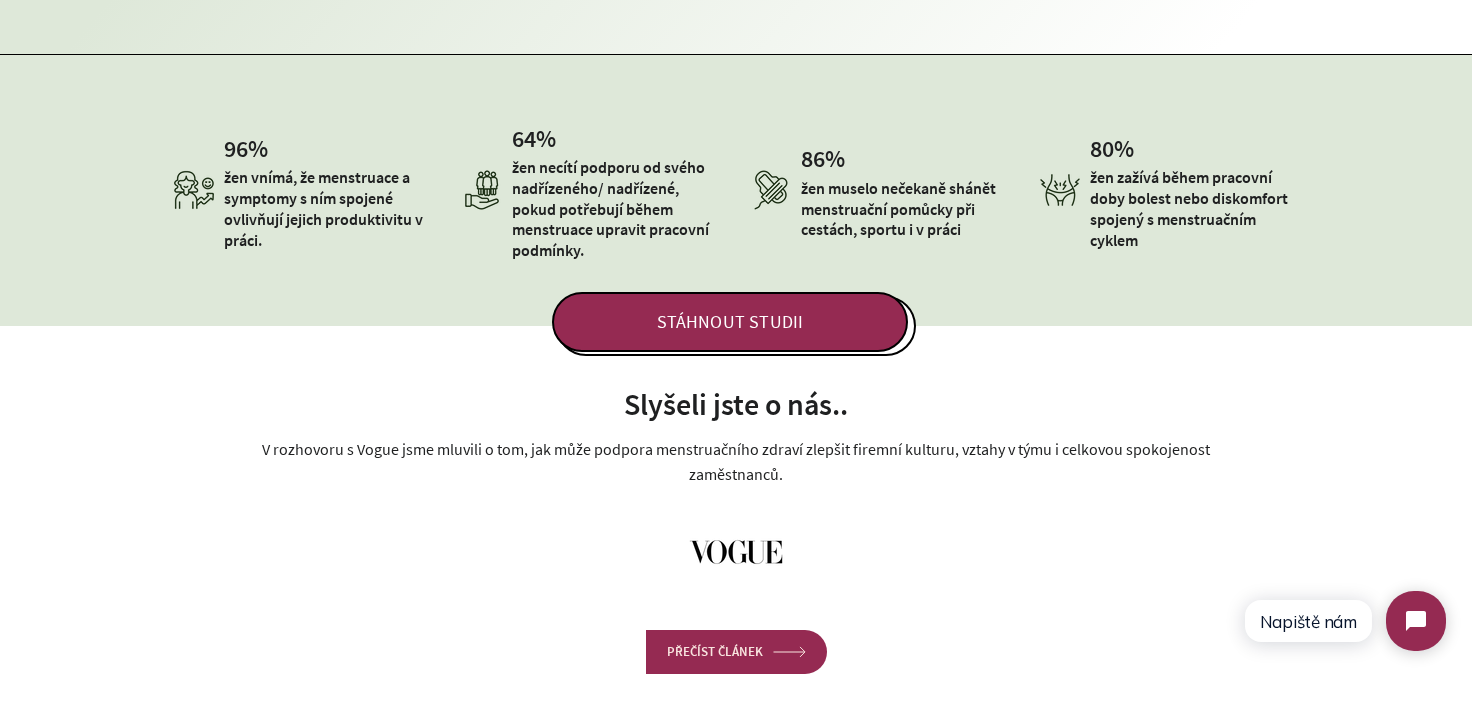 click on "žen necítí podporu od svého nadřízeného/ nadřízené, pokud potřebují během menstruace upravit pracovní podmínky." at bounding box center [616, 209] 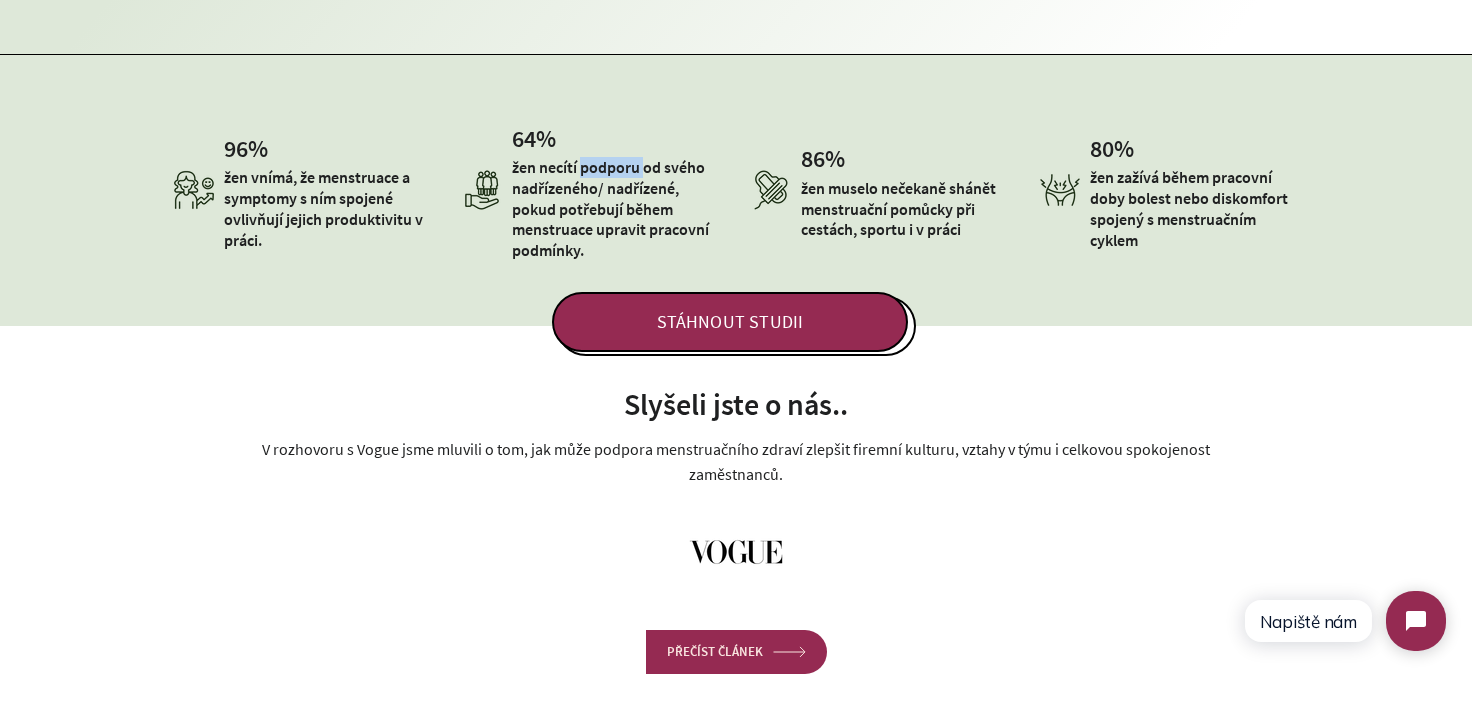 click on "žen necítí podporu od svého nadřízeného/ nadřízené, pokud potřebují během menstruace upravit pracovní podmínky." at bounding box center (616, 209) 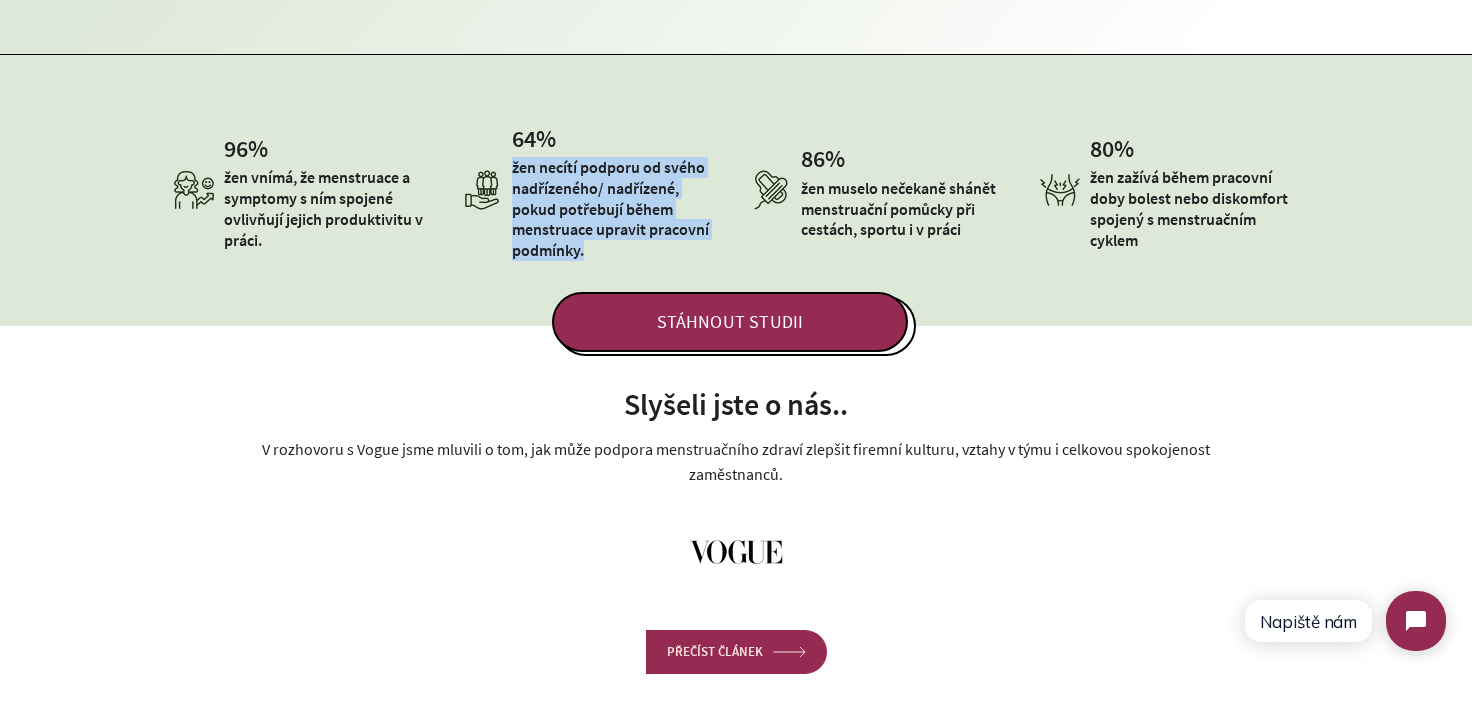 click on "žen necítí podporu od svého nadřízeného/ nadřízené, pokud potřebují během menstruace upravit pracovní podmínky." at bounding box center (616, 209) 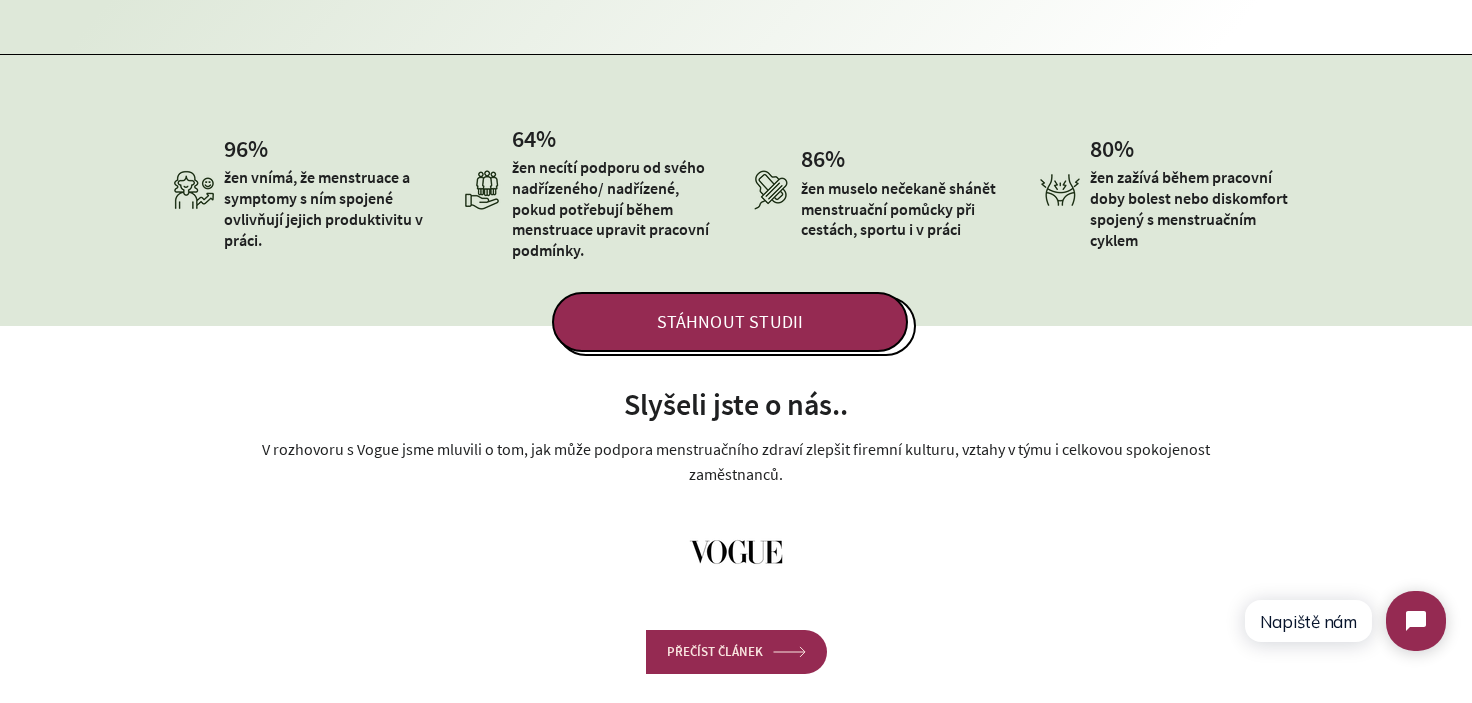 click on "STÁHNOUT STUDII" at bounding box center [736, 286] 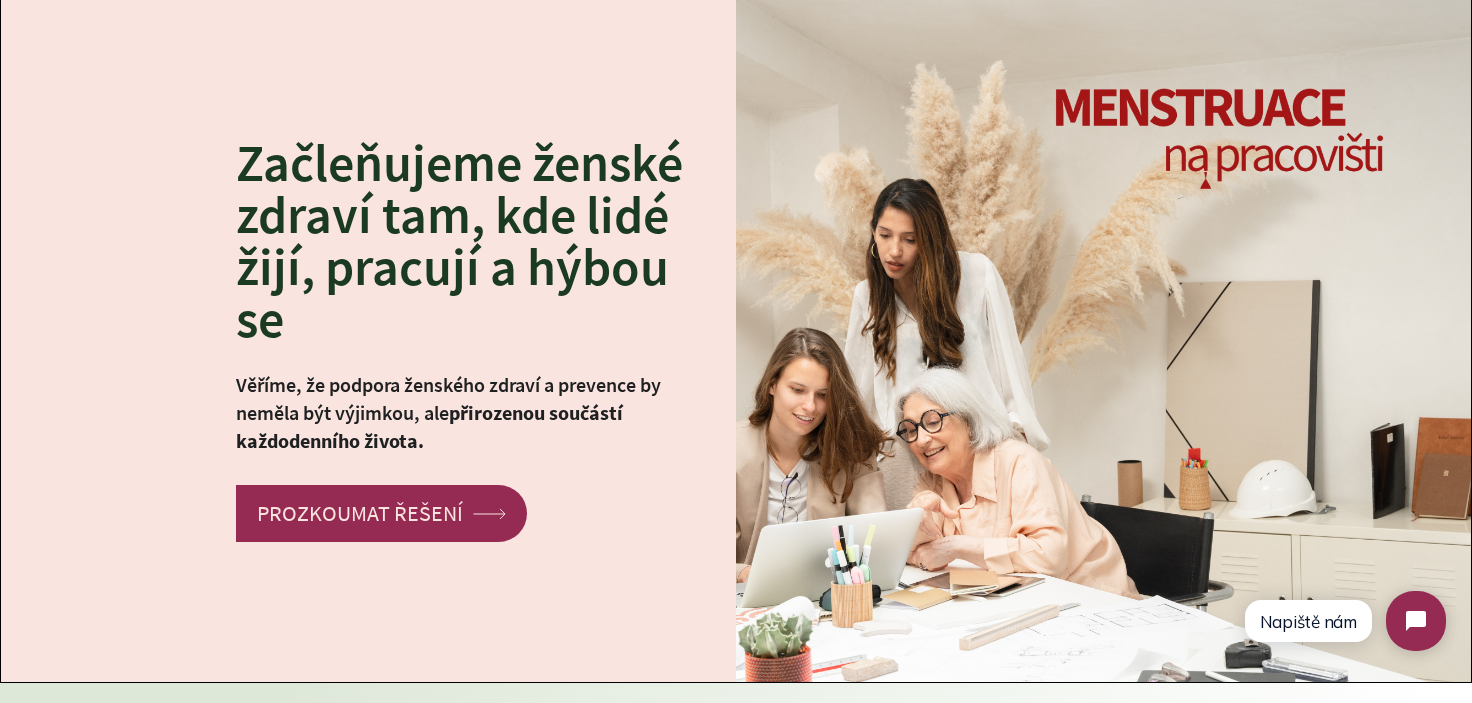 scroll, scrollTop: 100, scrollLeft: 0, axis: vertical 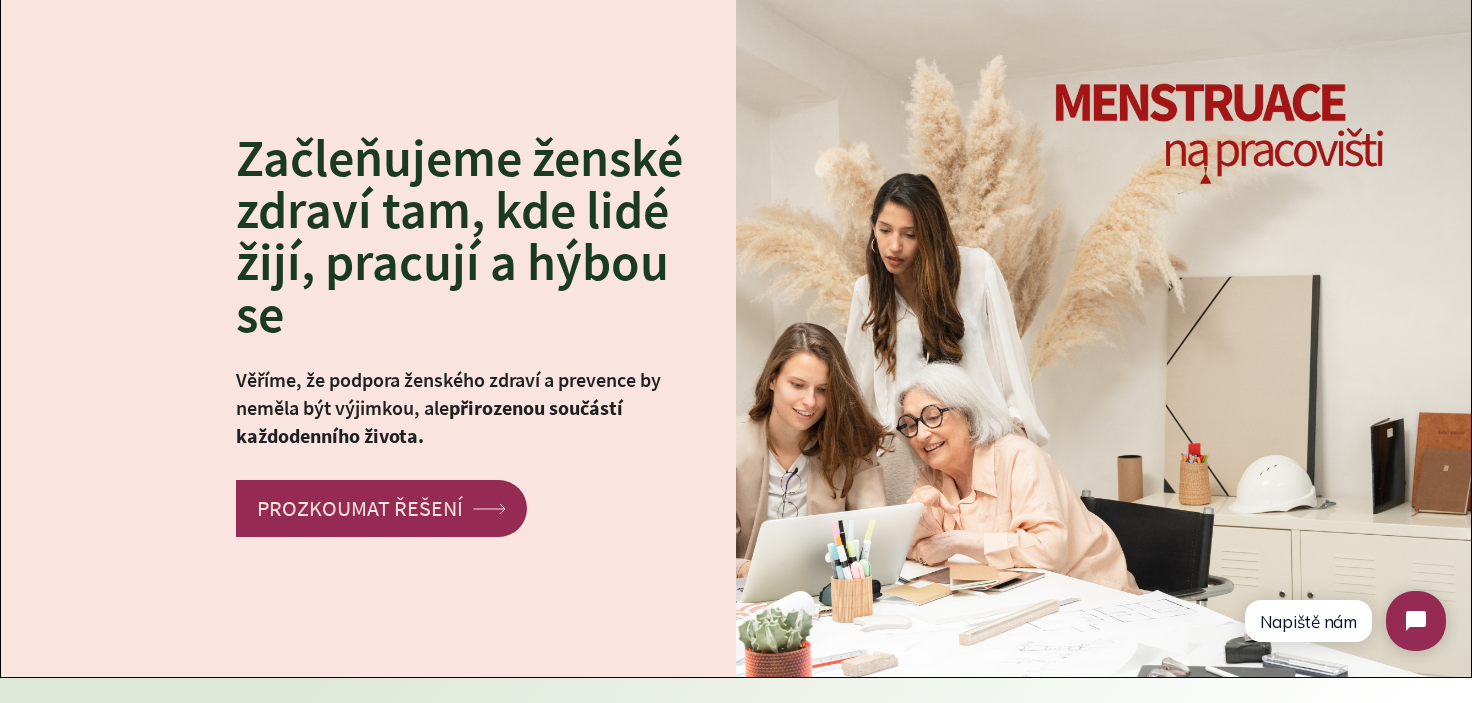 click on "Začleňujeme ženské zdraví tam, kde lidé žijí, pracují a hýbou se" at bounding box center (471, 236) 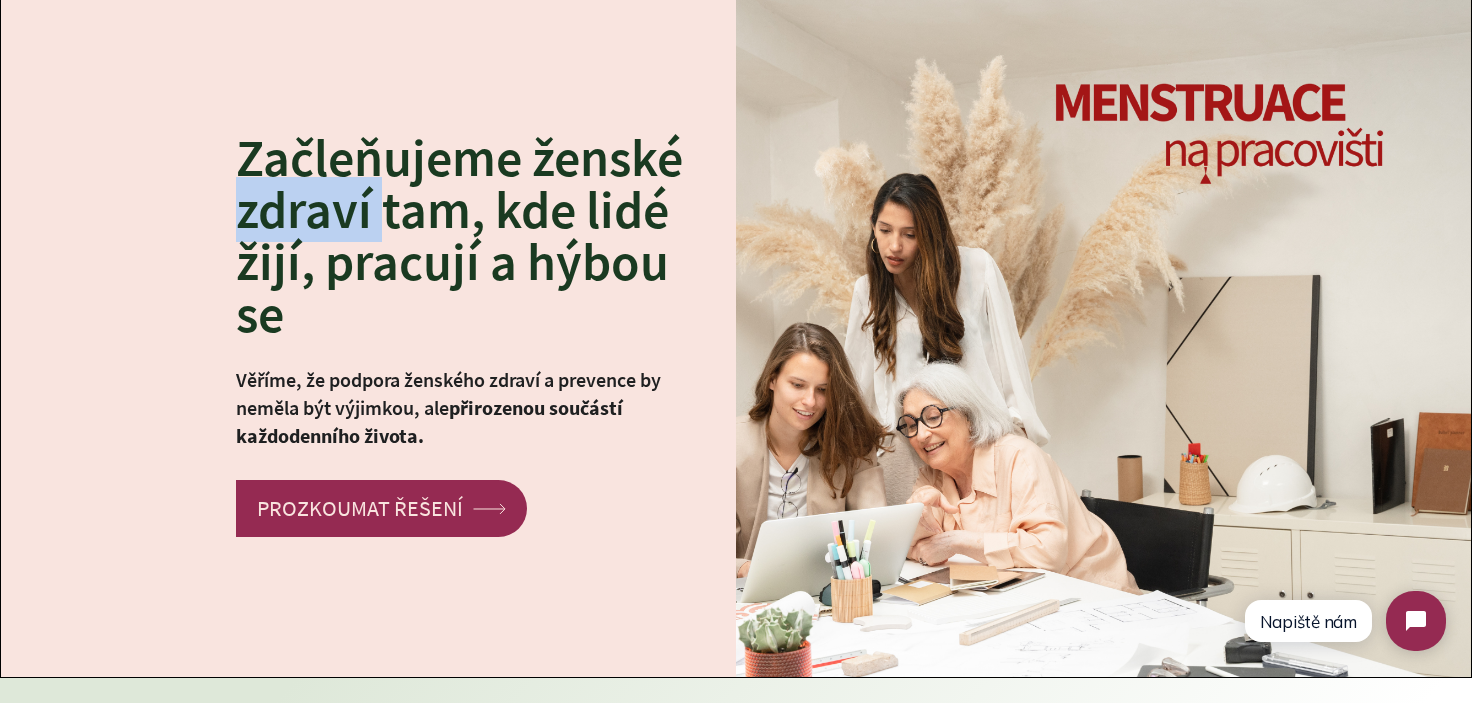 click on "Začleňujeme ženské zdraví tam, kde lidé žijí, pracují a hýbou se" at bounding box center [471, 236] 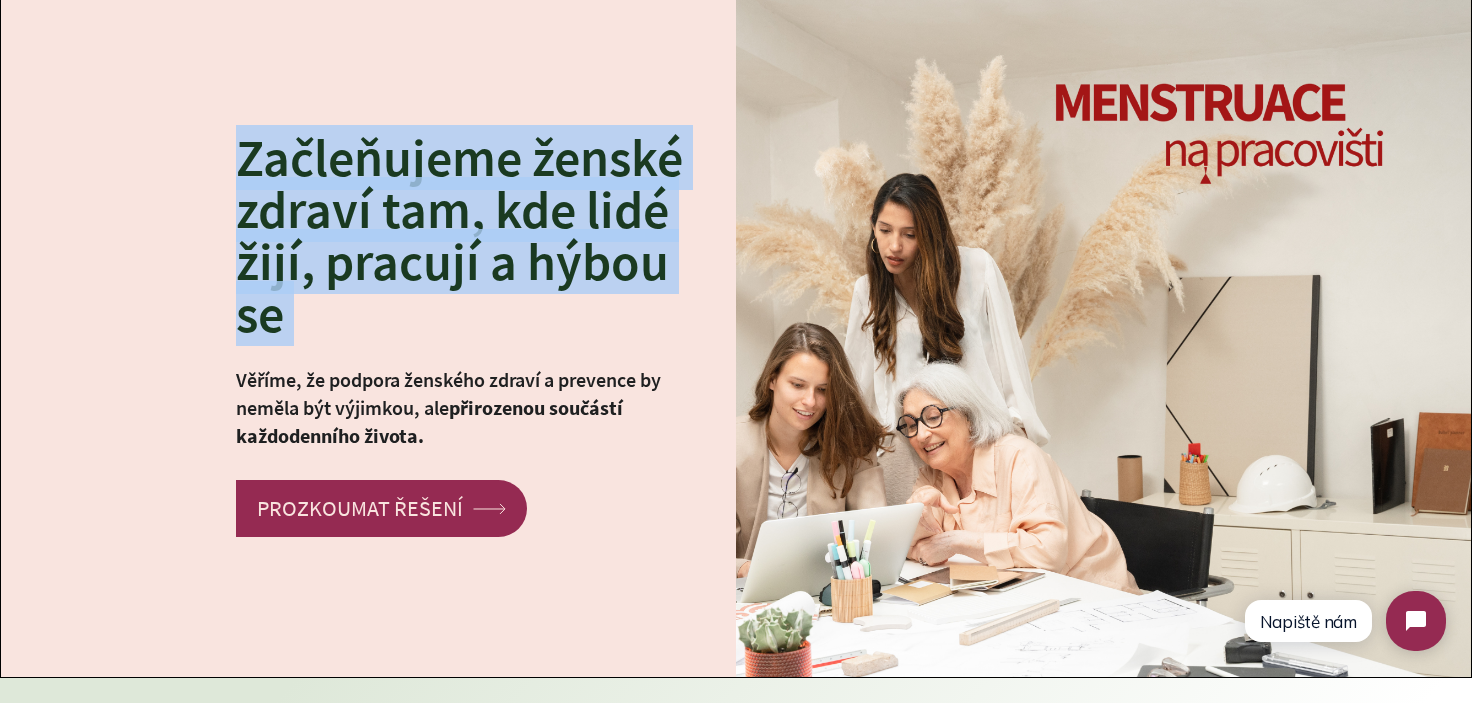 click on "Začleňujeme ženské zdraví tam, kde lidé žijí, pracují a hýbou se" at bounding box center (471, 236) 